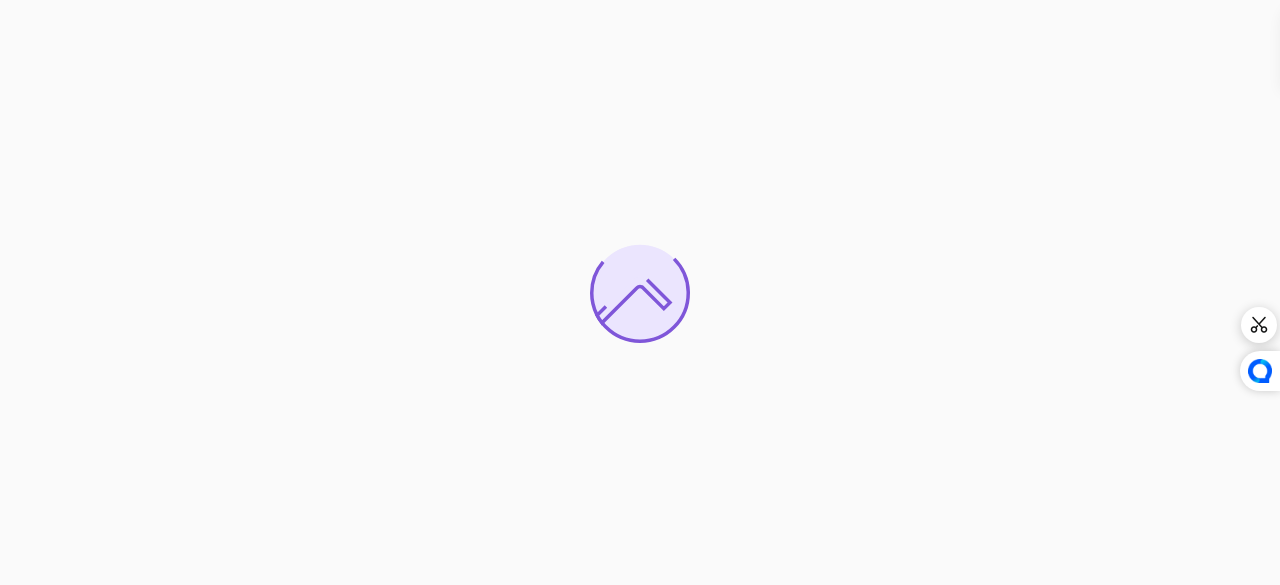 scroll, scrollTop: 0, scrollLeft: 0, axis: both 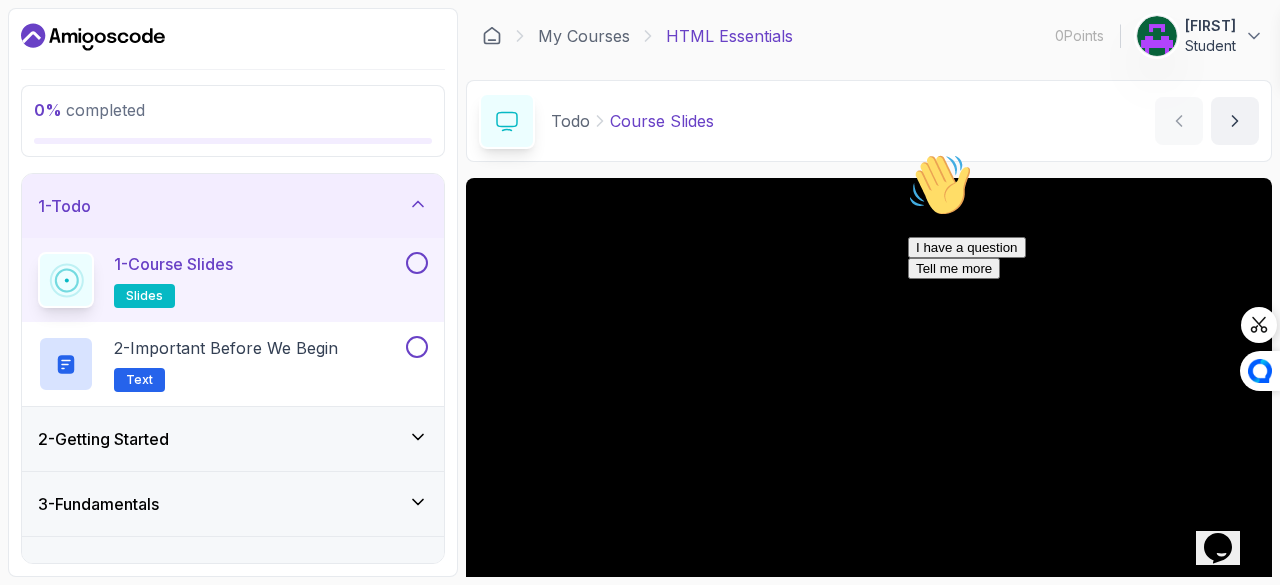 click at bounding box center (1157, 36) 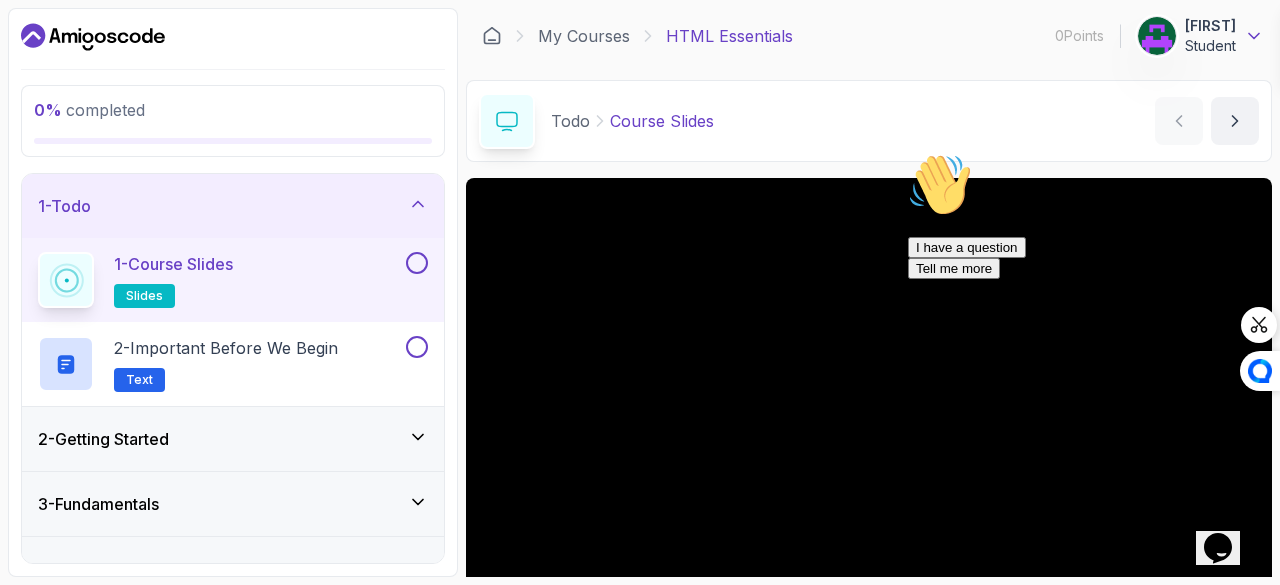 click 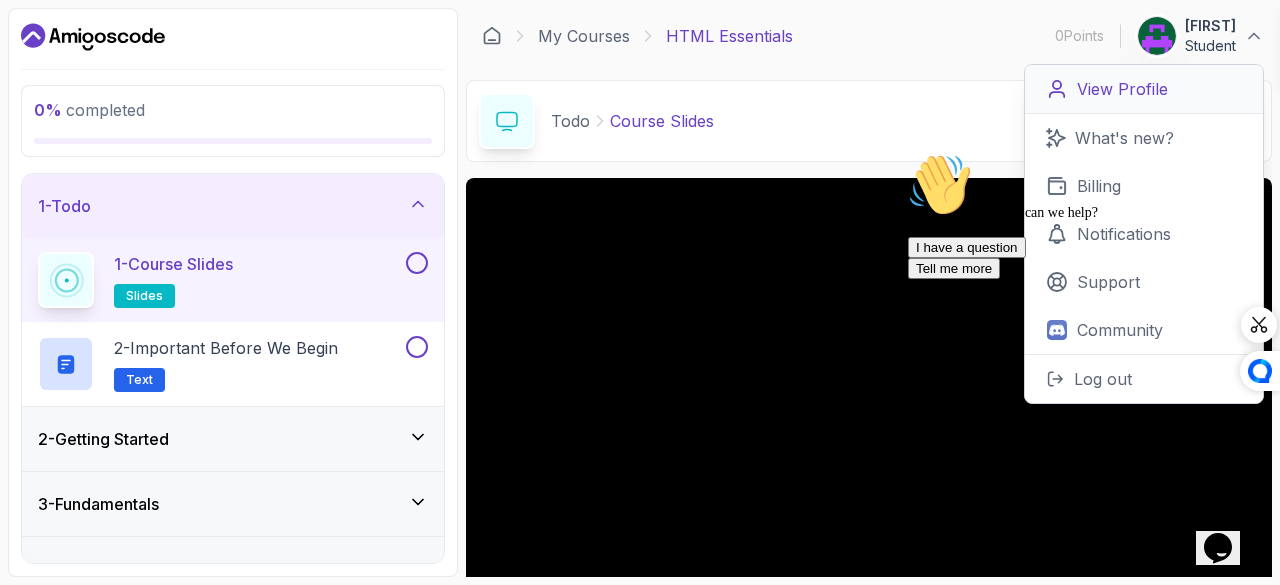 click on "View Profile" at bounding box center (1122, 89) 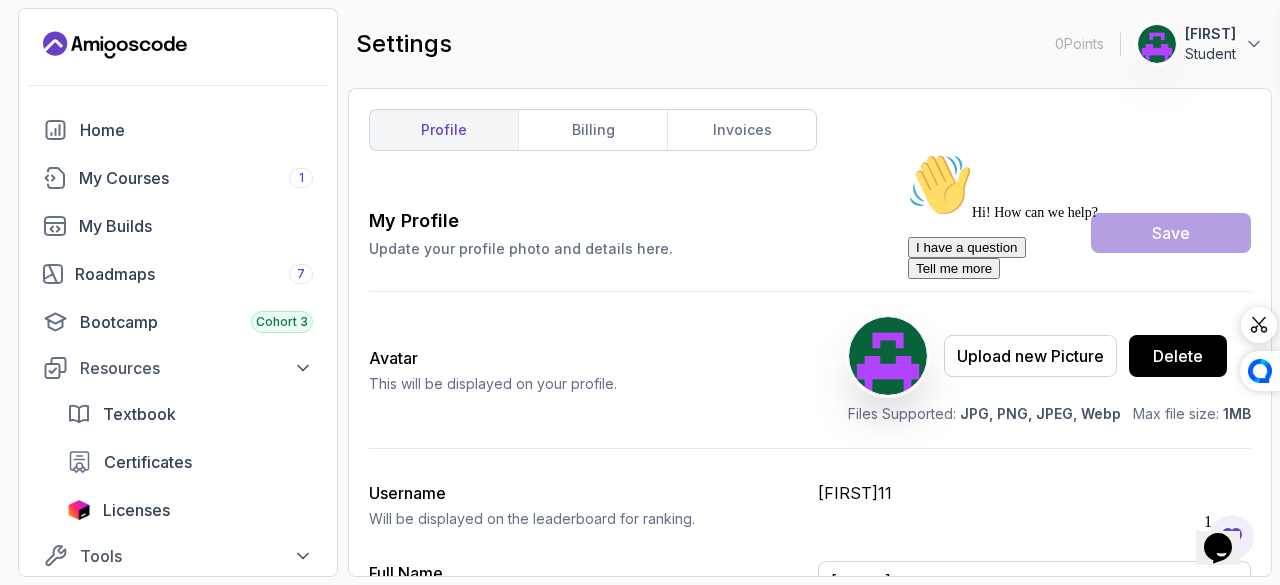 click at bounding box center (908, 153) 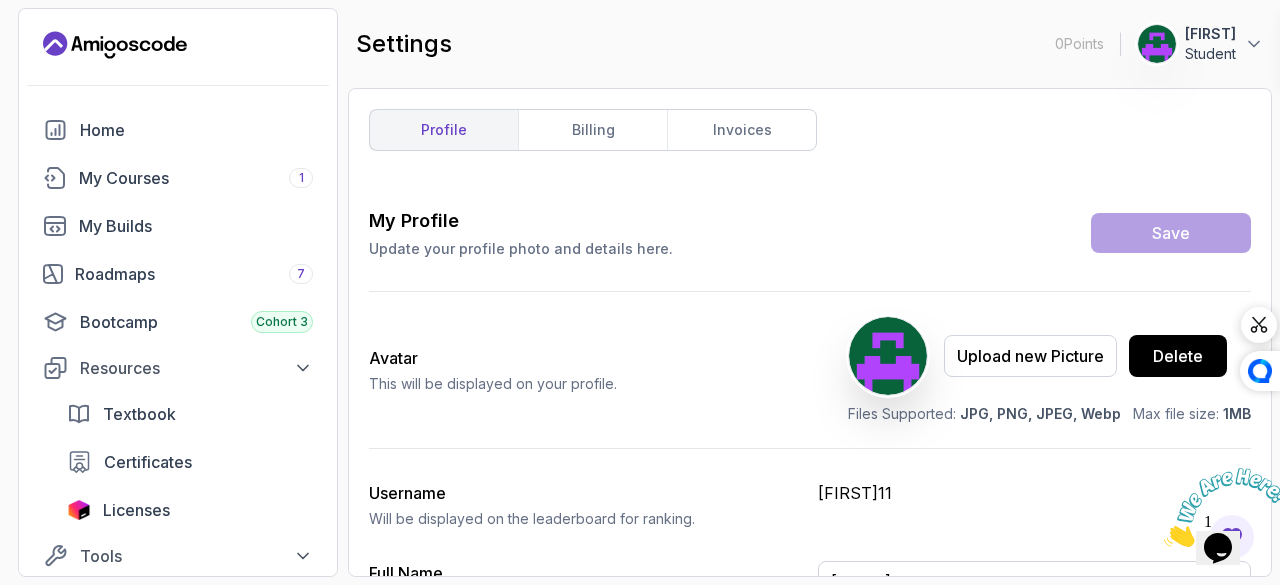 click on "Avatar This will be displayed on your profile. Upload new Picture Delete Files Supported:   JPG, PNG, JPEG, Webp   Max file size:   1MB" at bounding box center [810, 370] 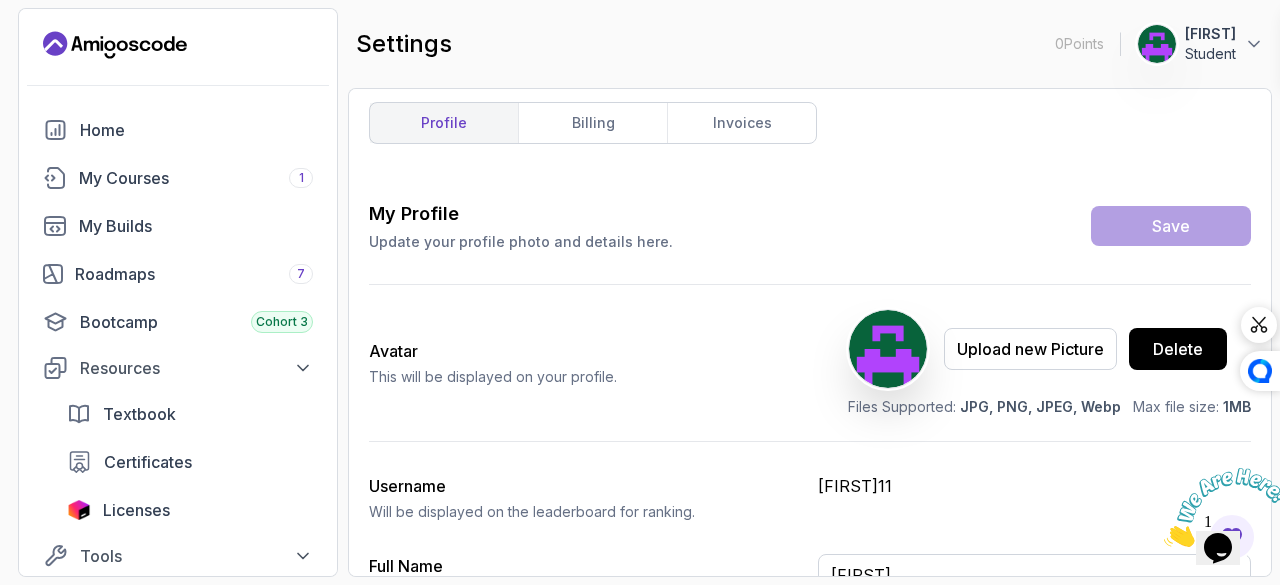 scroll, scrollTop: 0, scrollLeft: 0, axis: both 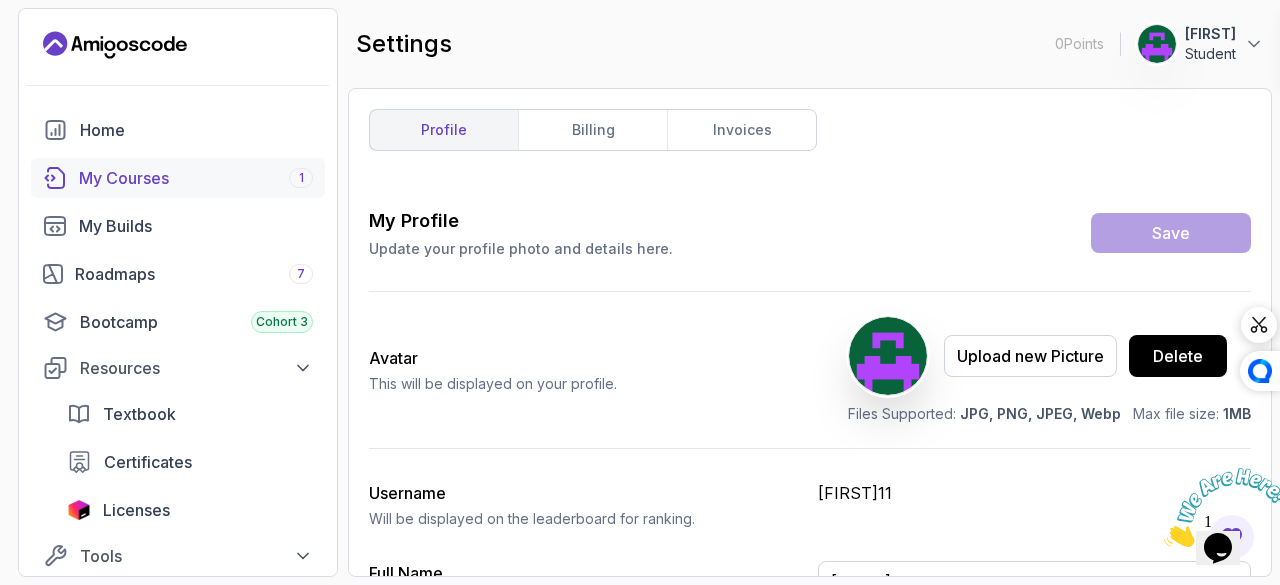 click on "My Courses 1" at bounding box center (196, 178) 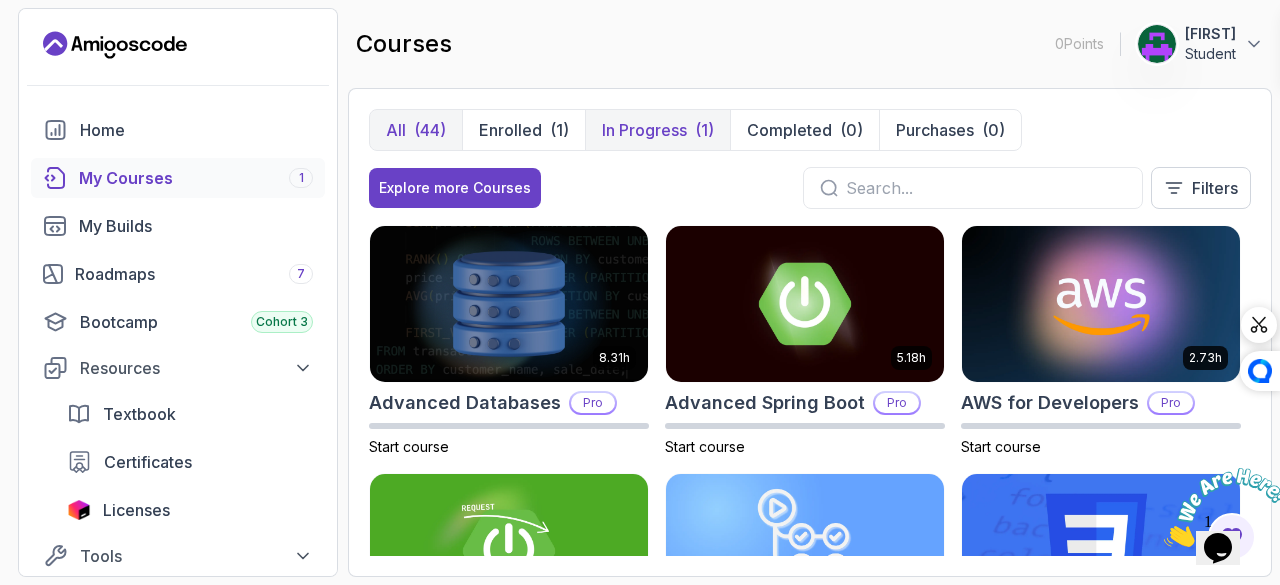 click on "In Progress" at bounding box center [644, 130] 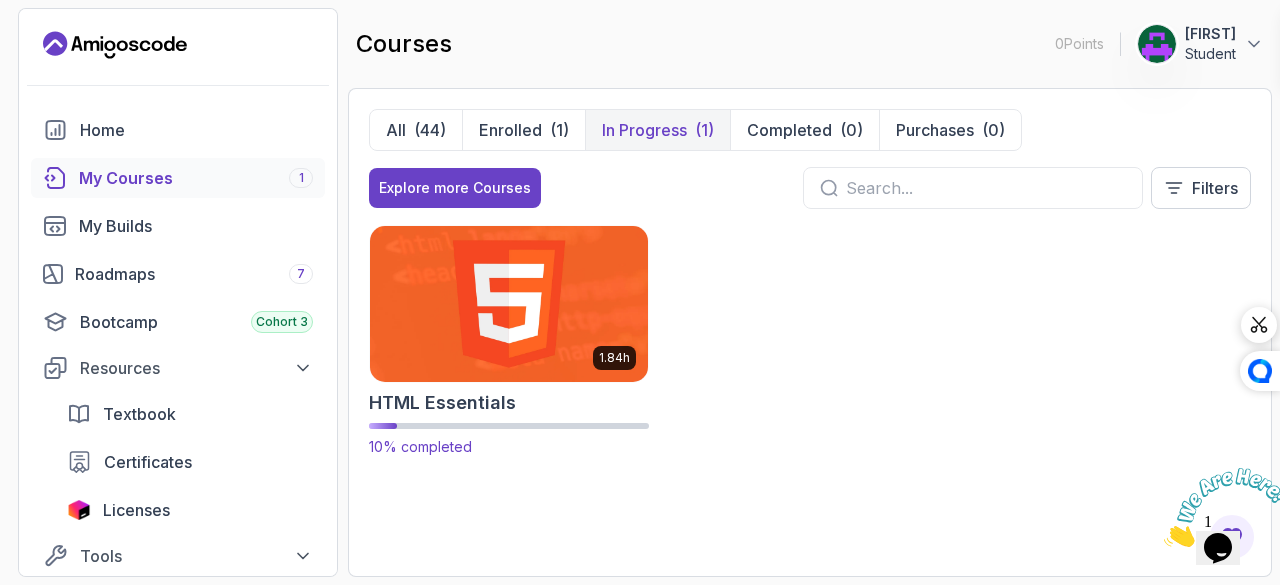 click at bounding box center [509, 303] 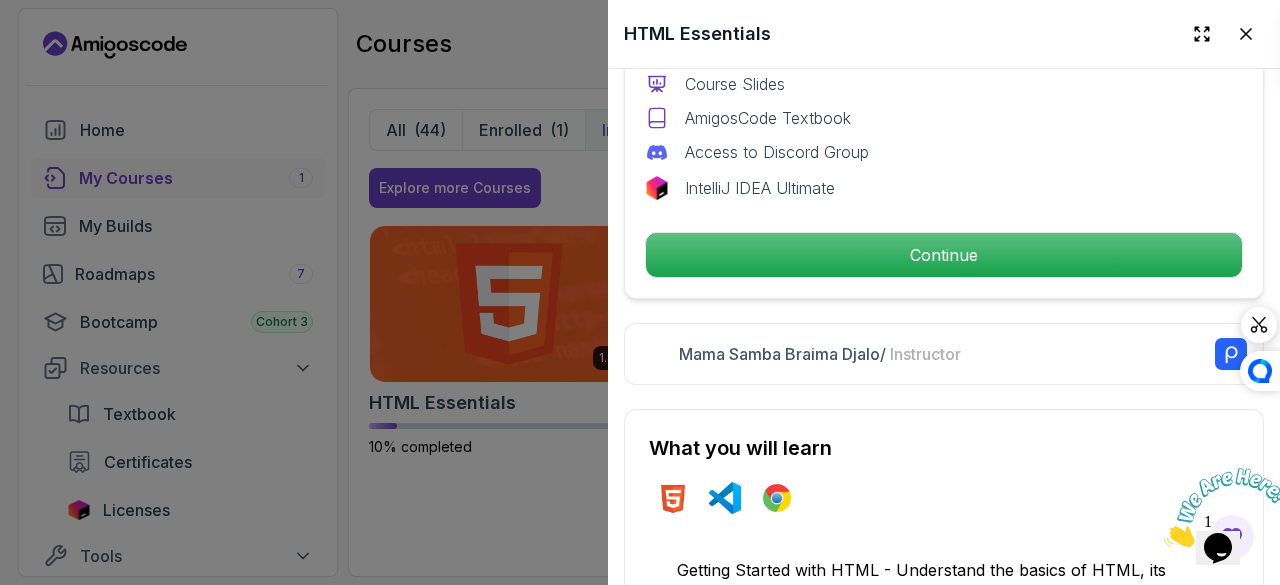 scroll, scrollTop: 737, scrollLeft: 0, axis: vertical 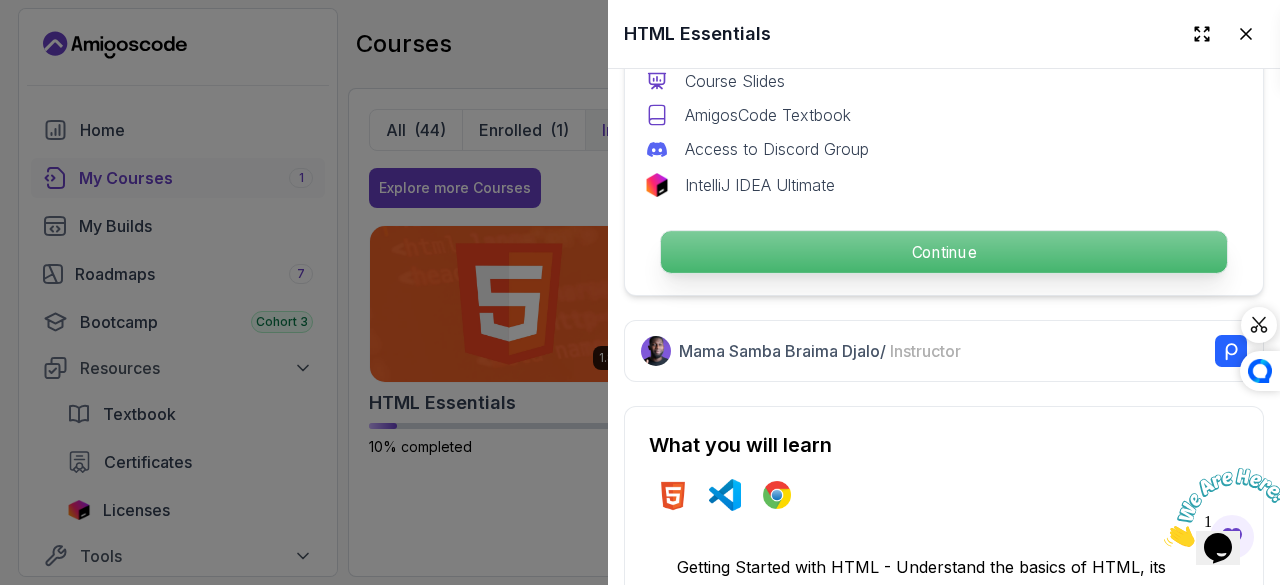 click on "Continue" at bounding box center (944, 252) 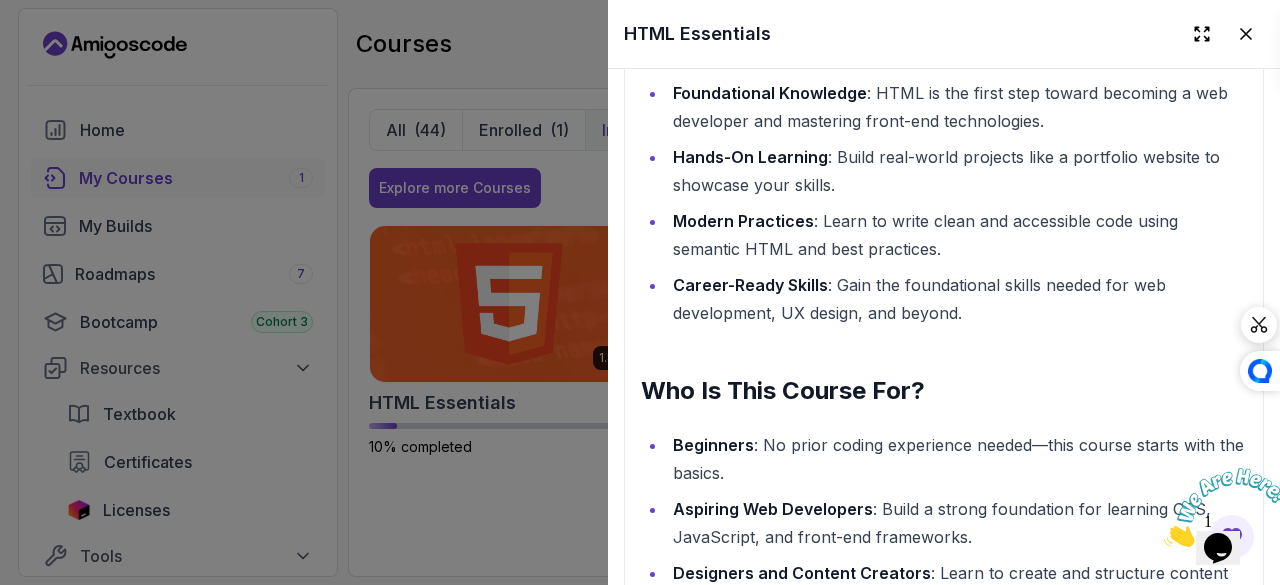 scroll, scrollTop: 0, scrollLeft: 0, axis: both 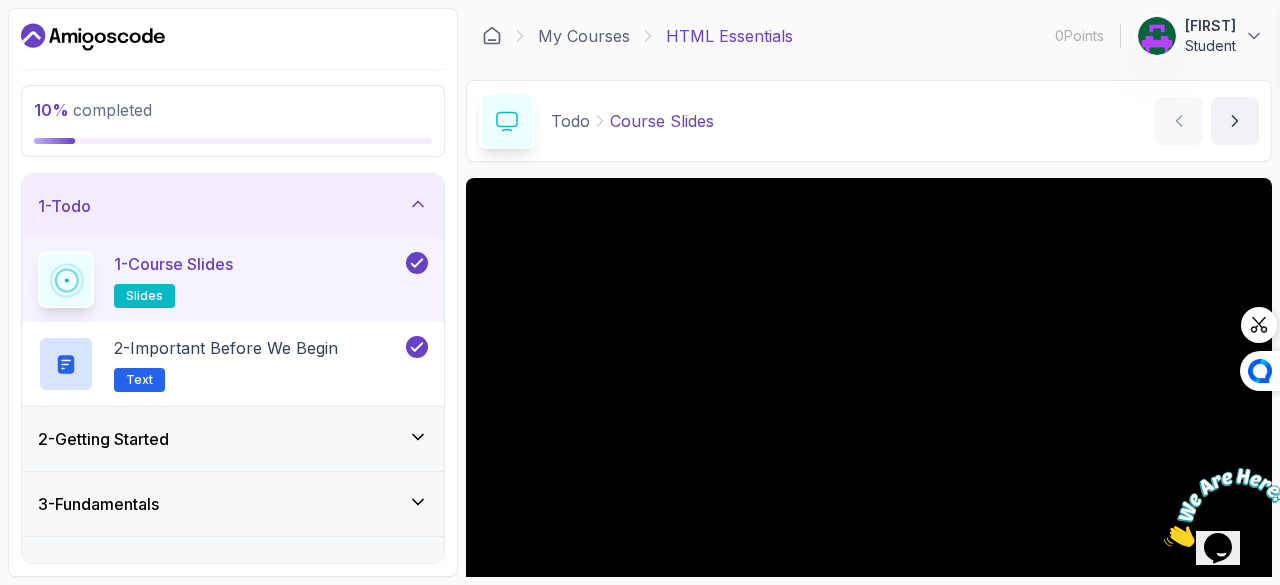 click on "2  -  Getting Started" at bounding box center (233, 439) 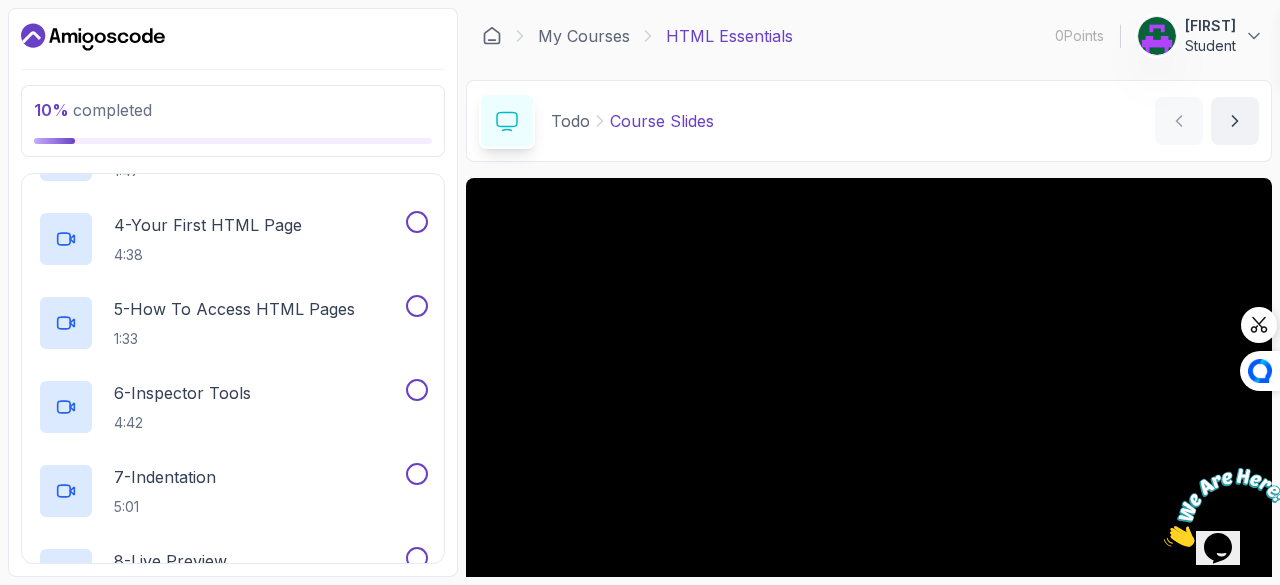scroll, scrollTop: 360, scrollLeft: 0, axis: vertical 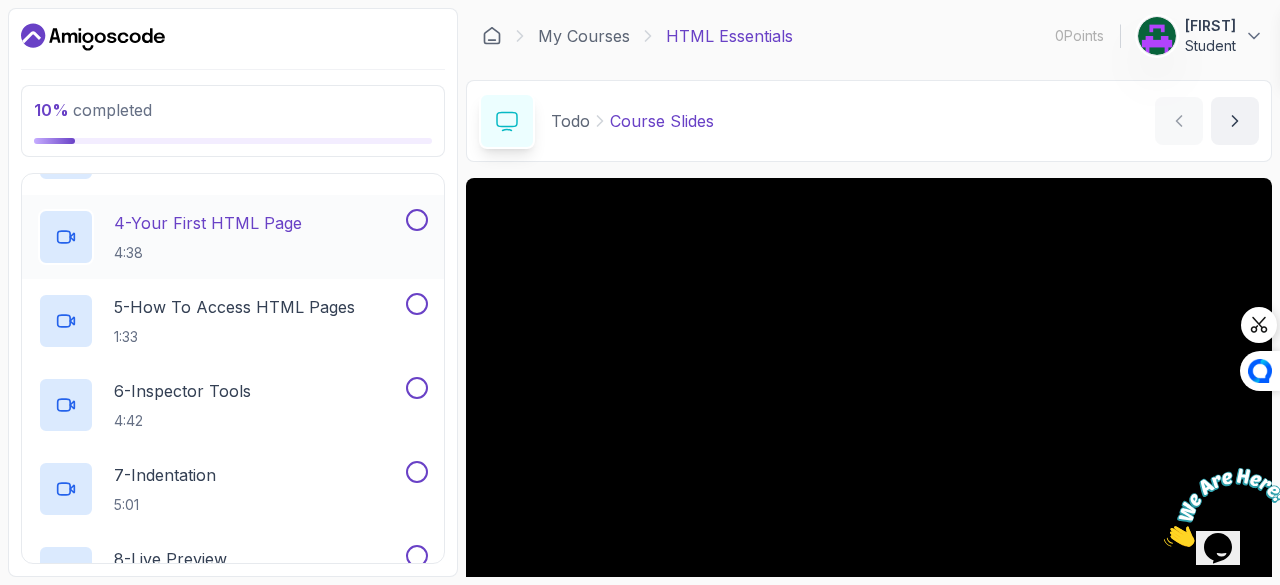 click on "4  -  Your First HTML Page 4:38" at bounding box center (220, 237) 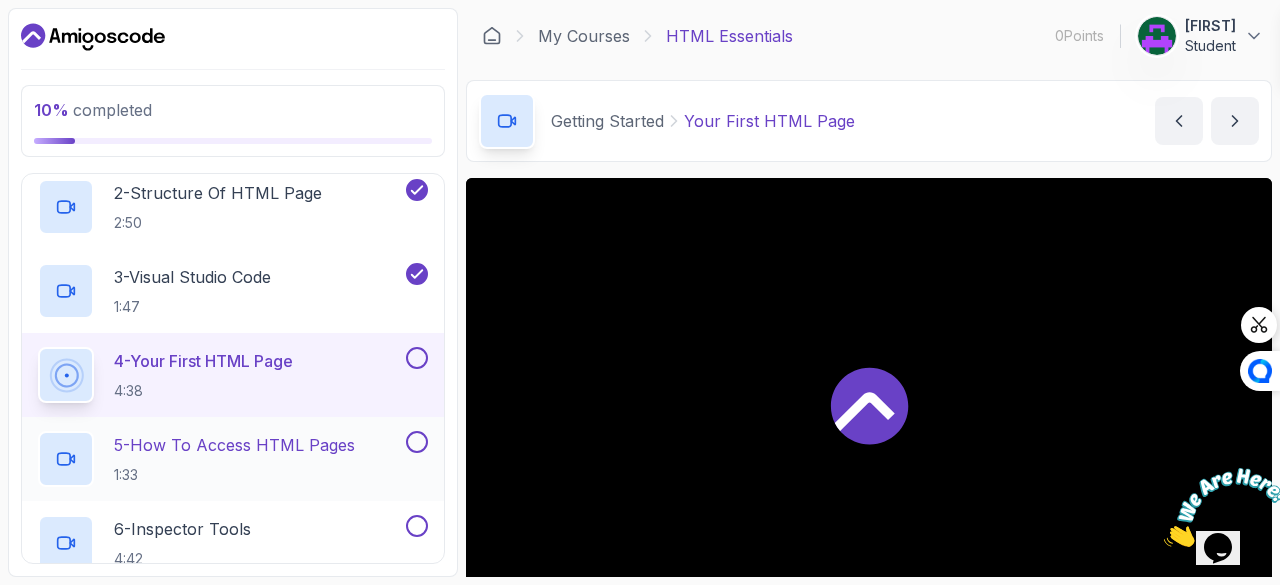 scroll, scrollTop: 220, scrollLeft: 0, axis: vertical 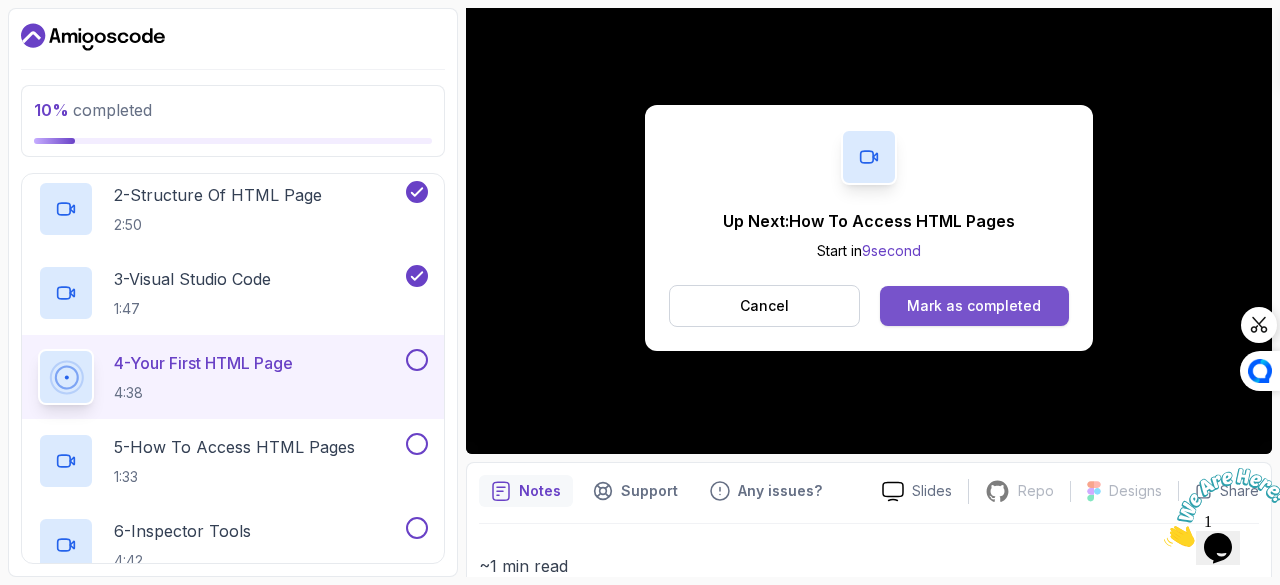 click on "Mark as completed" at bounding box center [974, 306] 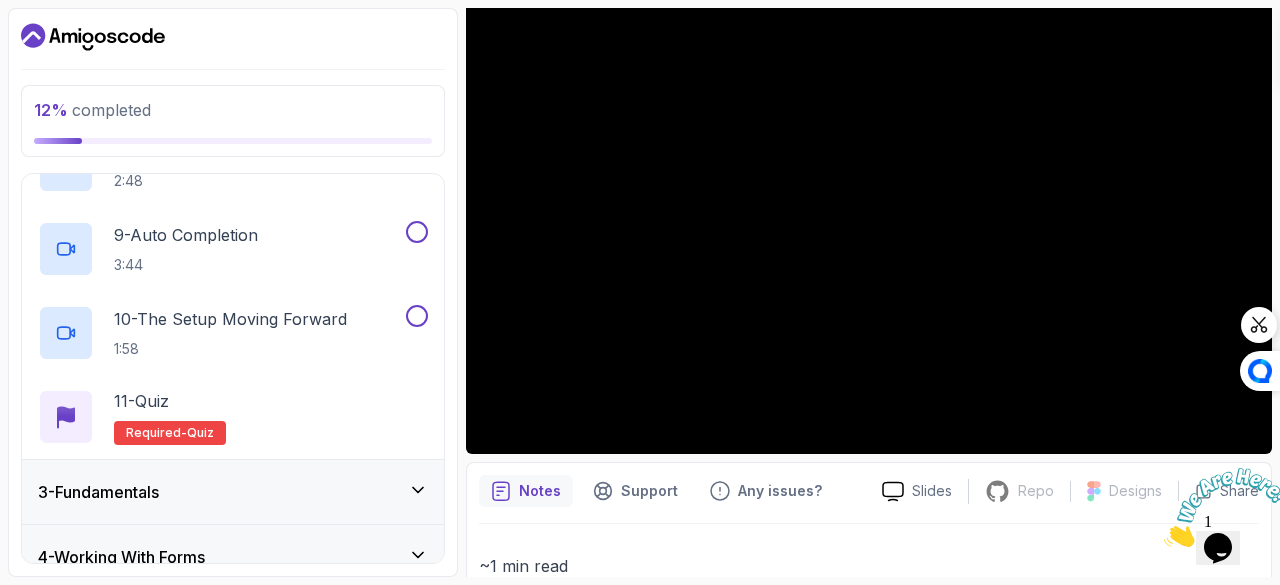 scroll, scrollTop: 770, scrollLeft: 0, axis: vertical 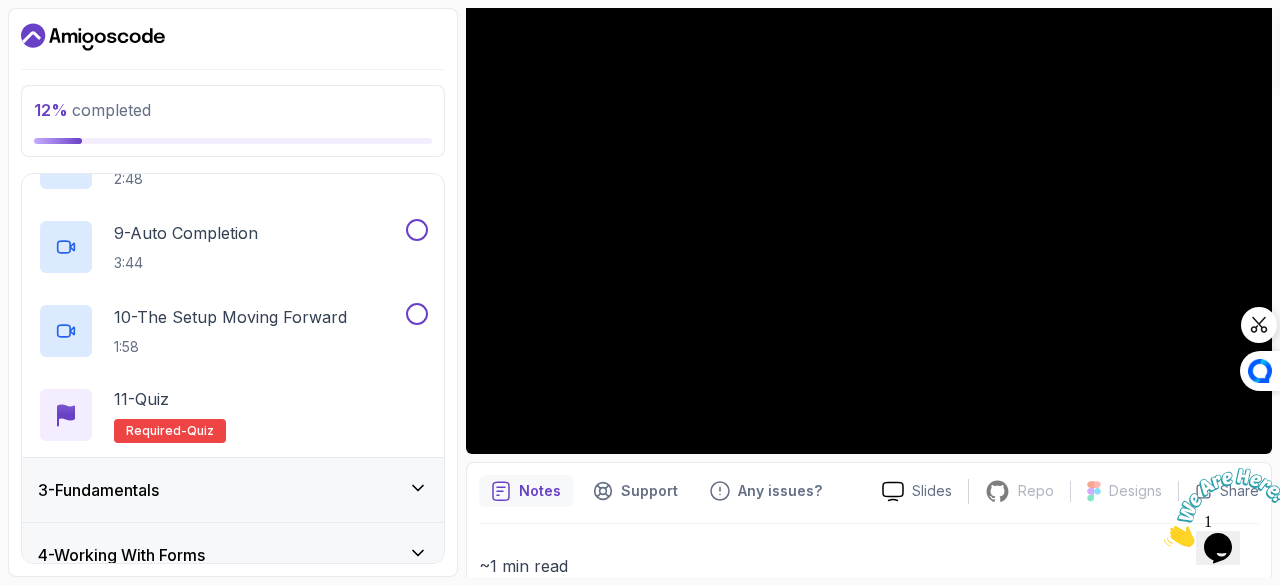click on "3  -  Fundamentals" at bounding box center (233, 490) 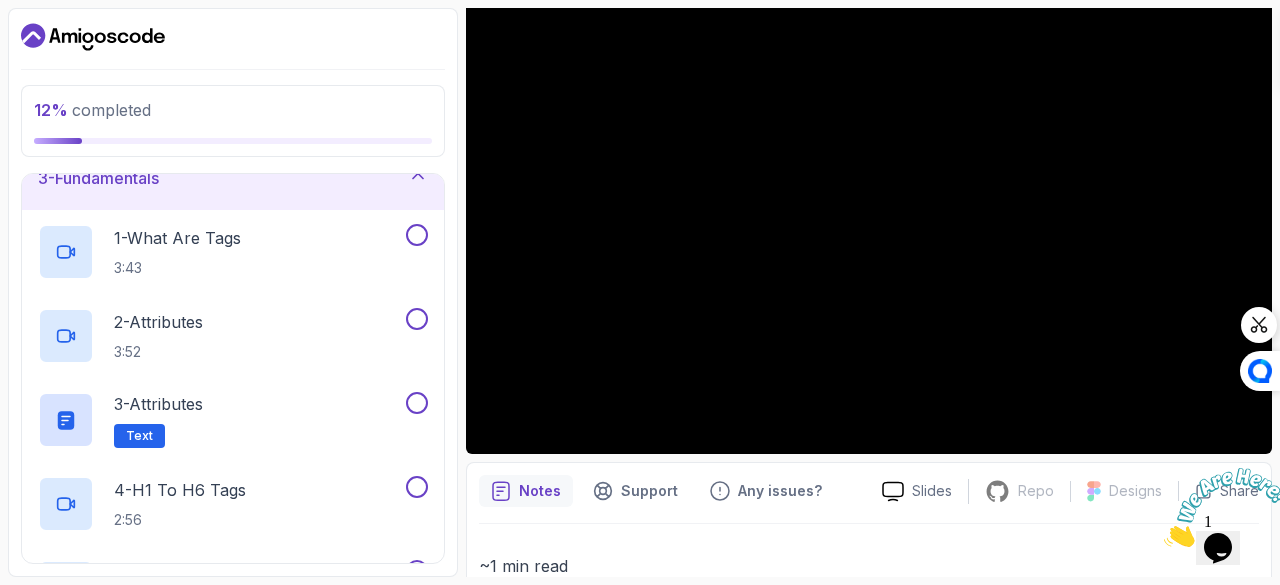 scroll, scrollTop: 91, scrollLeft: 0, axis: vertical 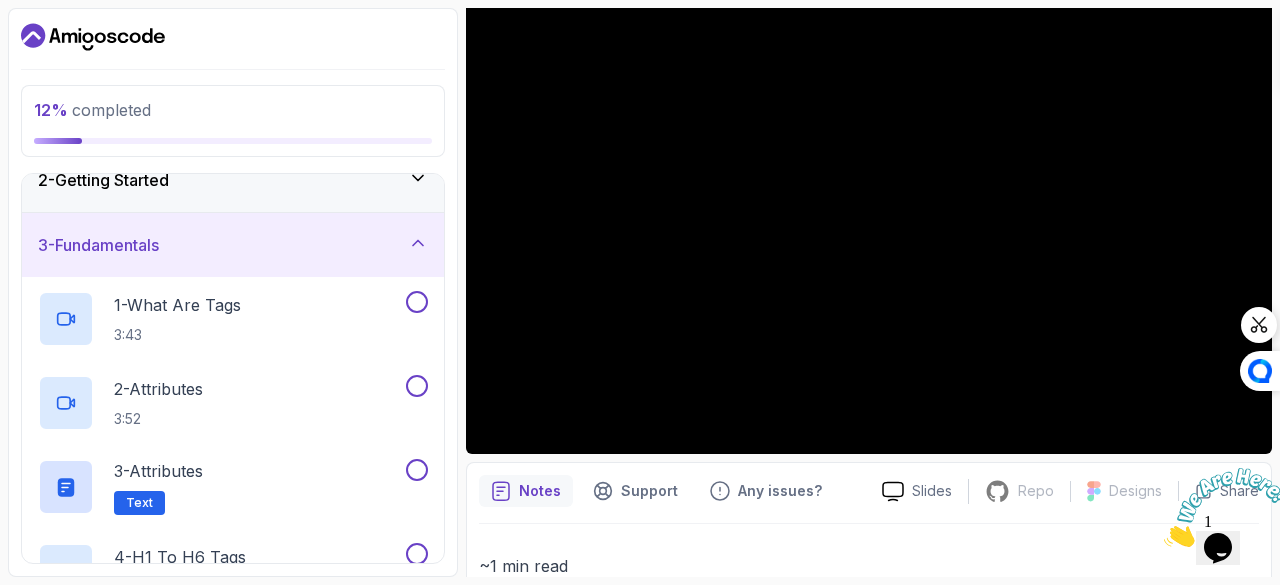 click on "3  -  Fundamentals" at bounding box center (233, 245) 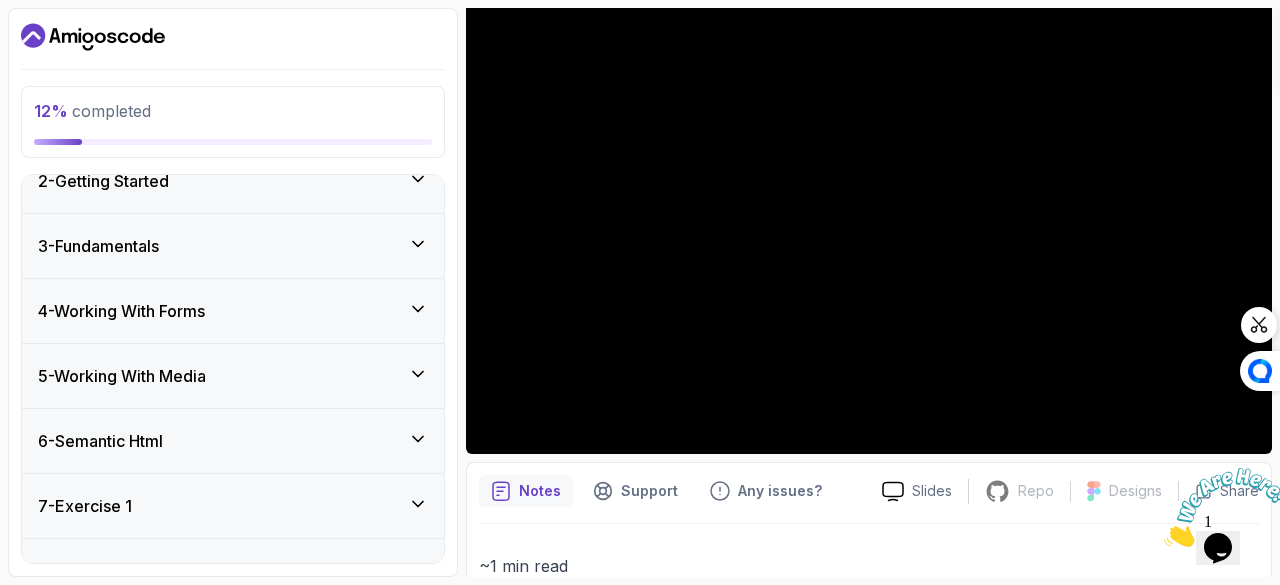 click on "2  -  Getting Started" at bounding box center (233, 181) 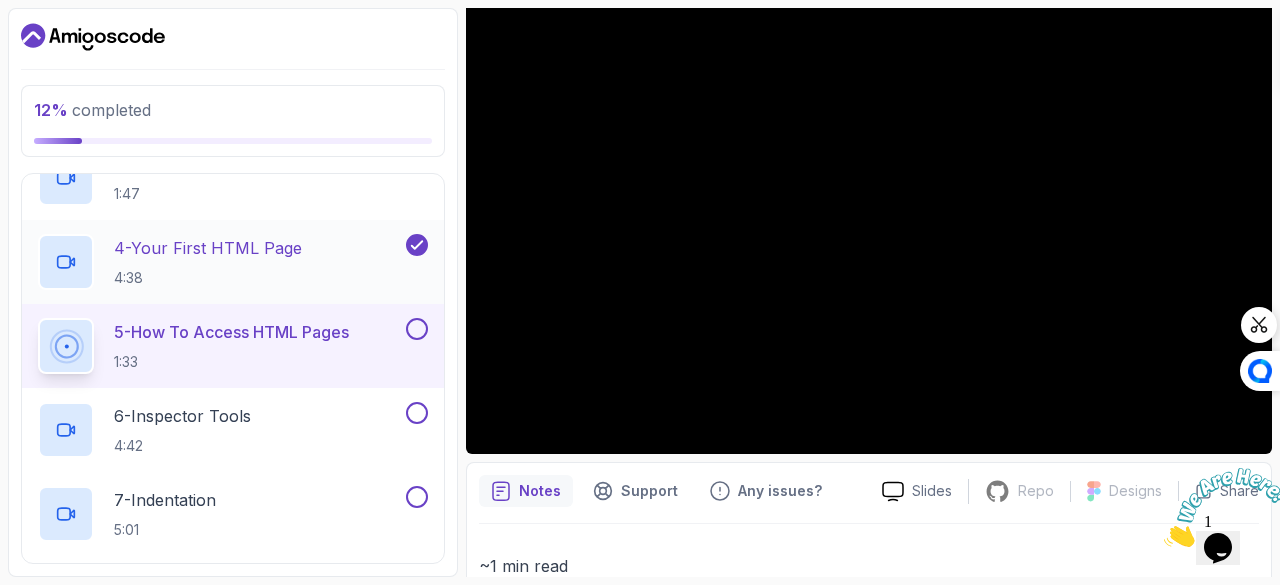 scroll, scrollTop: 337, scrollLeft: 0, axis: vertical 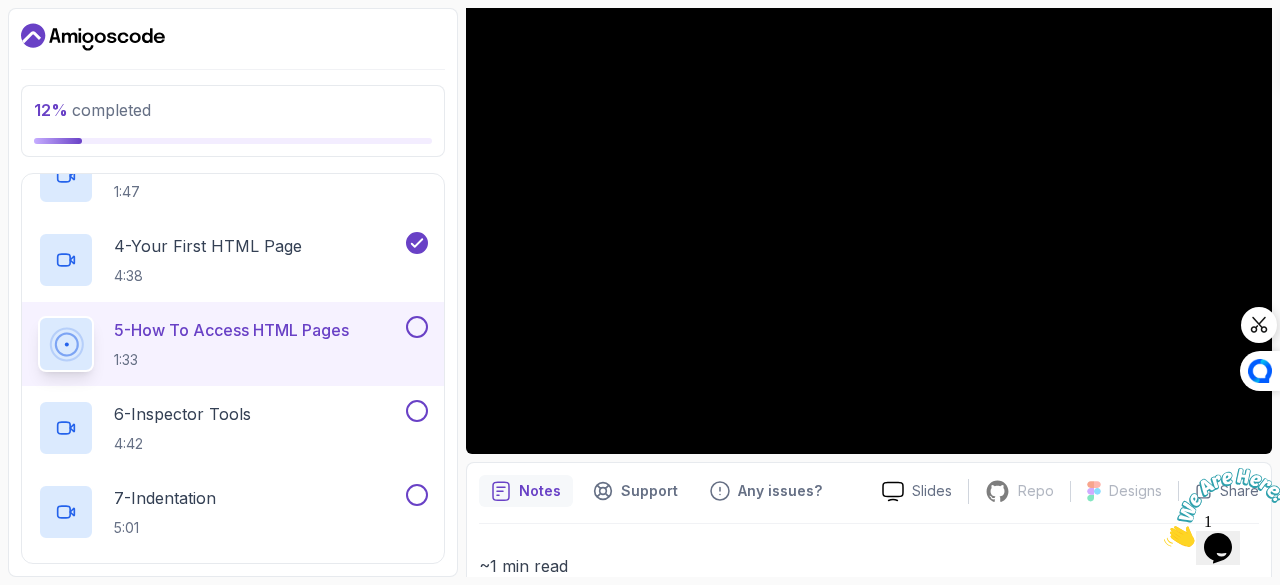 type 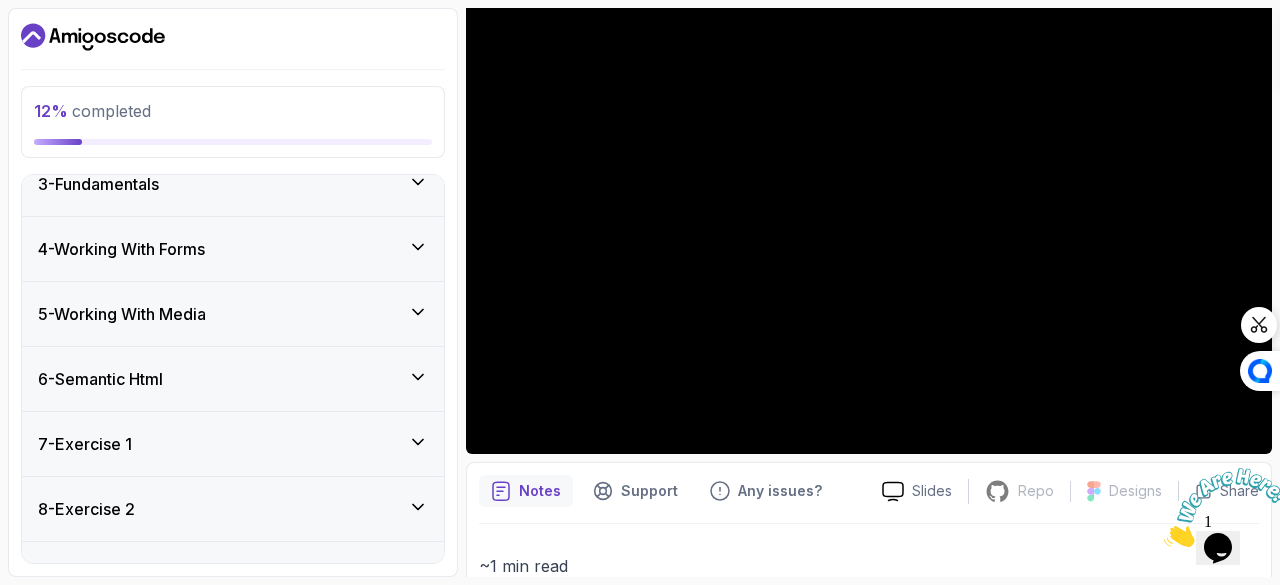 scroll, scrollTop: 0, scrollLeft: 0, axis: both 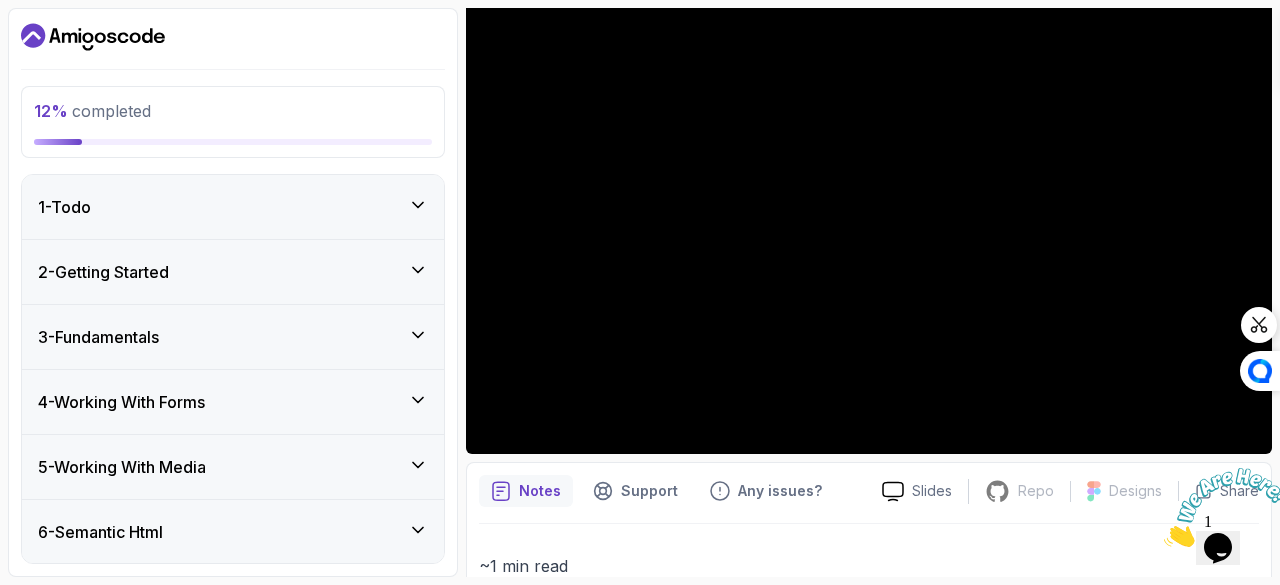 click on "2  -  Getting Started" at bounding box center [233, 272] 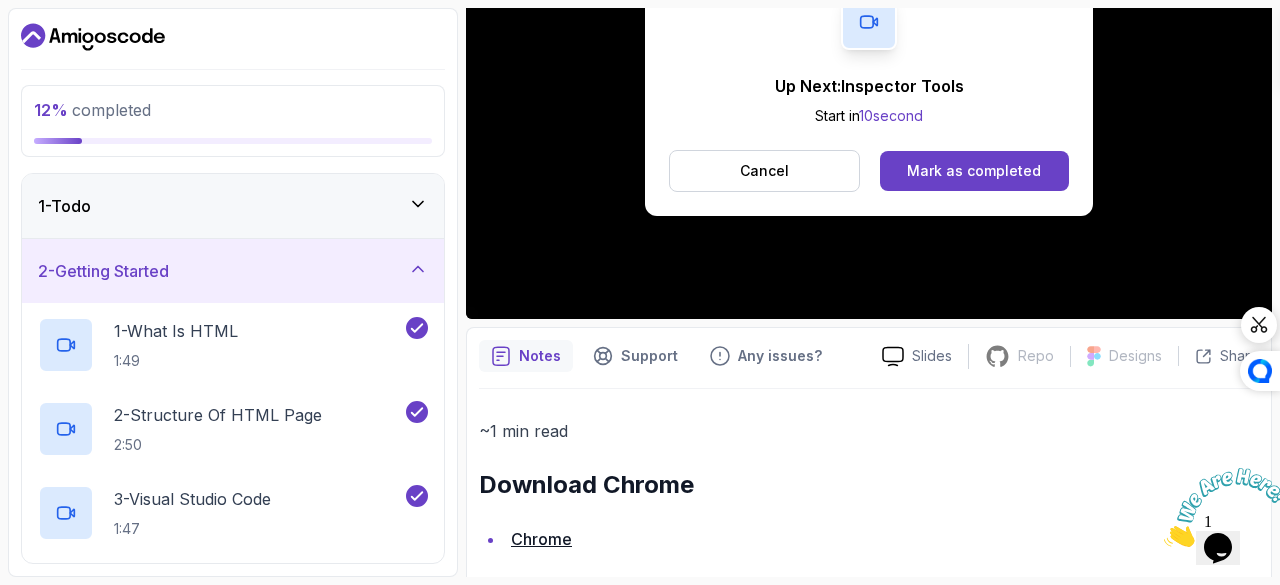 scroll, scrollTop: 312, scrollLeft: 0, axis: vertical 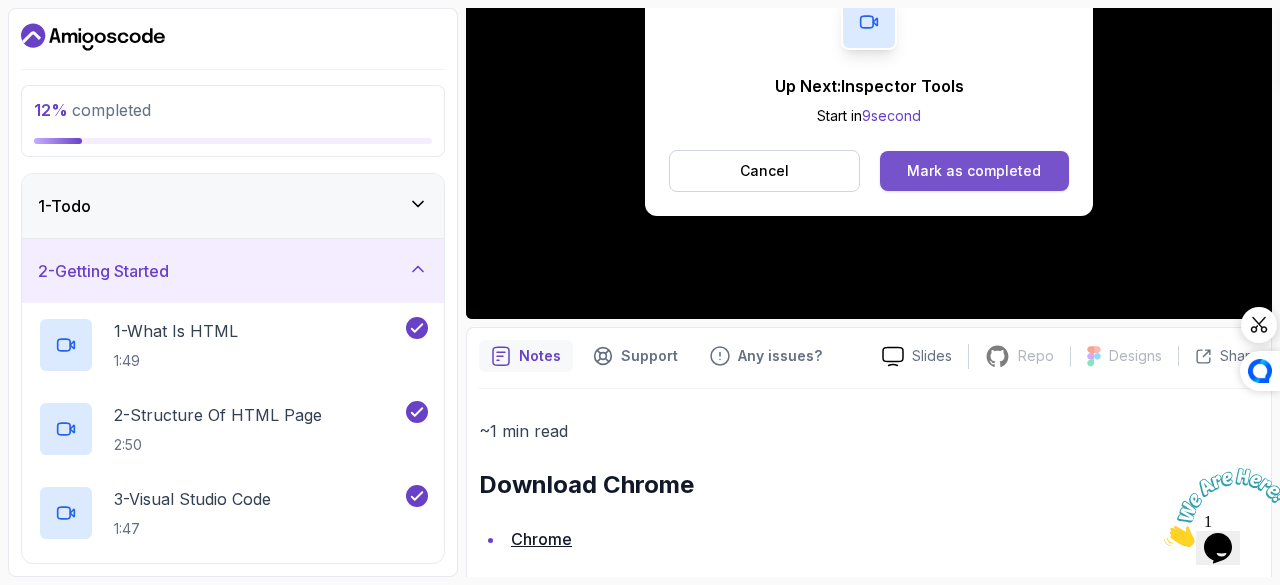 click on "Mark as completed" at bounding box center [974, 171] 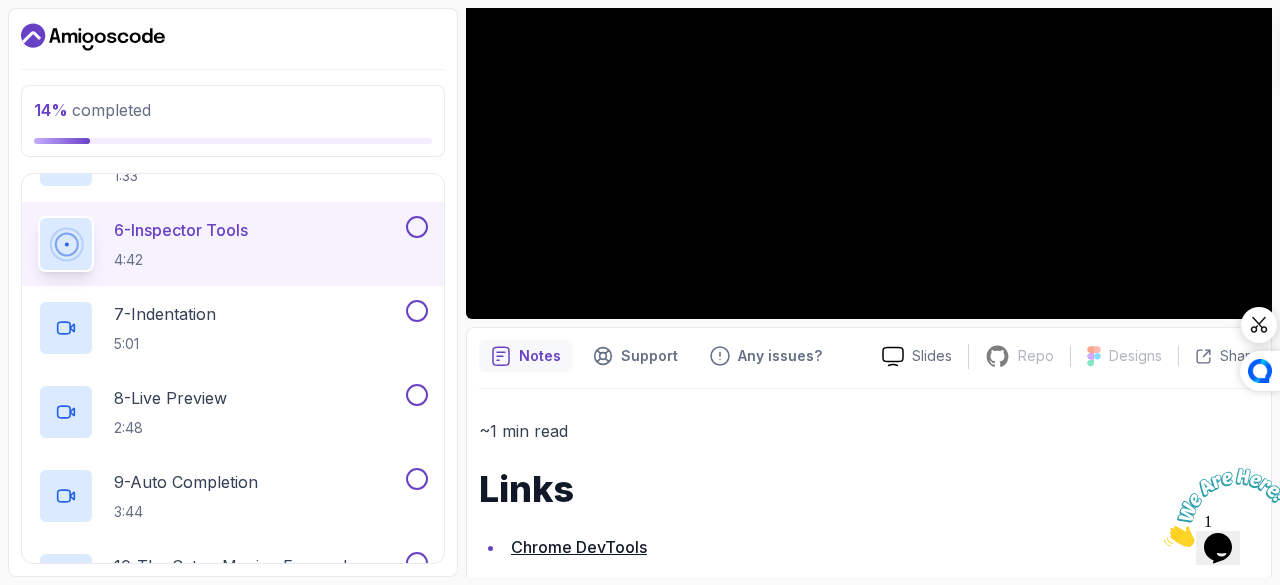 scroll, scrollTop: 530, scrollLeft: 0, axis: vertical 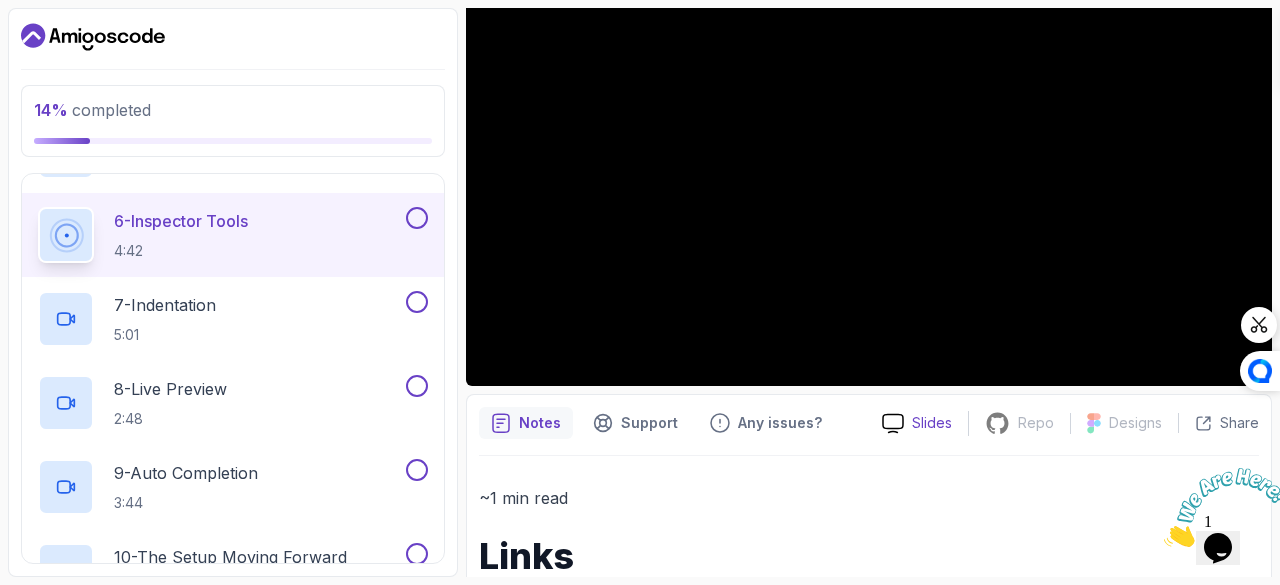 click on "Slides" at bounding box center [917, 423] 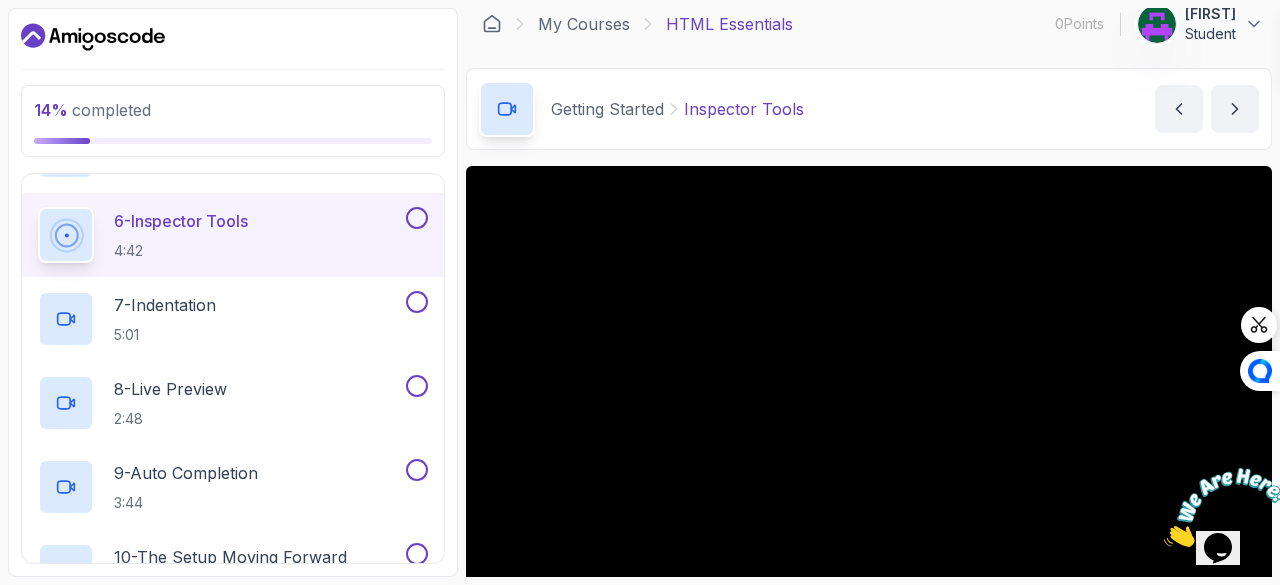 scroll, scrollTop: 0, scrollLeft: 0, axis: both 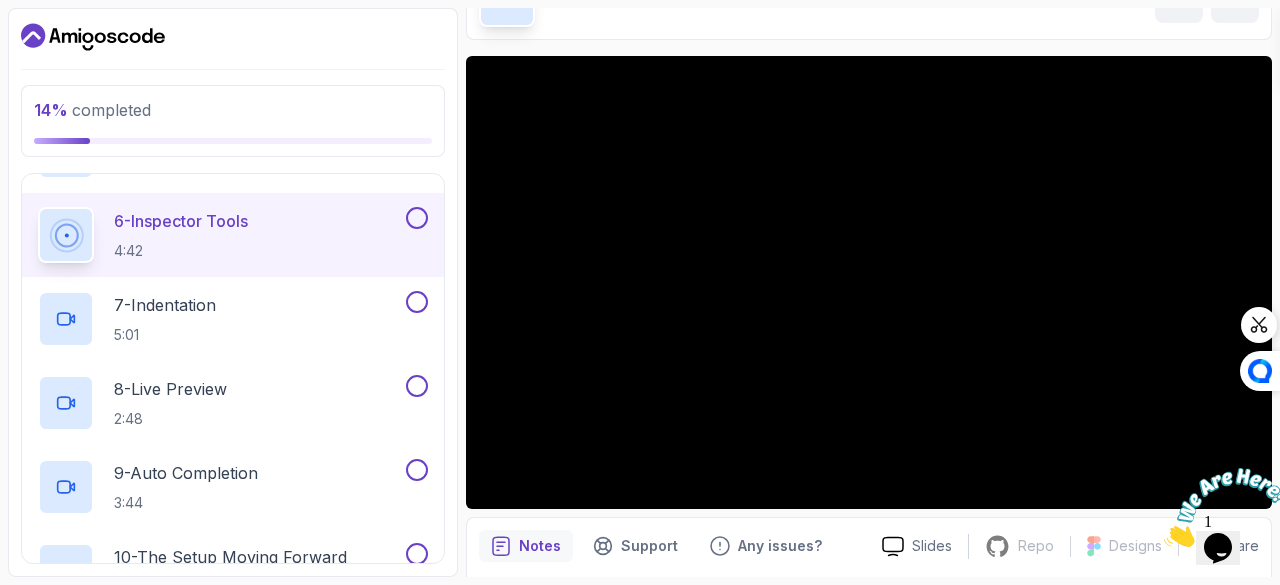 click at bounding box center (417, 218) 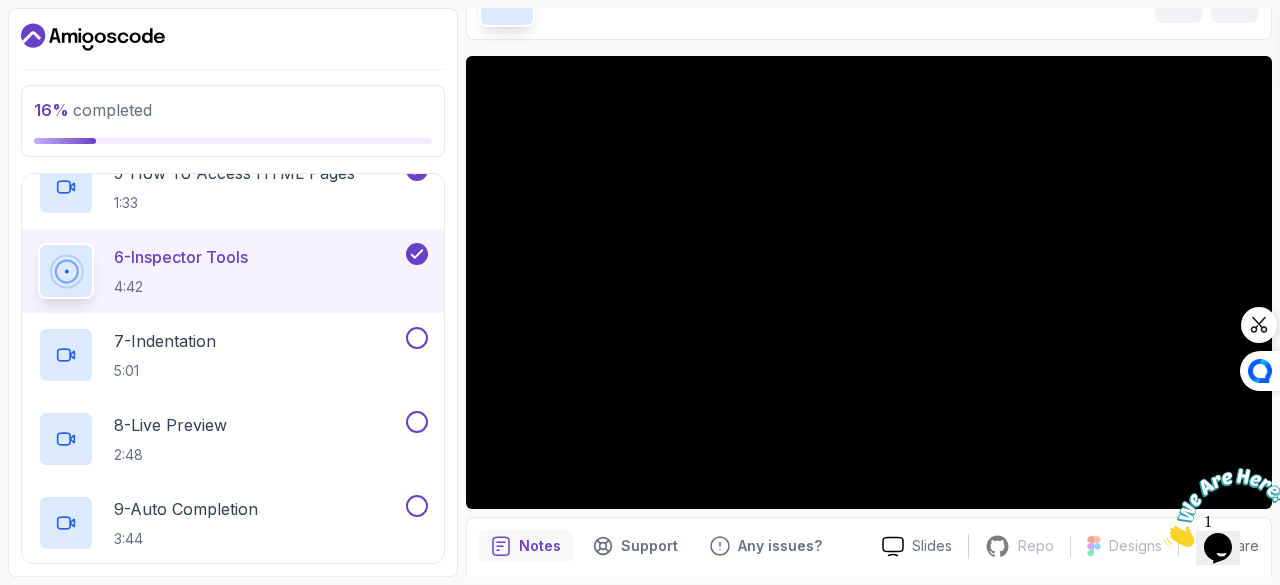 scroll, scrollTop: 495, scrollLeft: 0, axis: vertical 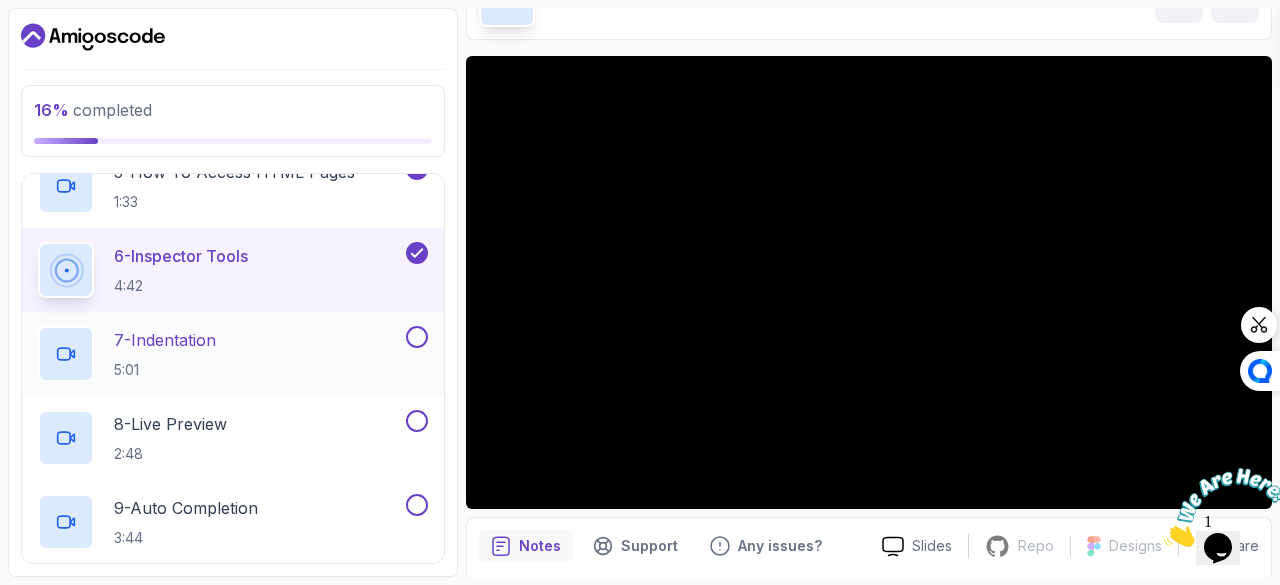 click at bounding box center (417, 337) 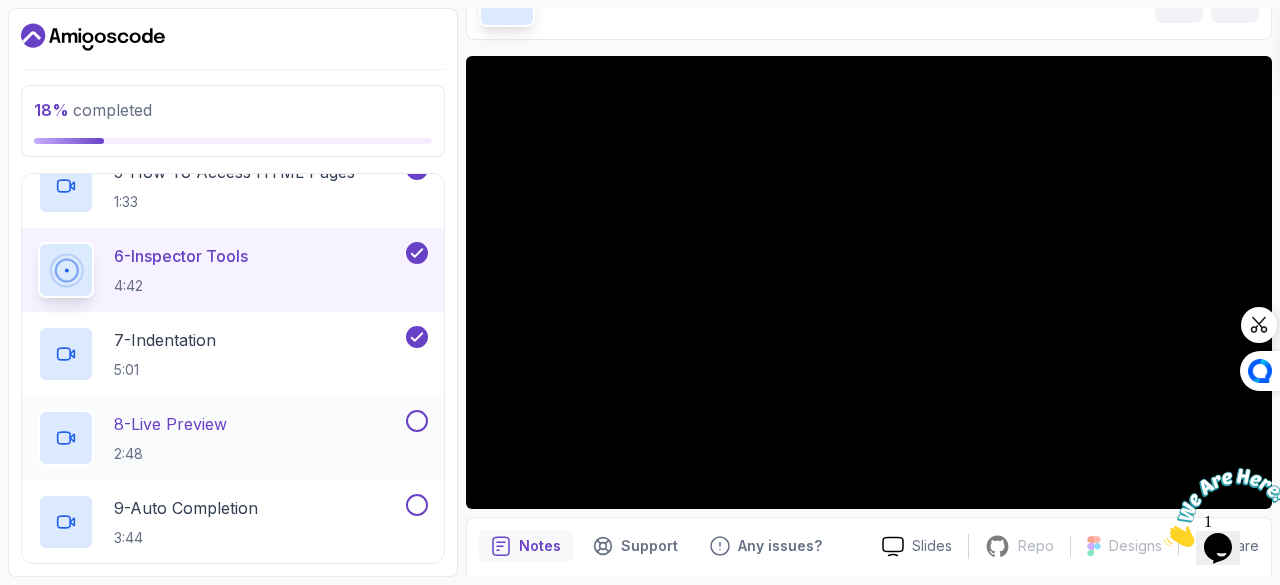 click at bounding box center (417, 421) 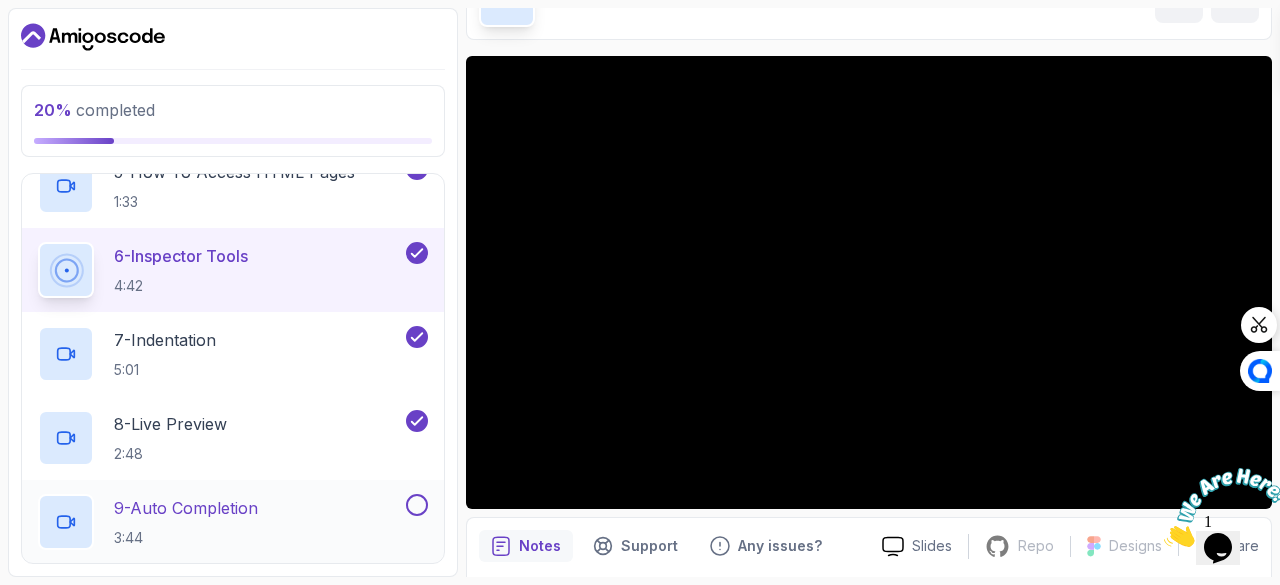click at bounding box center (417, 505) 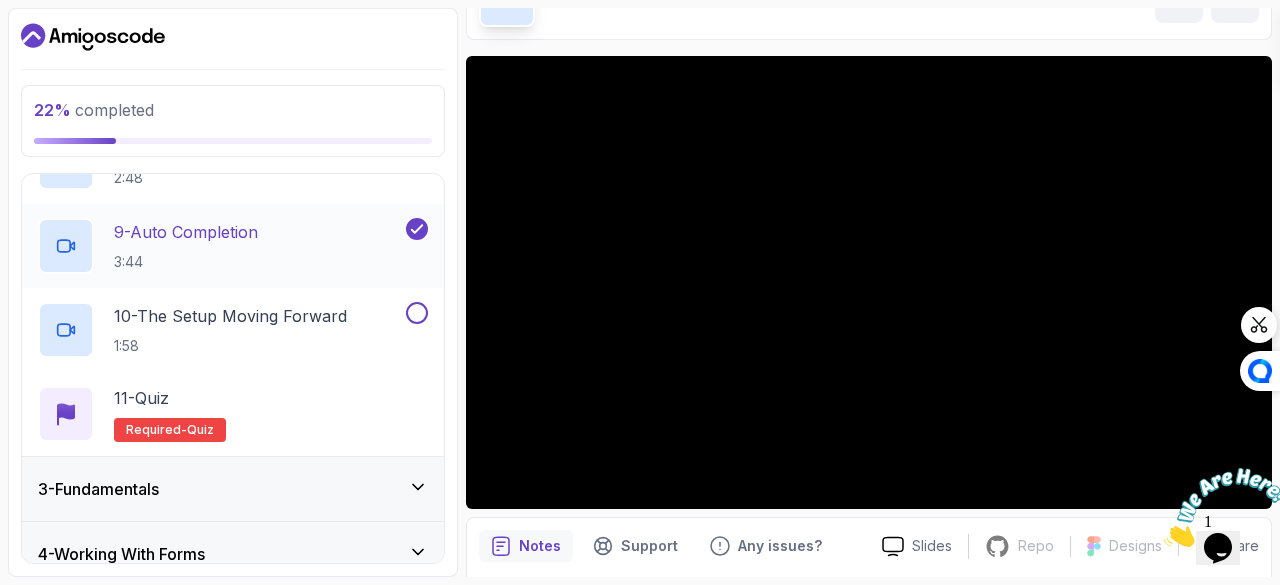 scroll, scrollTop: 779, scrollLeft: 0, axis: vertical 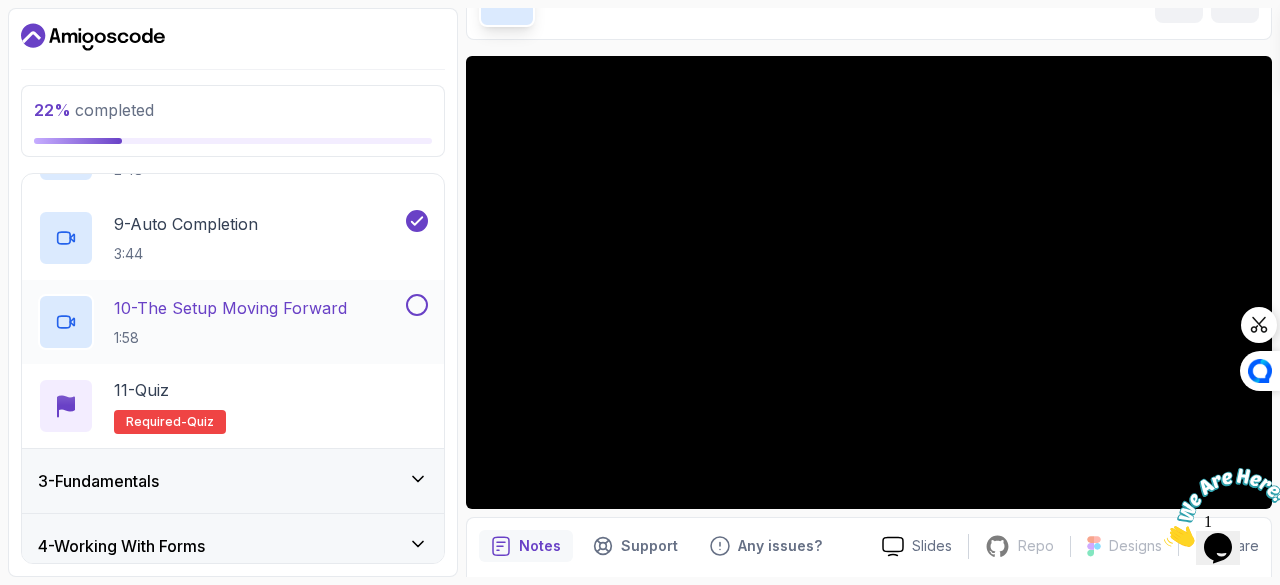click at bounding box center [417, 305] 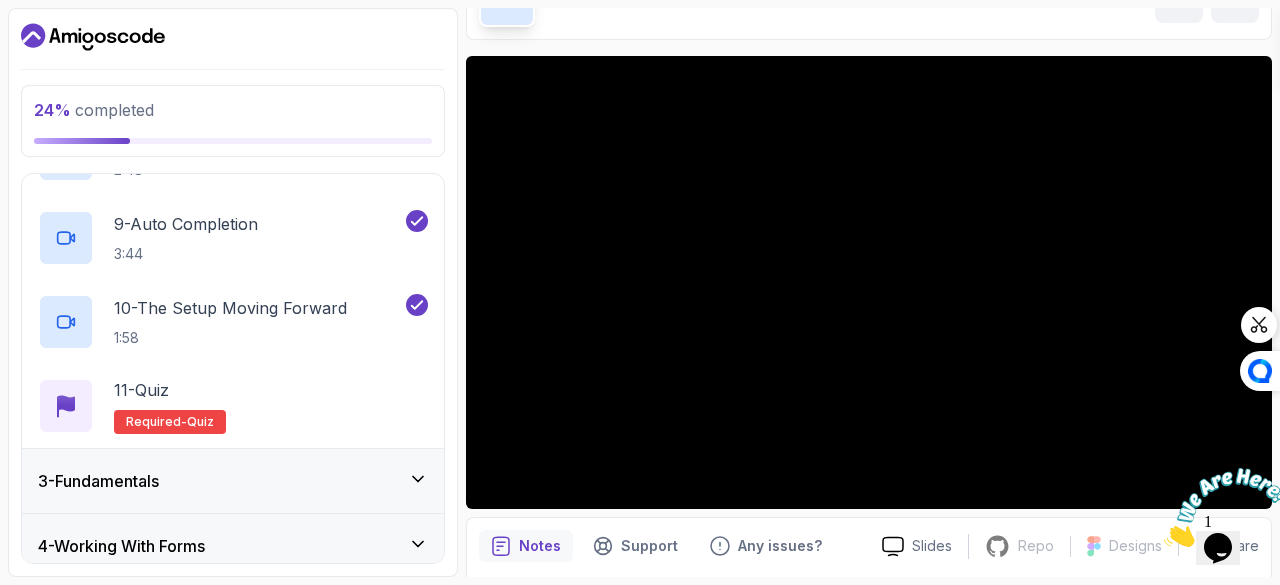 click on "3  -  Fundamentals" at bounding box center [233, 481] 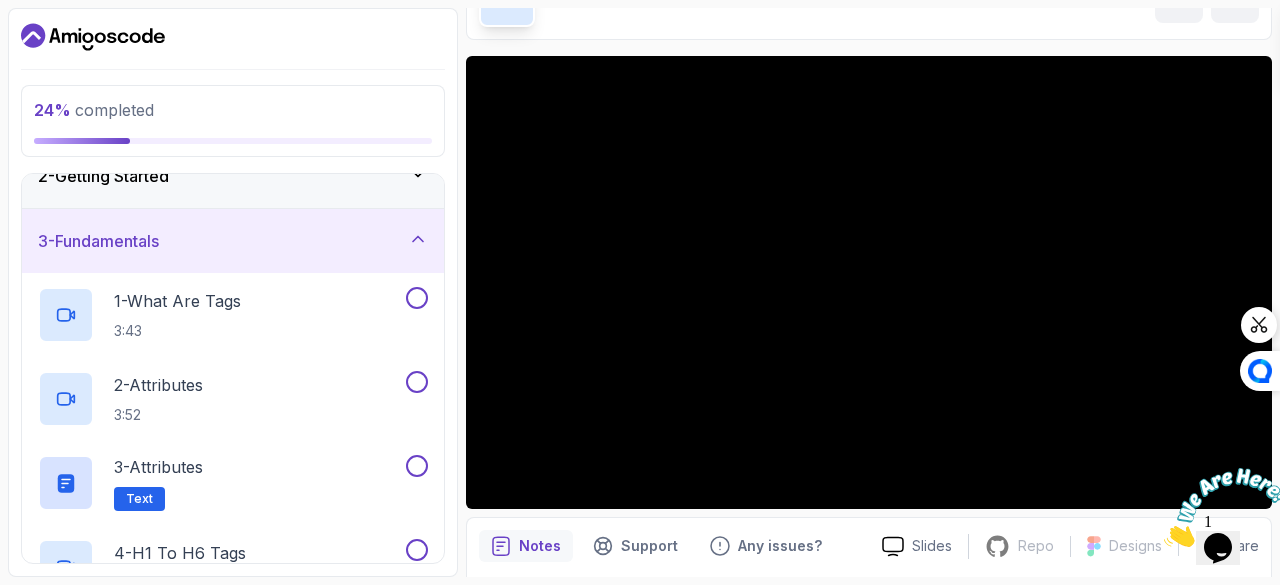 scroll, scrollTop: 94, scrollLeft: 0, axis: vertical 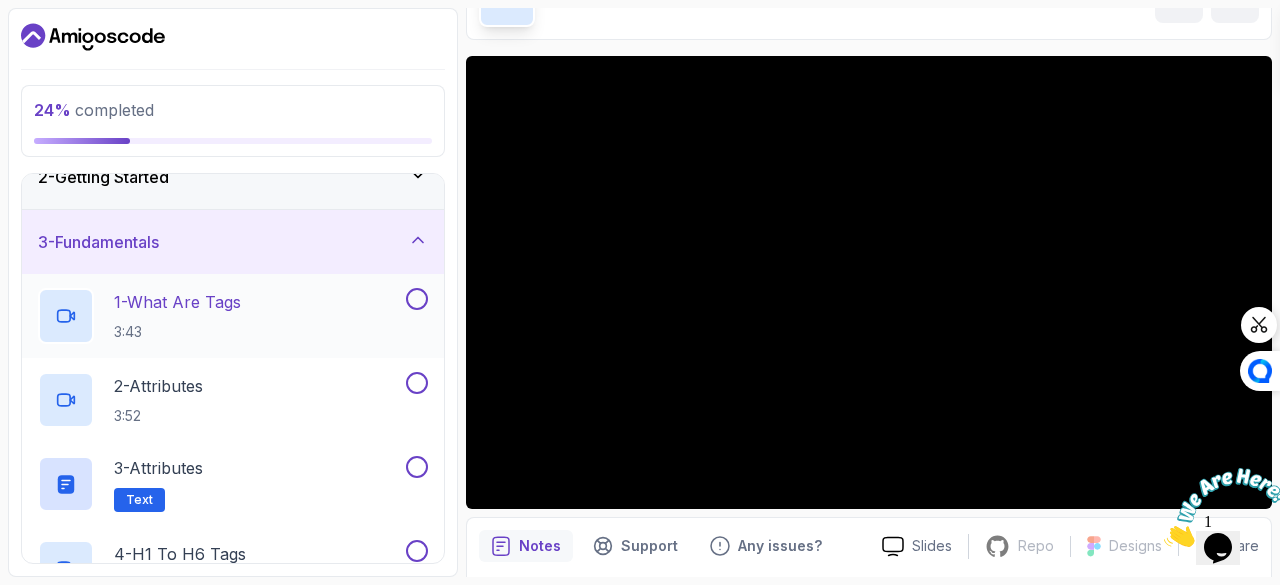 click at bounding box center (417, 299) 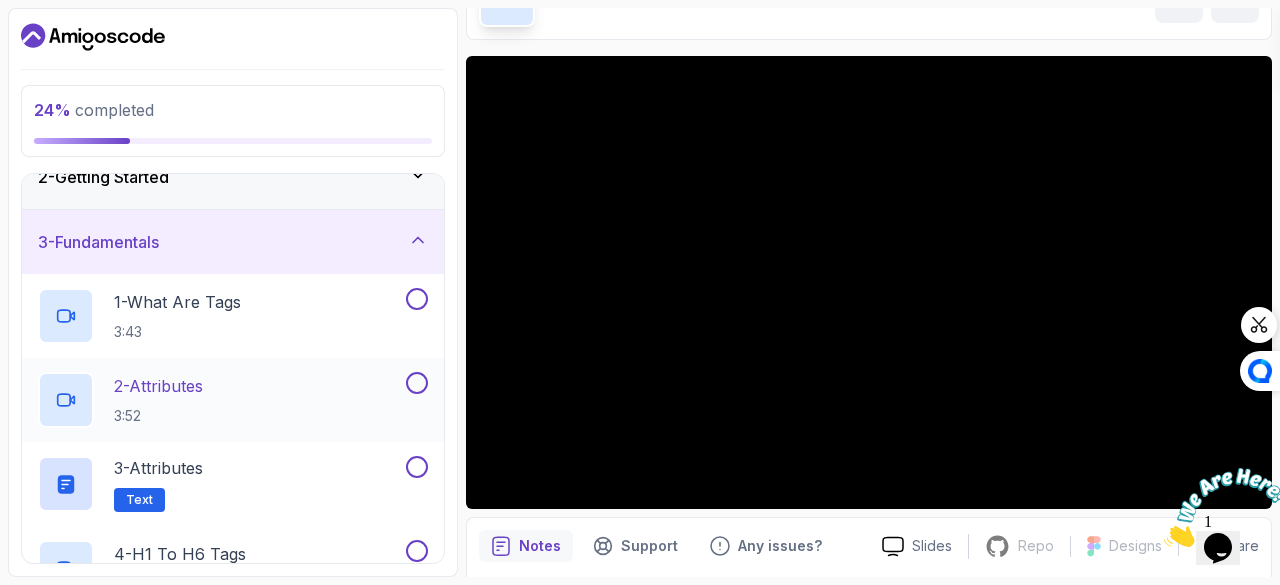 click at bounding box center (417, 383) 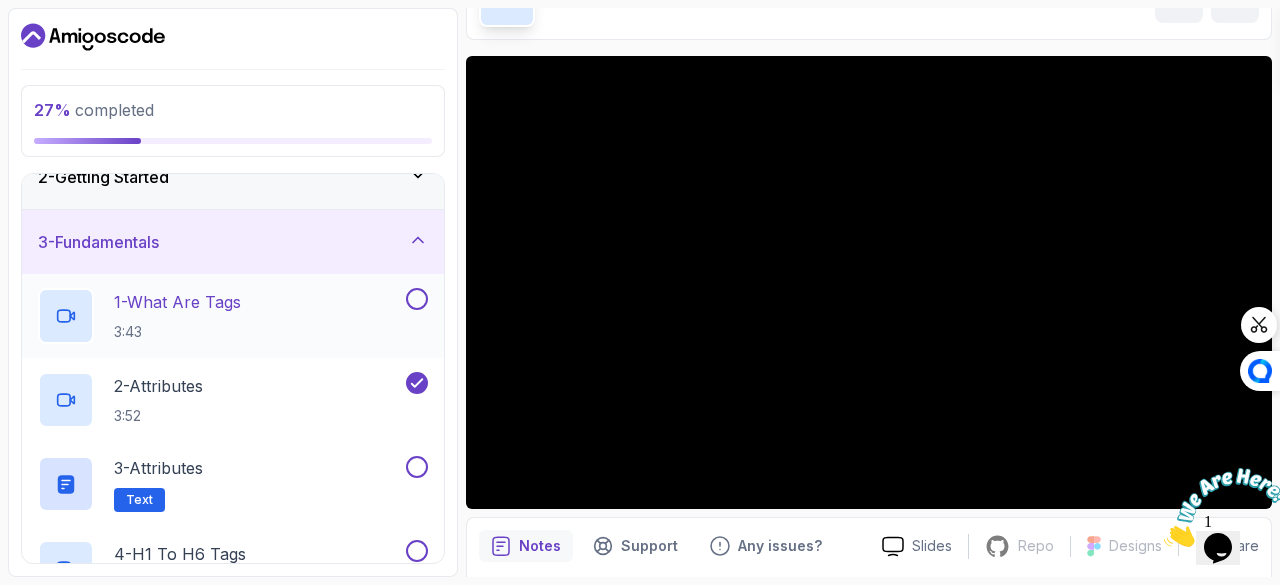 click at bounding box center [417, 299] 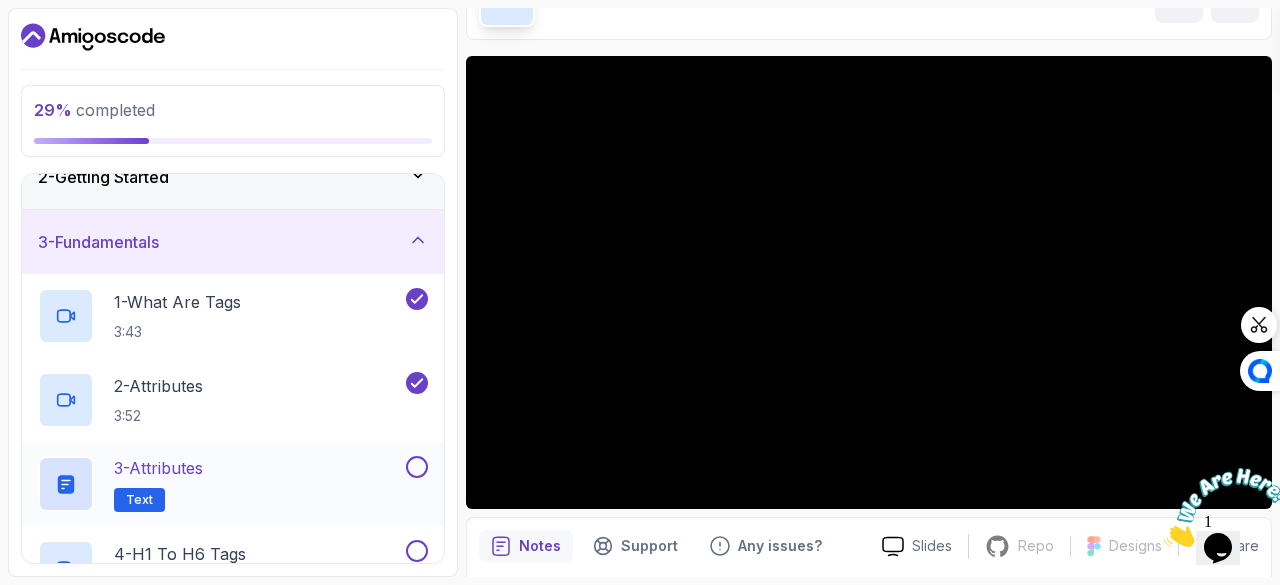 click at bounding box center [417, 467] 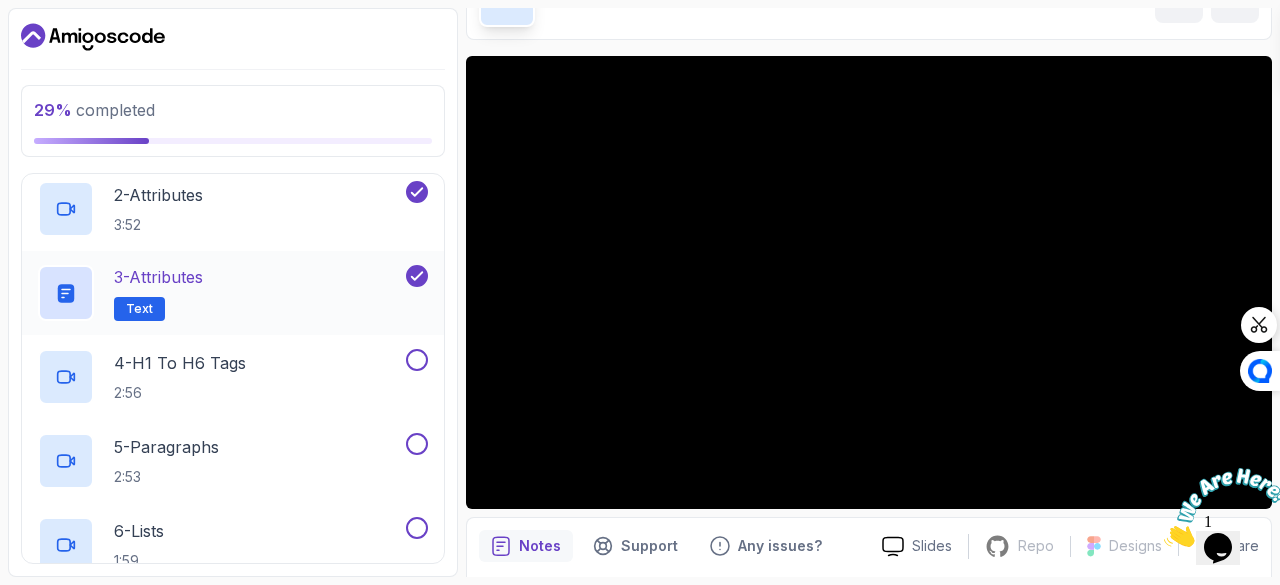 scroll, scrollTop: 286, scrollLeft: 0, axis: vertical 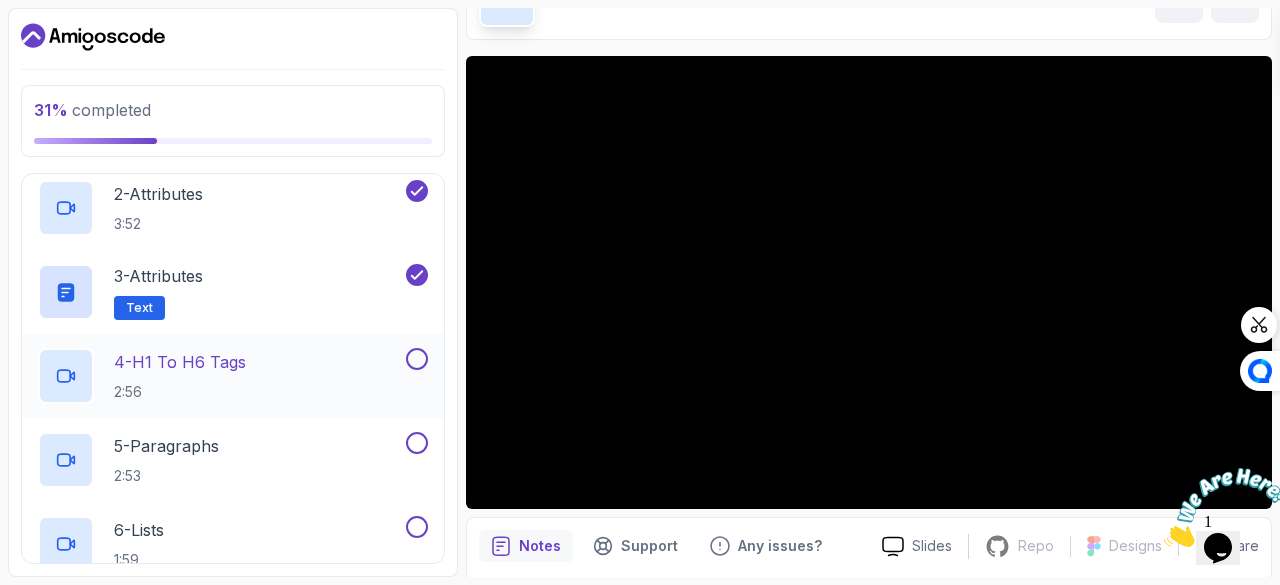click at bounding box center (417, 359) 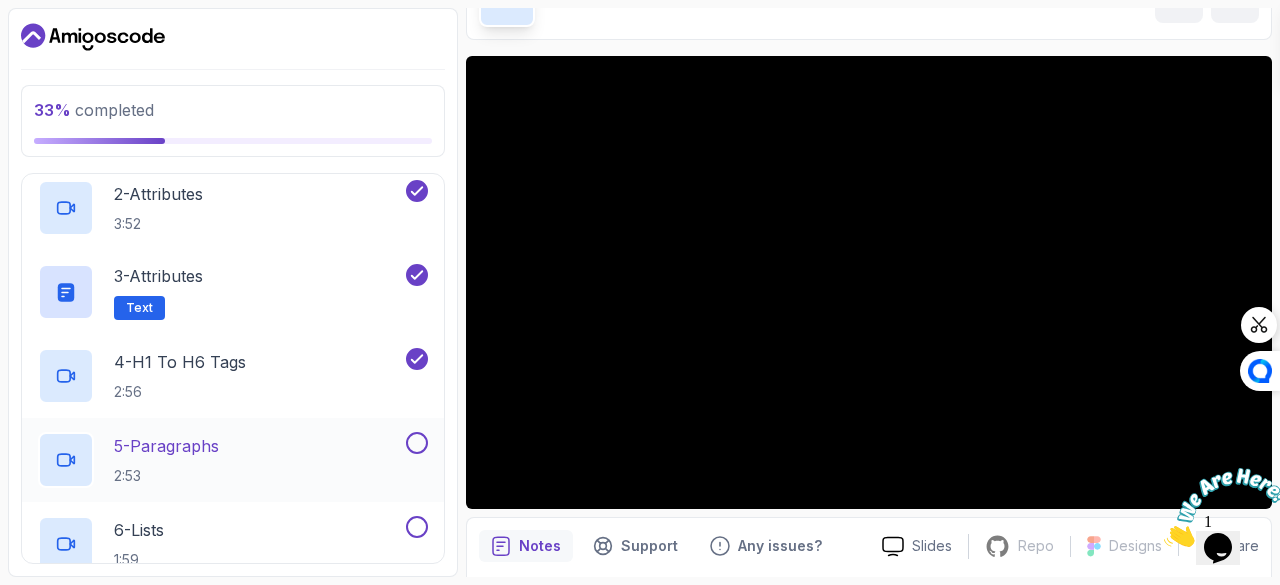 click at bounding box center (417, 443) 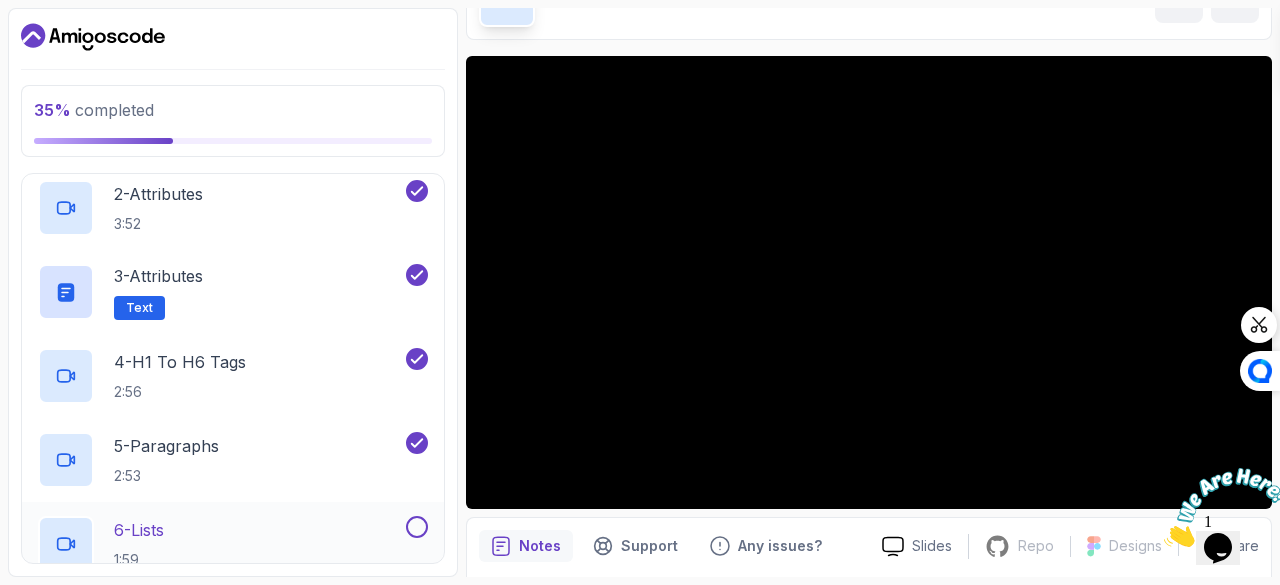 click at bounding box center (417, 527) 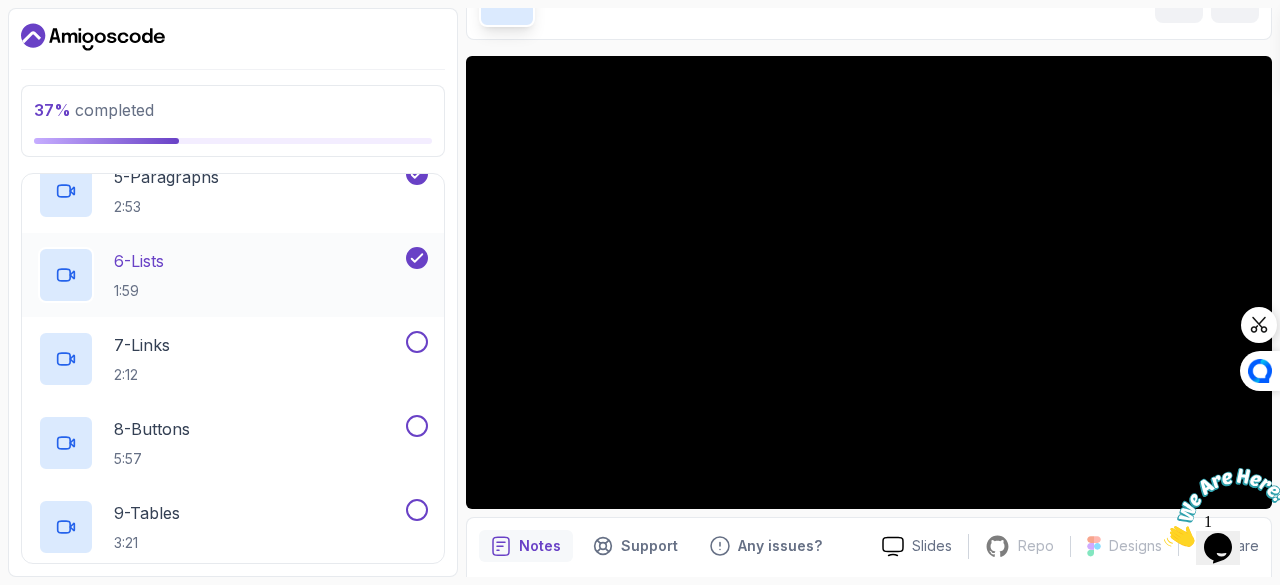 scroll, scrollTop: 577, scrollLeft: 0, axis: vertical 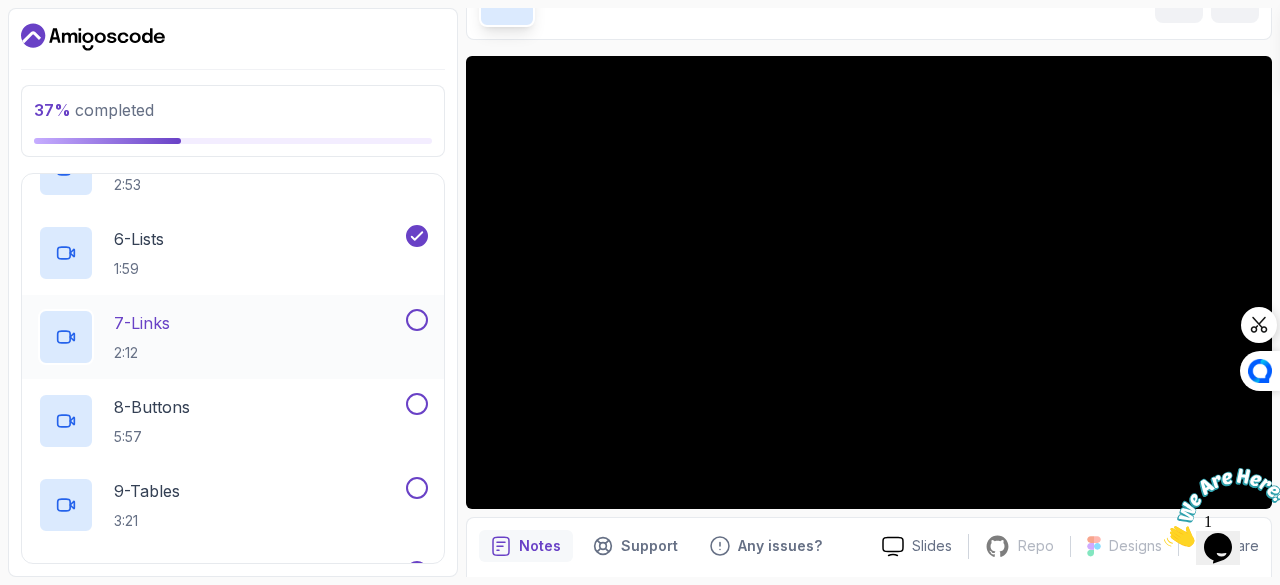 click at bounding box center [417, 320] 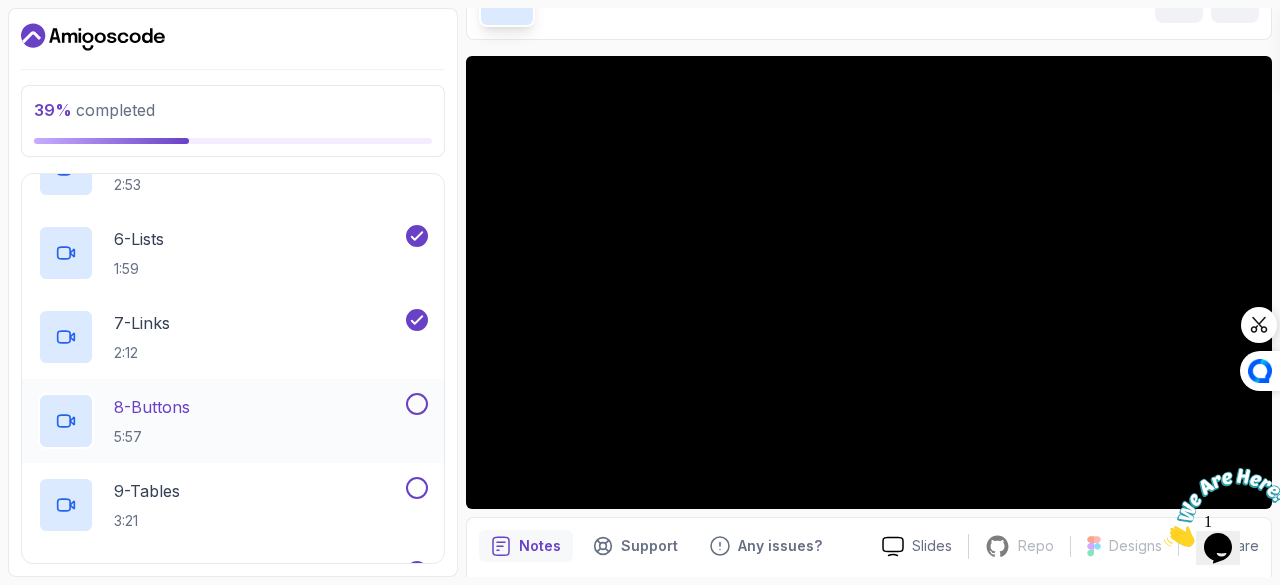 click at bounding box center (417, 404) 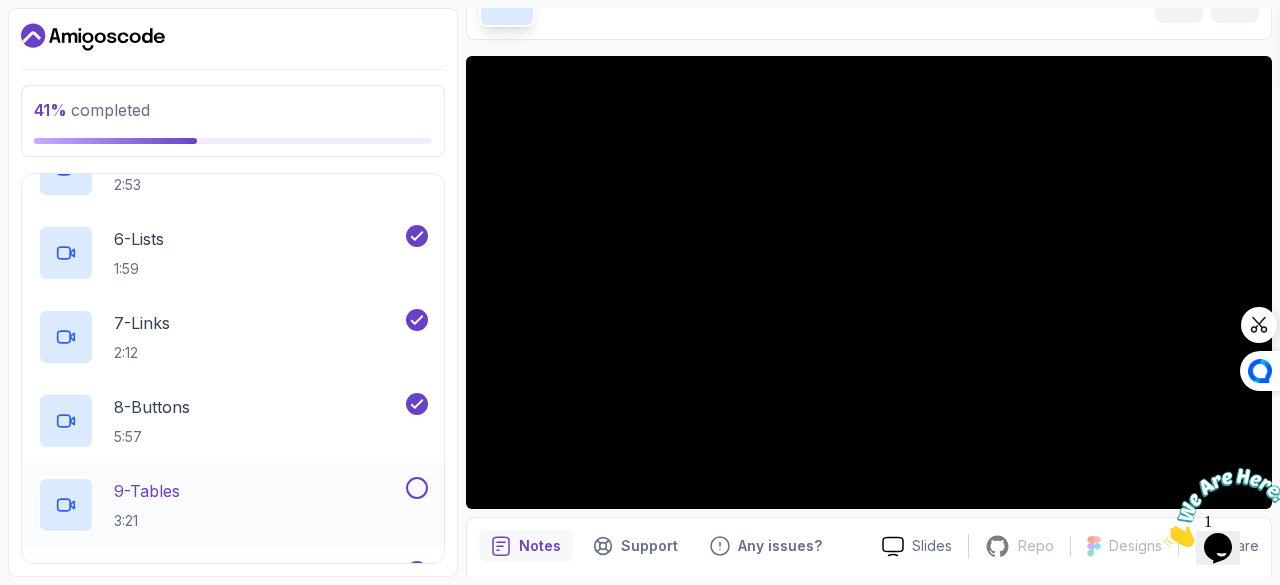 click at bounding box center (417, 488) 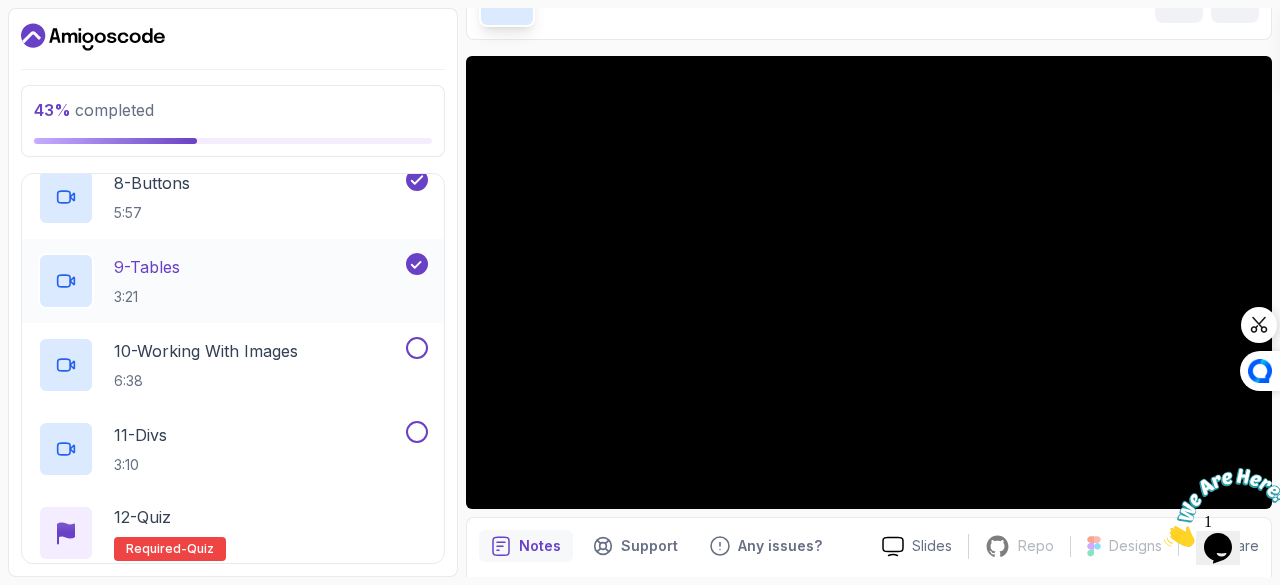 scroll, scrollTop: 899, scrollLeft: 0, axis: vertical 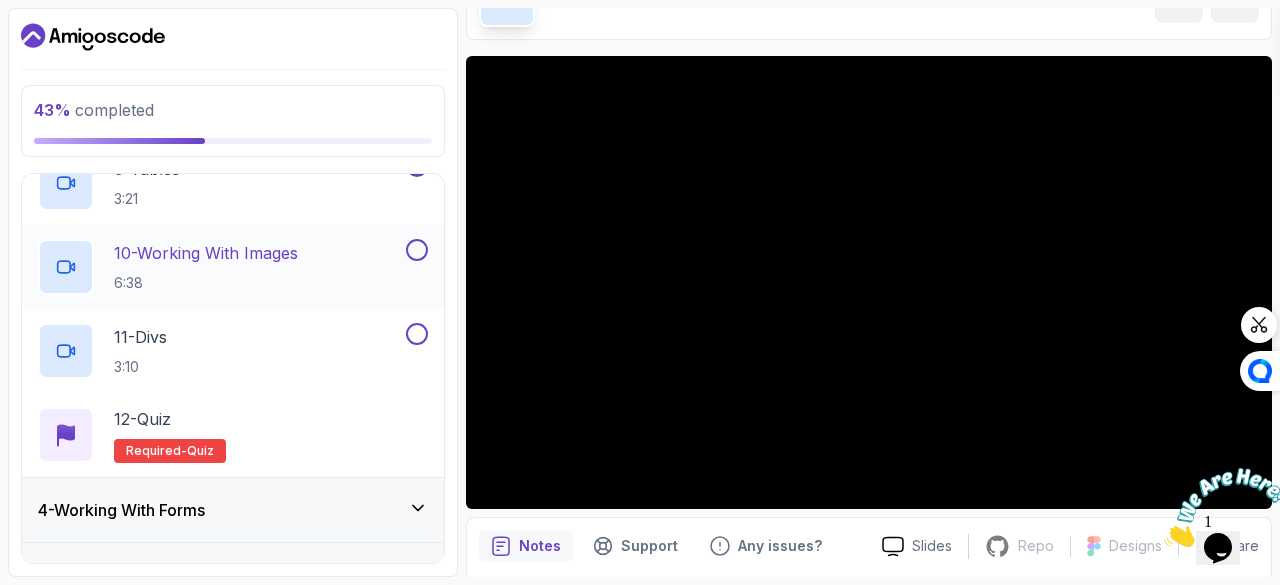 click at bounding box center (417, 250) 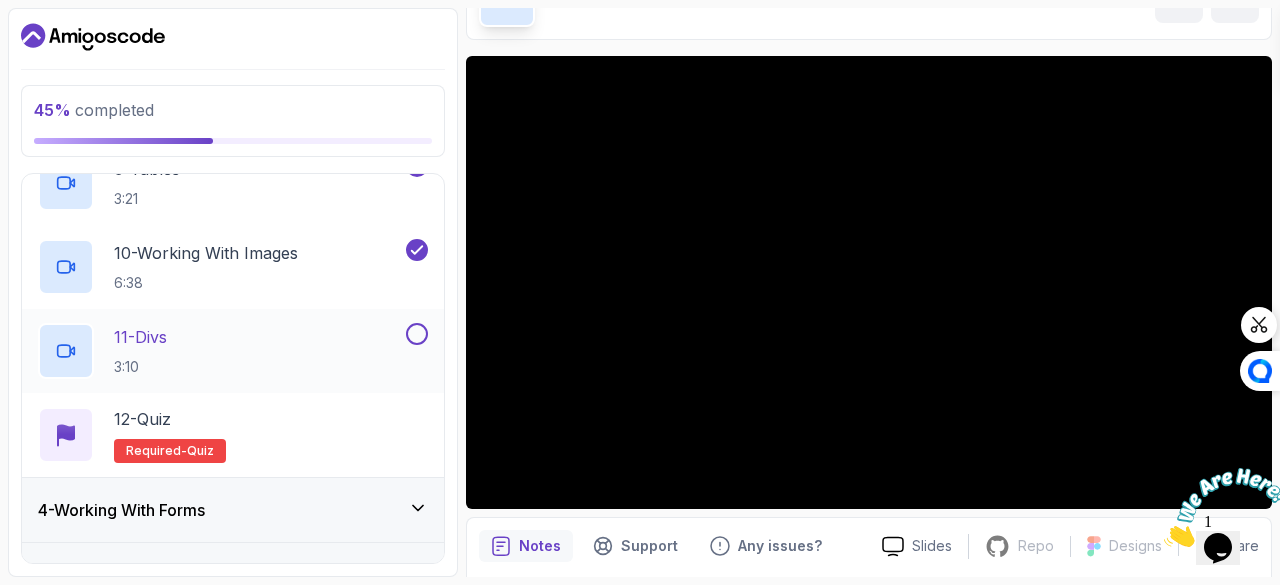 click at bounding box center [417, 334] 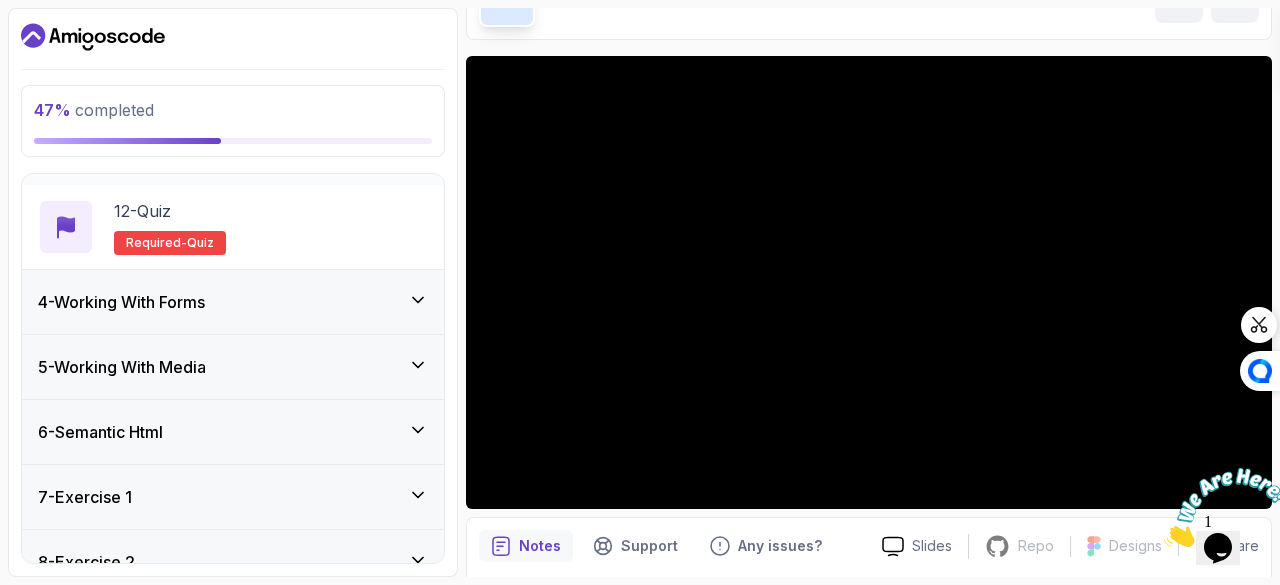 scroll, scrollTop: 1113, scrollLeft: 0, axis: vertical 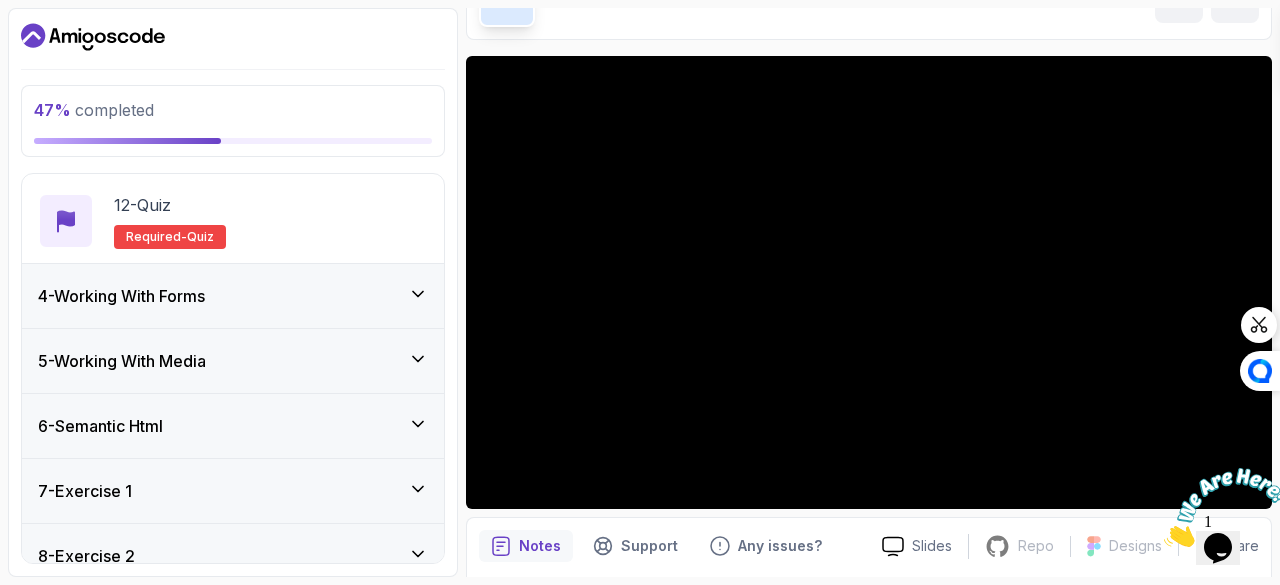 click on "4  -  Working With Forms" at bounding box center (233, 296) 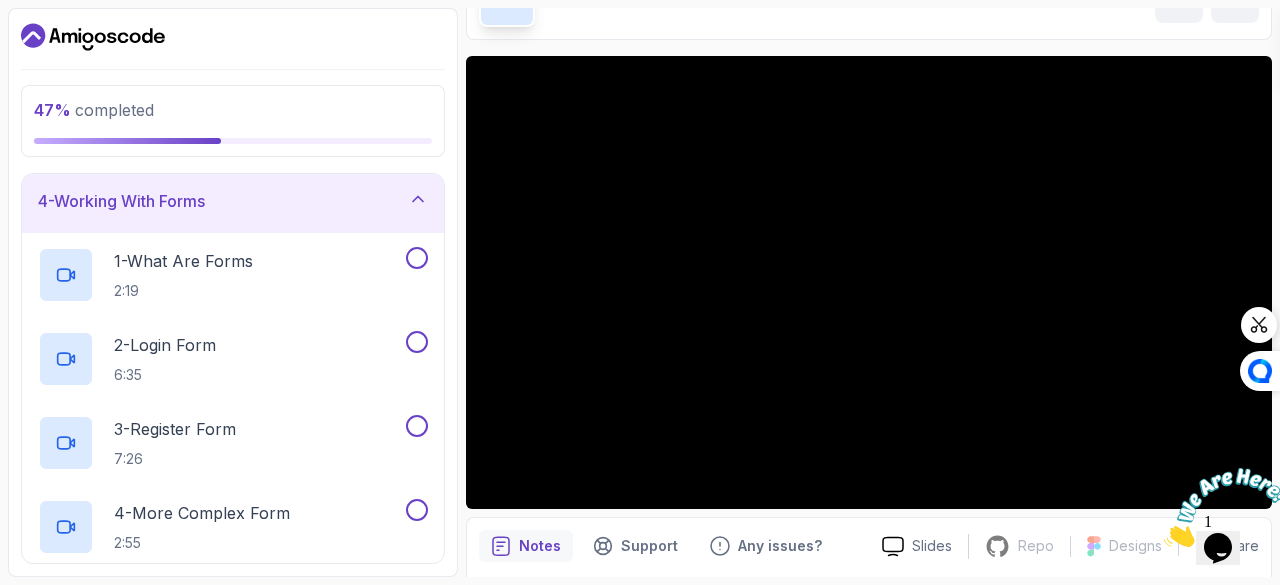 scroll, scrollTop: 201, scrollLeft: 0, axis: vertical 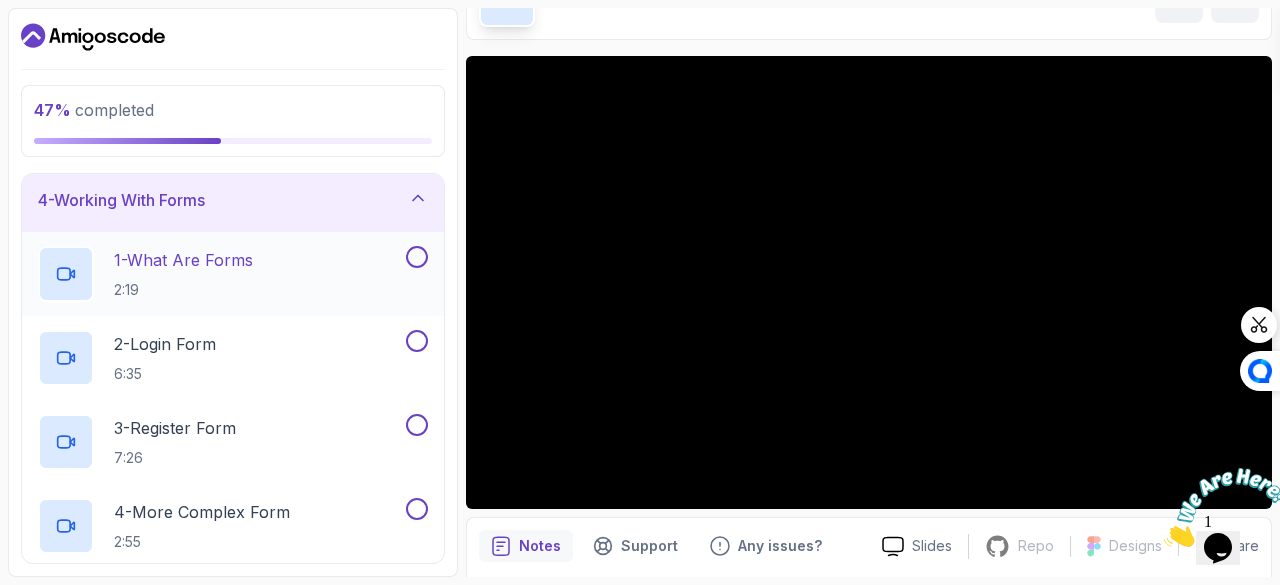 click at bounding box center (417, 257) 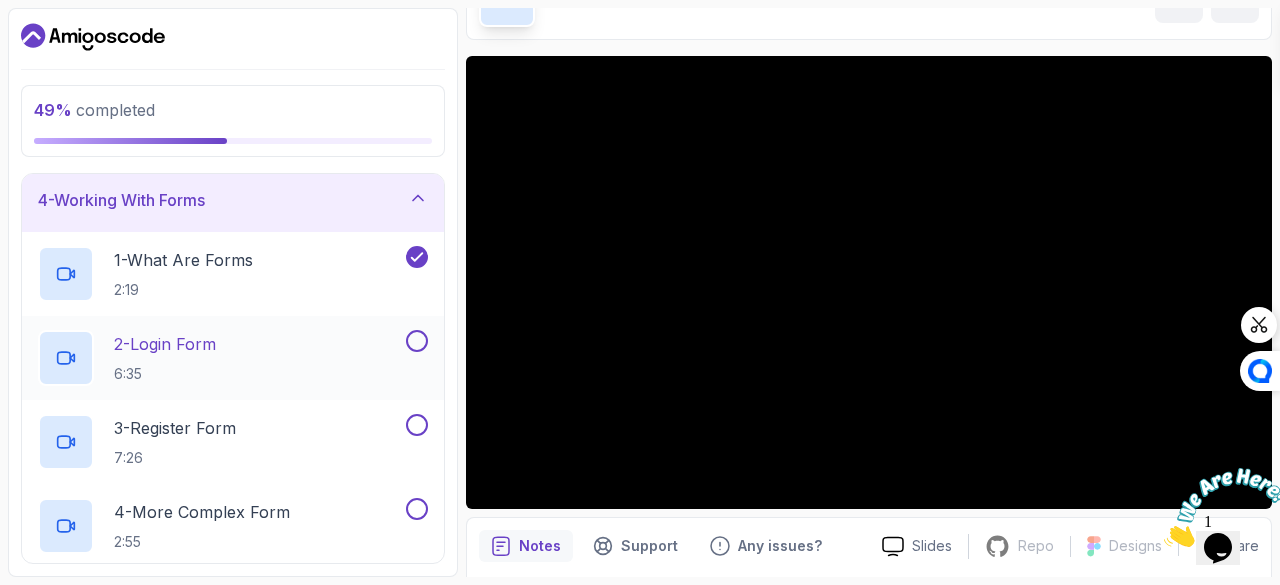 click at bounding box center [417, 341] 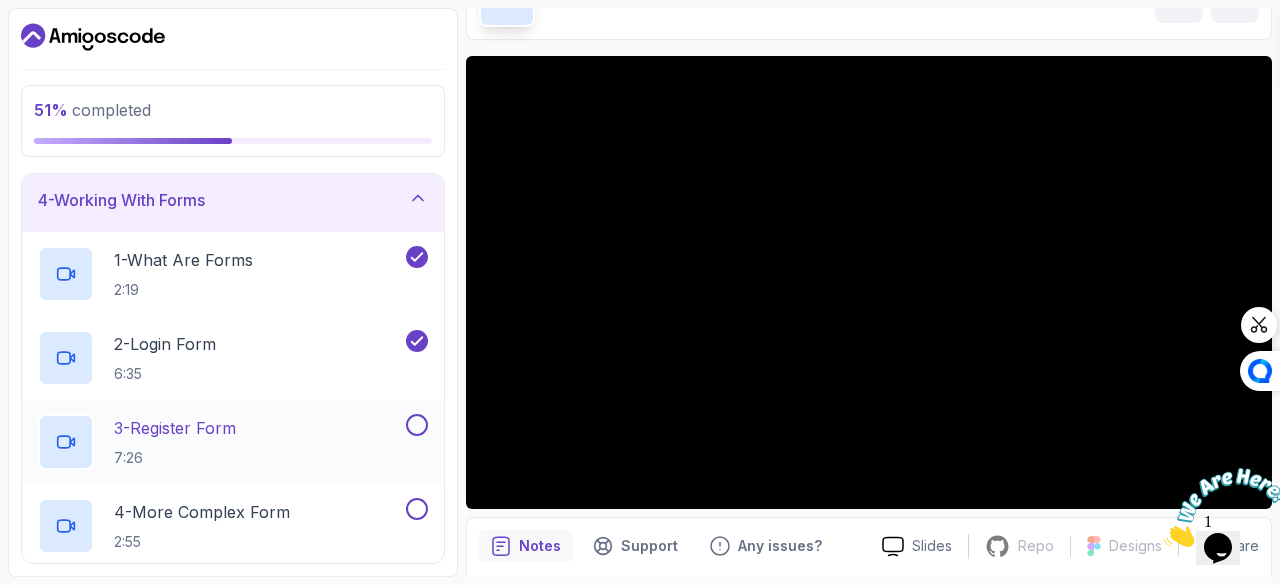 click at bounding box center [417, 425] 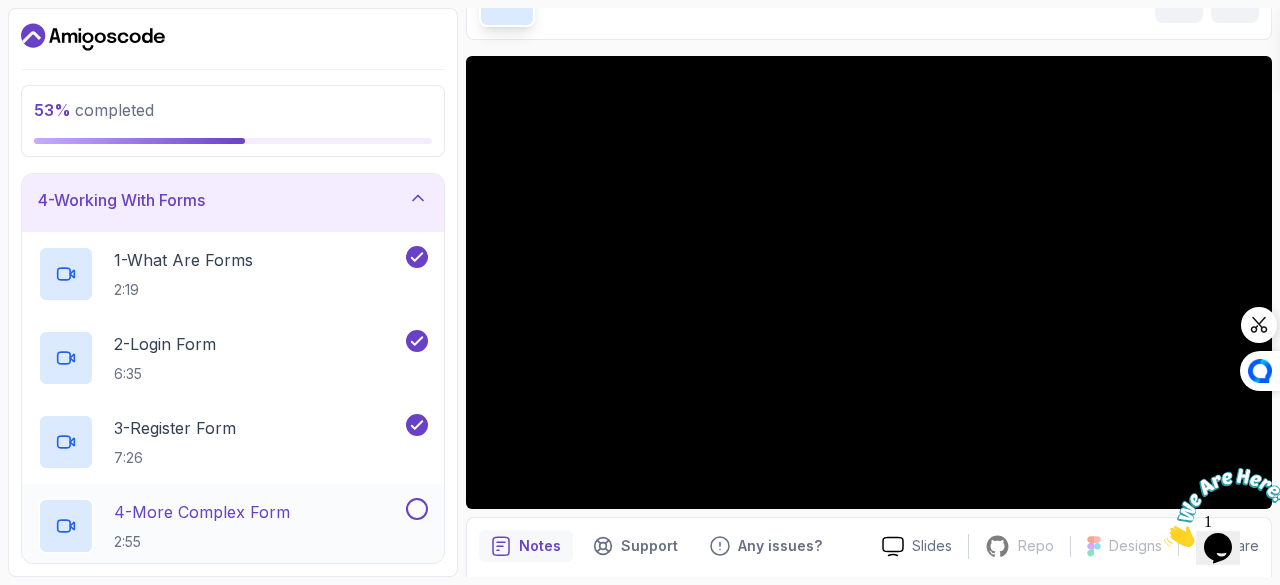 click at bounding box center [417, 509] 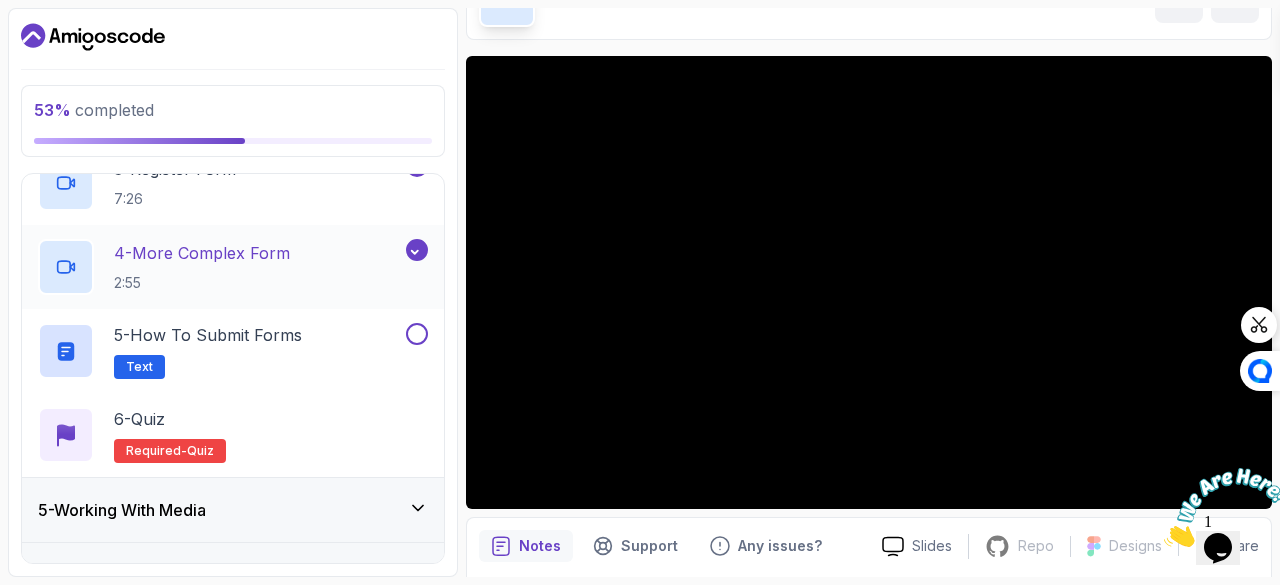 scroll, scrollTop: 461, scrollLeft: 0, axis: vertical 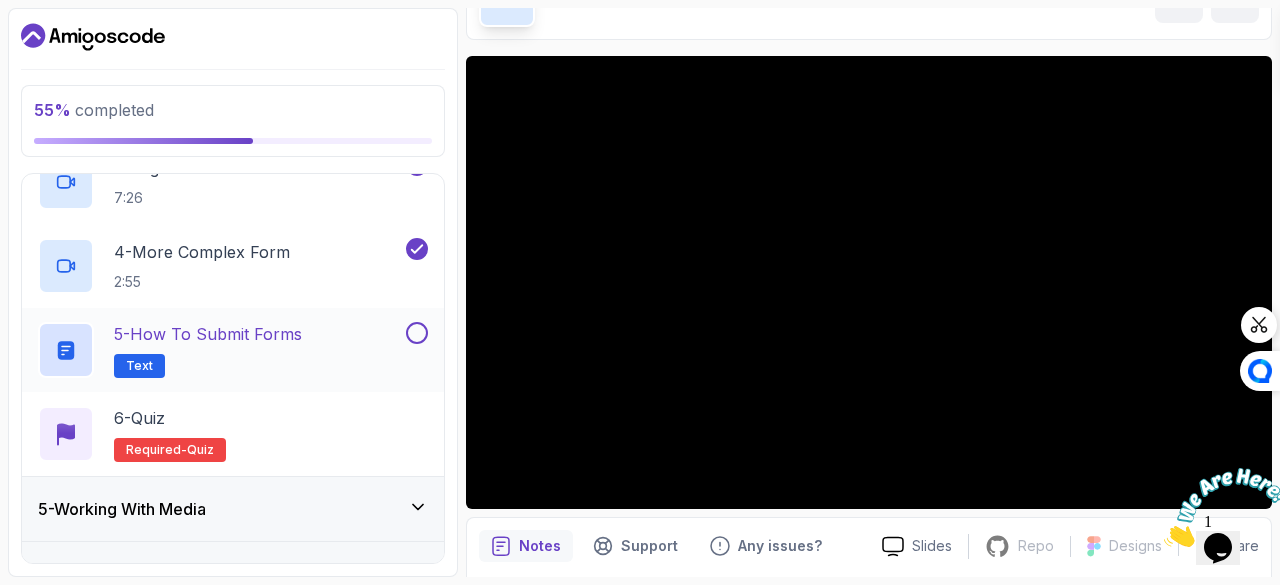 click at bounding box center [417, 333] 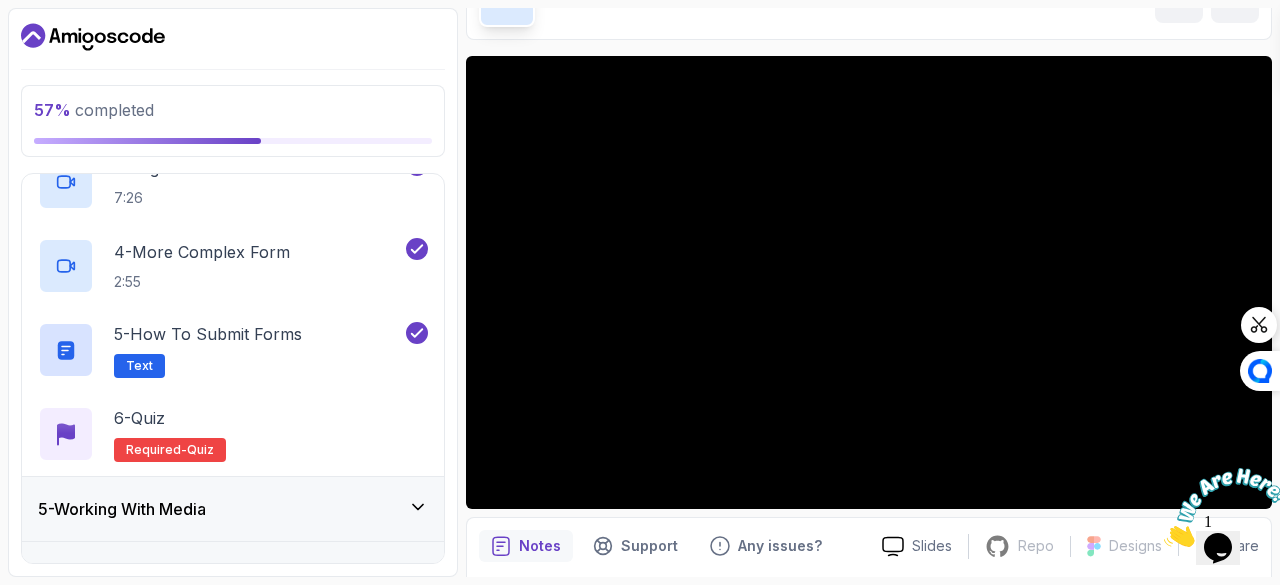 click 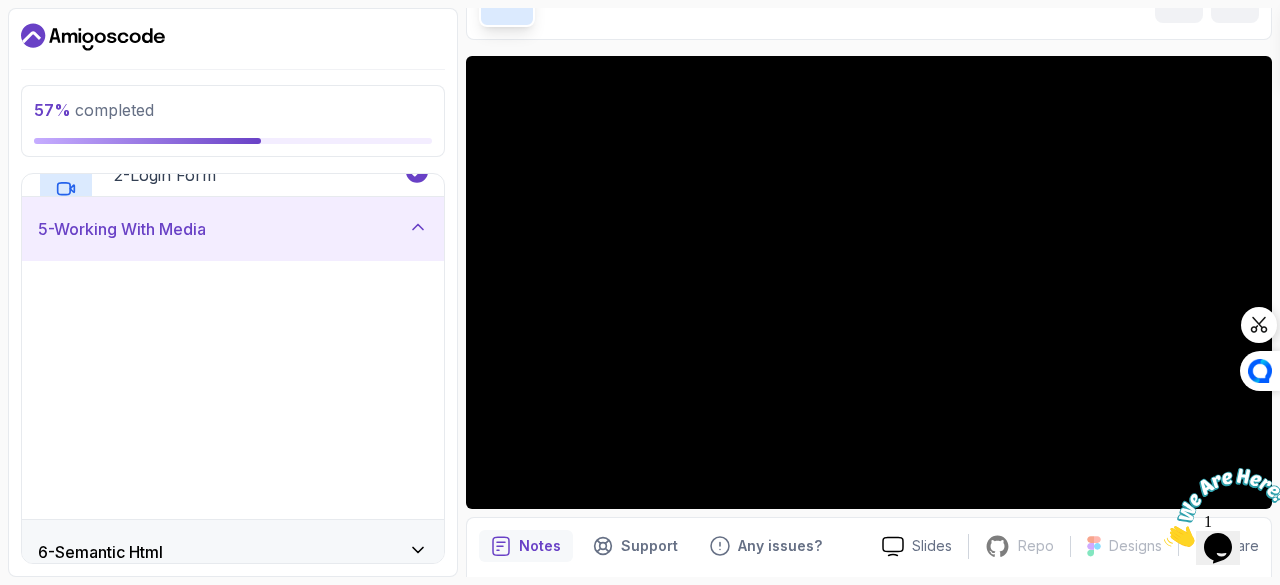 scroll, scrollTop: 320, scrollLeft: 0, axis: vertical 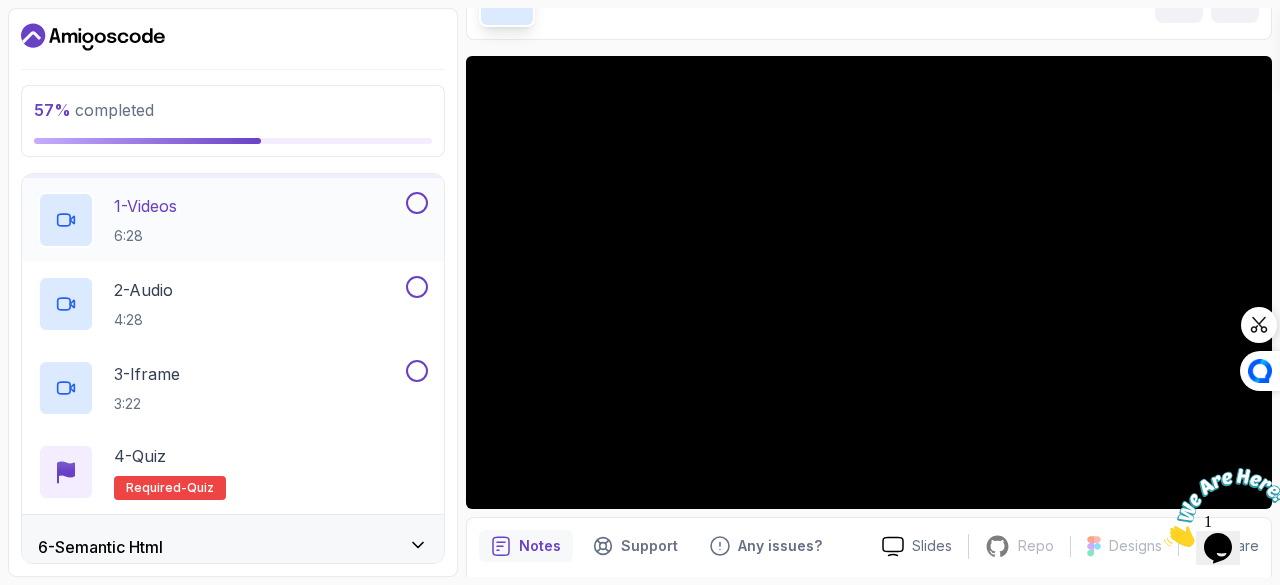click at bounding box center (415, 203) 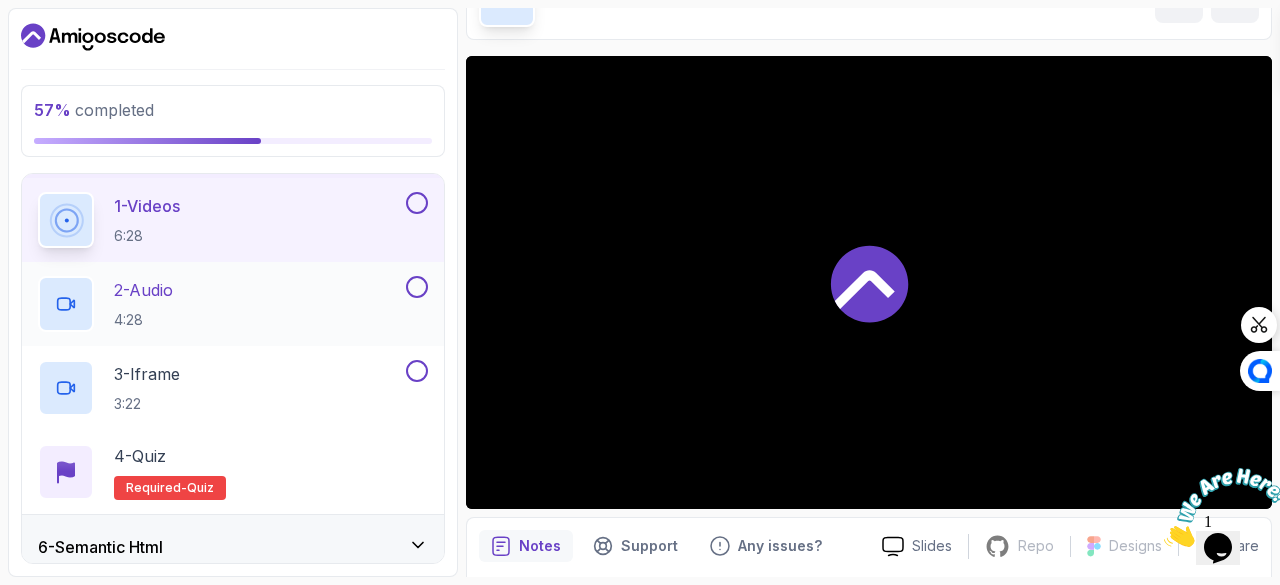 click at bounding box center [417, 287] 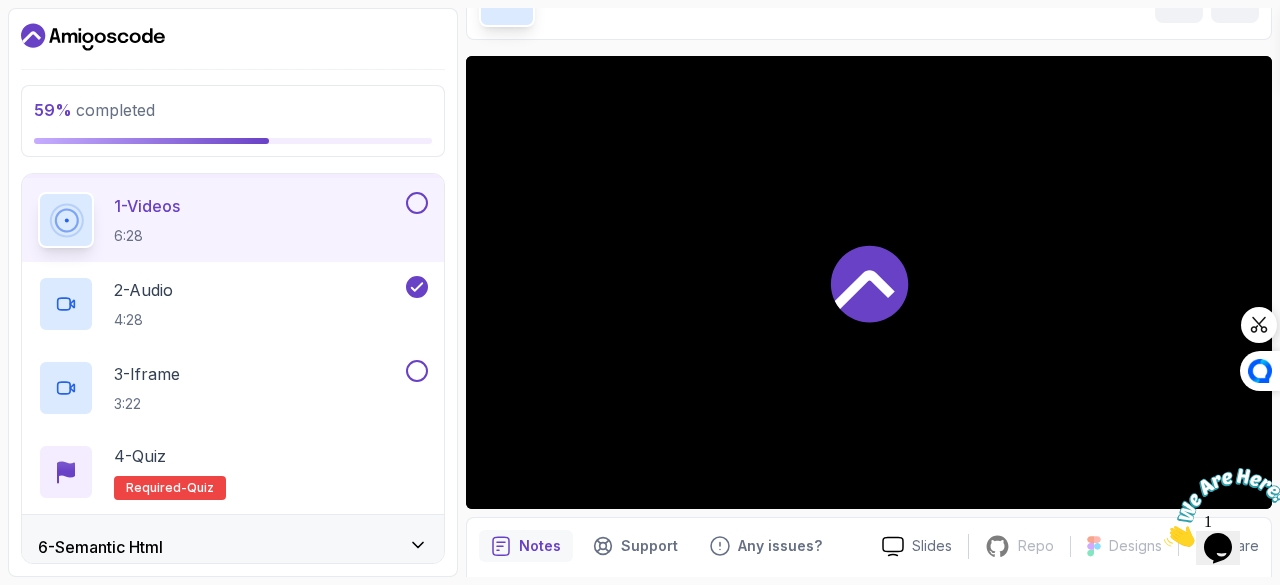 click at bounding box center [417, 203] 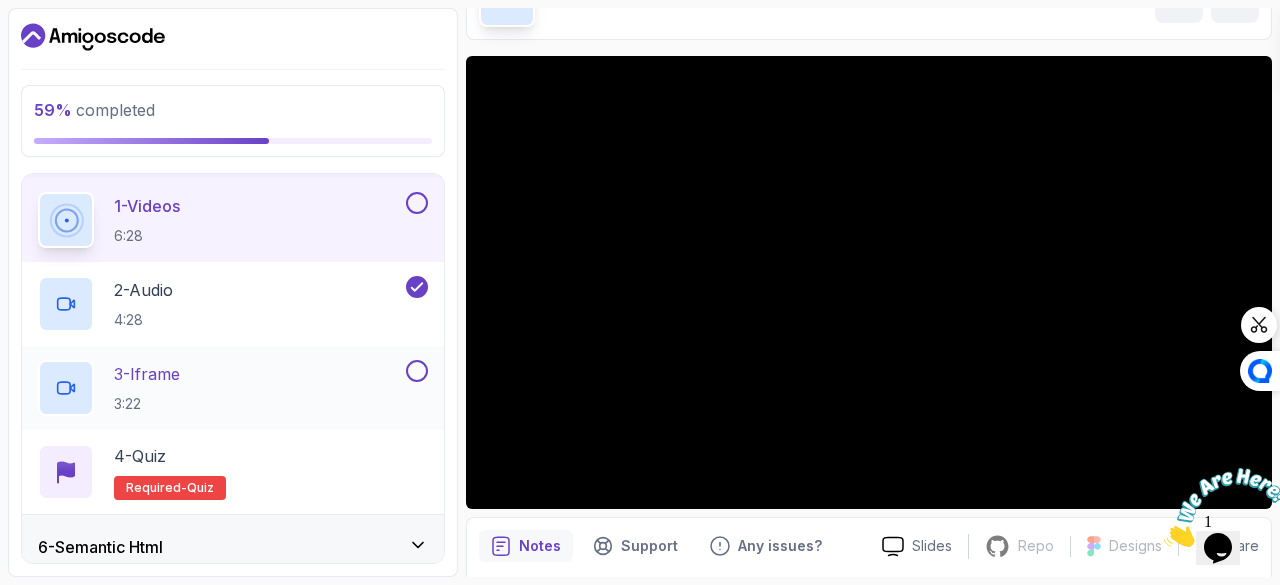 click at bounding box center (417, 371) 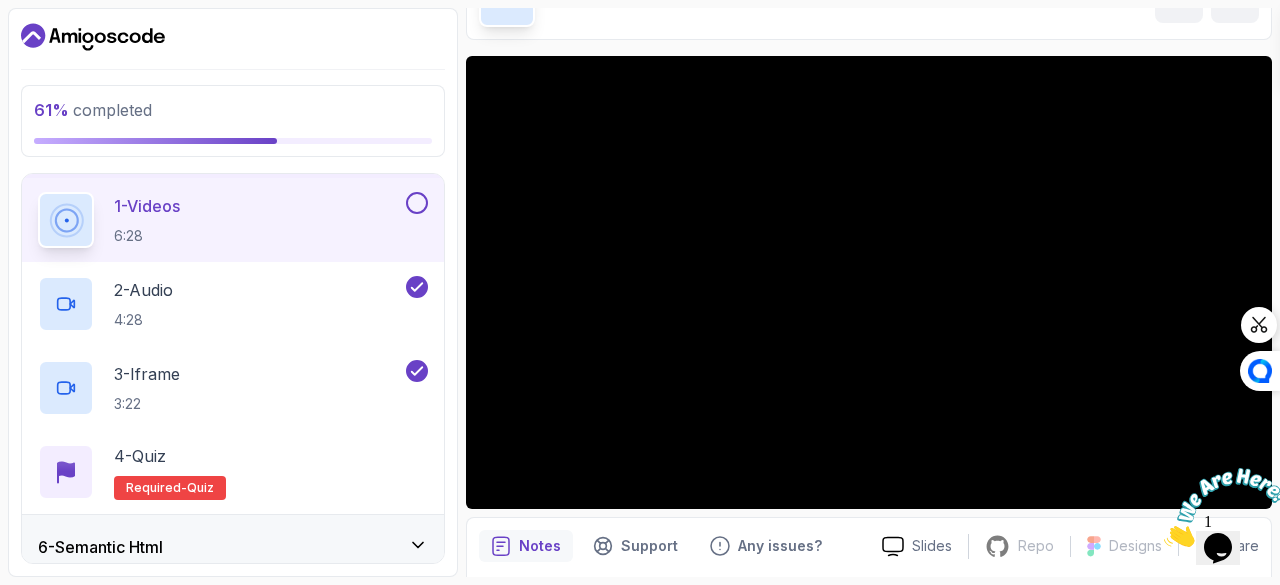 click at bounding box center [417, 203] 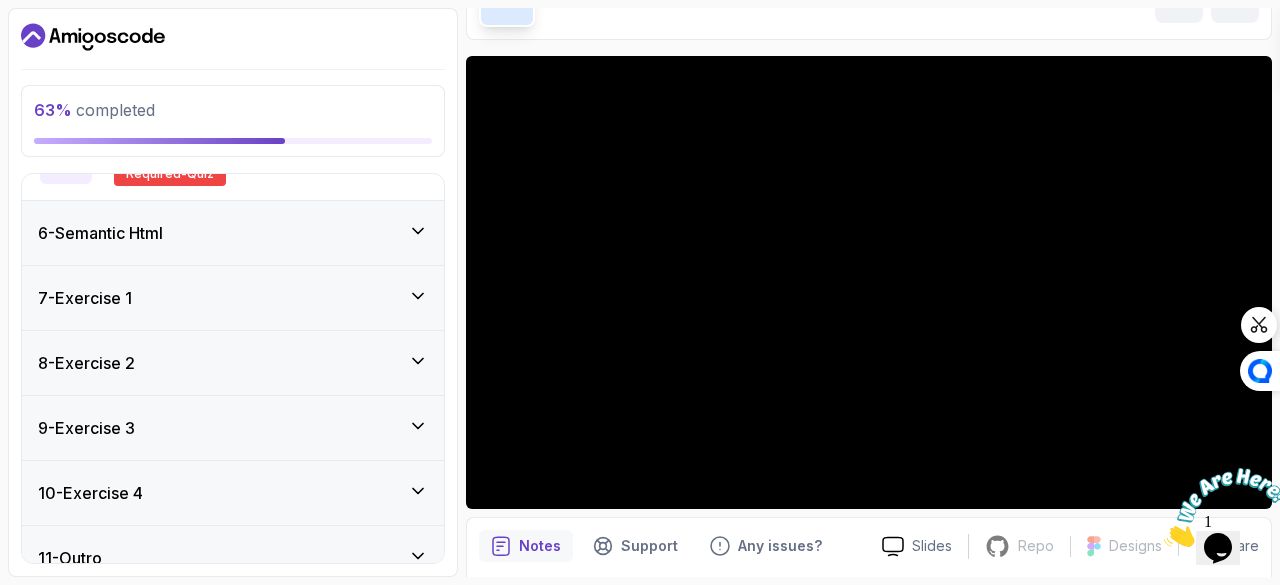 scroll, scrollTop: 646, scrollLeft: 0, axis: vertical 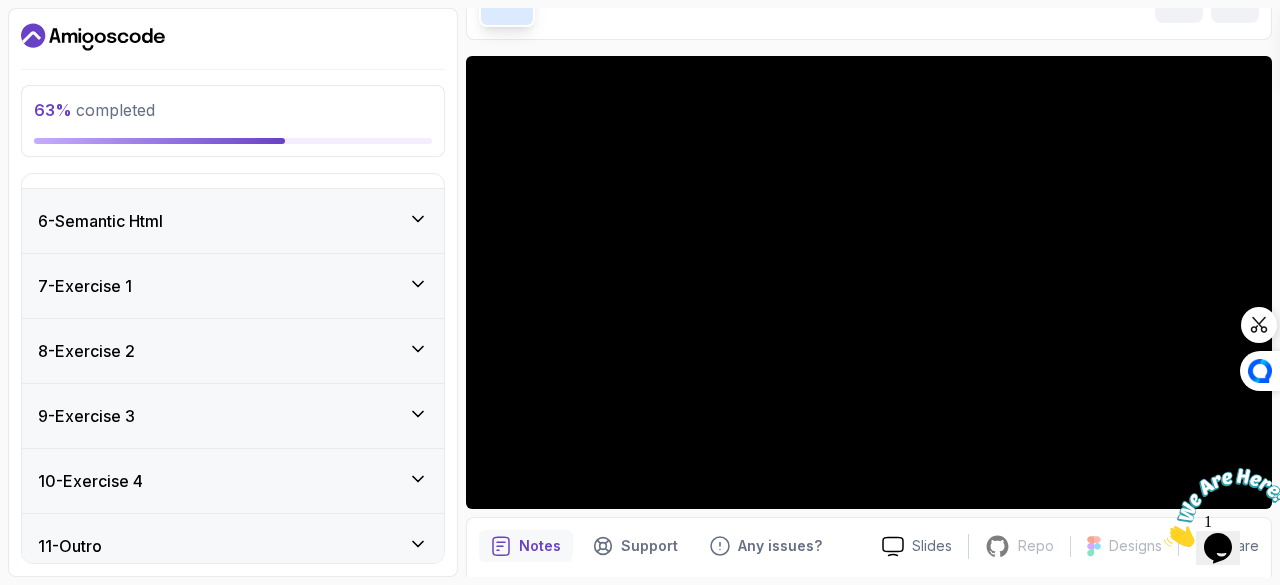click on "6  -  Semantic Html" at bounding box center (233, 221) 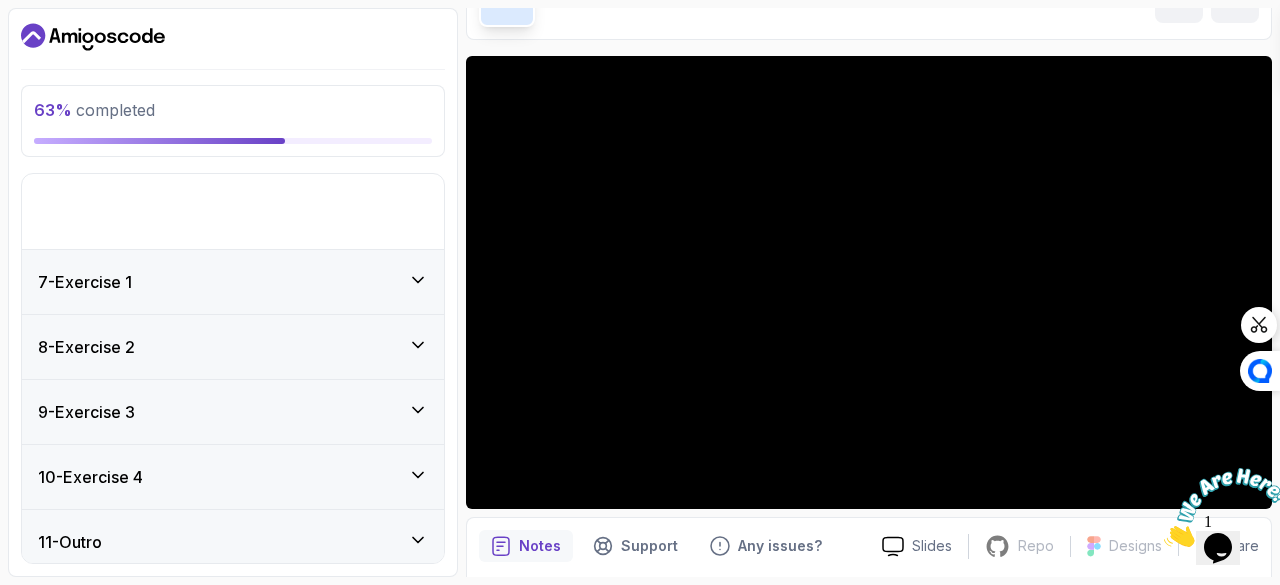 scroll, scrollTop: 320, scrollLeft: 0, axis: vertical 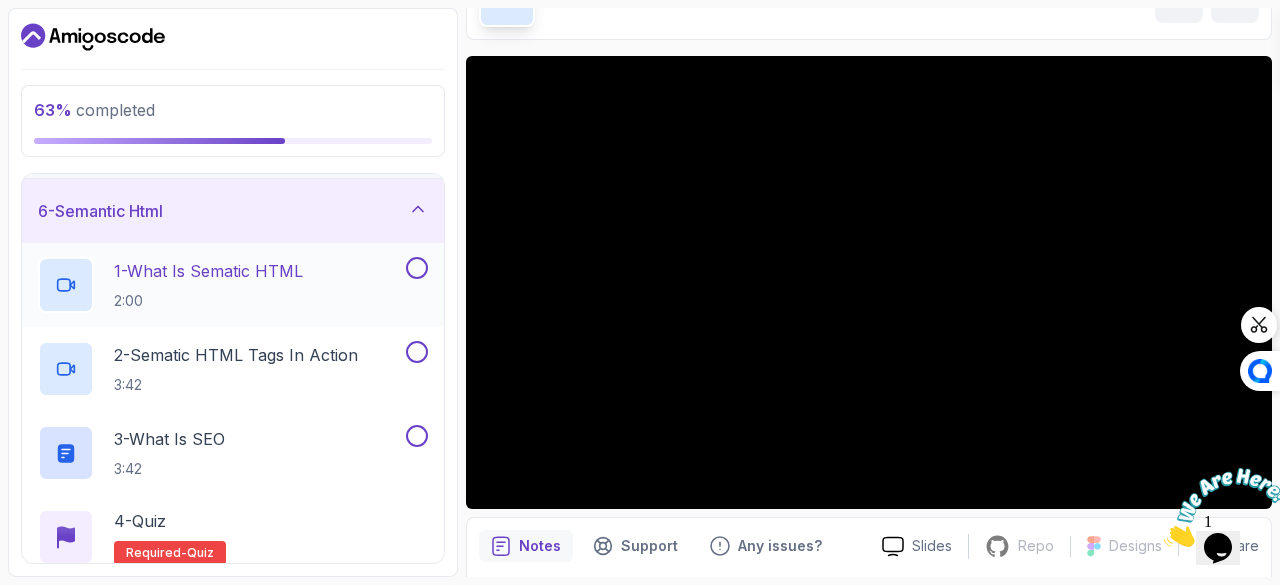 click at bounding box center (417, 268) 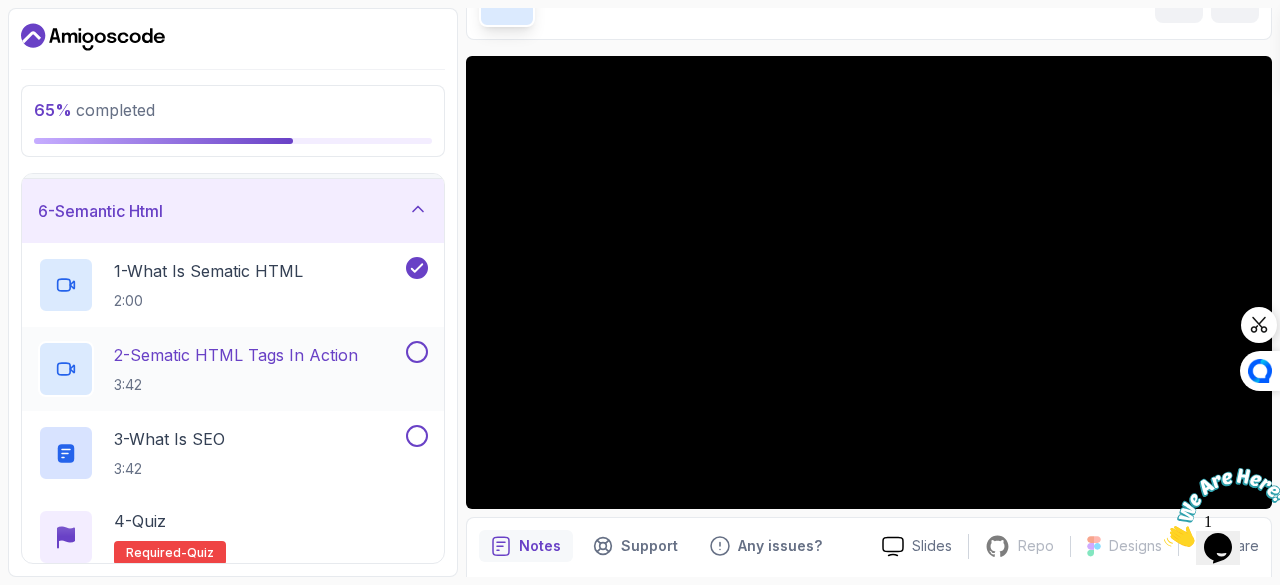 click at bounding box center (417, 352) 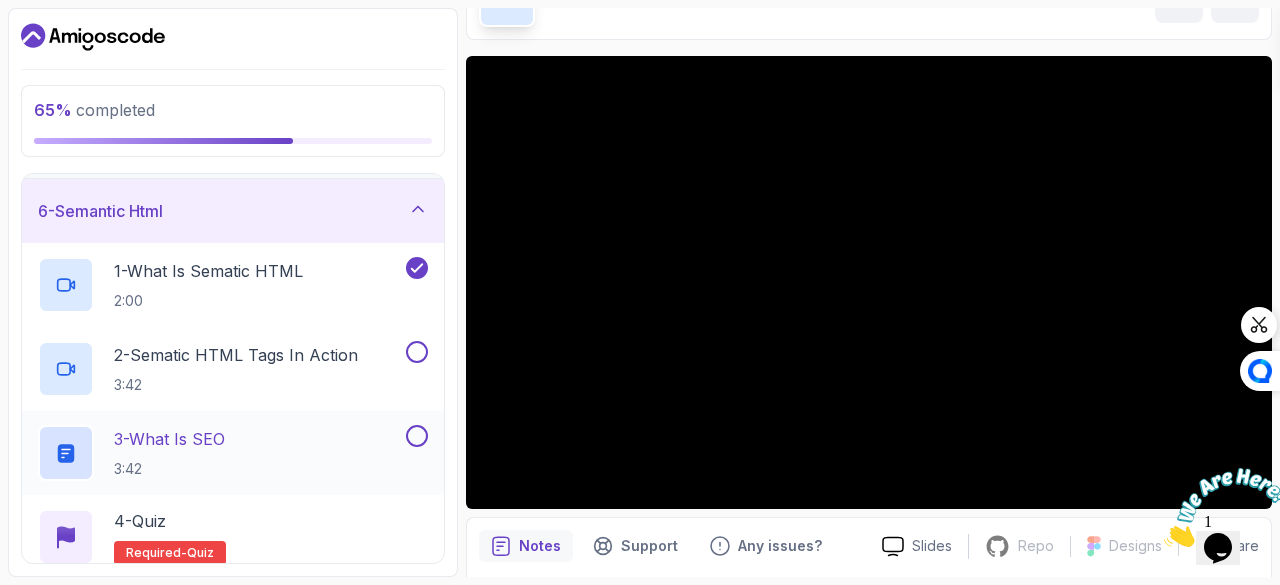 click at bounding box center (417, 436) 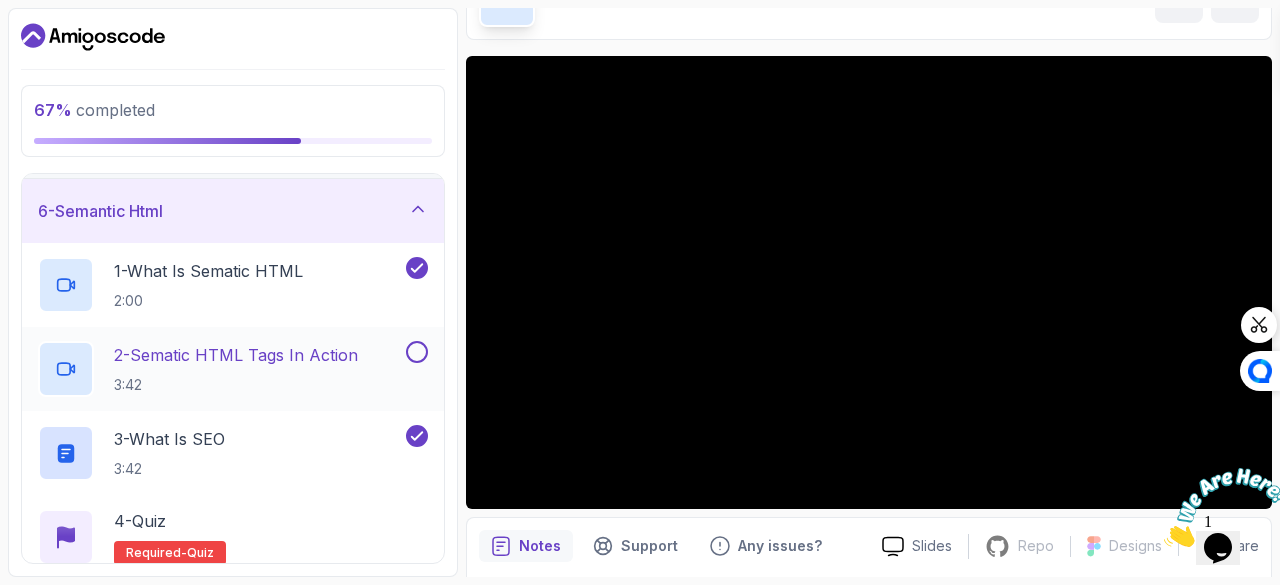 click at bounding box center (417, 352) 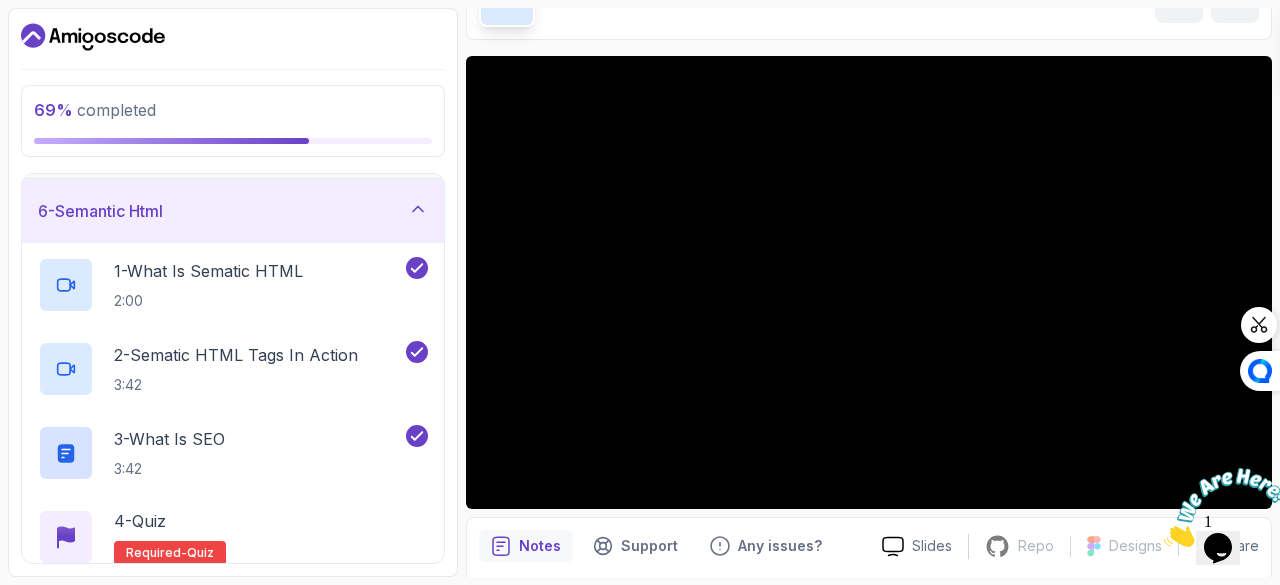 click on "6  -  Semantic Html" at bounding box center [233, 211] 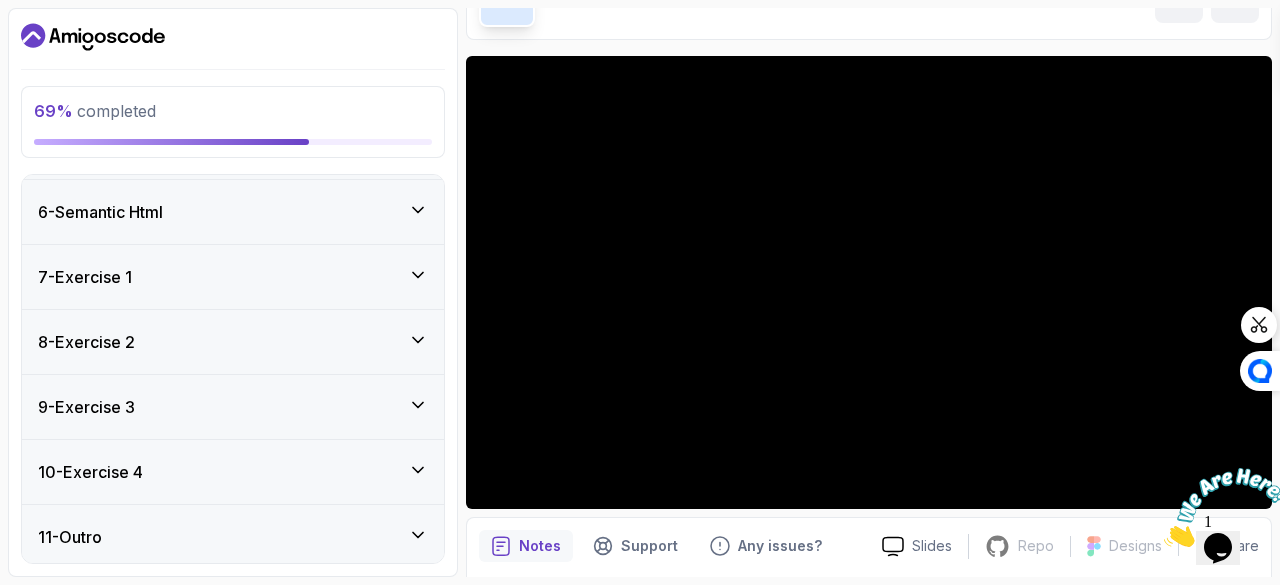 click on "7  -  Exercise 1" at bounding box center (233, 277) 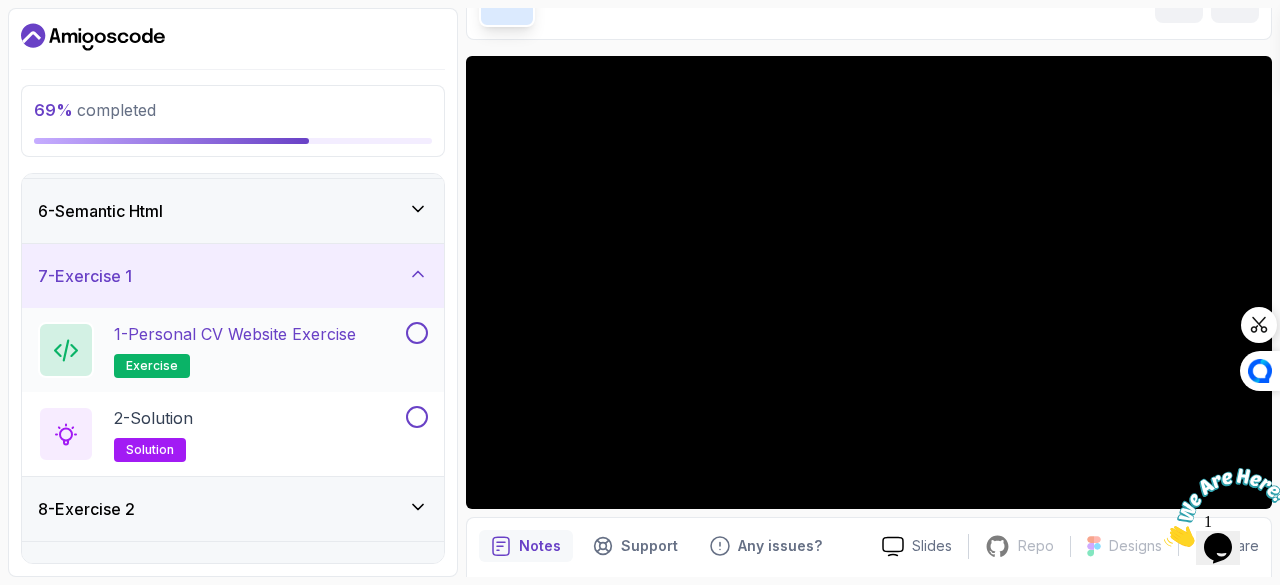click at bounding box center (417, 333) 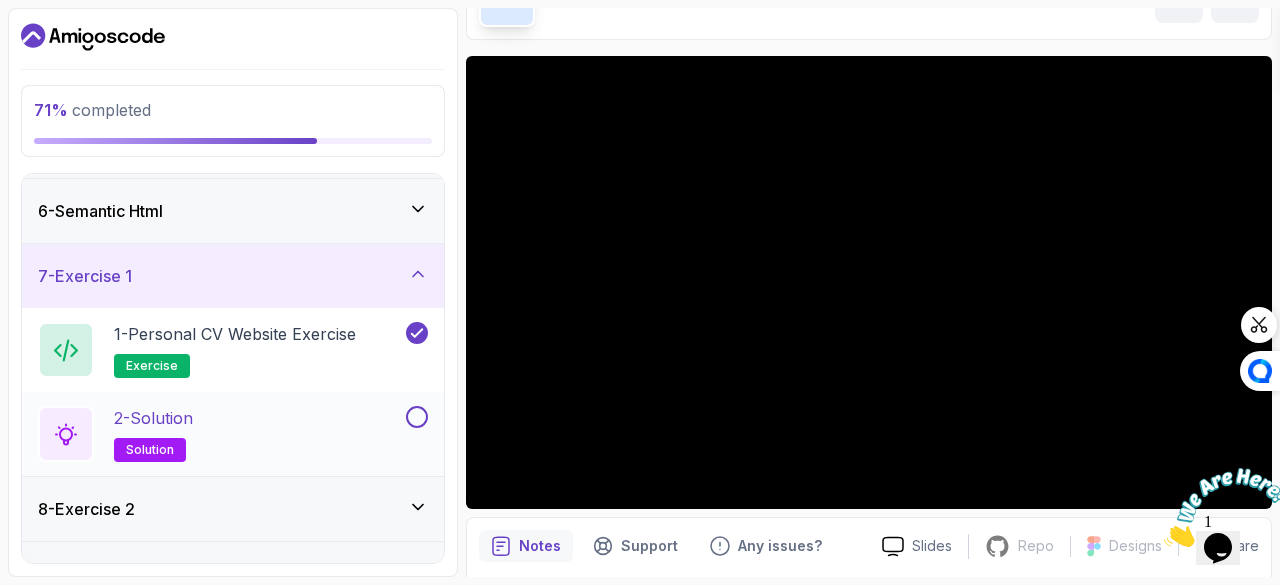 click at bounding box center [417, 417] 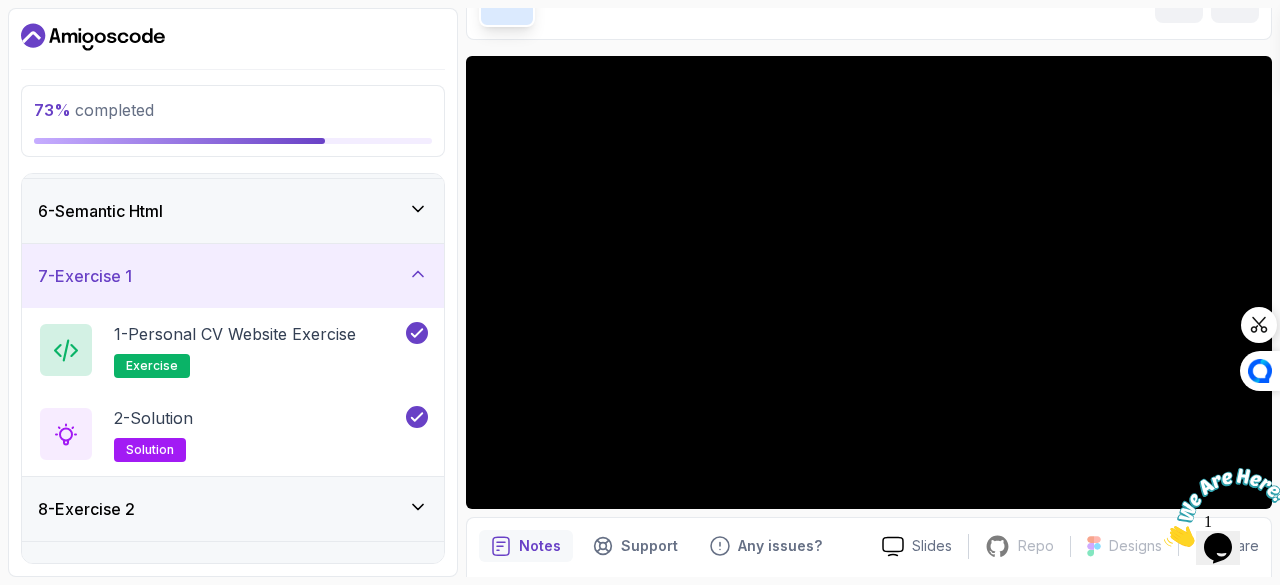 click 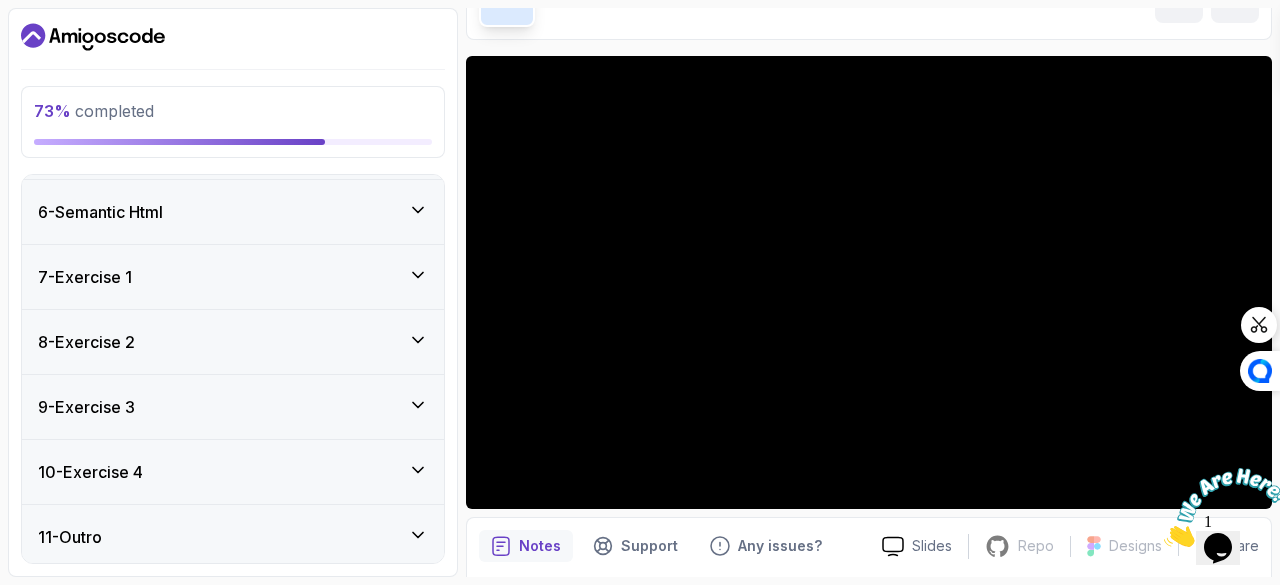 click 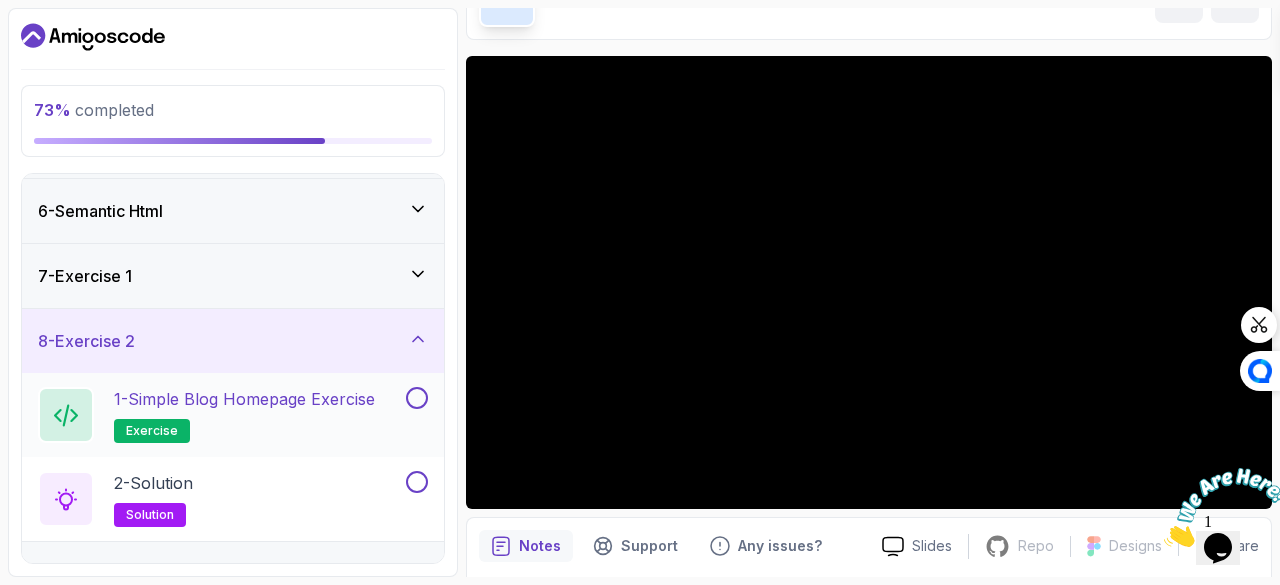 click at bounding box center (417, 398) 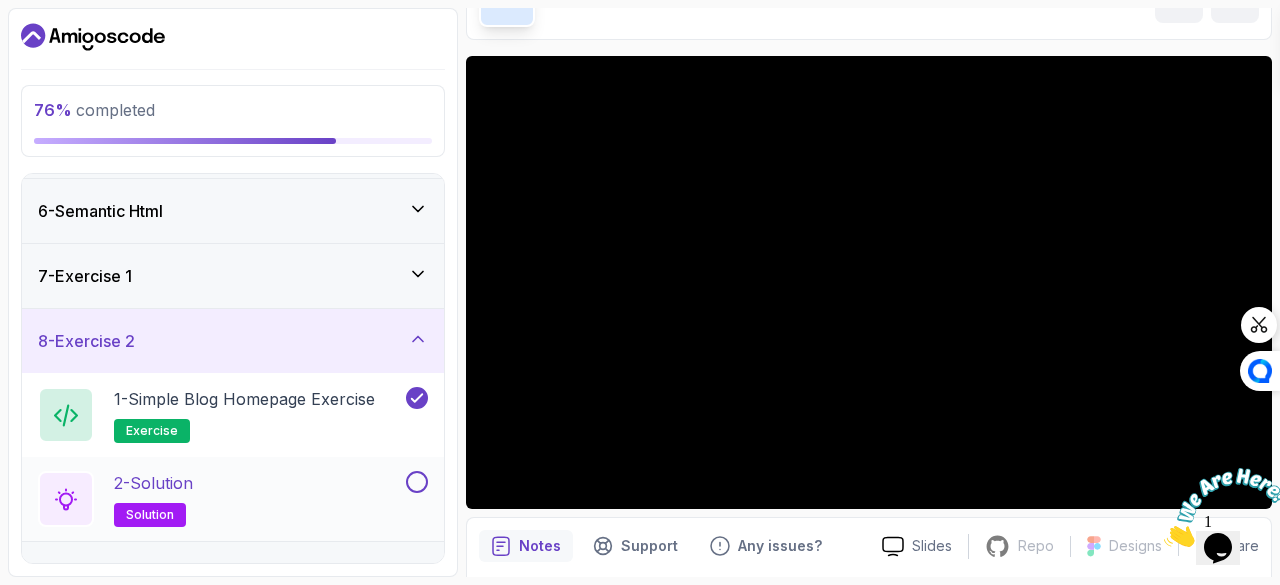 click at bounding box center (417, 482) 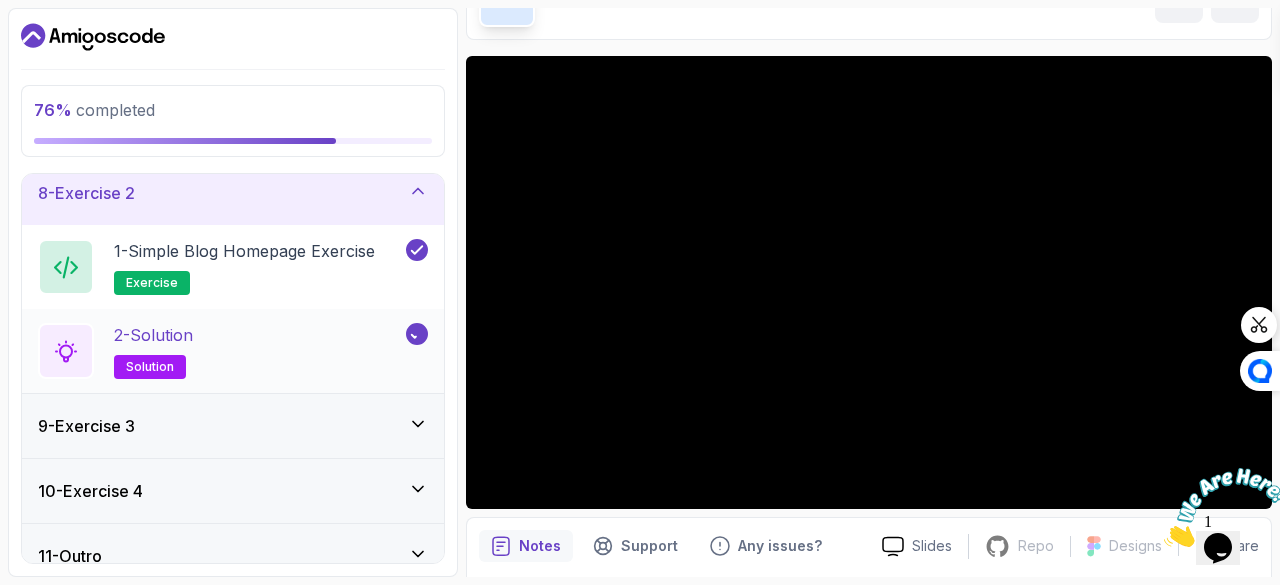 scroll, scrollTop: 487, scrollLeft: 0, axis: vertical 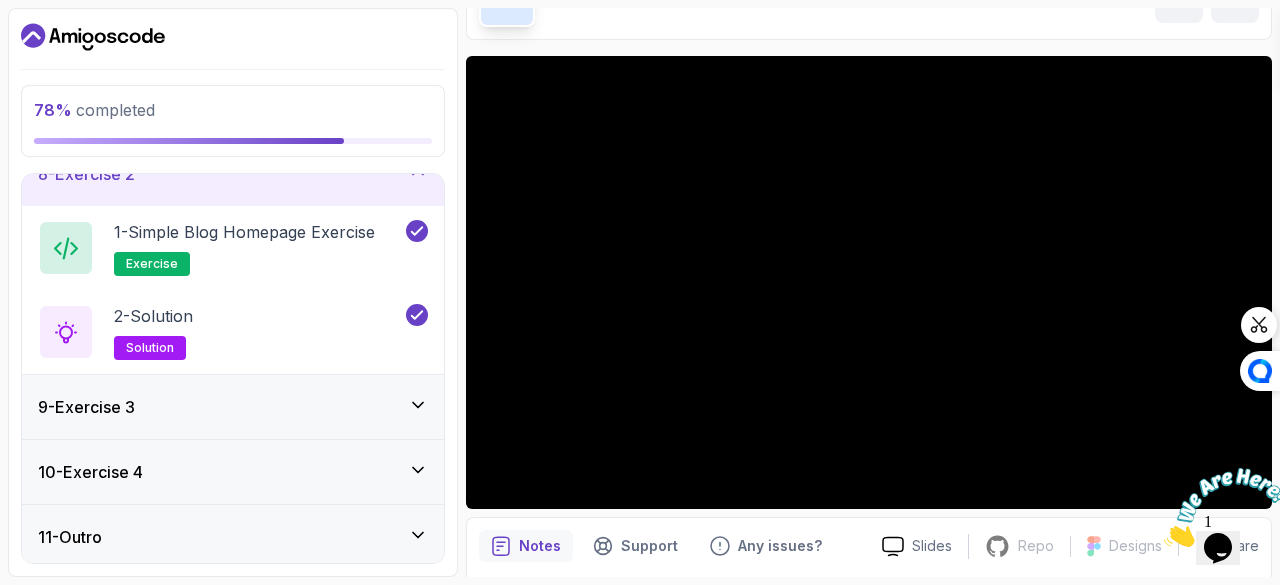 click 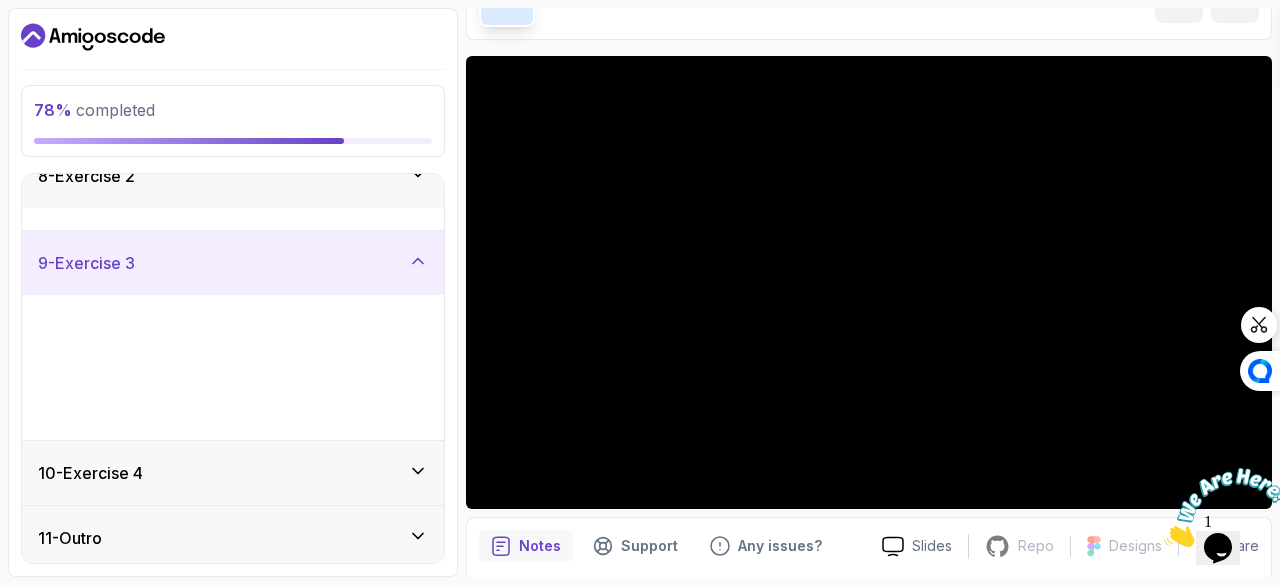 scroll, scrollTop: 487, scrollLeft: 0, axis: vertical 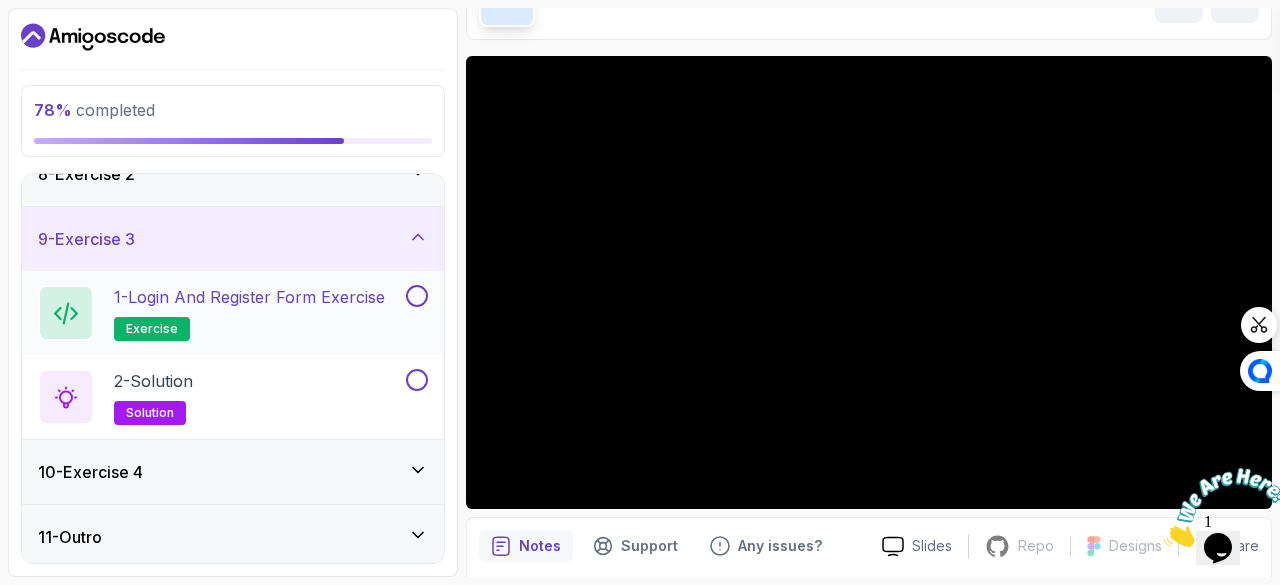 click at bounding box center [415, 296] 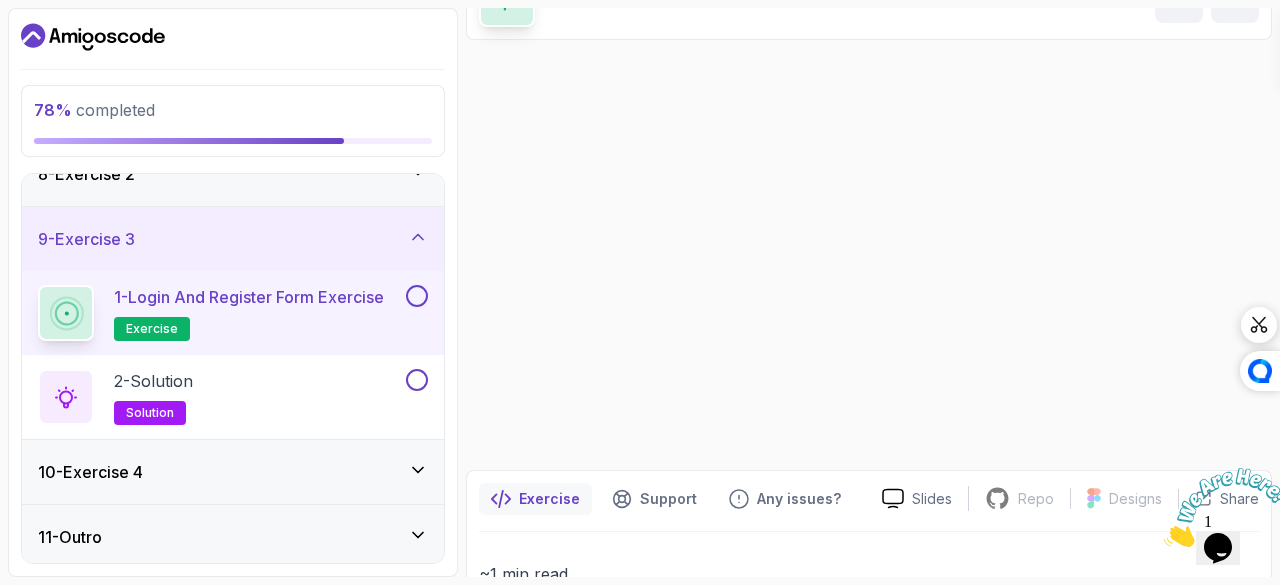 scroll, scrollTop: 120, scrollLeft: 0, axis: vertical 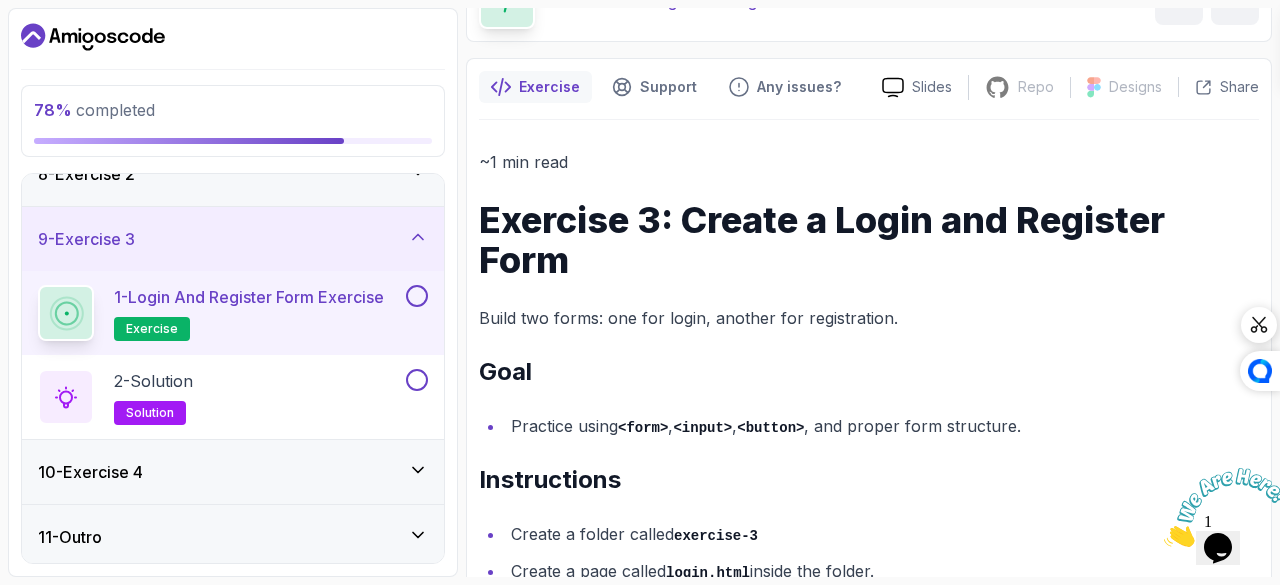 click at bounding box center (417, 296) 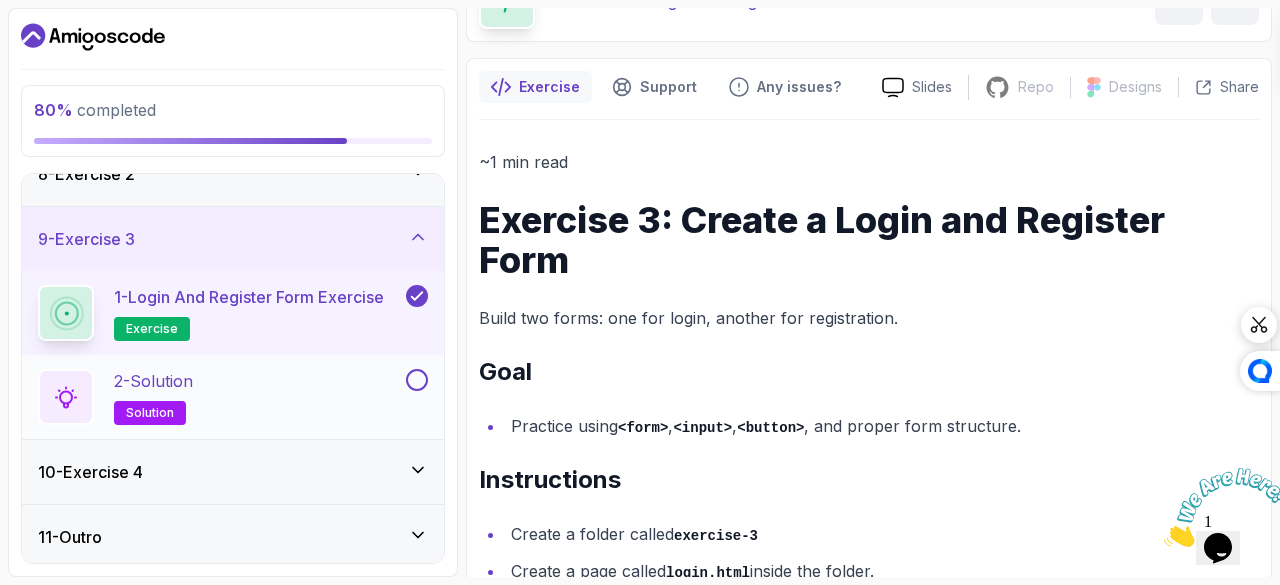 click at bounding box center [417, 380] 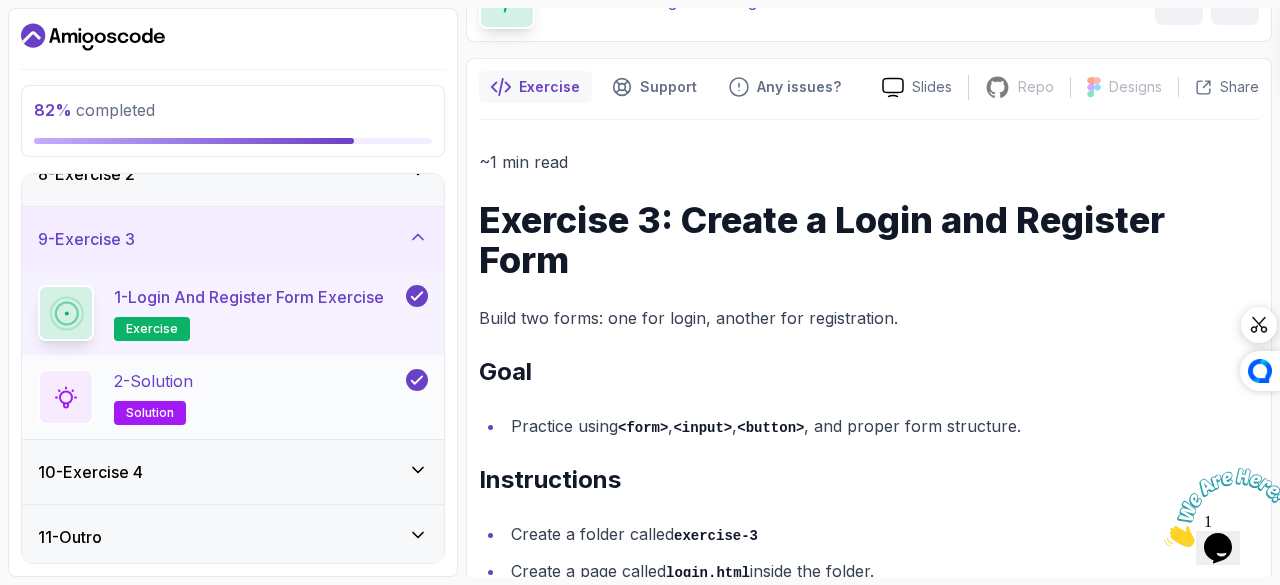 scroll, scrollTop: 488, scrollLeft: 0, axis: vertical 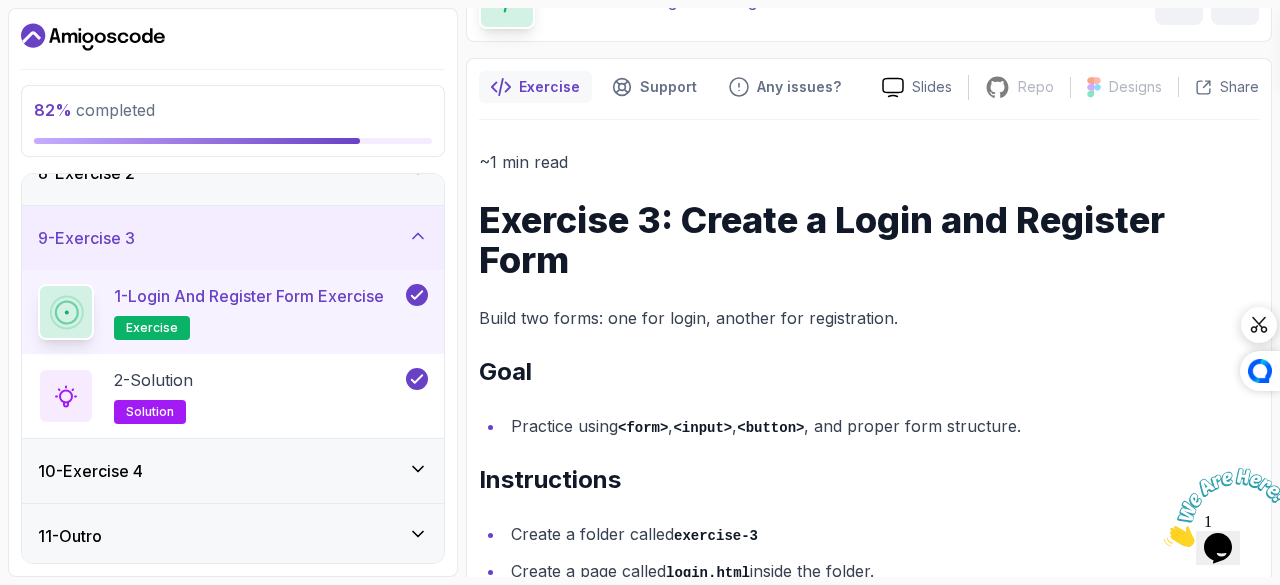 click 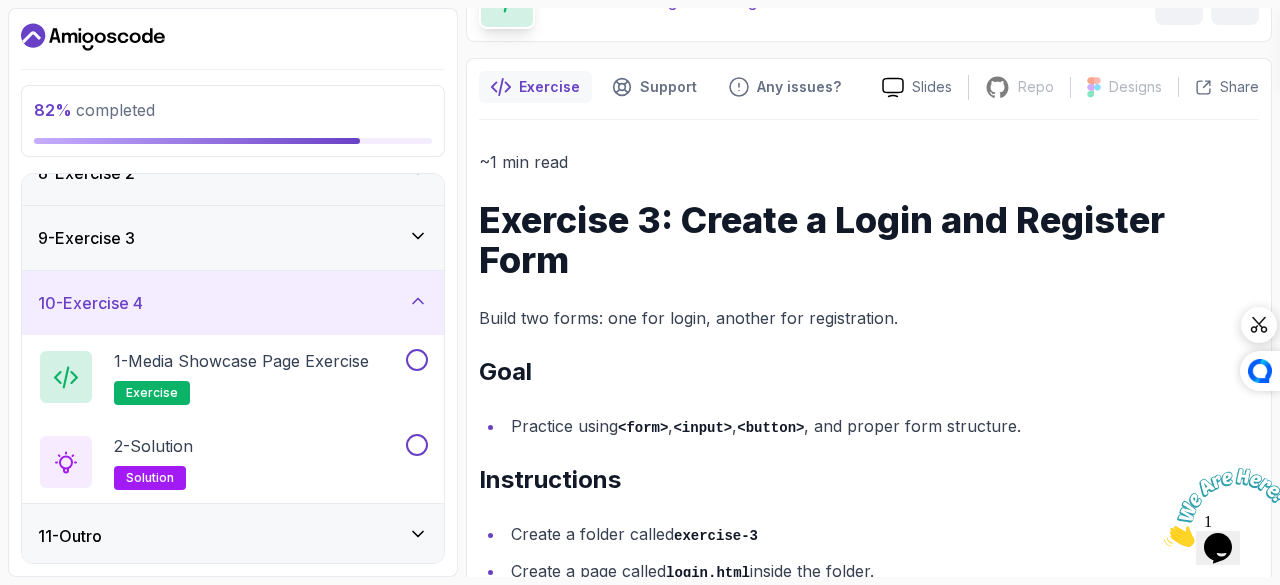 scroll, scrollTop: 488, scrollLeft: 0, axis: vertical 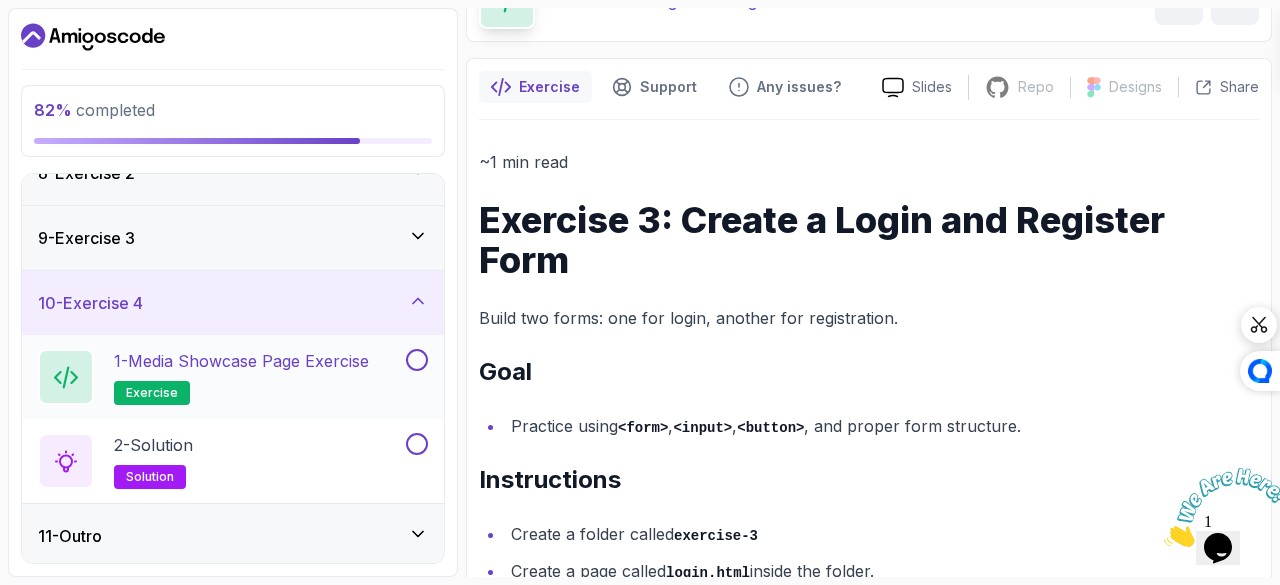 click at bounding box center [417, 360] 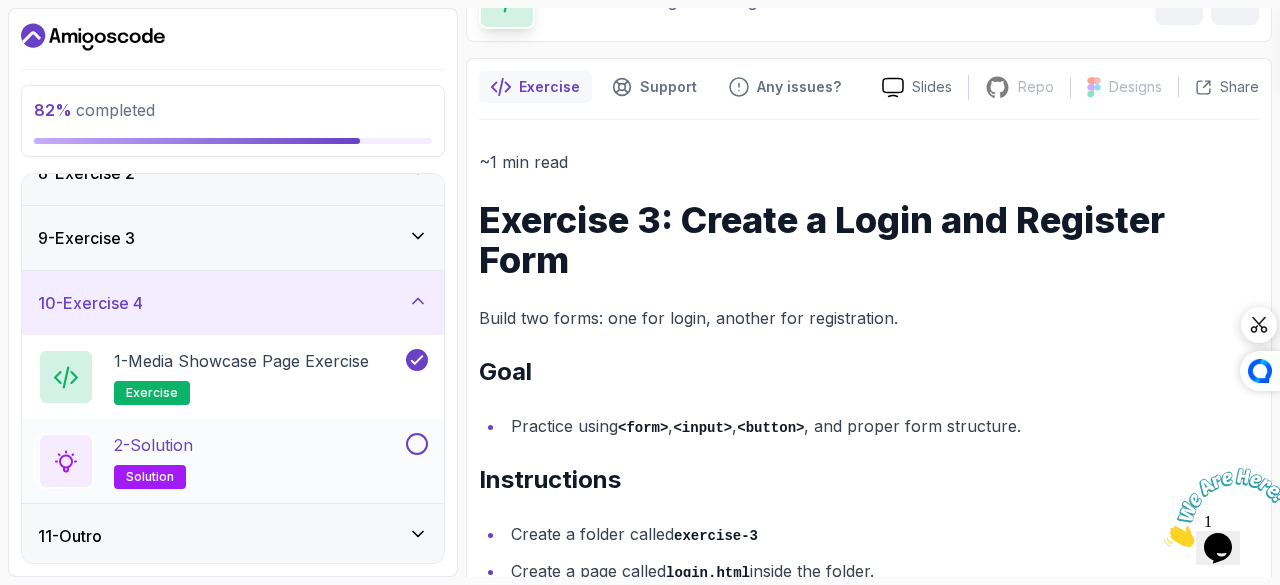 click at bounding box center (417, 444) 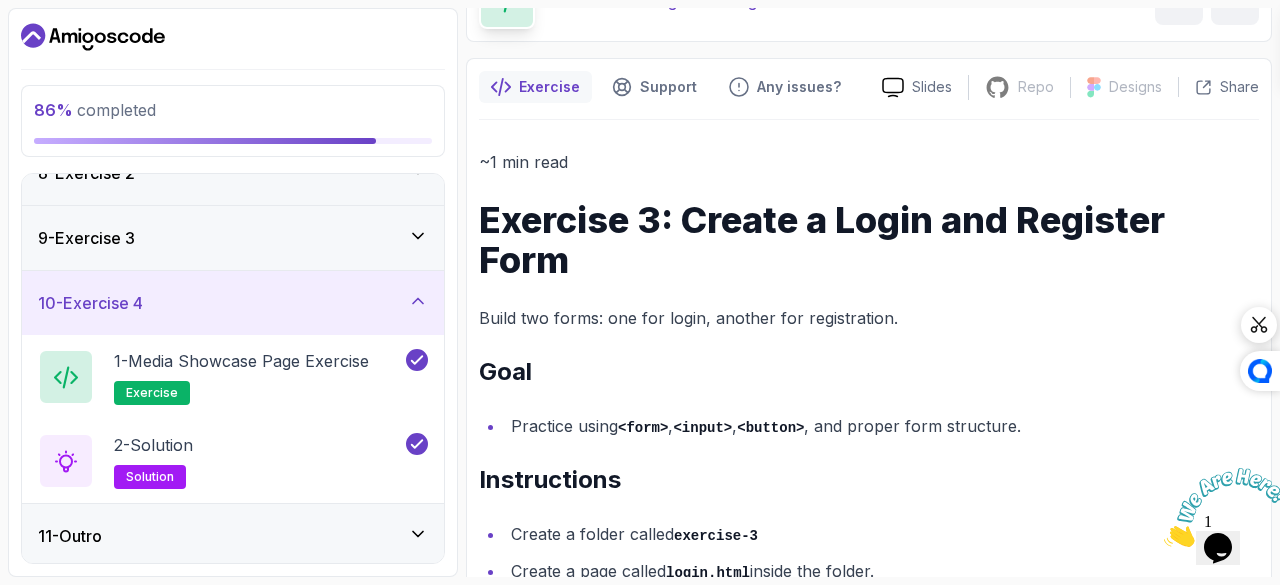 click on "11  -  Outro" at bounding box center [233, 536] 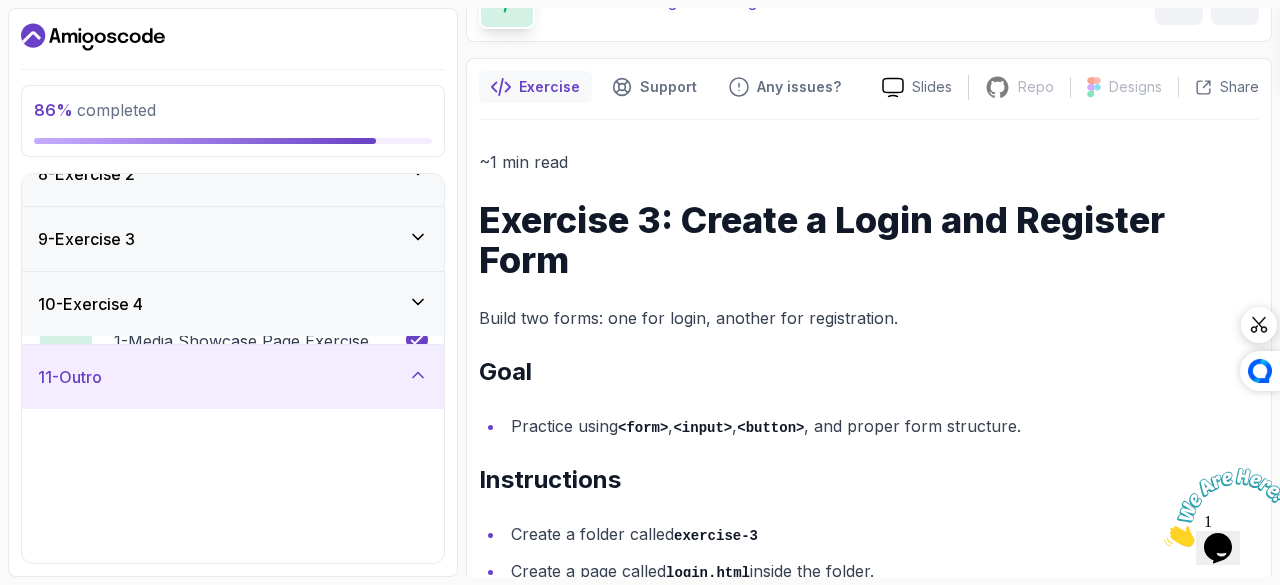 scroll, scrollTop: 488, scrollLeft: 0, axis: vertical 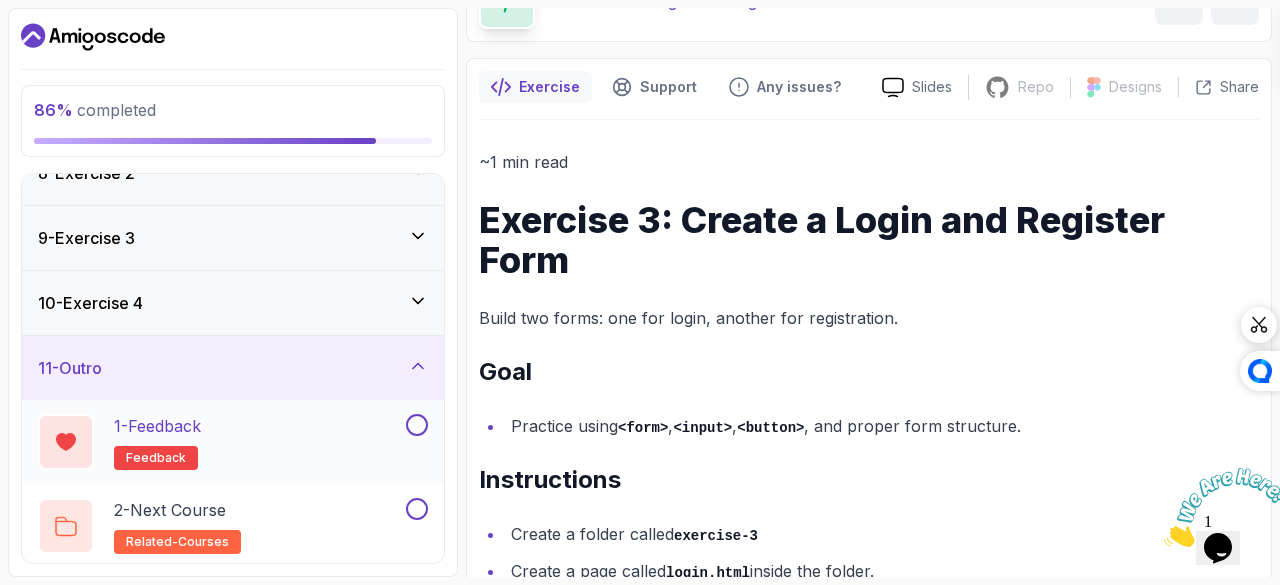 click at bounding box center (417, 425) 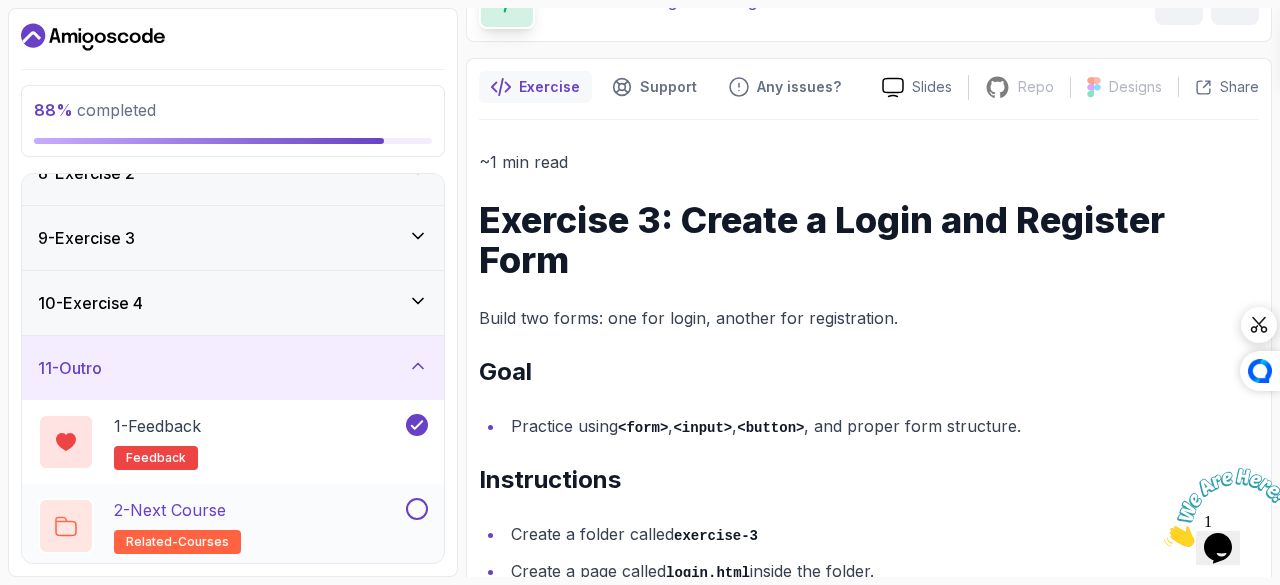 click at bounding box center [417, 509] 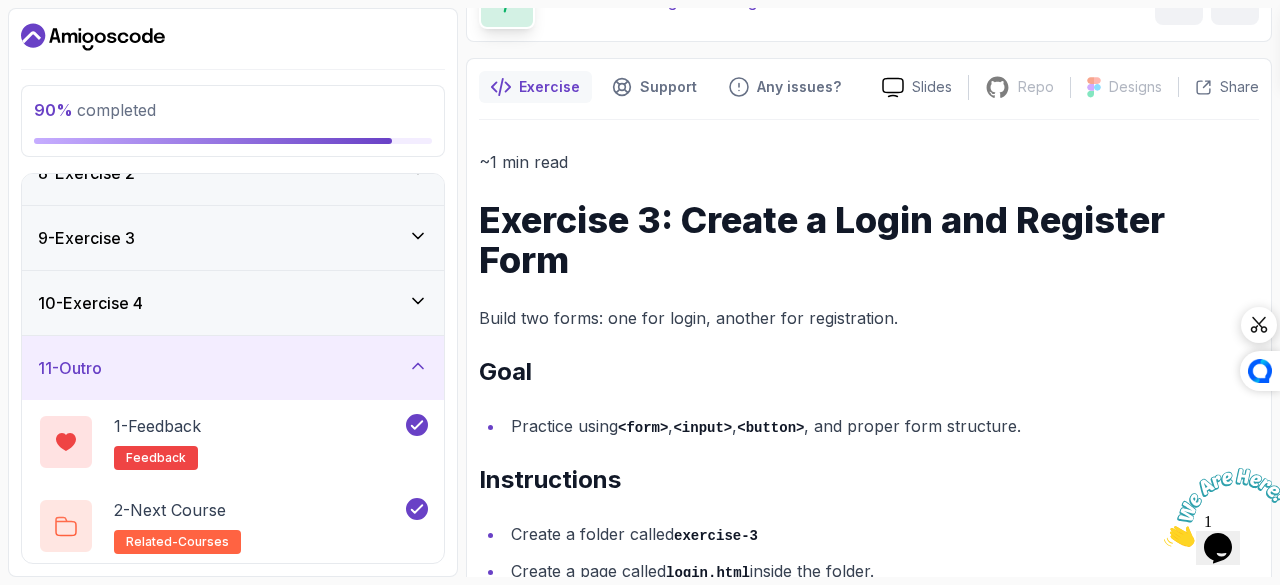 scroll, scrollTop: 460, scrollLeft: 0, axis: vertical 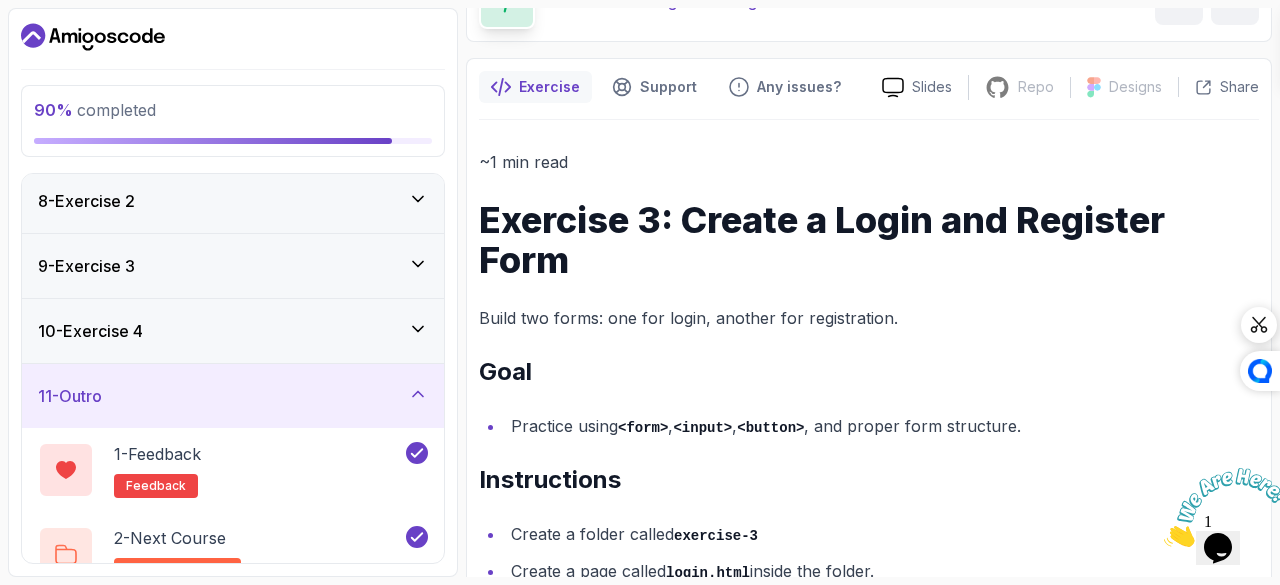 click on "11  -  Outro" at bounding box center [233, 396] 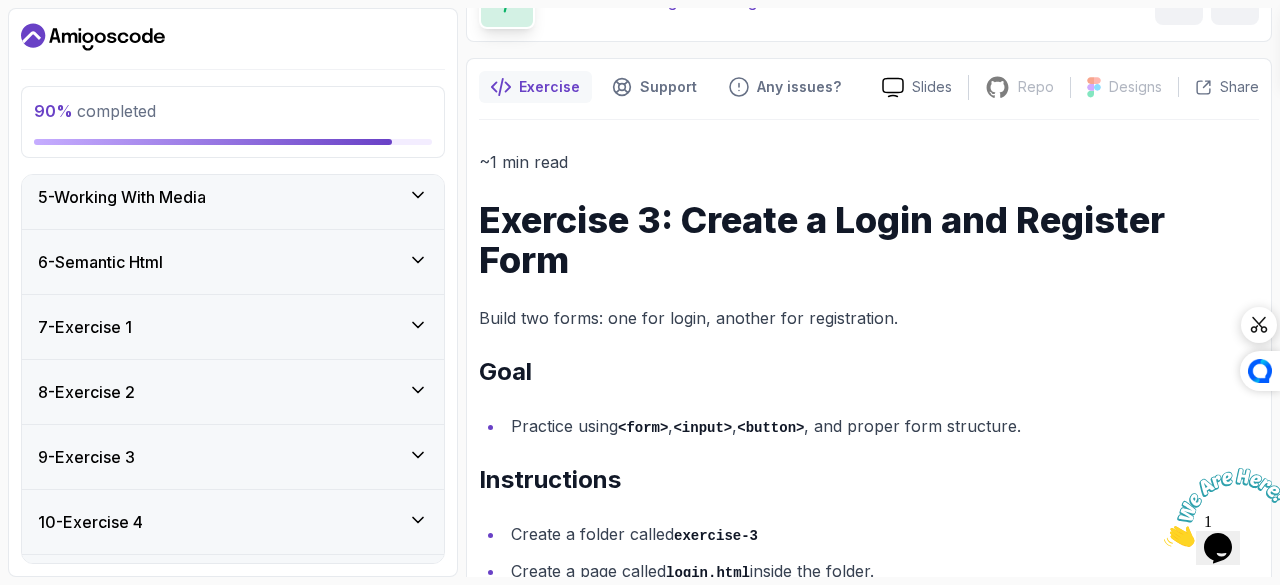 scroll, scrollTop: 0, scrollLeft: 0, axis: both 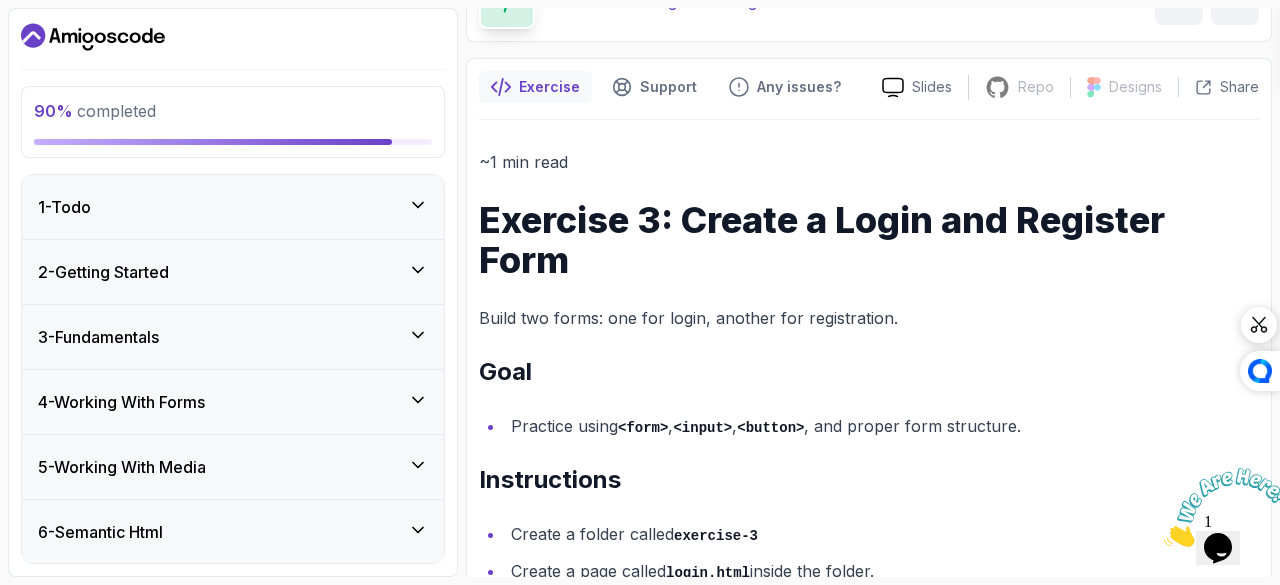 click on "1  -  Todo" at bounding box center [233, 207] 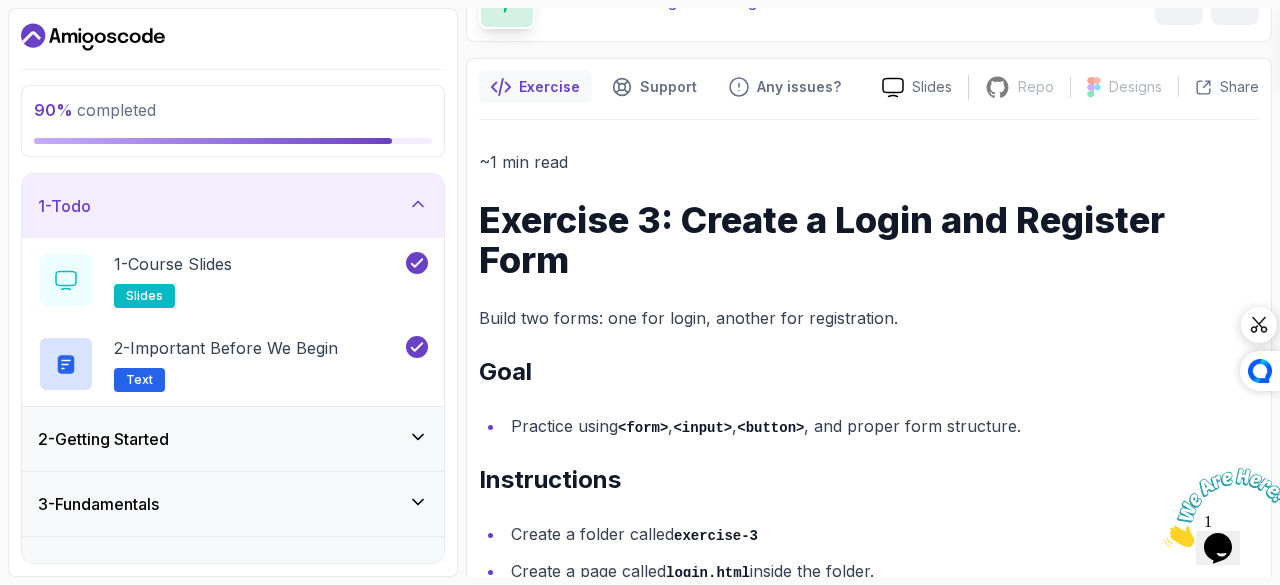 click on "2  -  Getting Started" at bounding box center [233, 439] 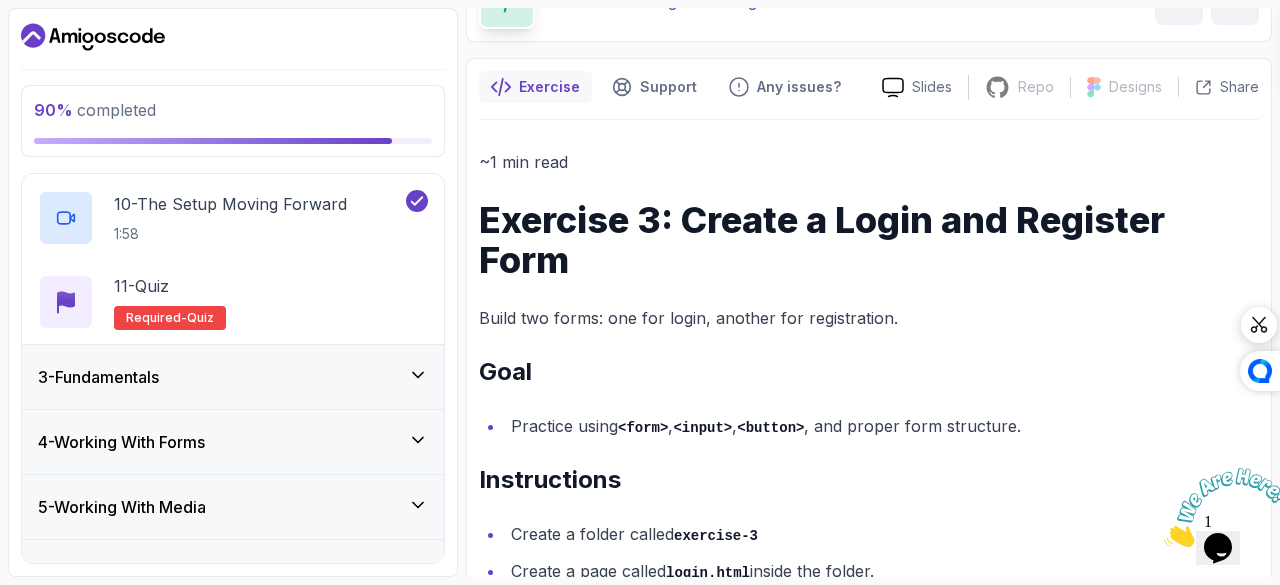 scroll, scrollTop: 873, scrollLeft: 0, axis: vertical 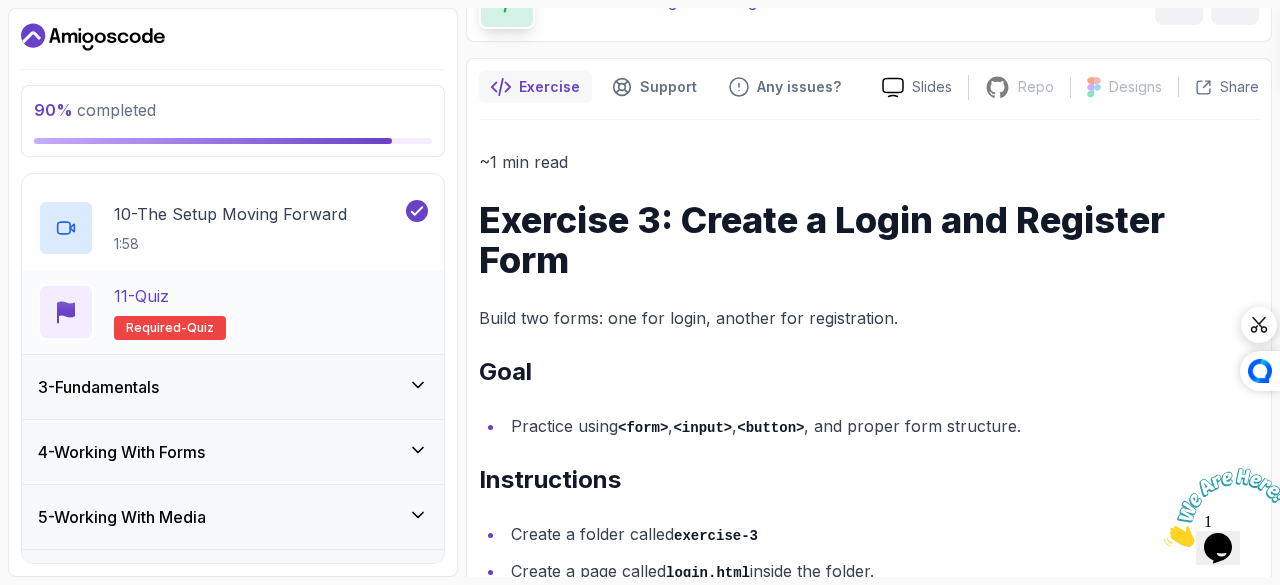 click on "11  -  Quiz Required- quiz" at bounding box center [233, 312] 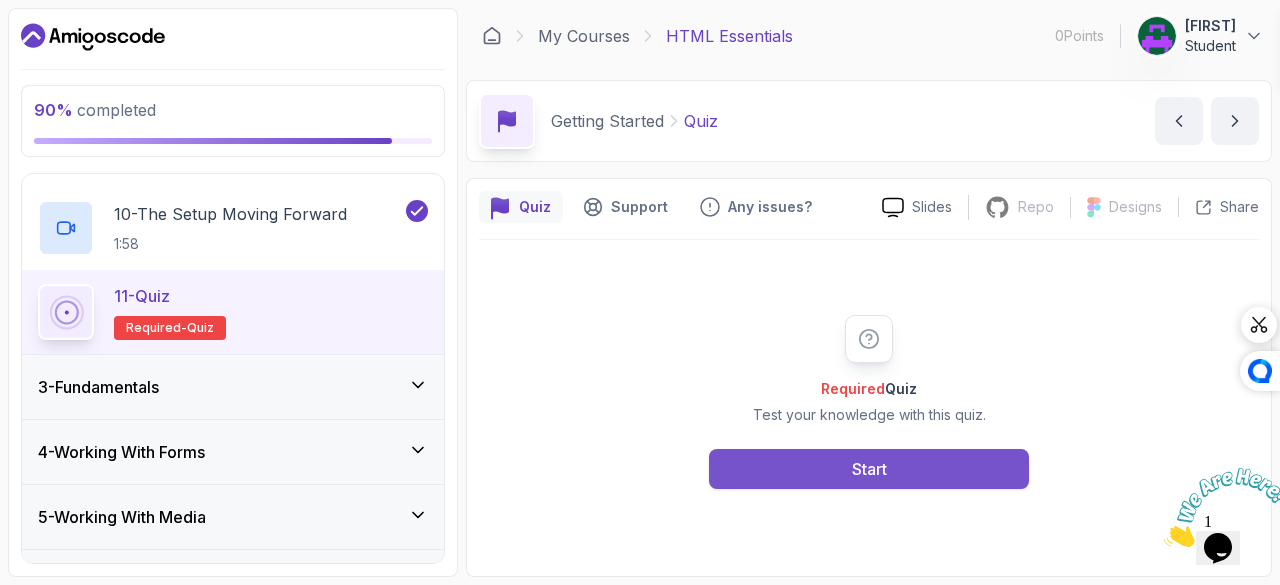 click on "Start" at bounding box center [869, 469] 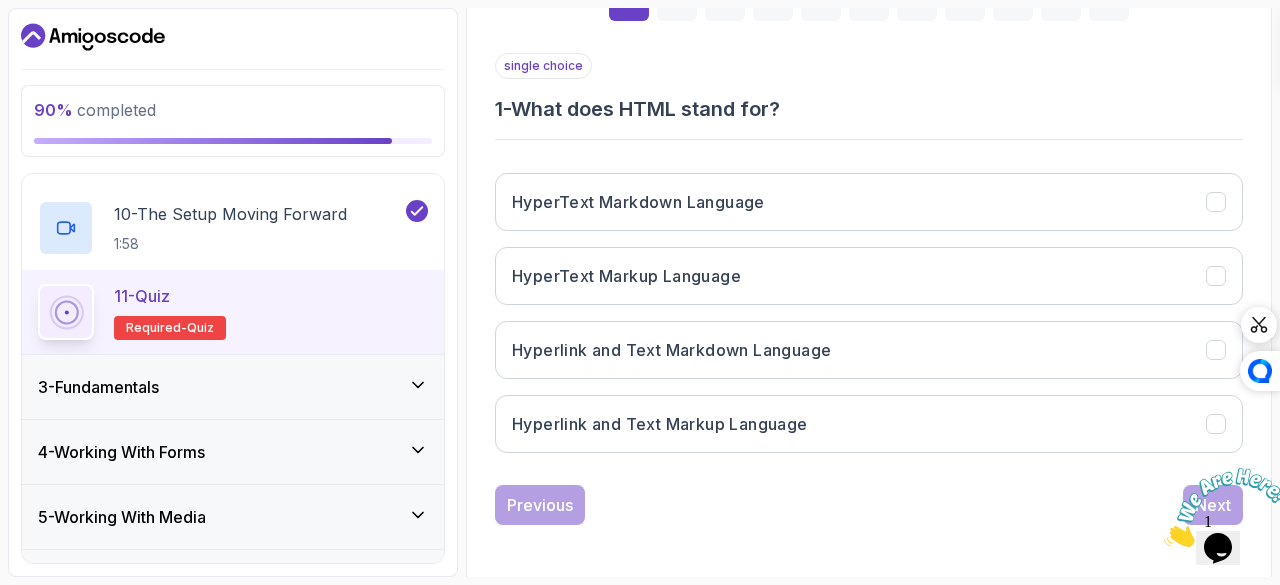 scroll, scrollTop: 335, scrollLeft: 0, axis: vertical 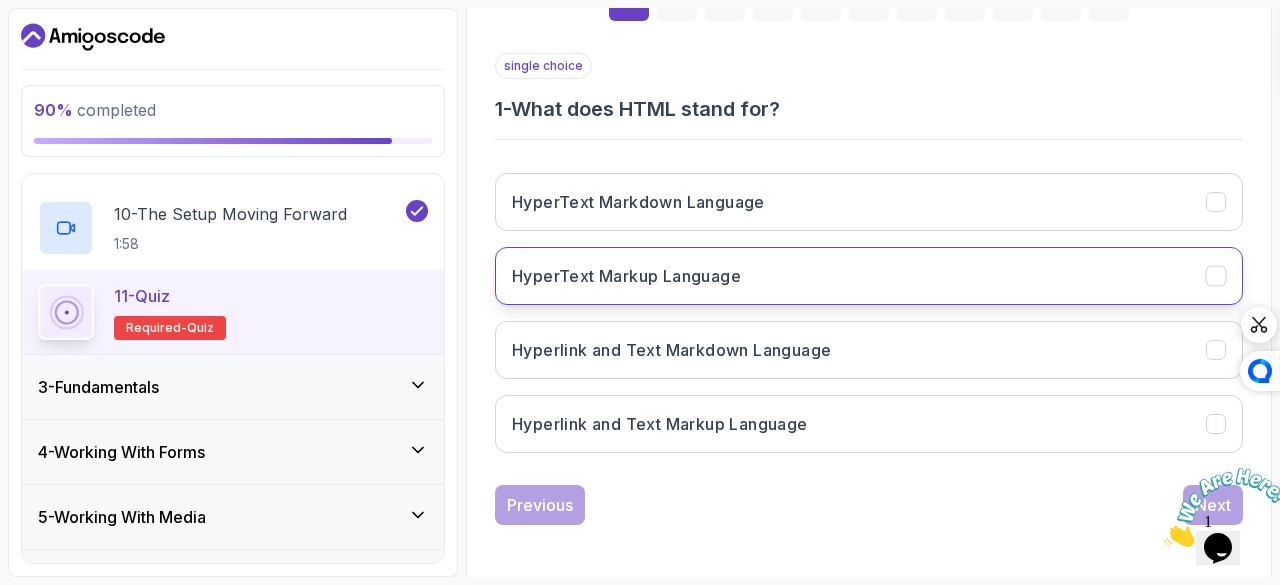 click on "HyperText Markup Language" at bounding box center (869, 276) 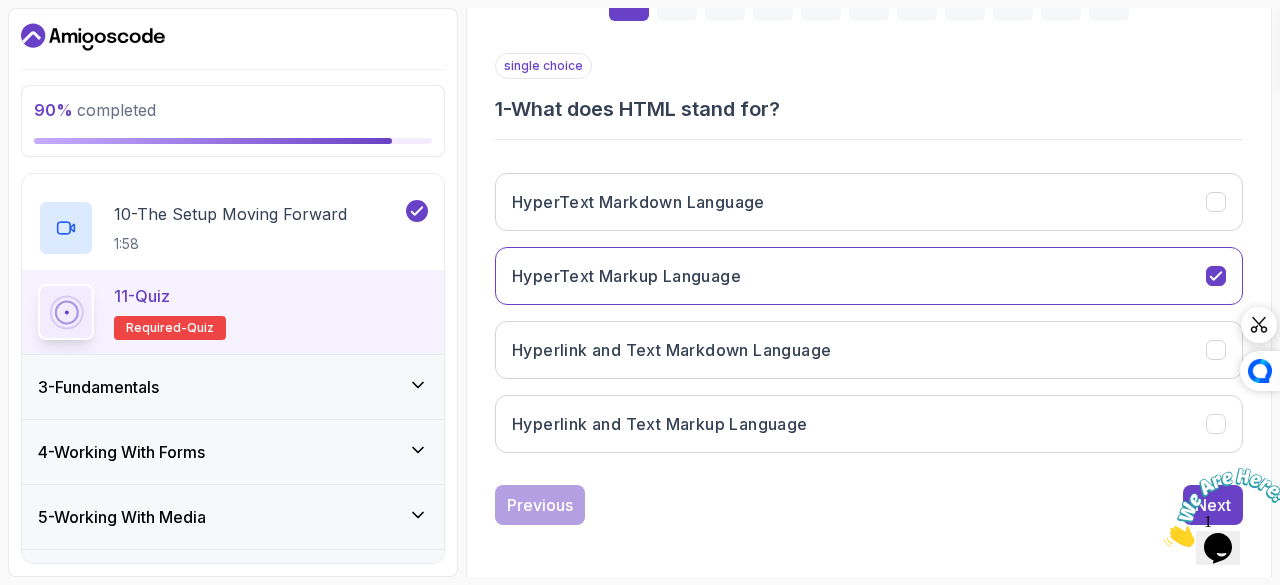 click at bounding box center (1164, 541) 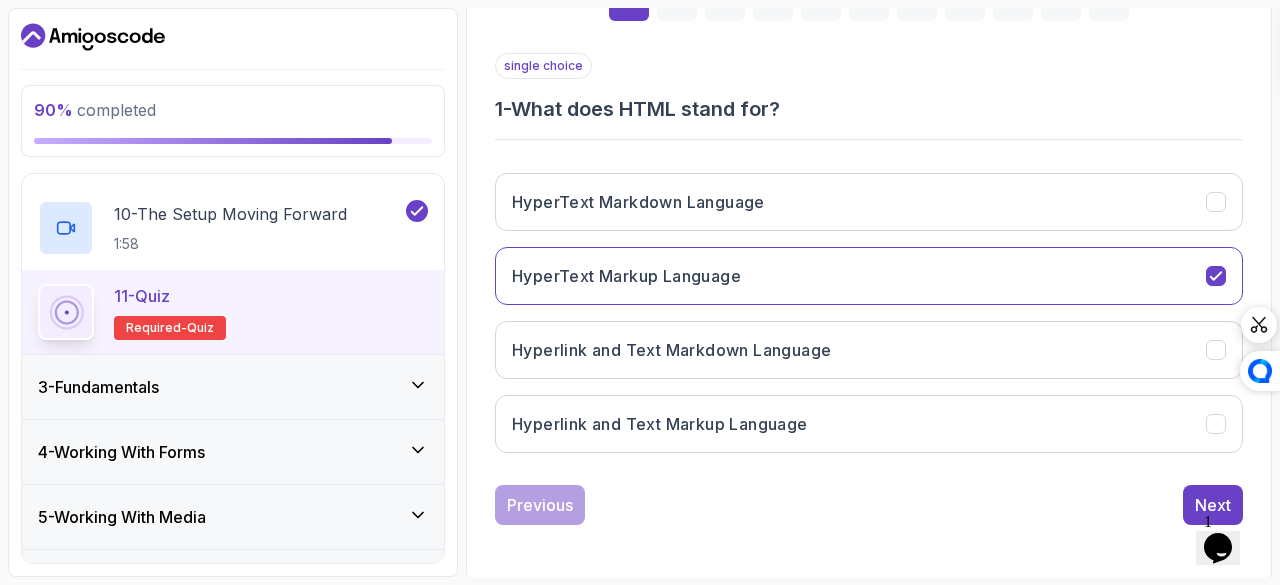 drag, startPoint x: 1229, startPoint y: 516, endPoint x: 1228, endPoint y: 486, distance: 30.016663 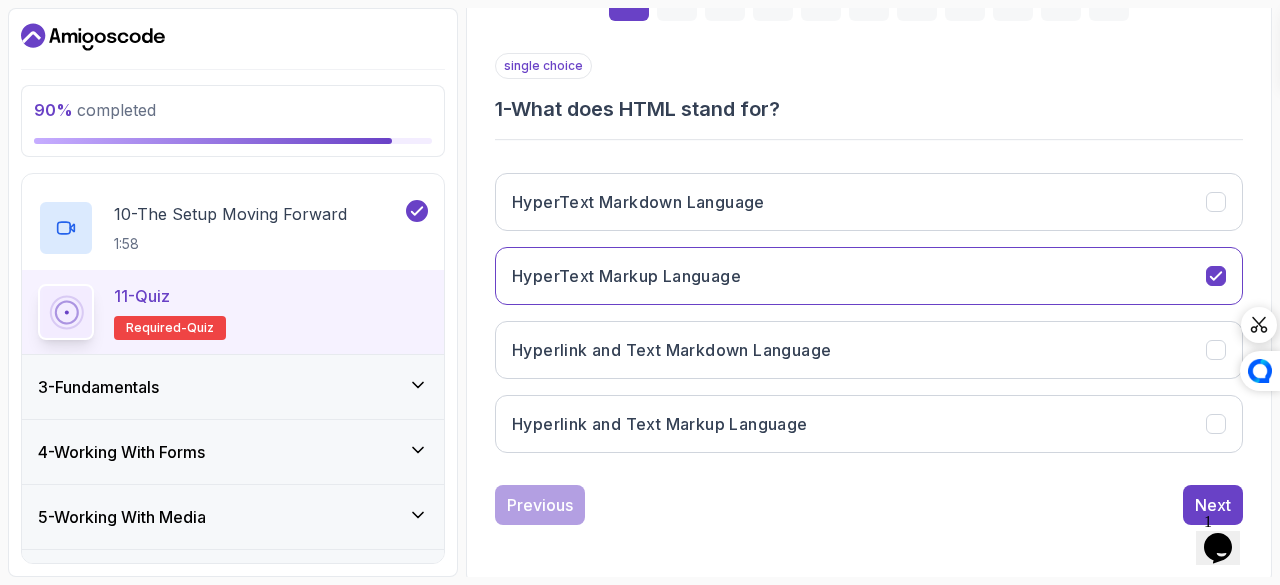 click on "1 Opens Chat This icon Opens the chat window." 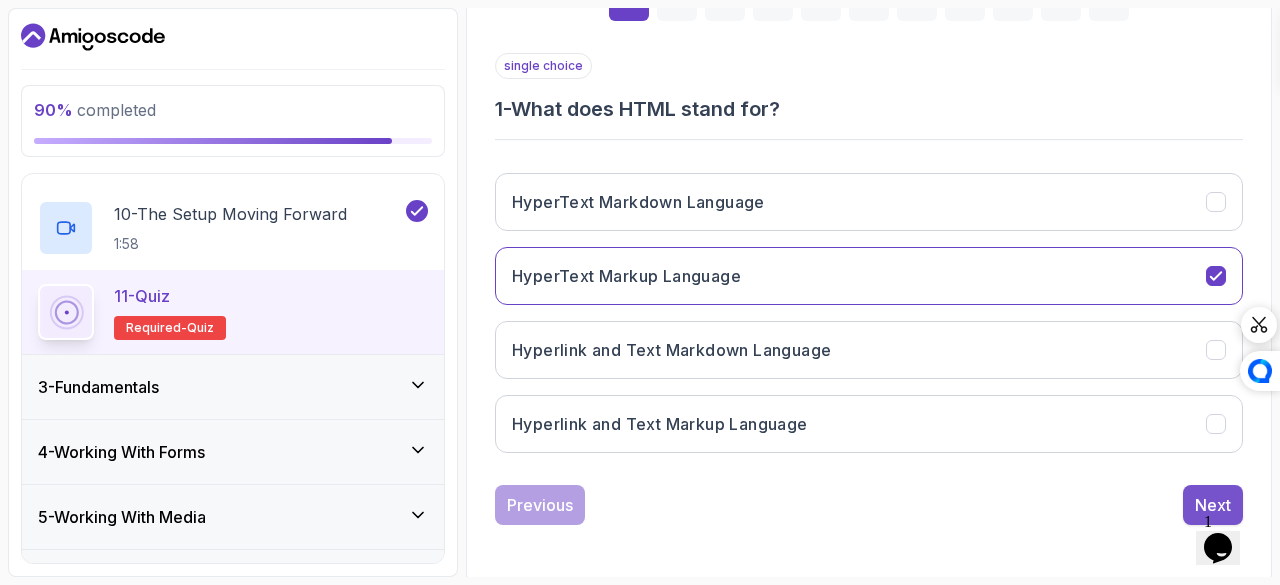 click on "Next" at bounding box center [1213, 505] 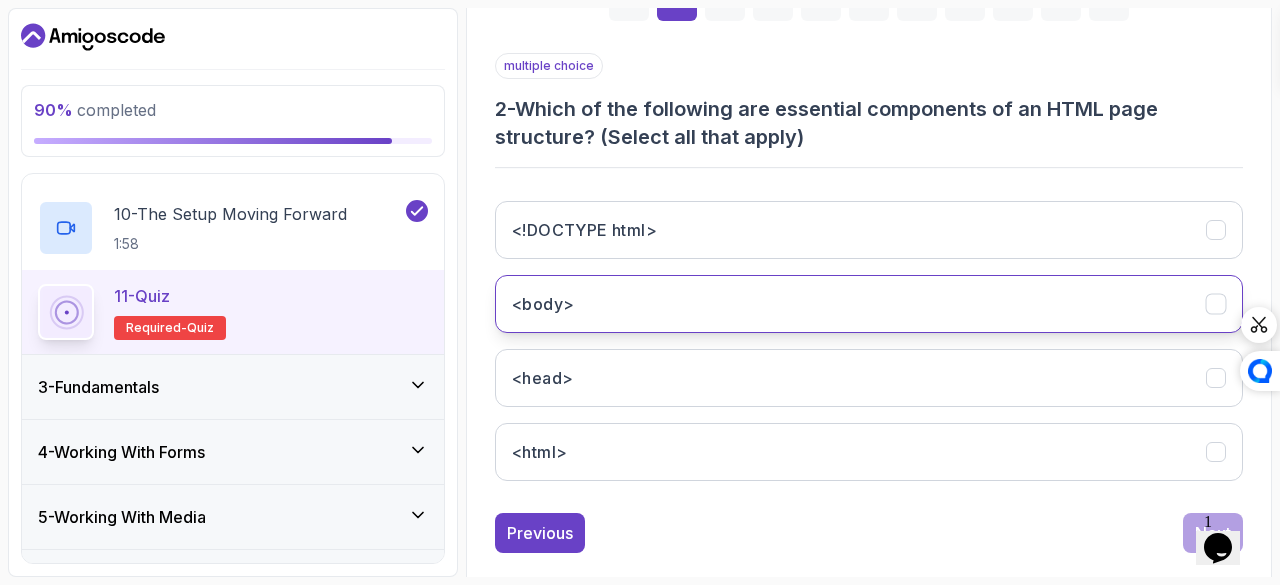 click on "<body>" at bounding box center (869, 304) 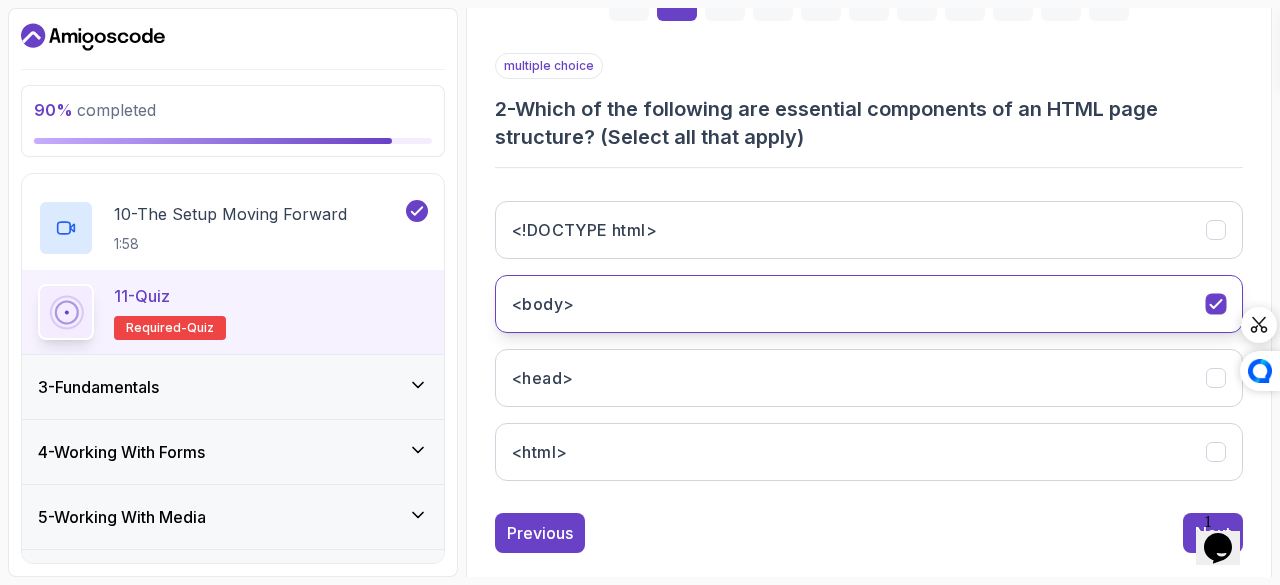scroll, scrollTop: 363, scrollLeft: 0, axis: vertical 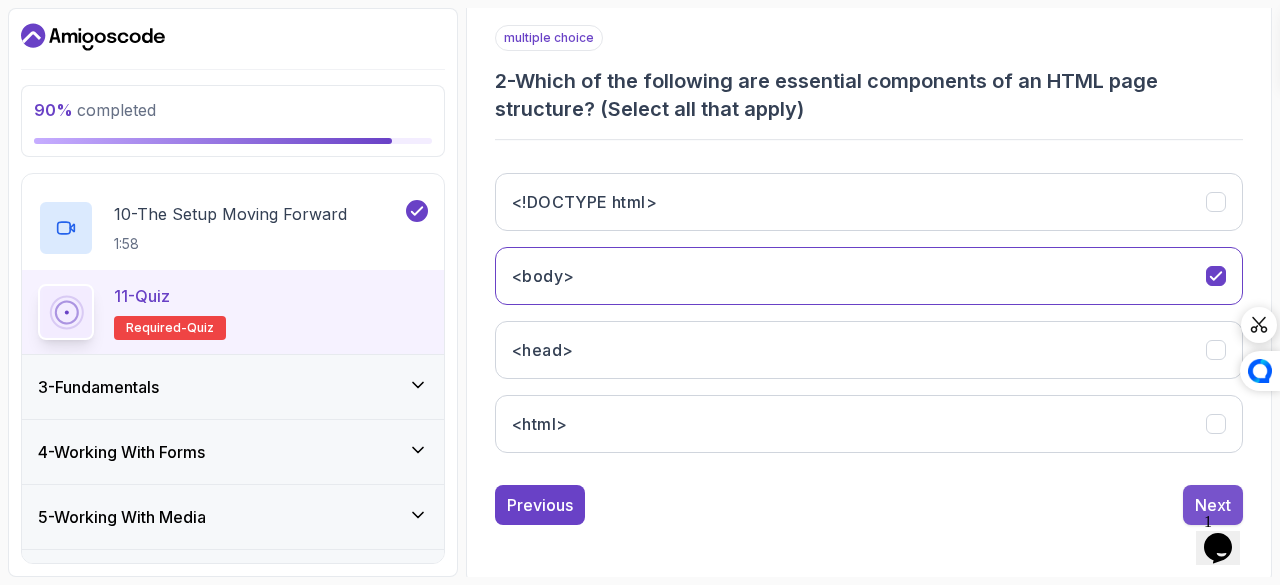 click on "Next" at bounding box center (1213, 505) 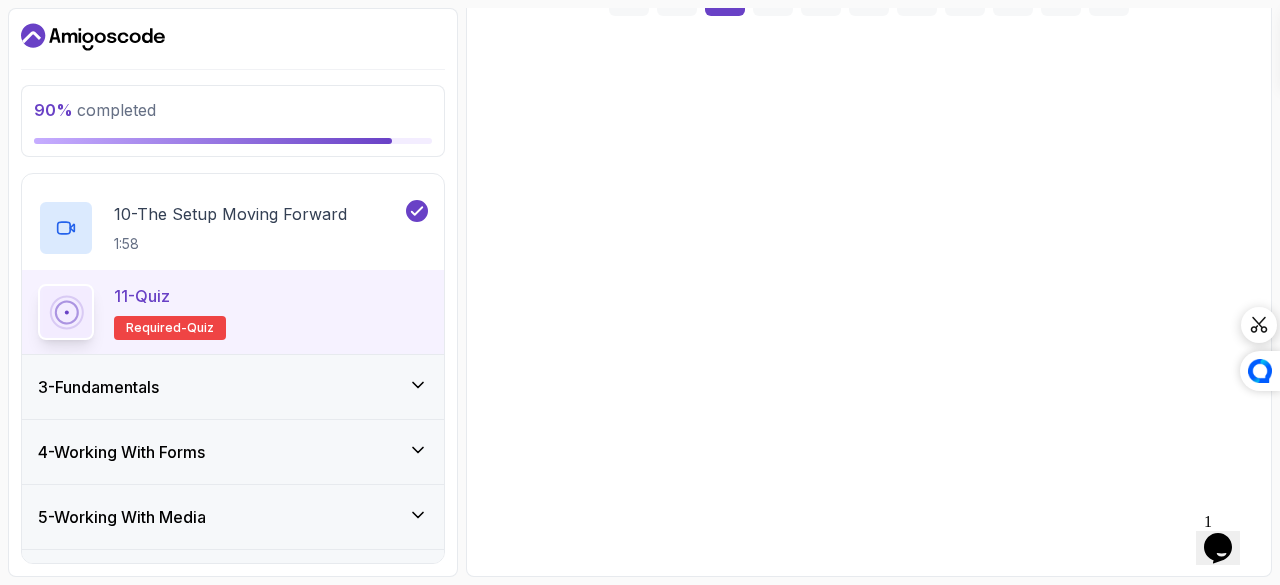 scroll, scrollTop: 335, scrollLeft: 0, axis: vertical 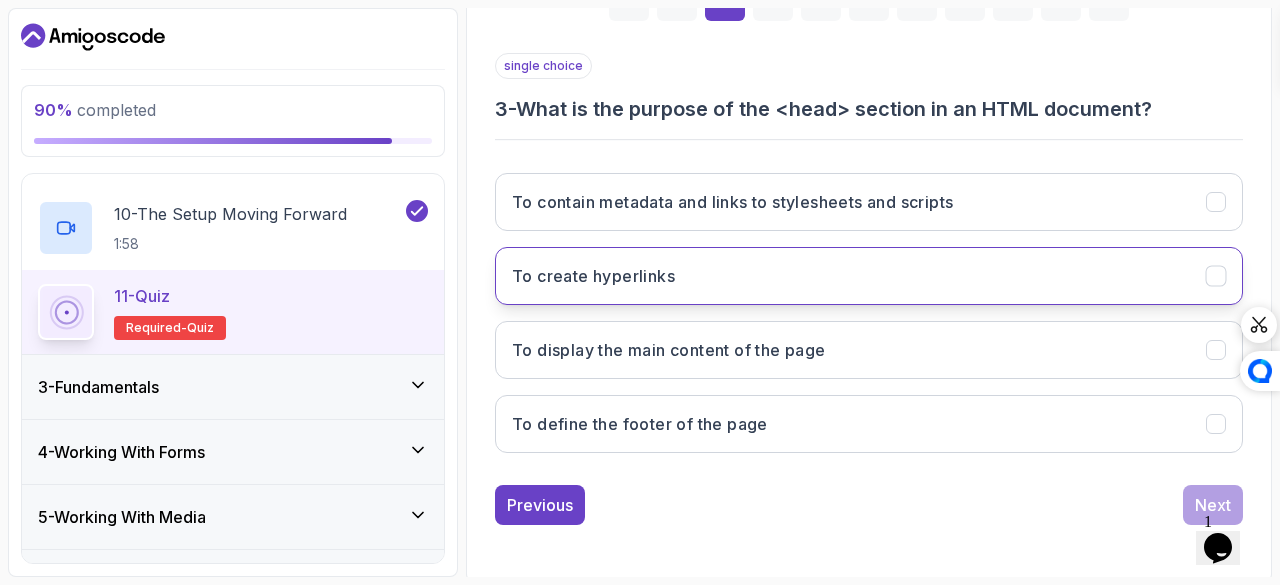 click on "To create hyperlinks" at bounding box center (869, 276) 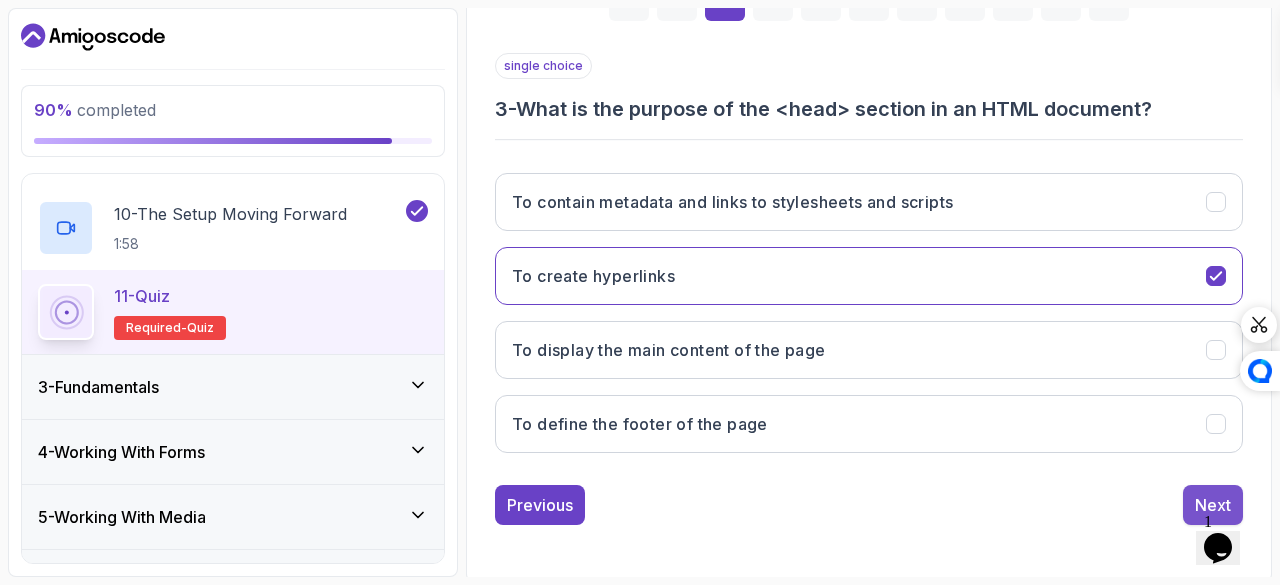 click on "Next" at bounding box center [1213, 505] 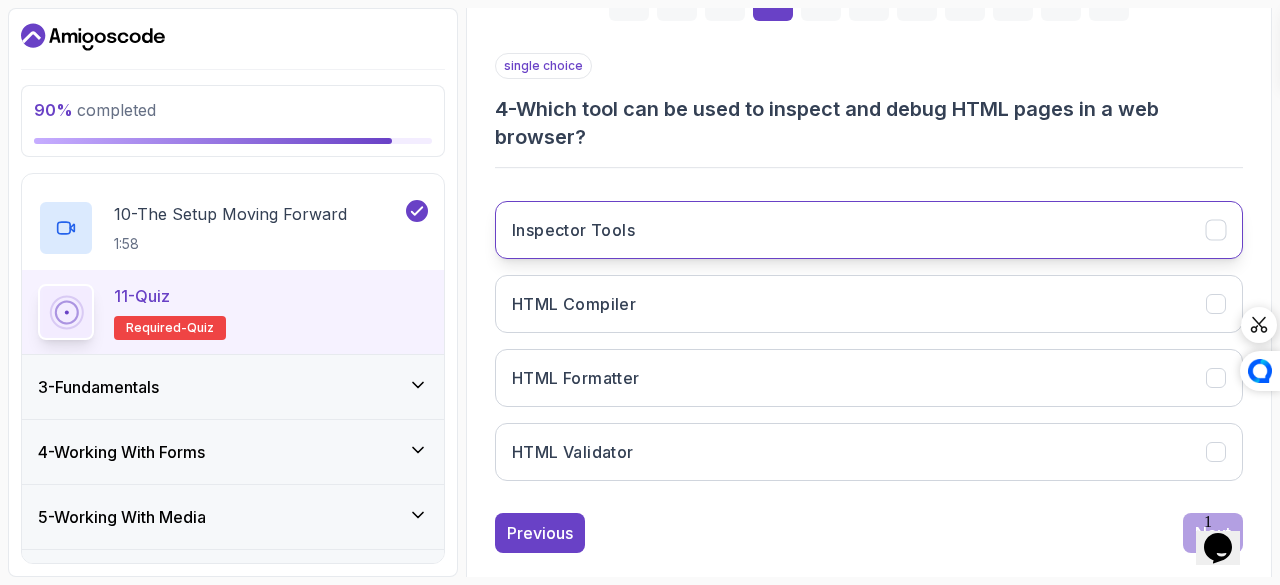 click on "Inspector Tools" at bounding box center [869, 230] 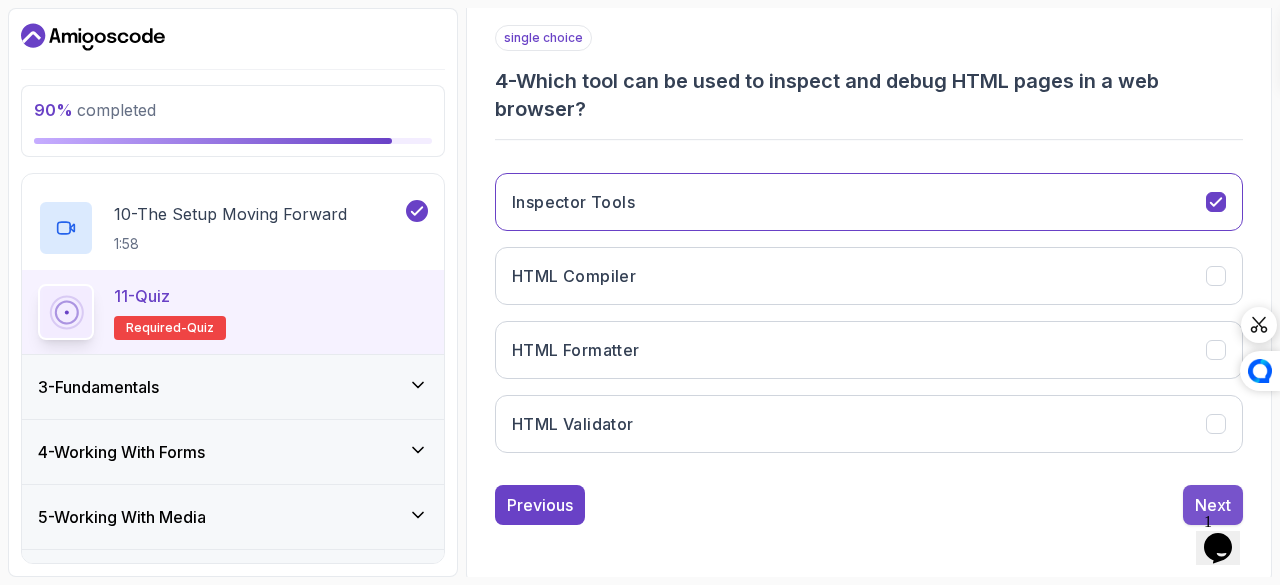 click on "Next" at bounding box center [1213, 505] 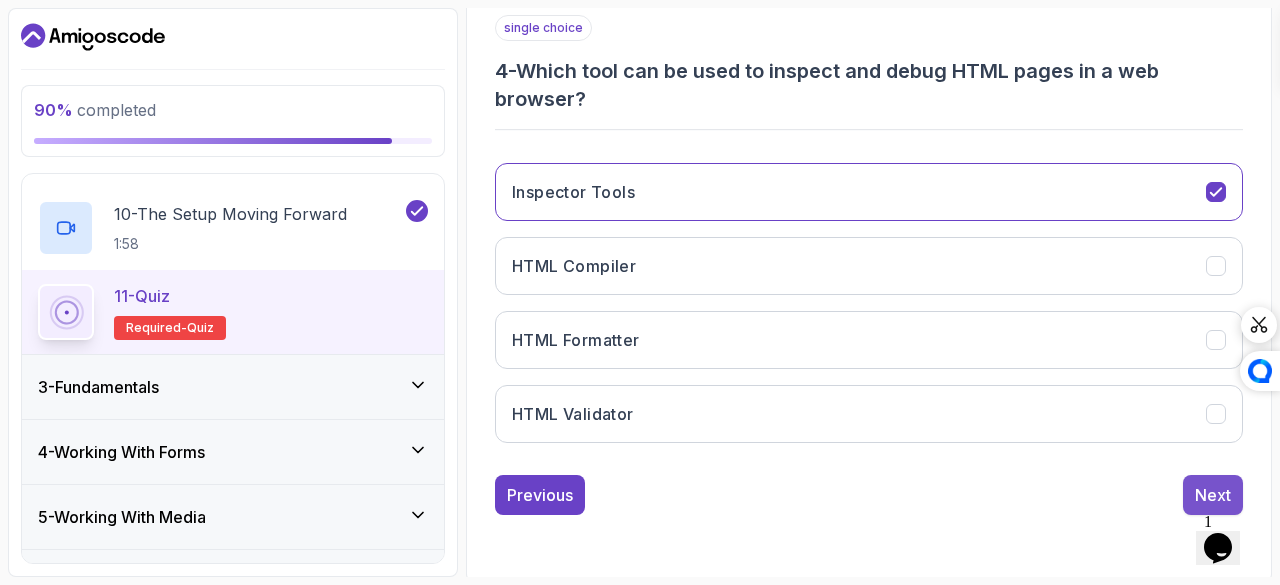 scroll, scrollTop: 335, scrollLeft: 0, axis: vertical 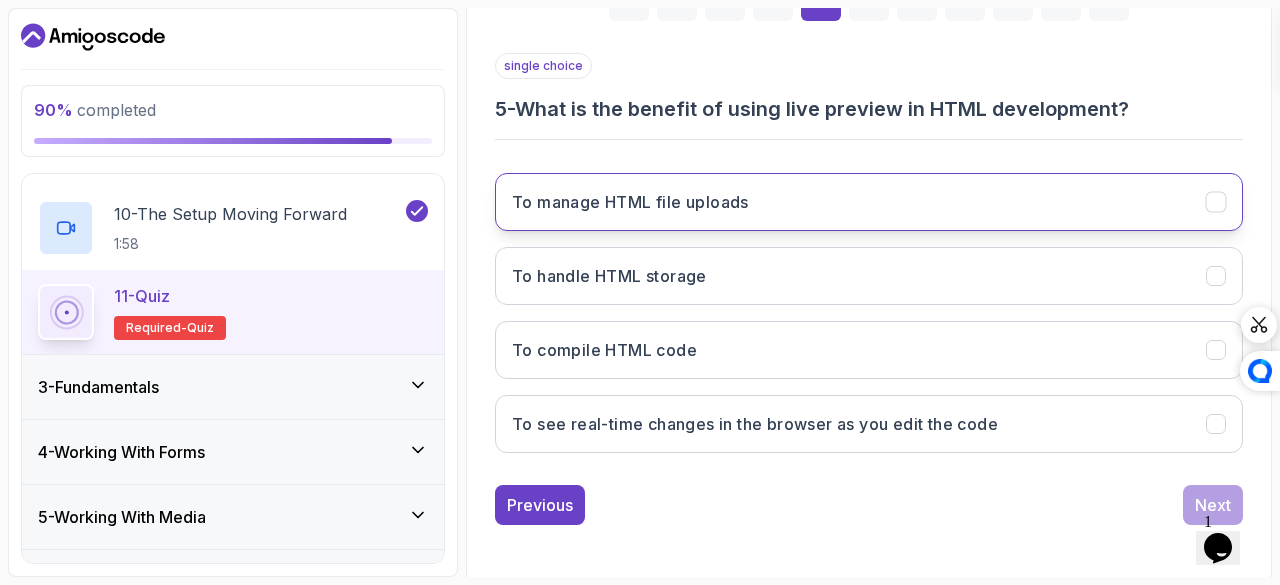 click on "To manage HTML file uploads" at bounding box center [630, 202] 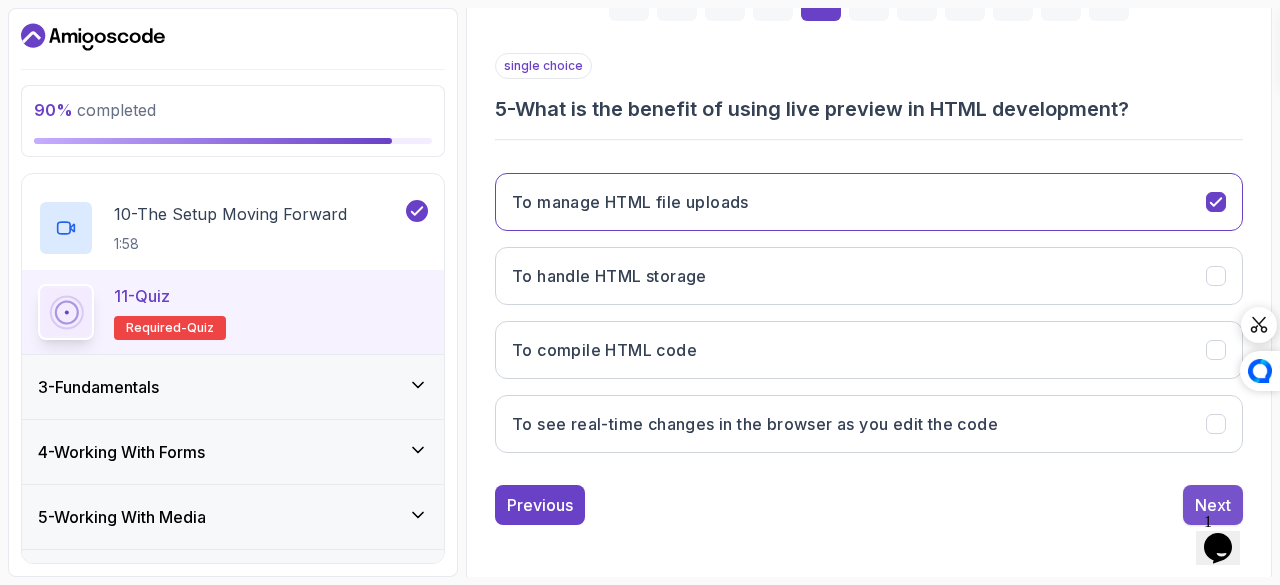 click on "Next" at bounding box center (1213, 505) 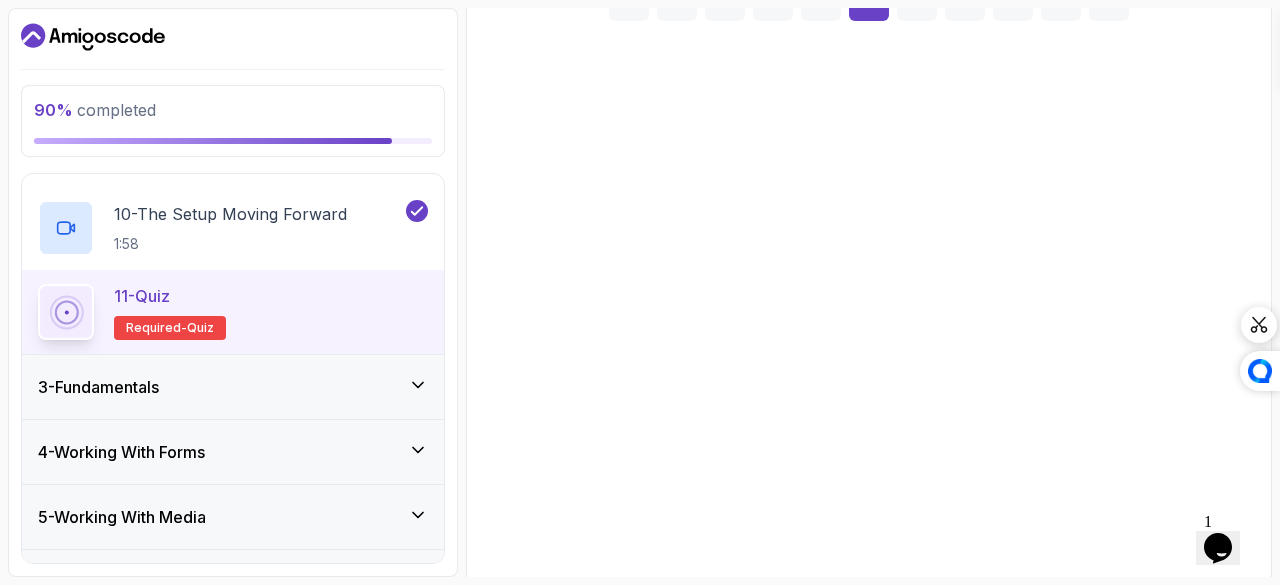click on "To increase the file size" at bounding box center [607, 202] 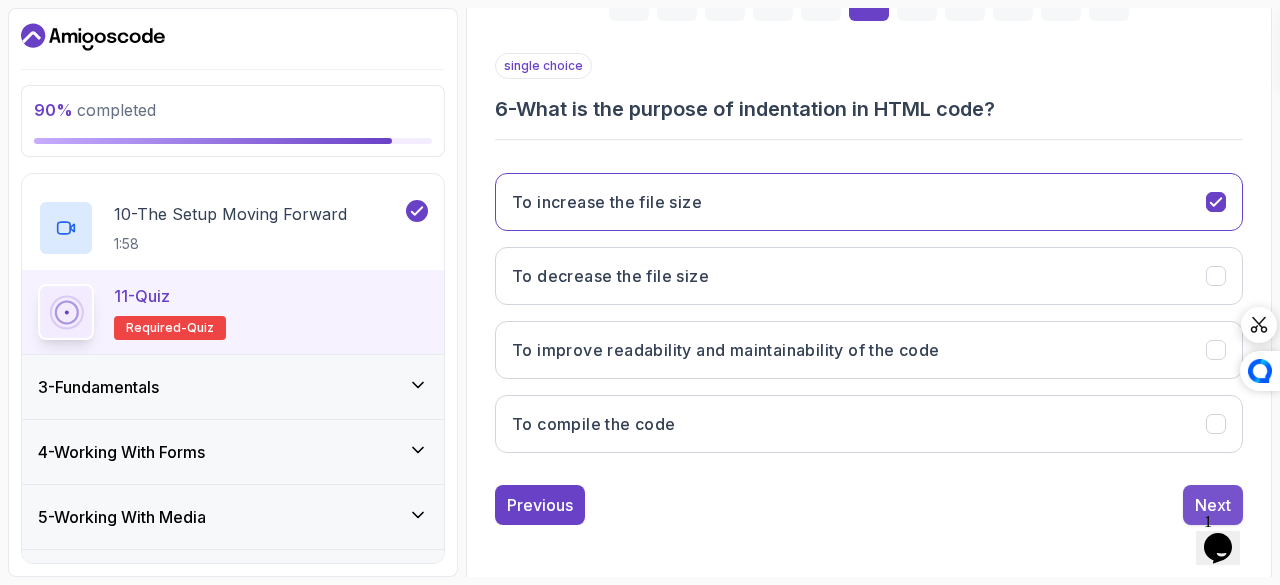 click on "Next" at bounding box center [1213, 505] 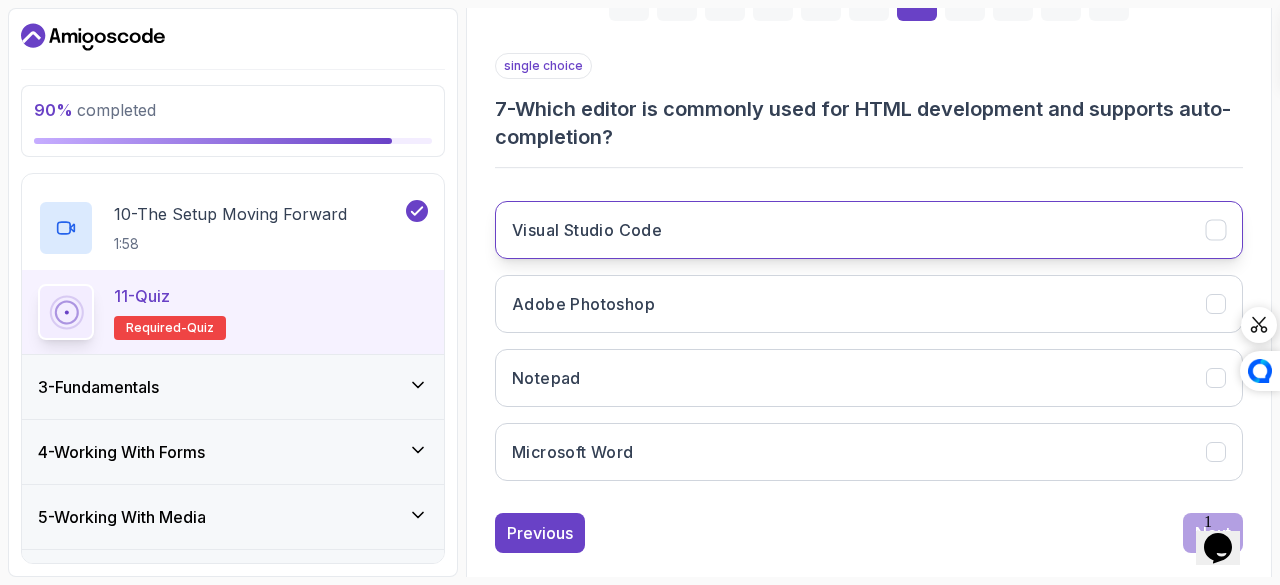 click on "Visual Studio Code" at bounding box center [587, 230] 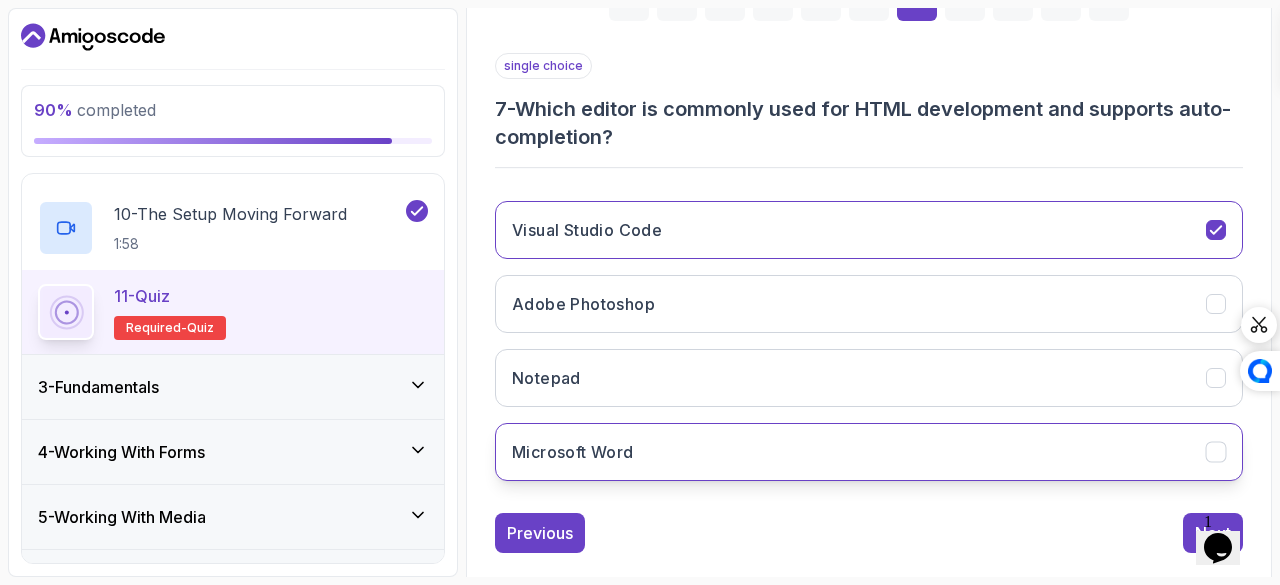 click on "Microsoft Word" at bounding box center [869, 452] 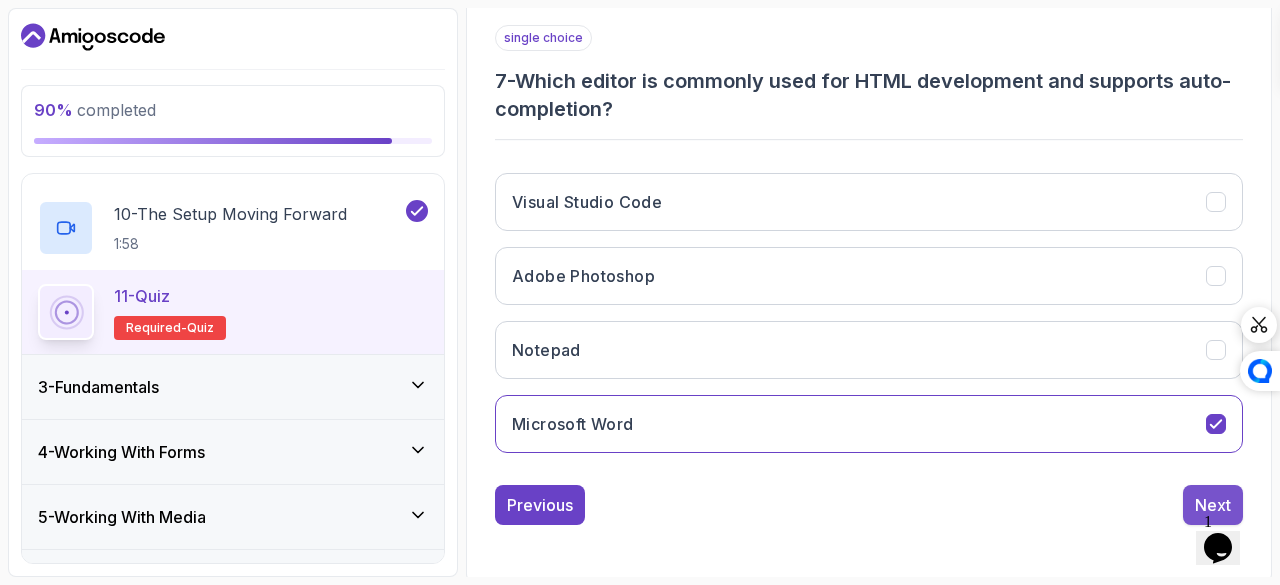 click on "Next" at bounding box center [1213, 505] 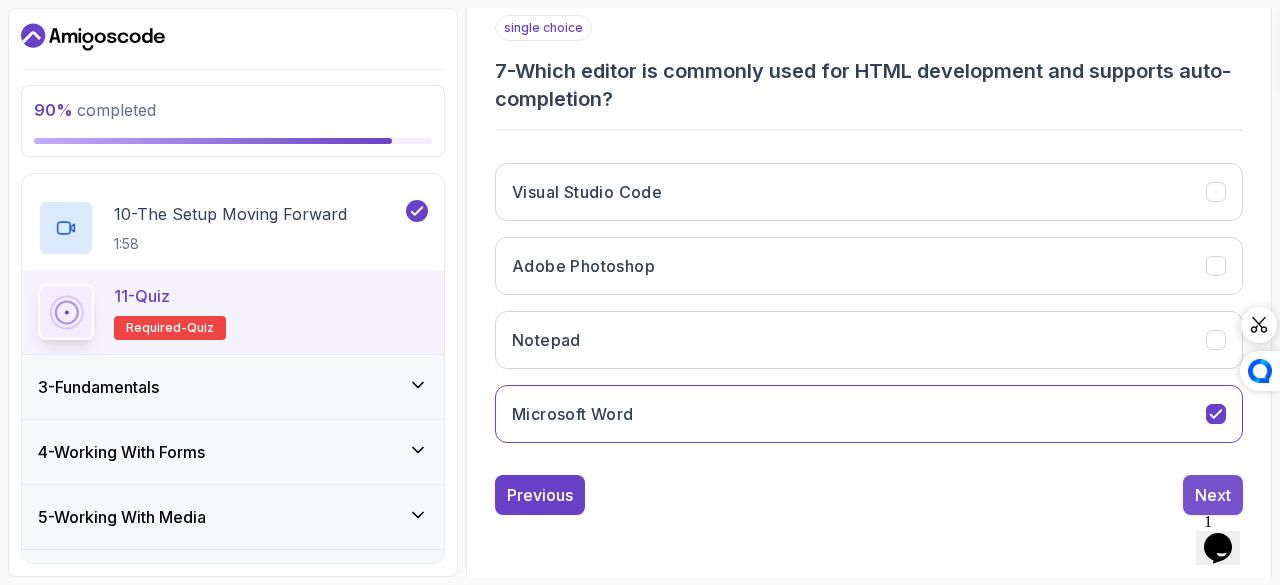 scroll, scrollTop: 335, scrollLeft: 0, axis: vertical 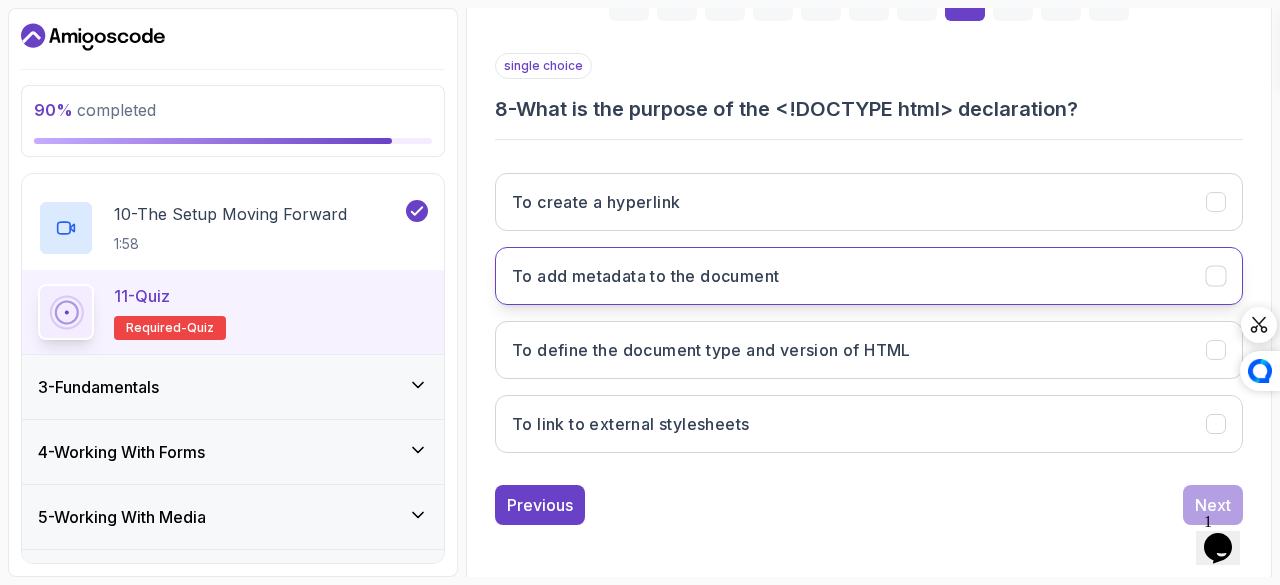 click on "To add metadata to the document" at bounding box center (645, 276) 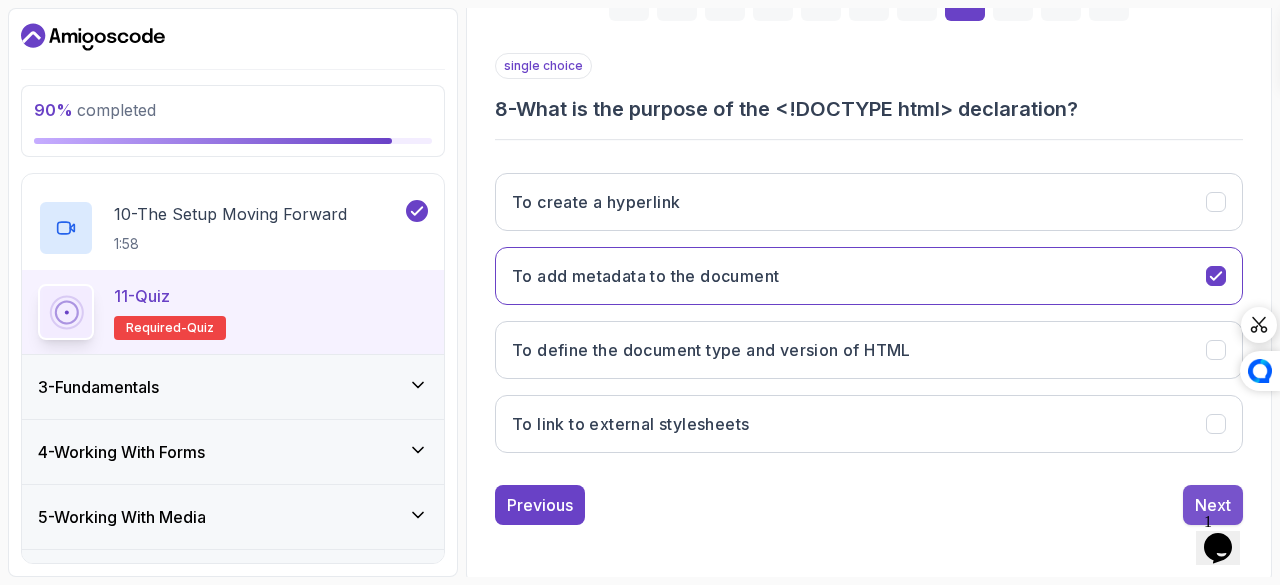click on "Next" at bounding box center [1213, 505] 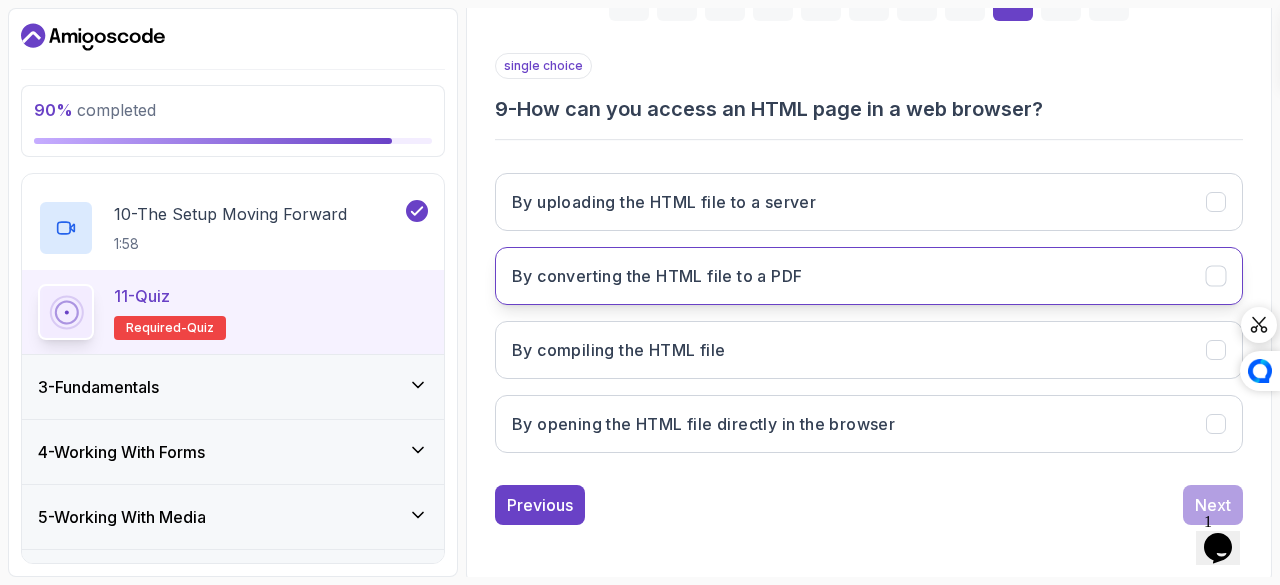 click on "By converting the HTML file to a PDF" at bounding box center [869, 276] 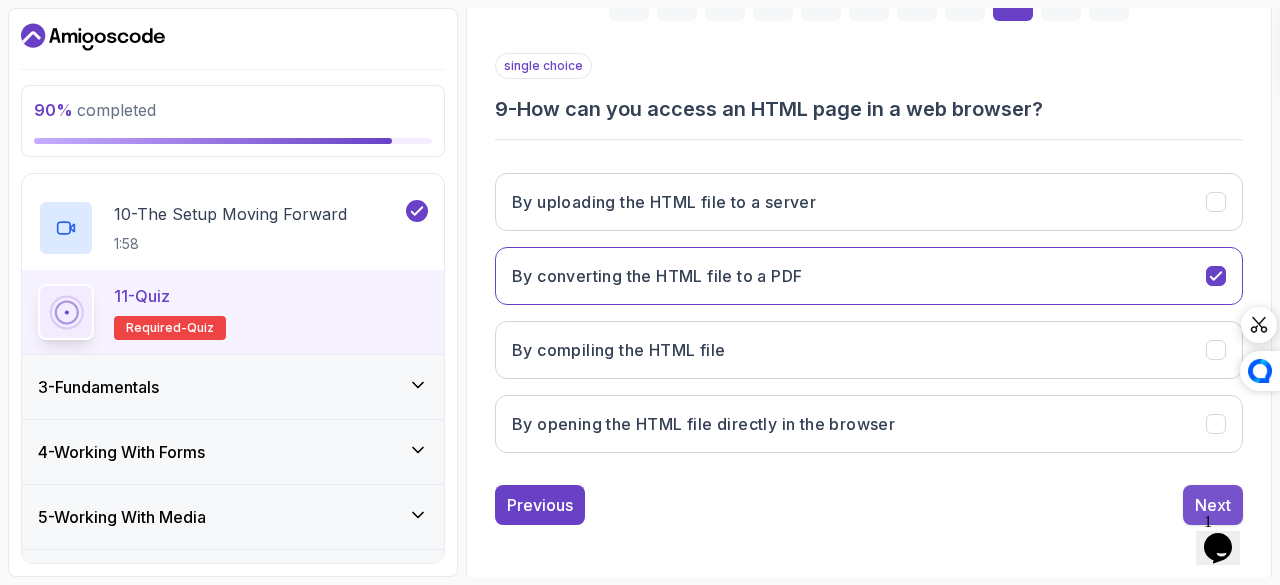click on "Next" at bounding box center (1213, 505) 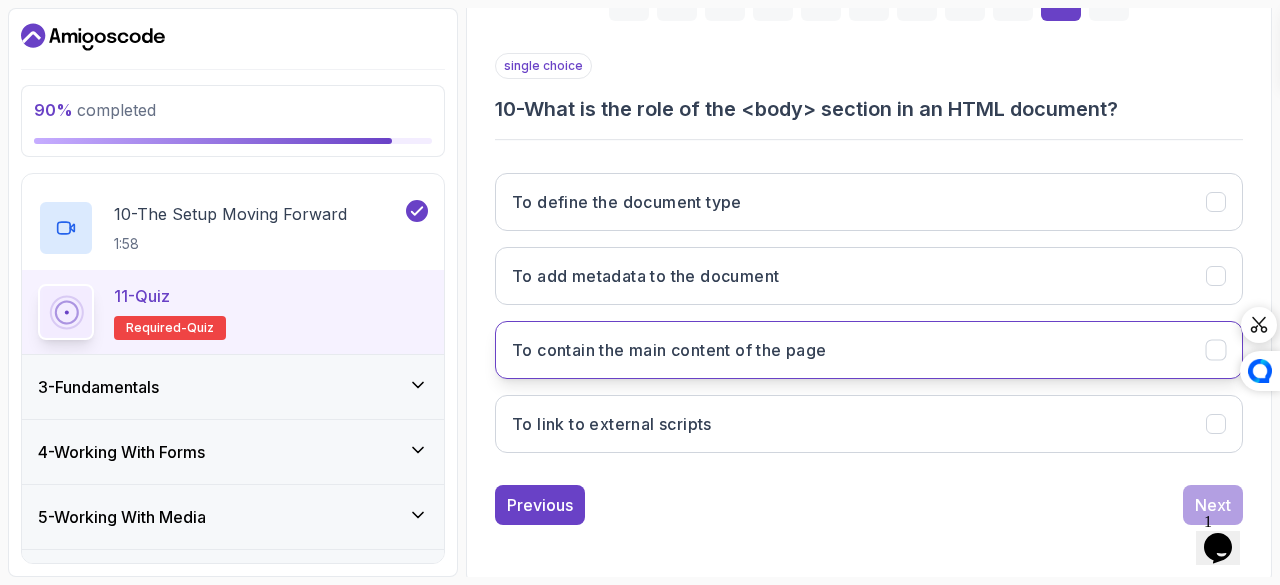 click on "To contain the main content of the page" at bounding box center (869, 350) 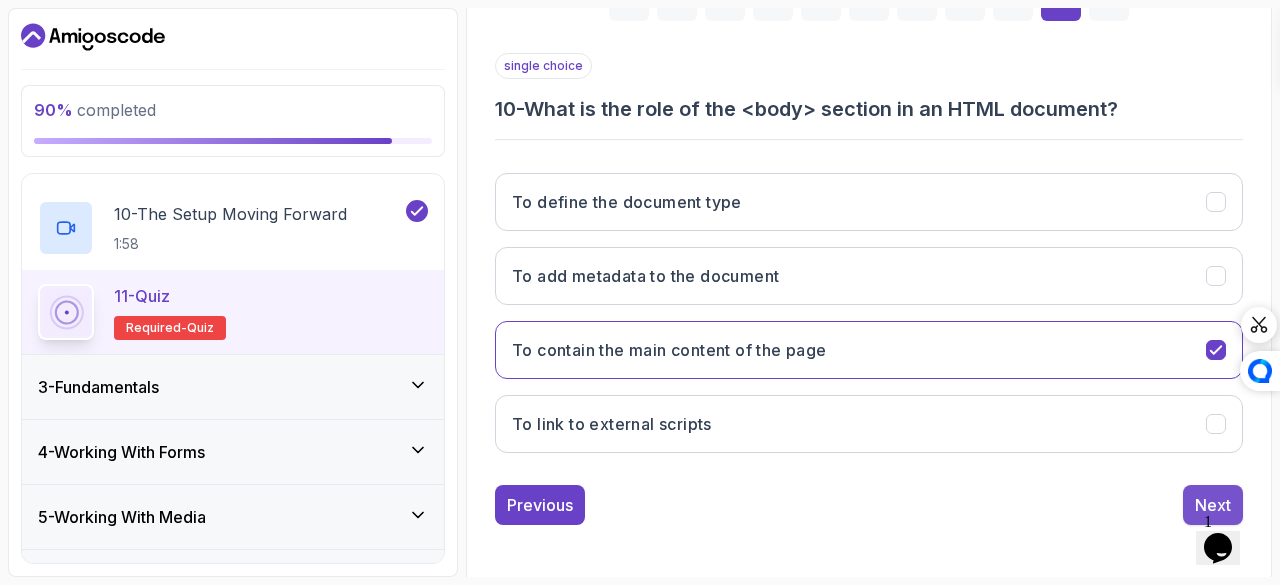 click on "Next" at bounding box center (1213, 505) 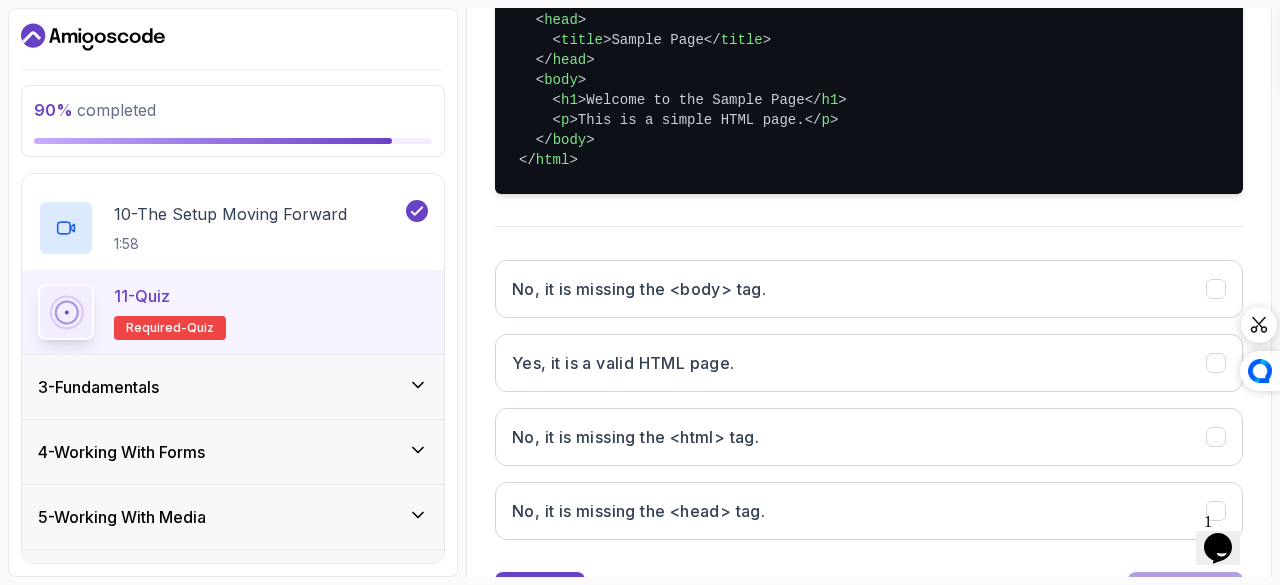 scroll, scrollTop: 631, scrollLeft: 0, axis: vertical 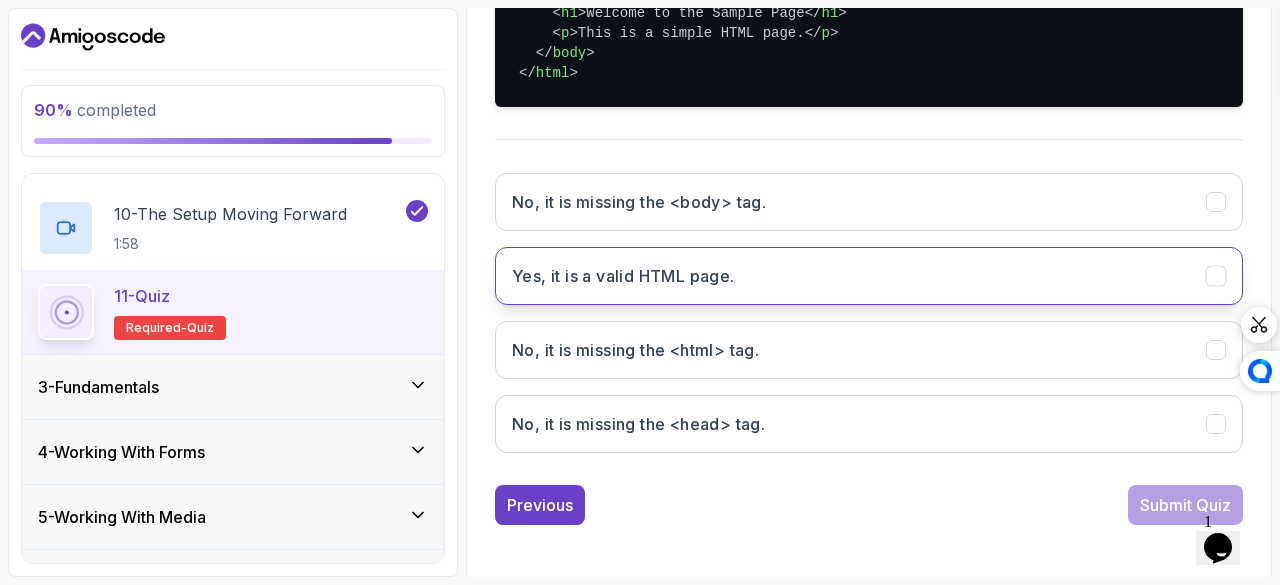 click on "Yes, it is a valid HTML page." at bounding box center (869, 276) 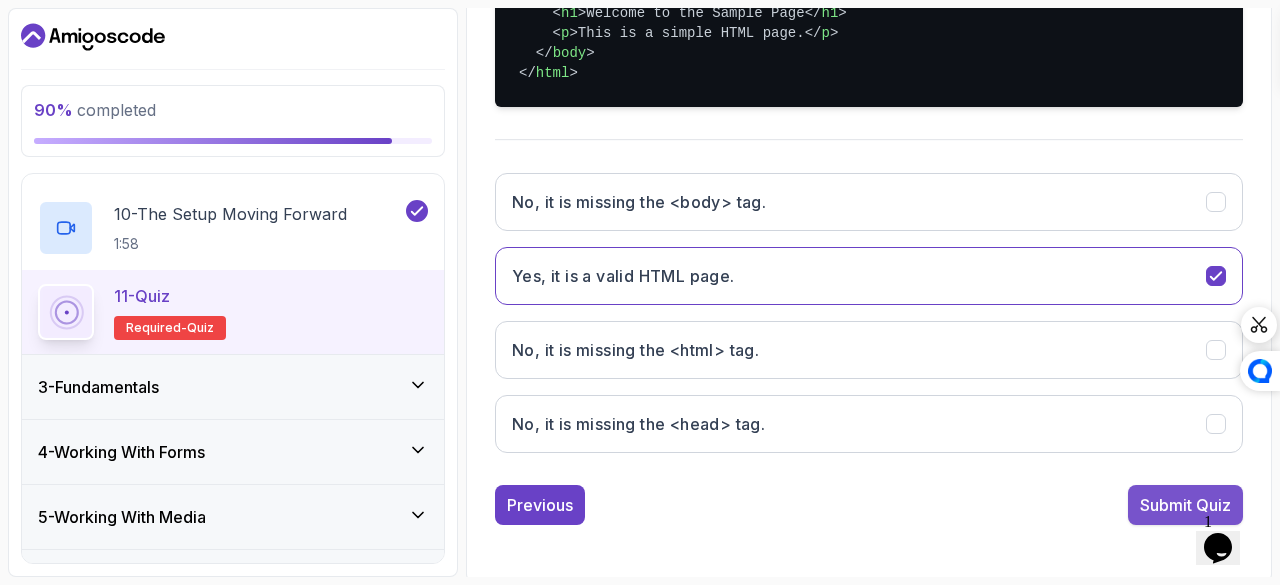 click on "Submit Quiz" at bounding box center [1185, 505] 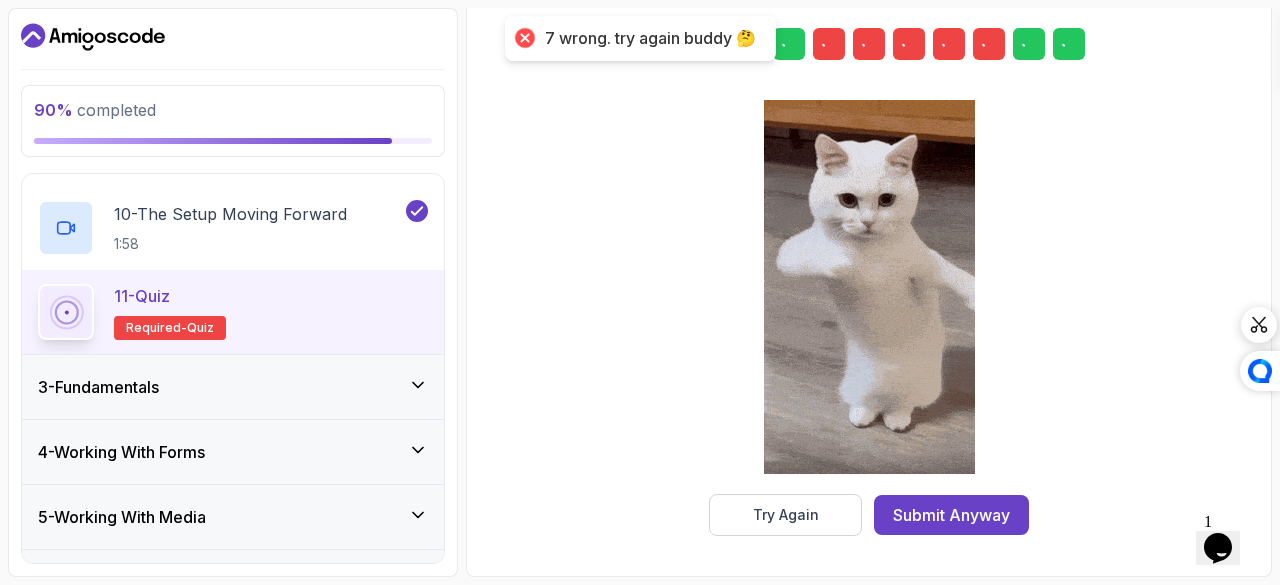 scroll, scrollTop: 371, scrollLeft: 0, axis: vertical 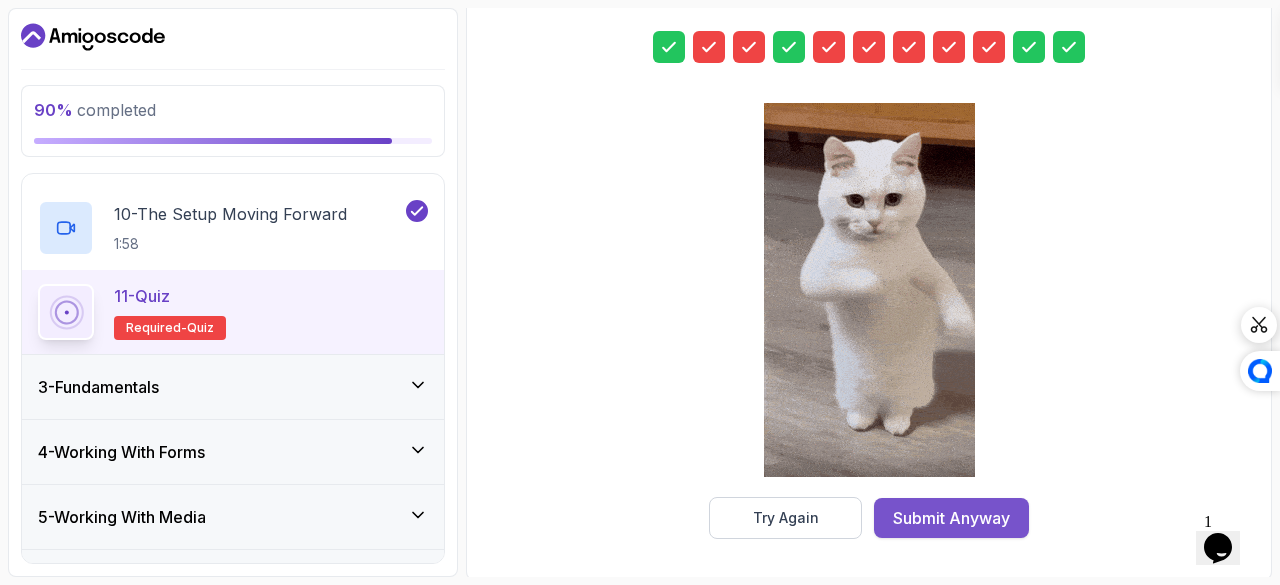 click on "Submit Anyway" at bounding box center (951, 518) 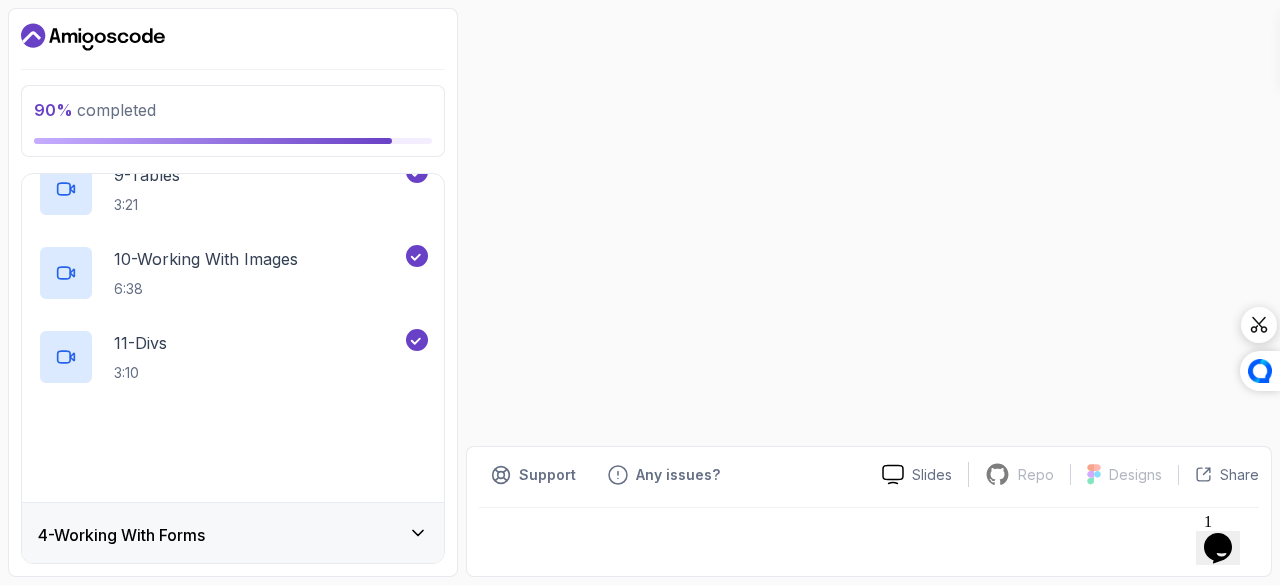 scroll, scrollTop: 0, scrollLeft: 0, axis: both 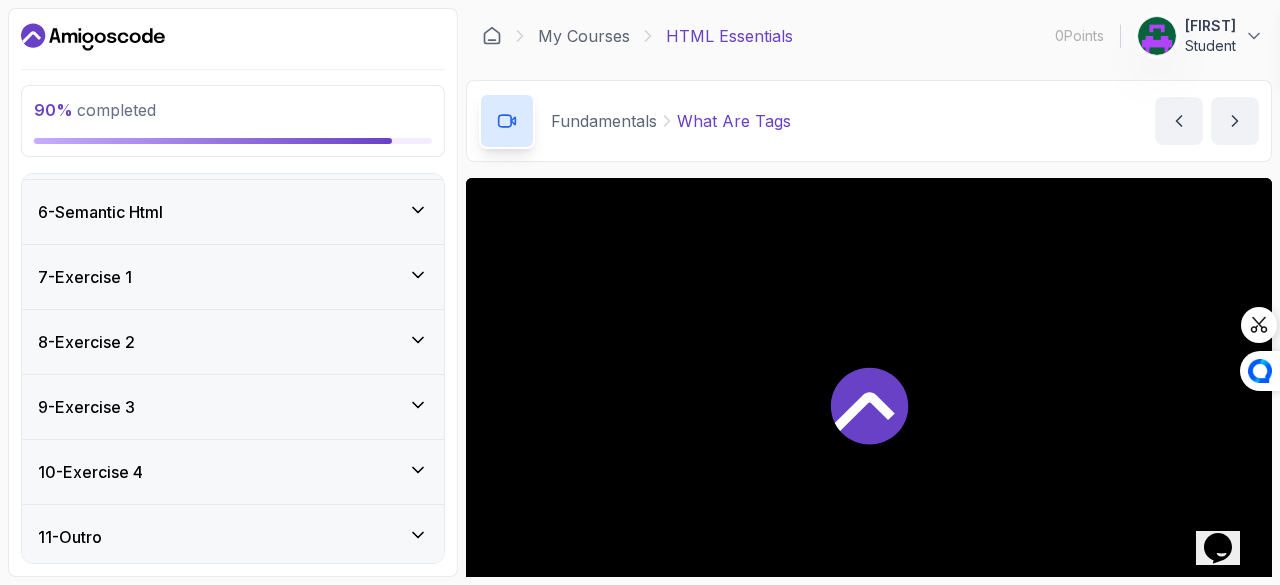 click on "6  -  Semantic Html" at bounding box center [233, 212] 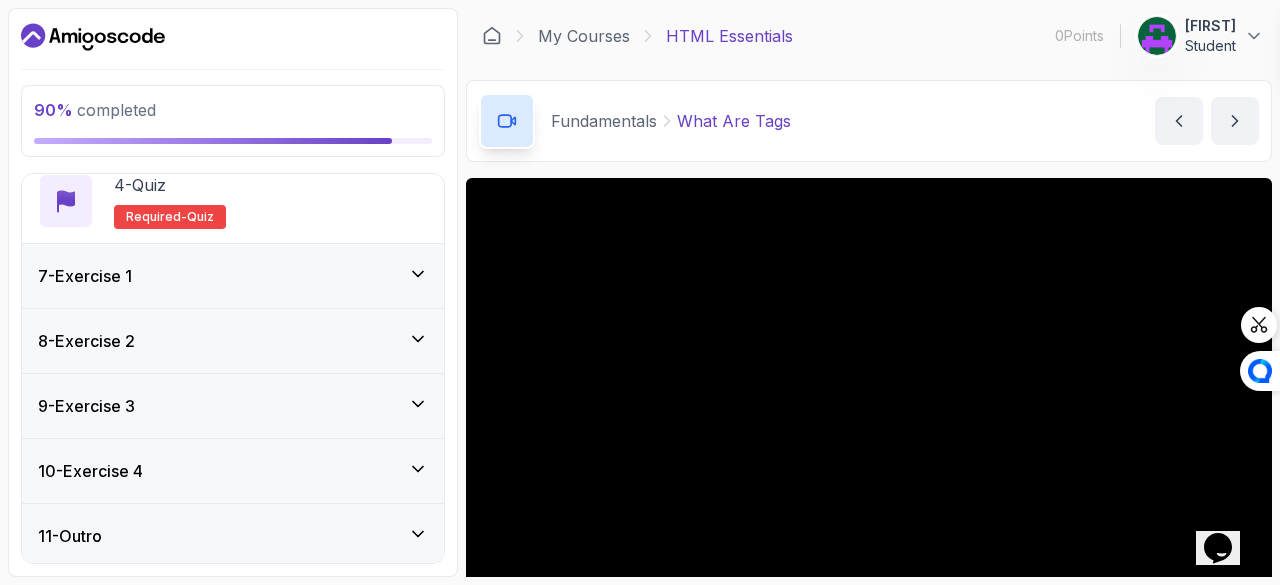 click on "7  -  Exercise 1" at bounding box center [233, 276] 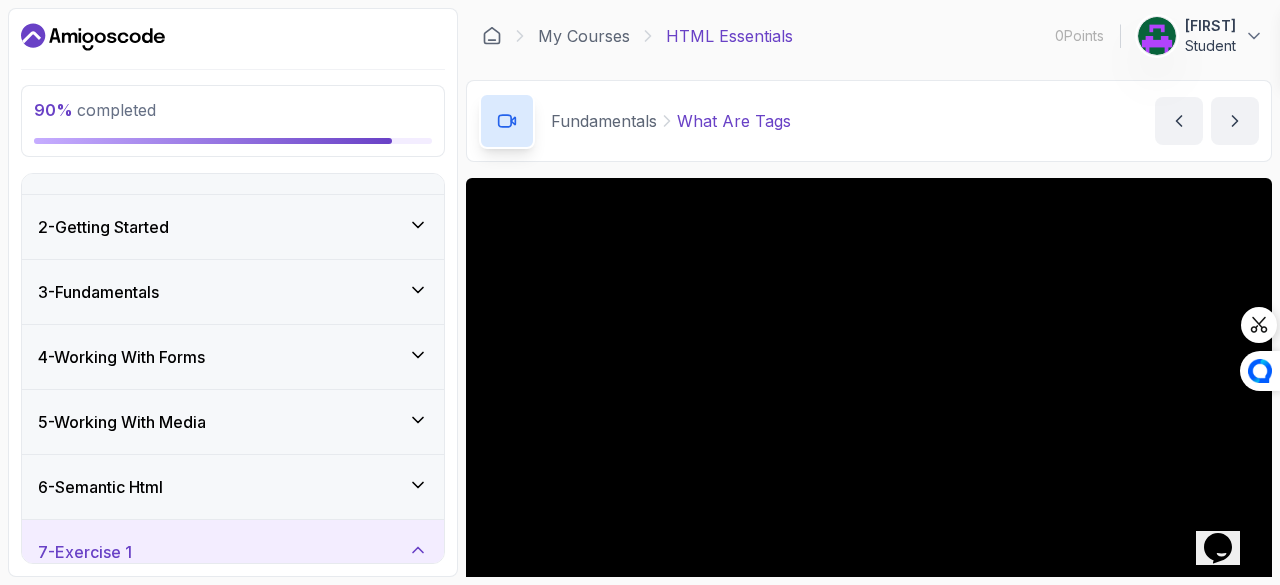 scroll, scrollTop: 0, scrollLeft: 0, axis: both 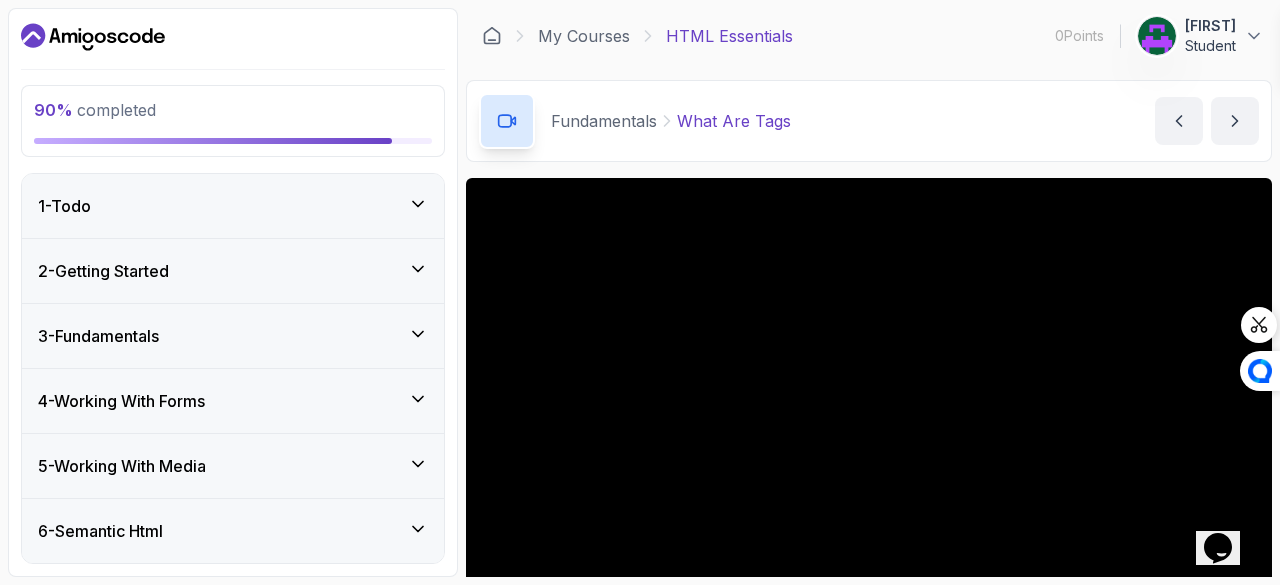 click on "3  -  Fundamentals" at bounding box center [233, 336] 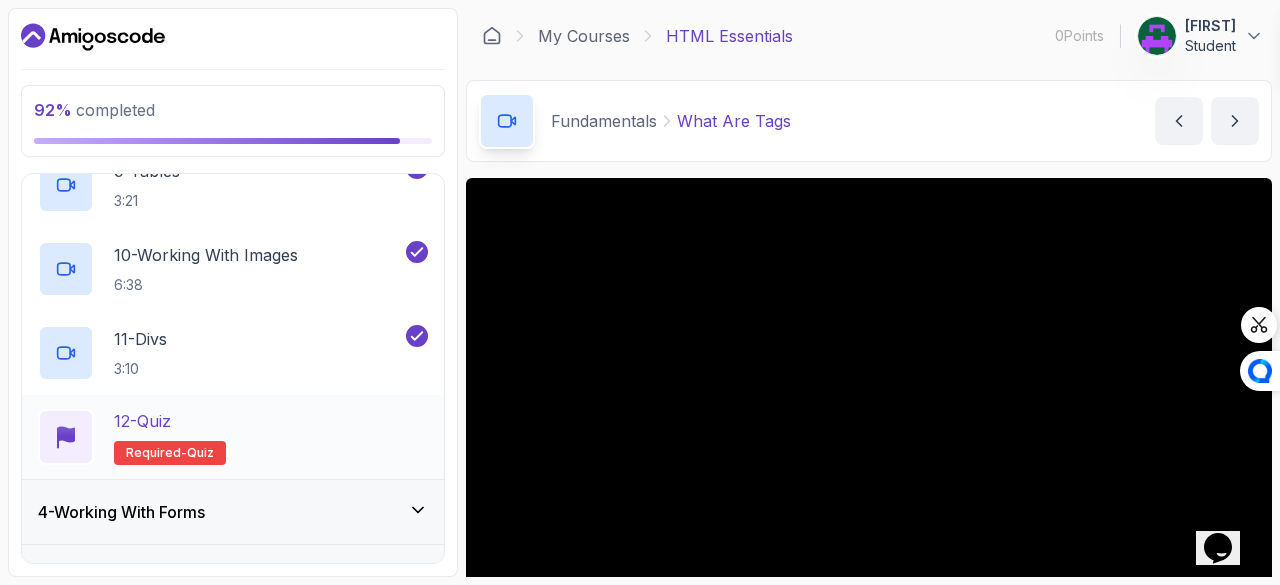 click on "12  -  Quiz Required- quiz" at bounding box center (233, 437) 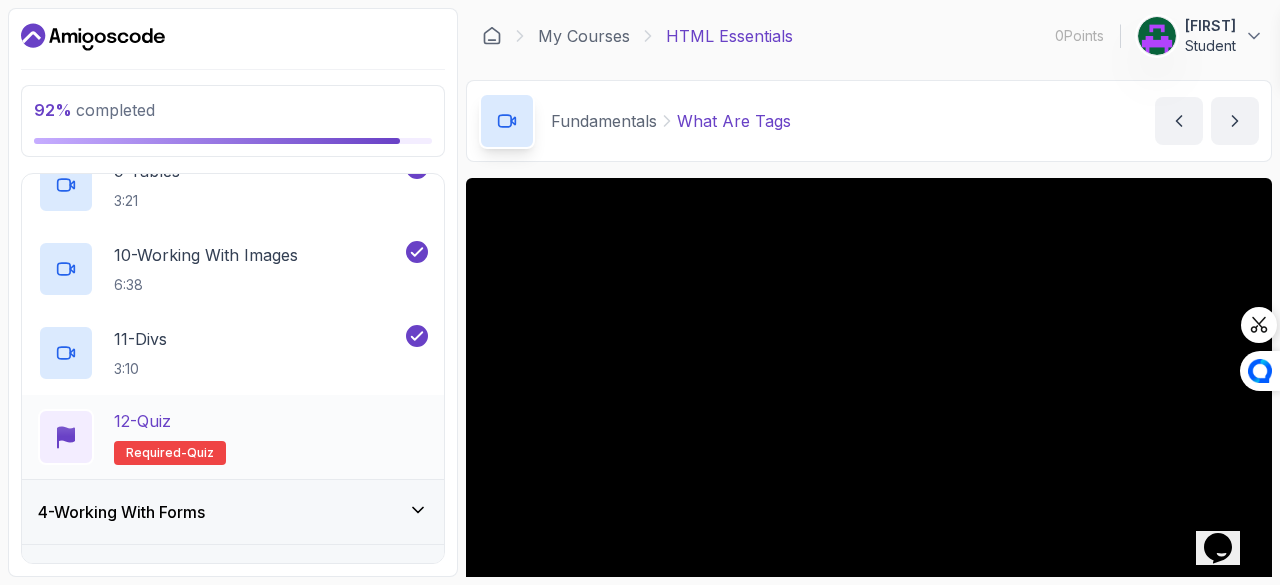 scroll, scrollTop: 902, scrollLeft: 0, axis: vertical 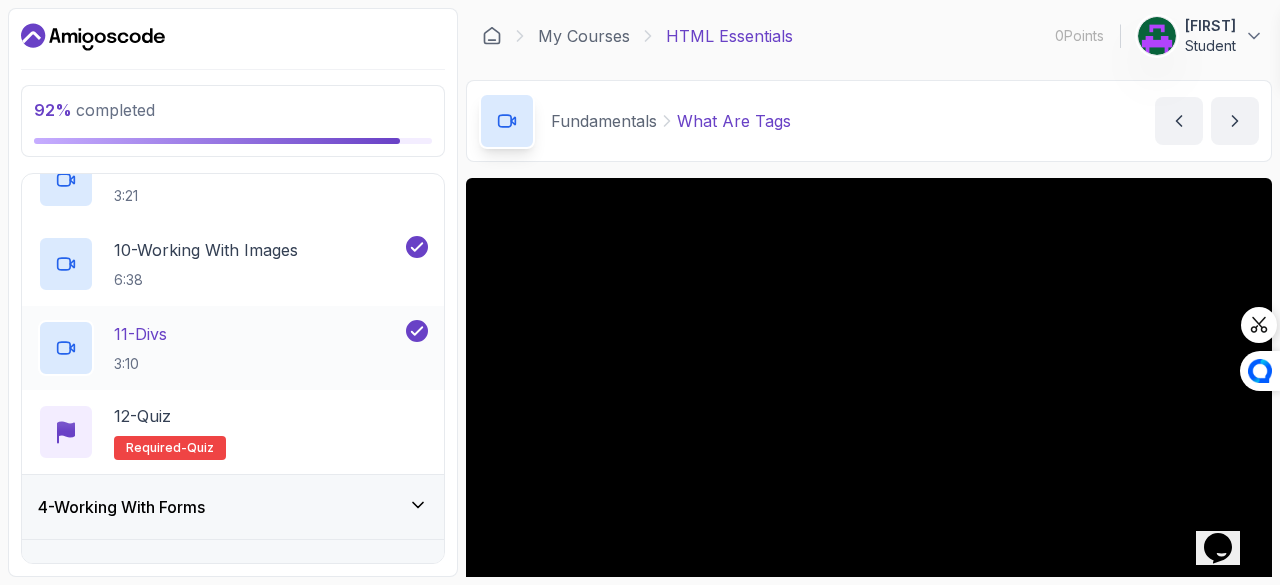 click on "11  -  Divs 3:10" at bounding box center [233, 348] 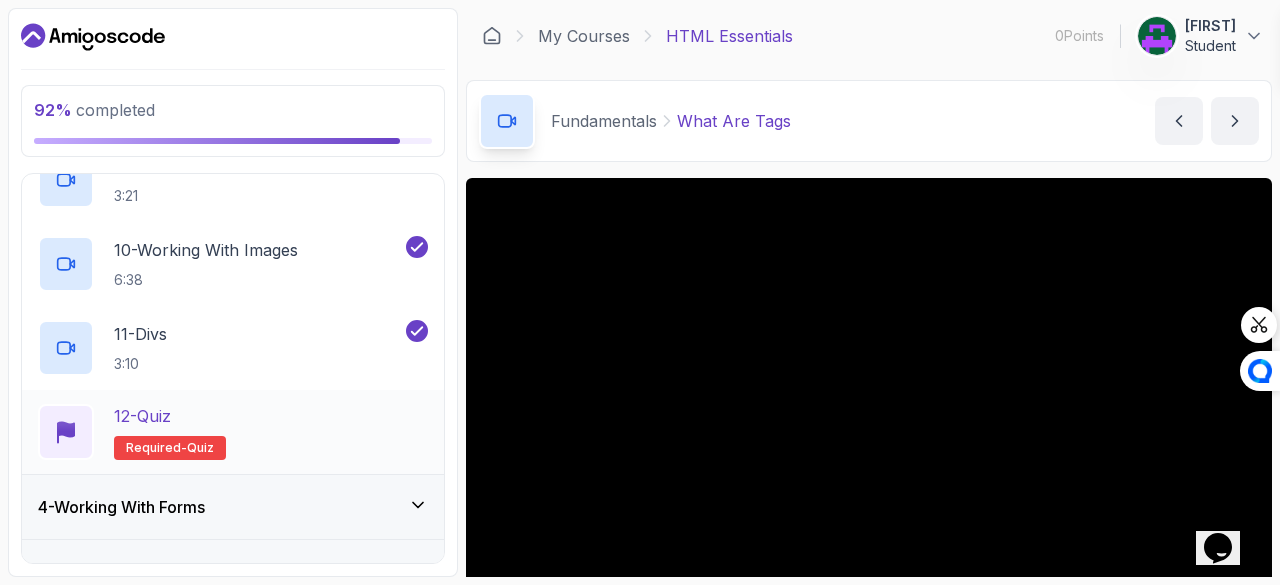 click on "Required-" at bounding box center [156, 448] 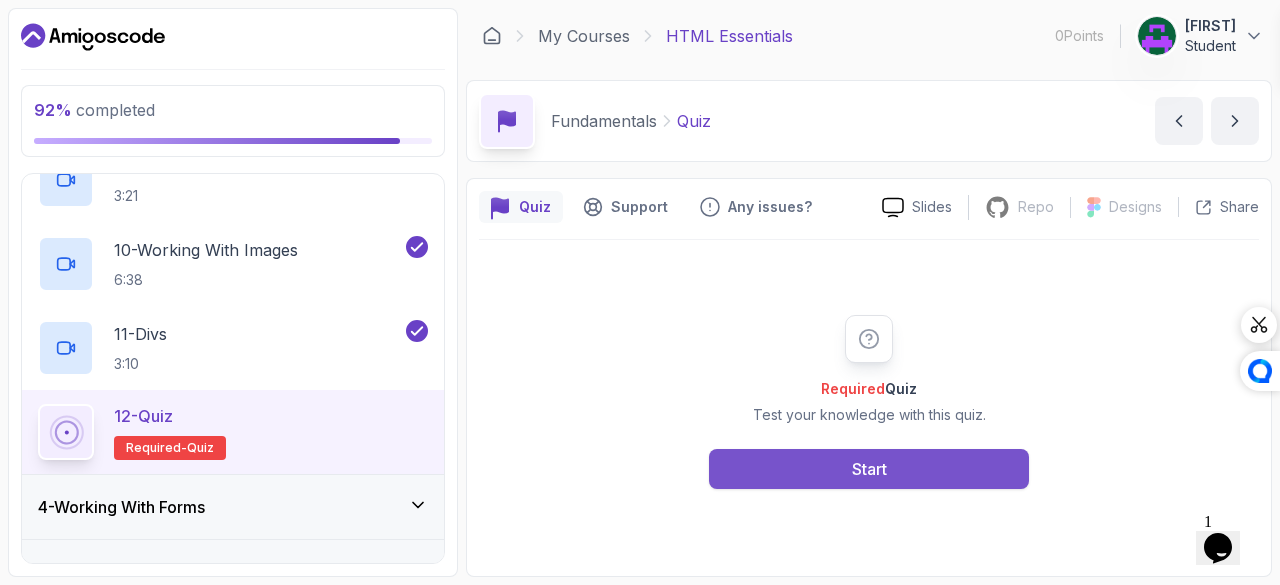 click on "Start" at bounding box center [869, 469] 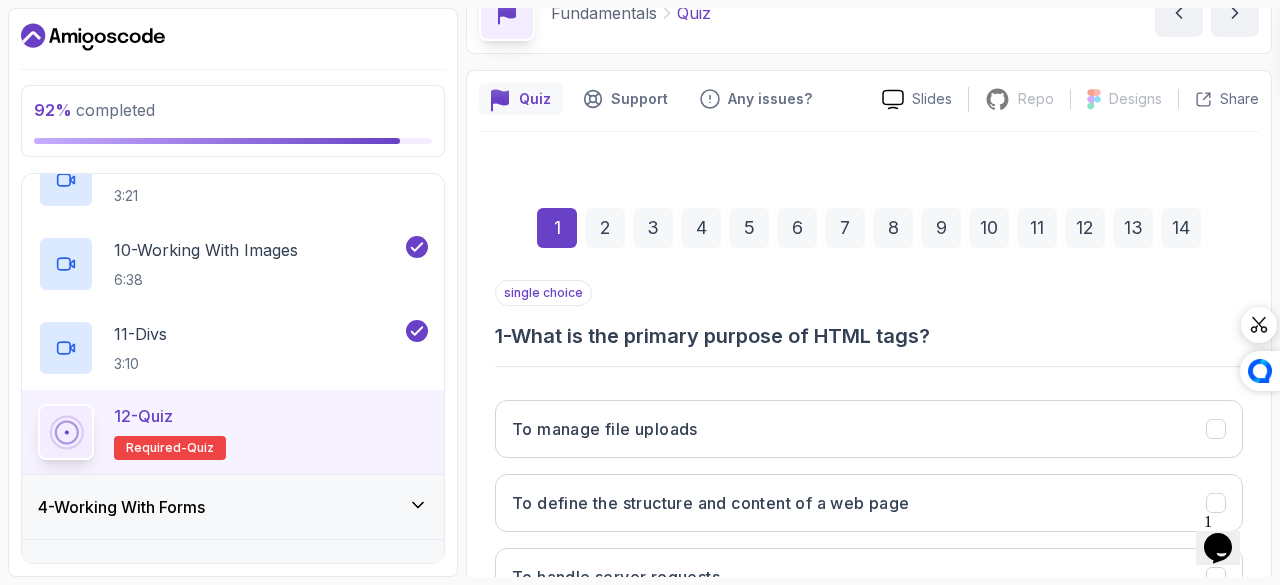 scroll, scrollTop: 335, scrollLeft: 0, axis: vertical 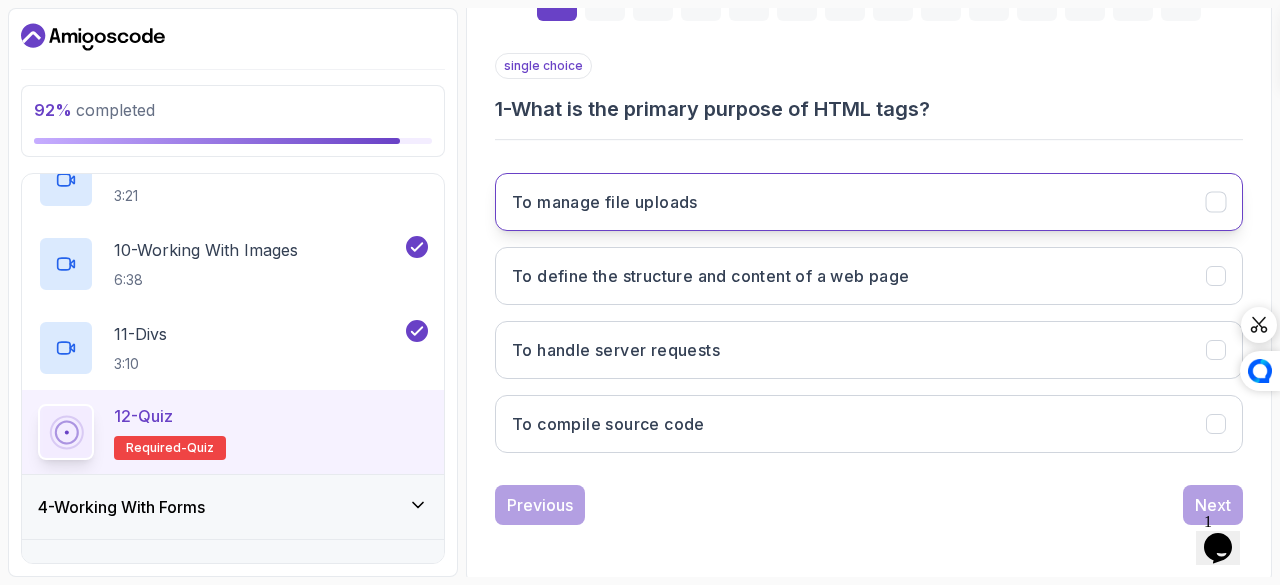 click on "To manage file uploads" at bounding box center [869, 202] 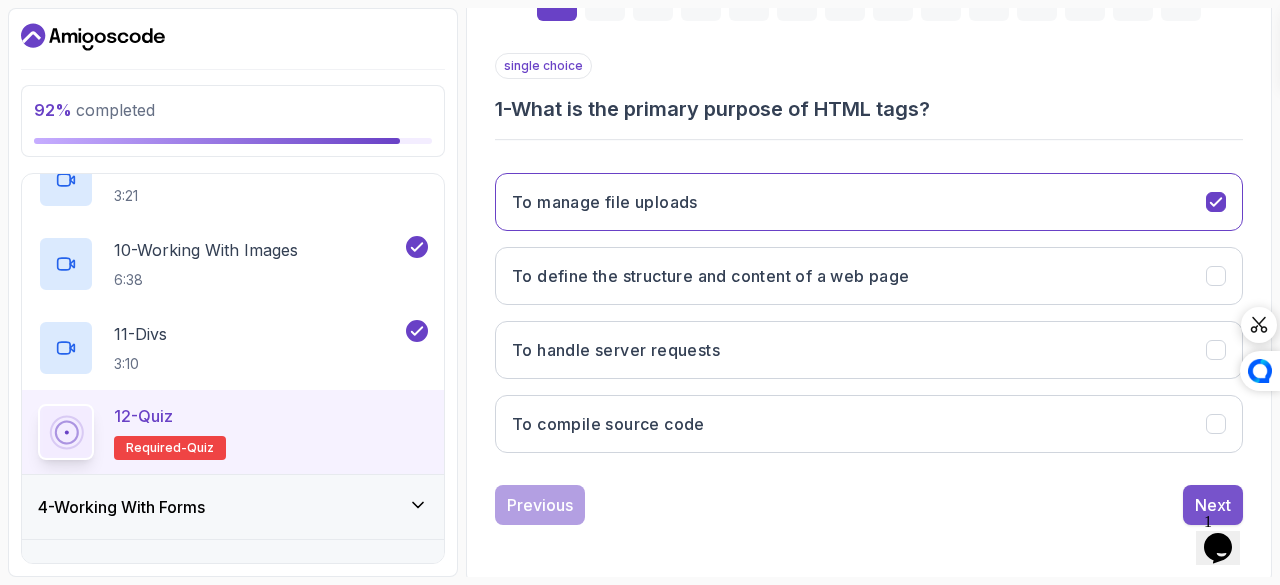 click on "Next" at bounding box center [1213, 505] 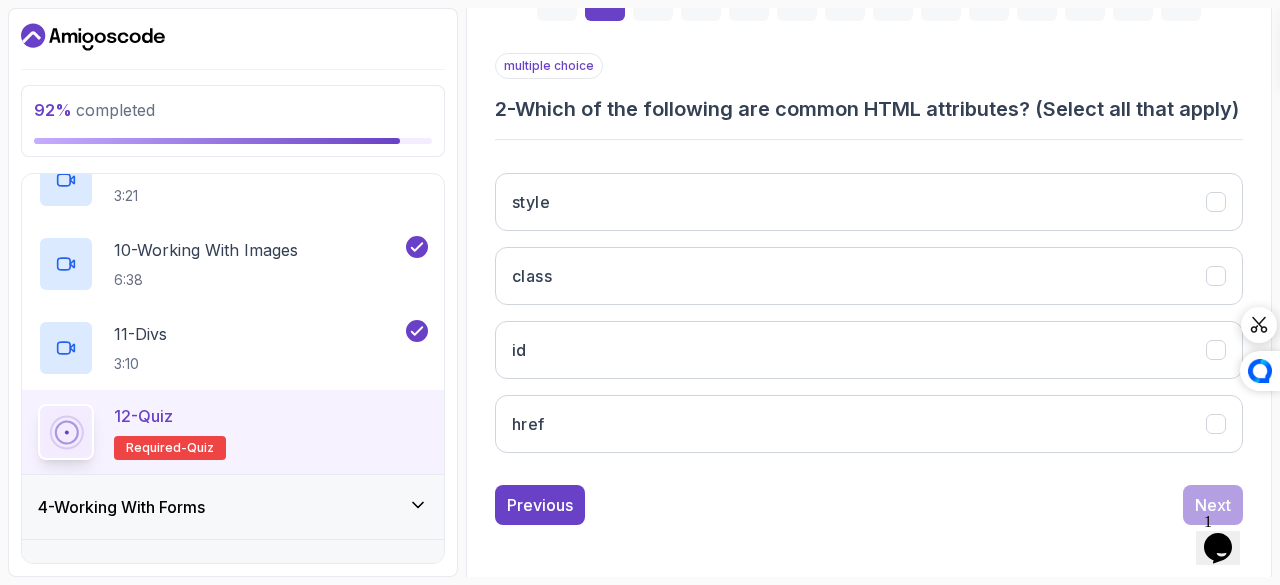 scroll, scrollTop: 363, scrollLeft: 0, axis: vertical 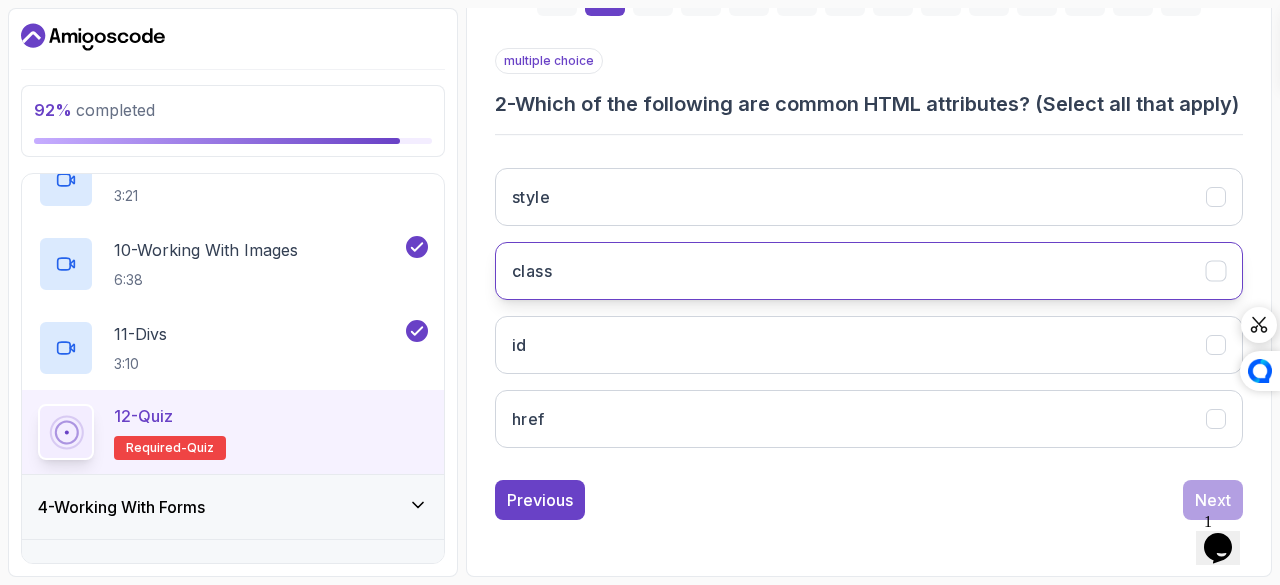 click on "class" at bounding box center [869, 271] 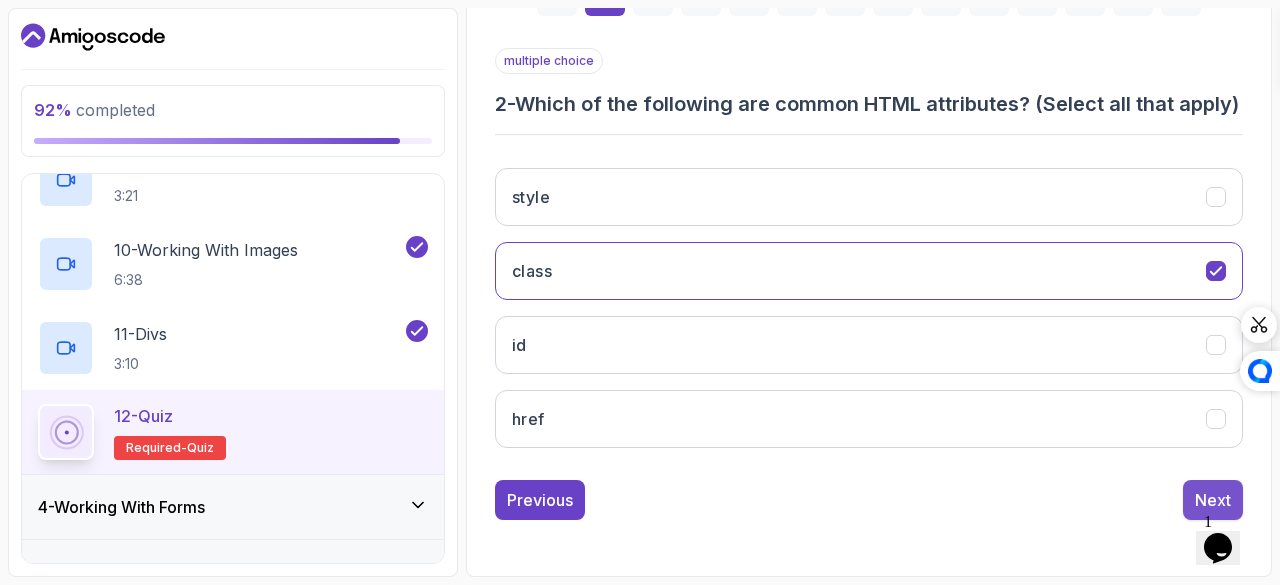 click on "Next" at bounding box center [1213, 500] 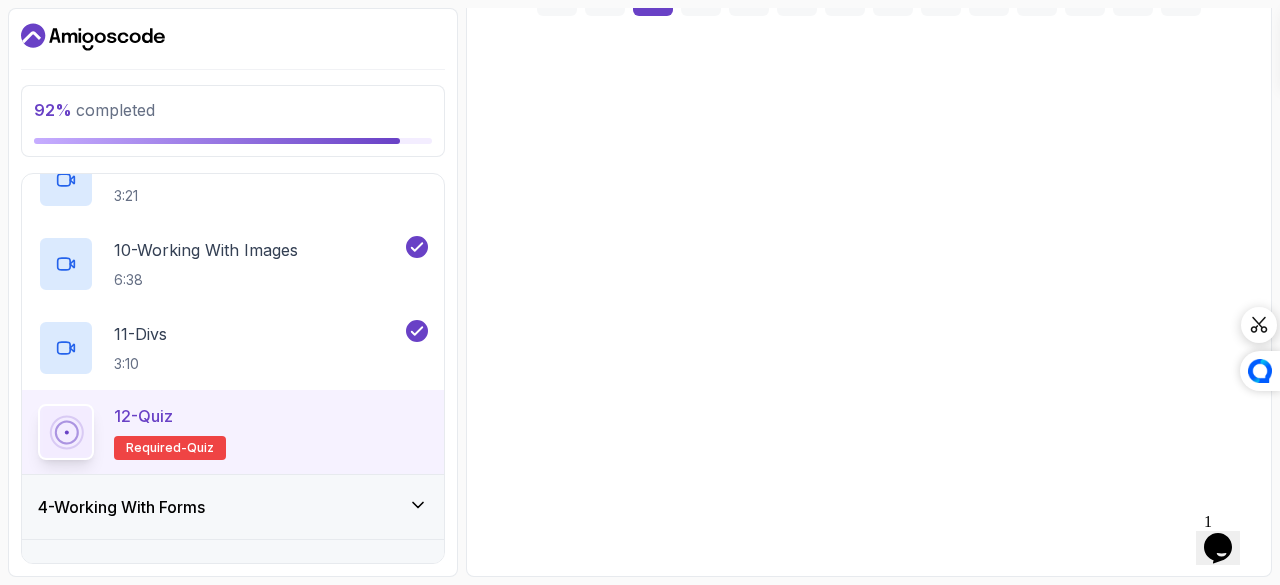 scroll, scrollTop: 335, scrollLeft: 0, axis: vertical 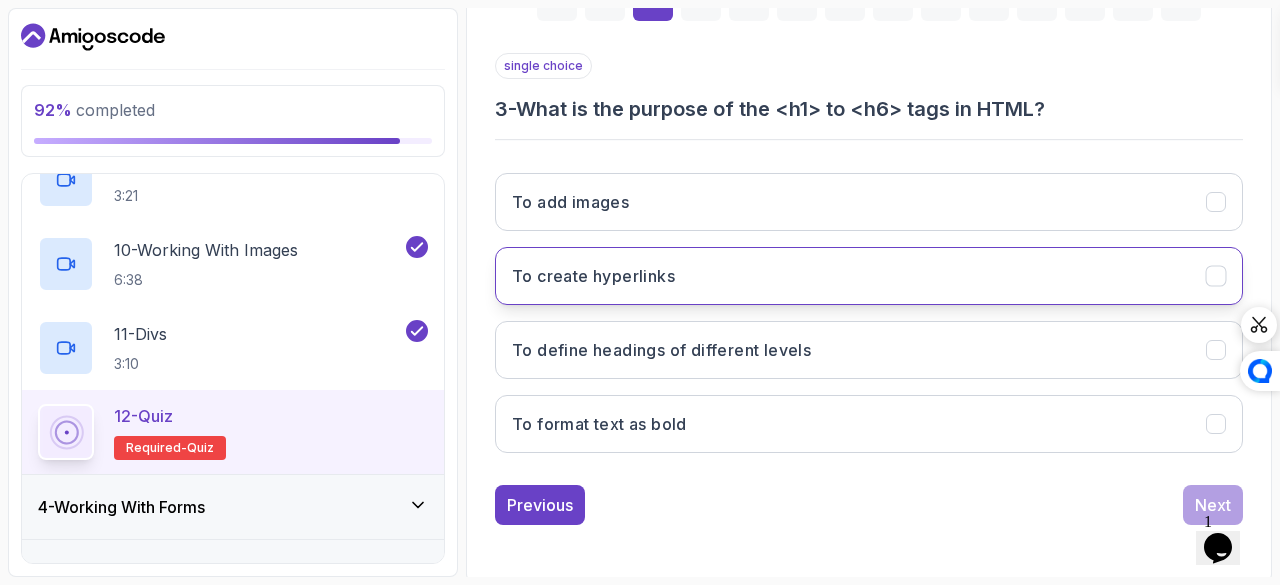 click on "To create hyperlinks" at bounding box center (869, 276) 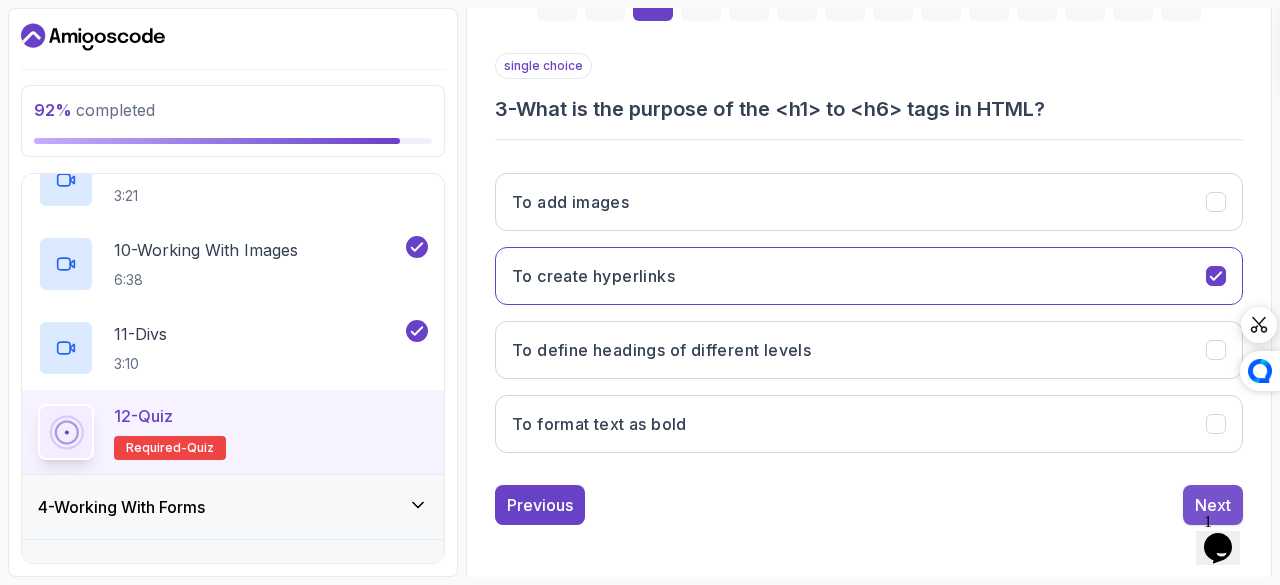 click on "Next" at bounding box center (1213, 505) 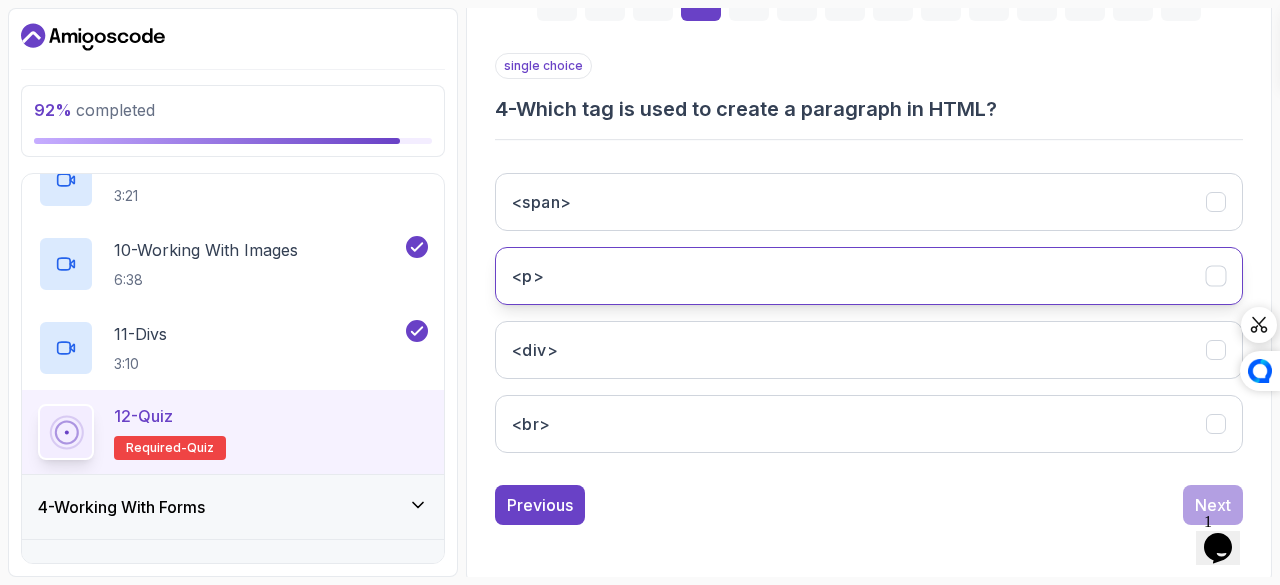 click on "<p>" at bounding box center [869, 276] 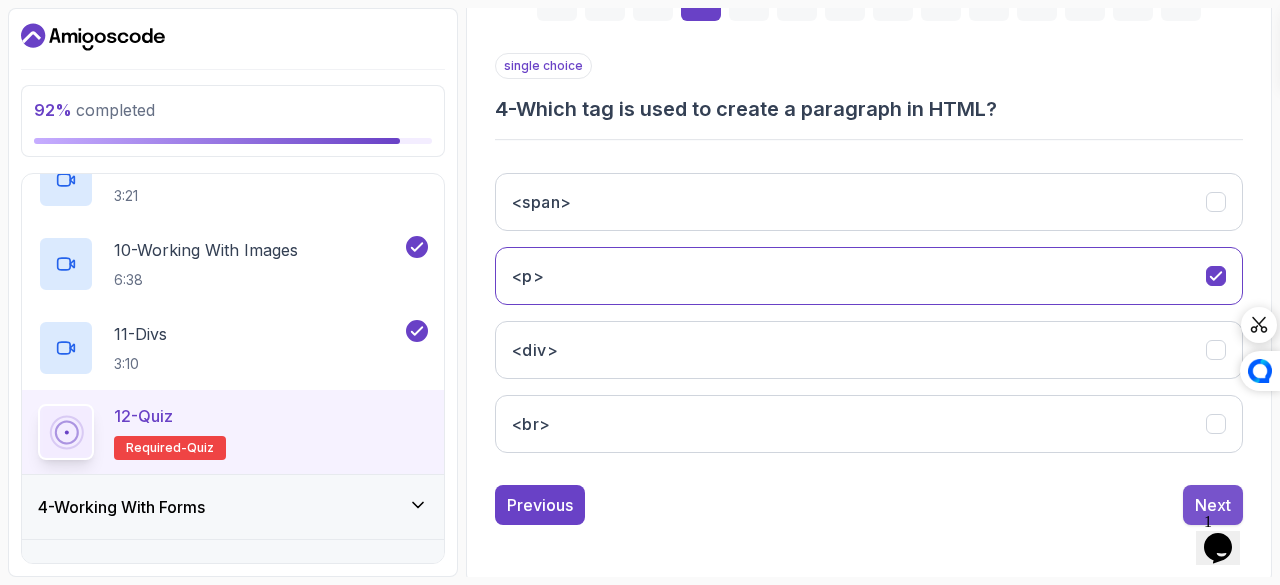 click on "Next" at bounding box center (1213, 505) 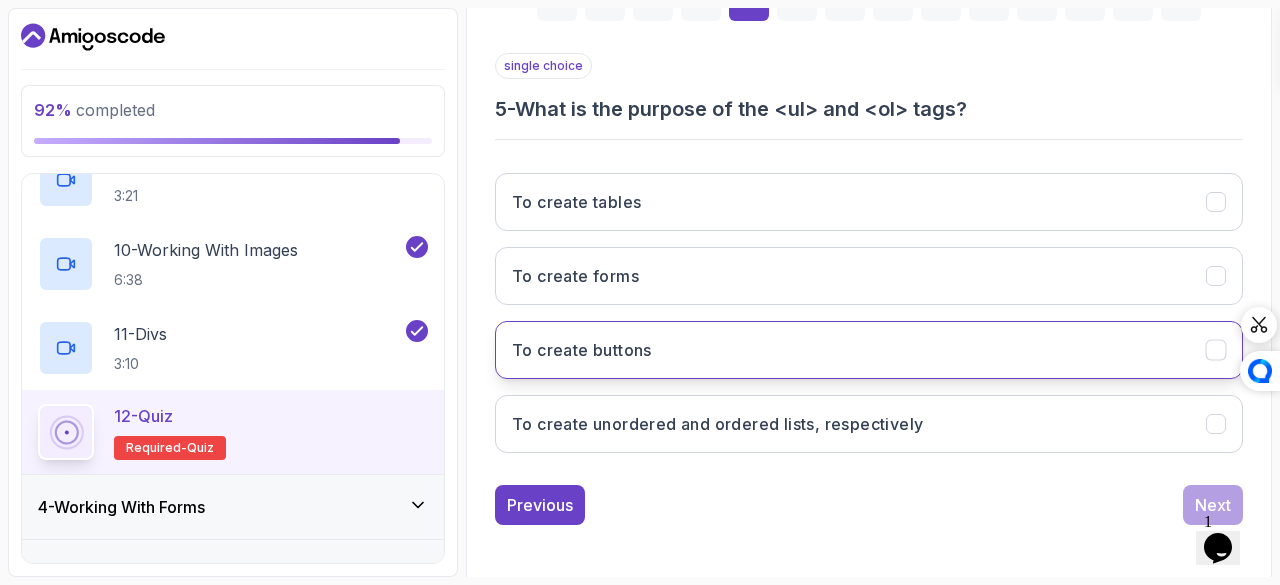 click on "To create buttons" at bounding box center (869, 350) 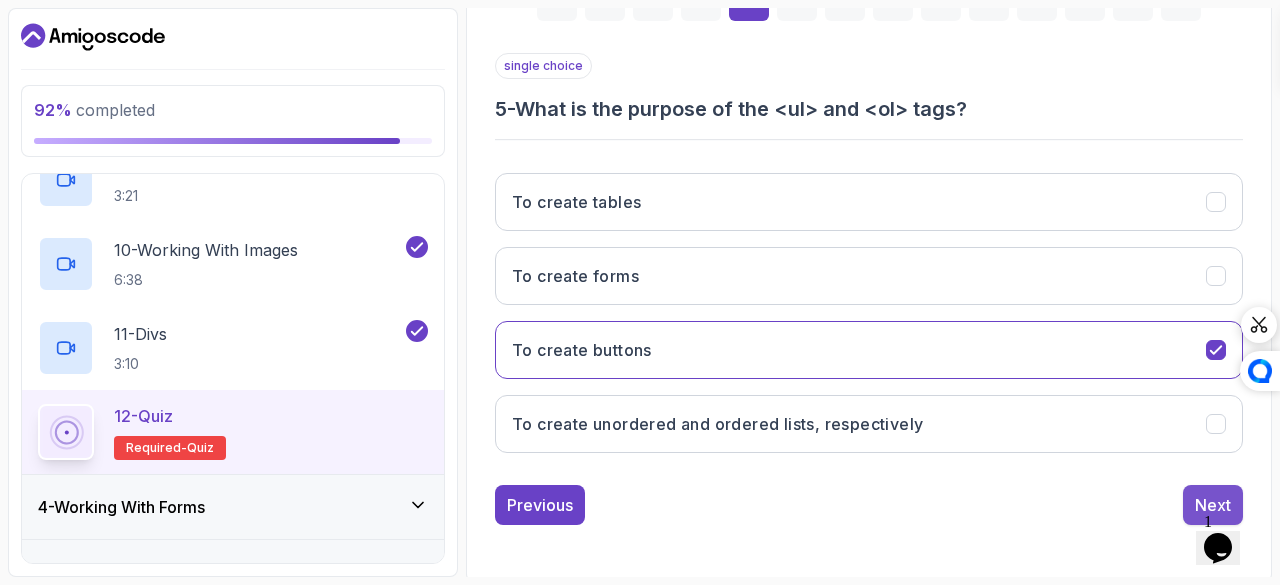 click on "Next" at bounding box center (1213, 505) 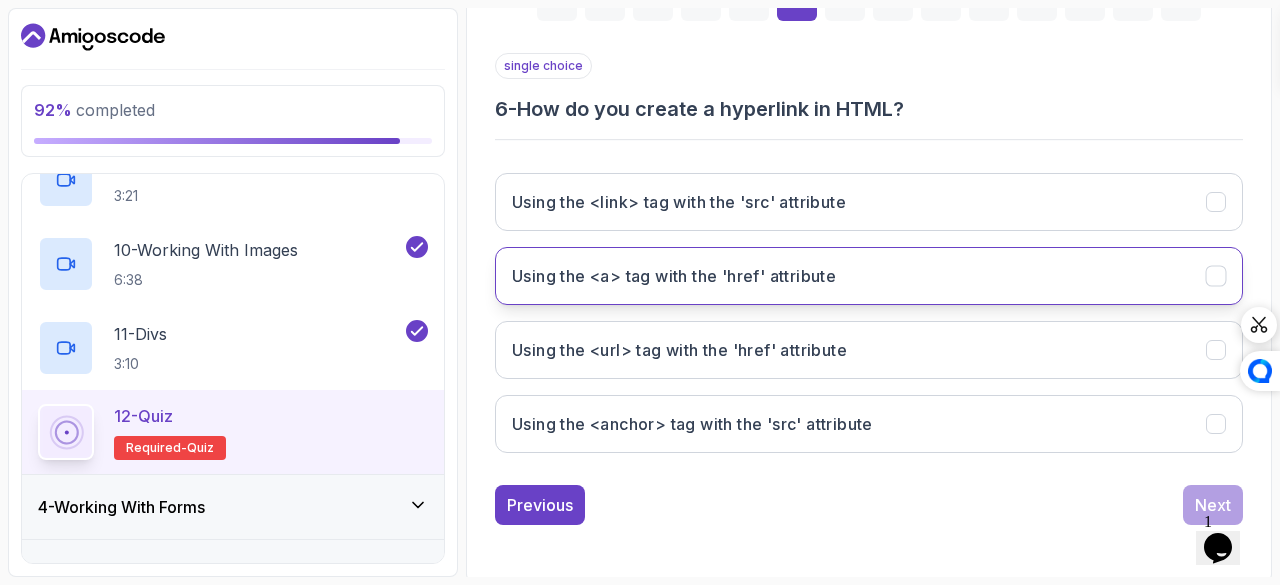 click on "Using the <a> tag with the 'href' attribute" at bounding box center [869, 276] 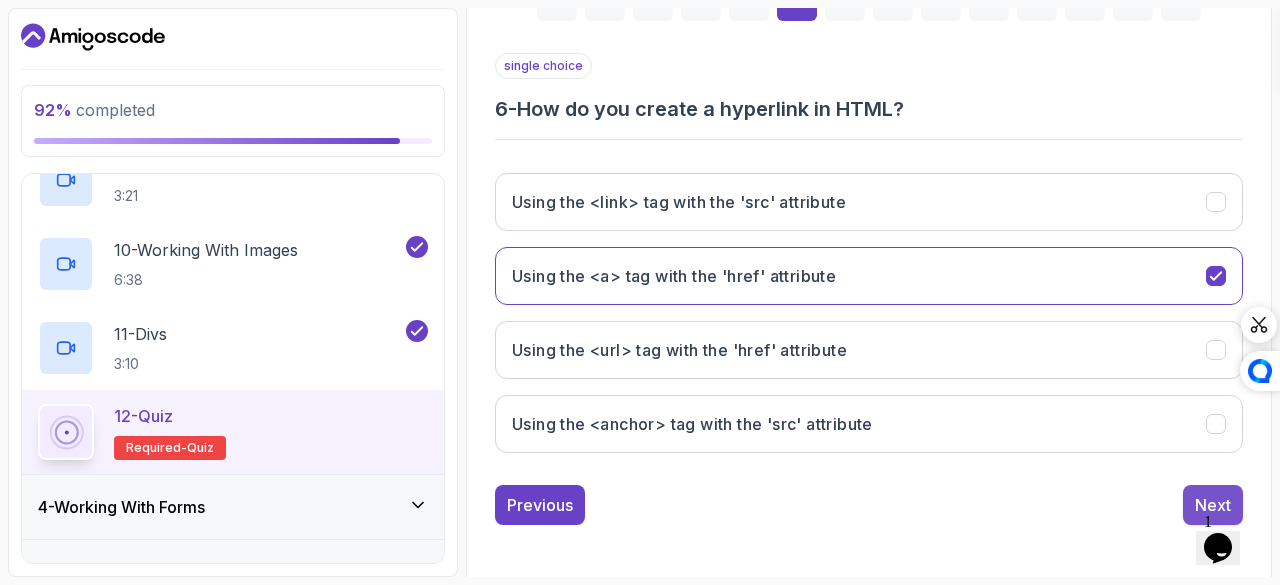 click on "Next" at bounding box center [1213, 505] 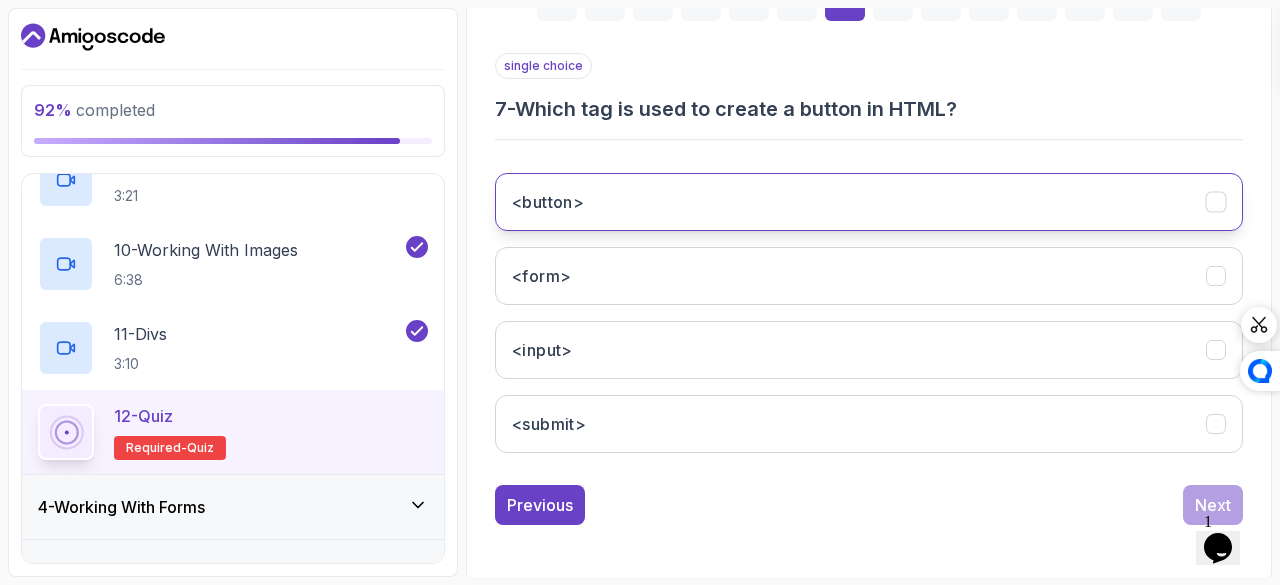 click on "<button>" at bounding box center [869, 202] 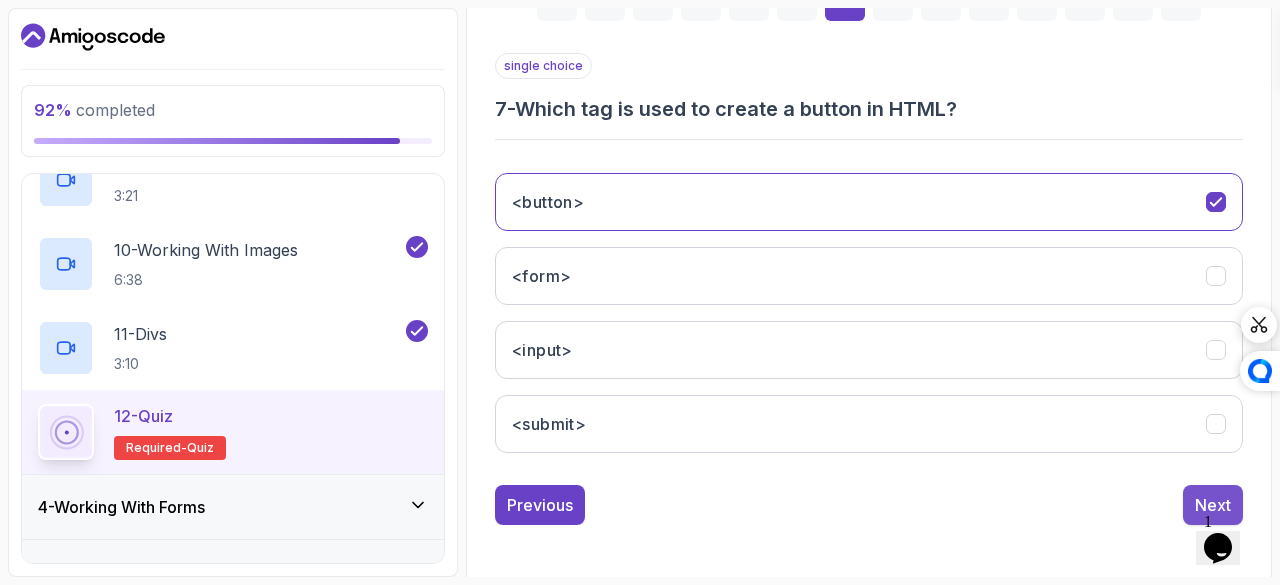 click on "Next" at bounding box center (1213, 505) 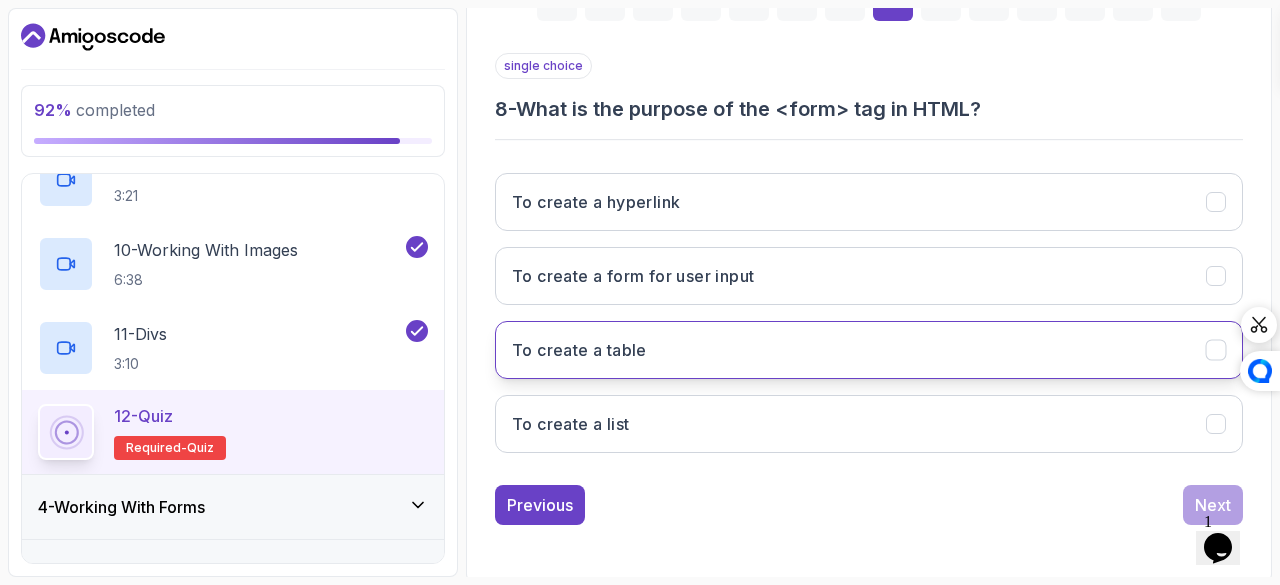 click on "To create a table" at bounding box center [869, 350] 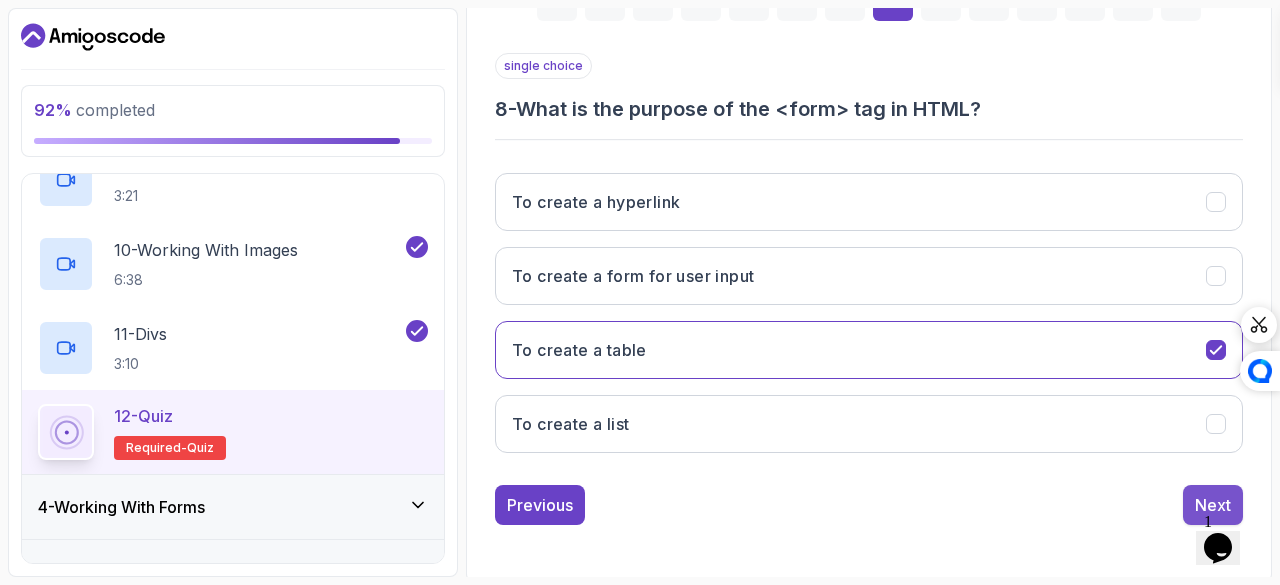 click on "Next" at bounding box center [1213, 505] 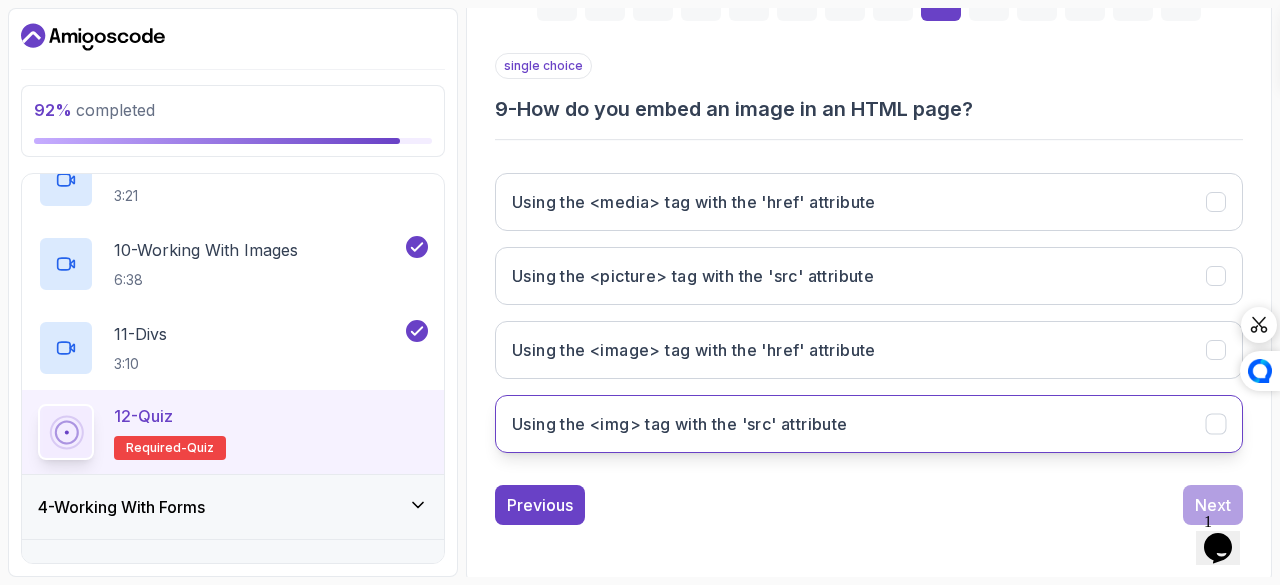 click on "Using the <img> tag with the 'src' attribute" at bounding box center (869, 424) 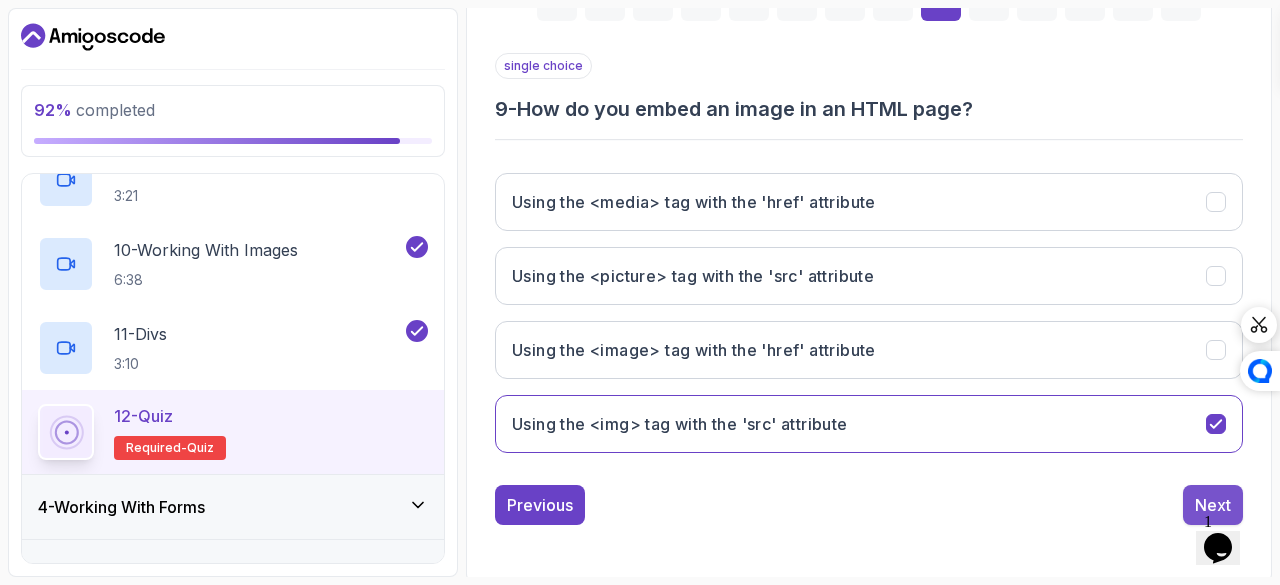 click on "Next" at bounding box center [1213, 505] 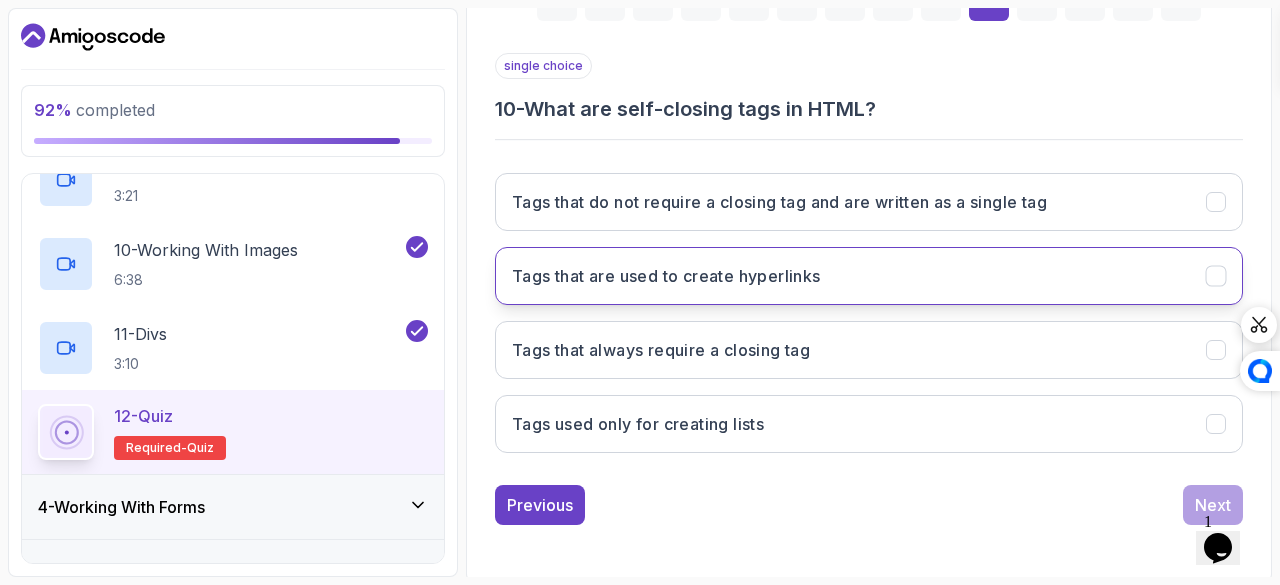 click on "Tags that are used to create hyperlinks" at bounding box center (869, 276) 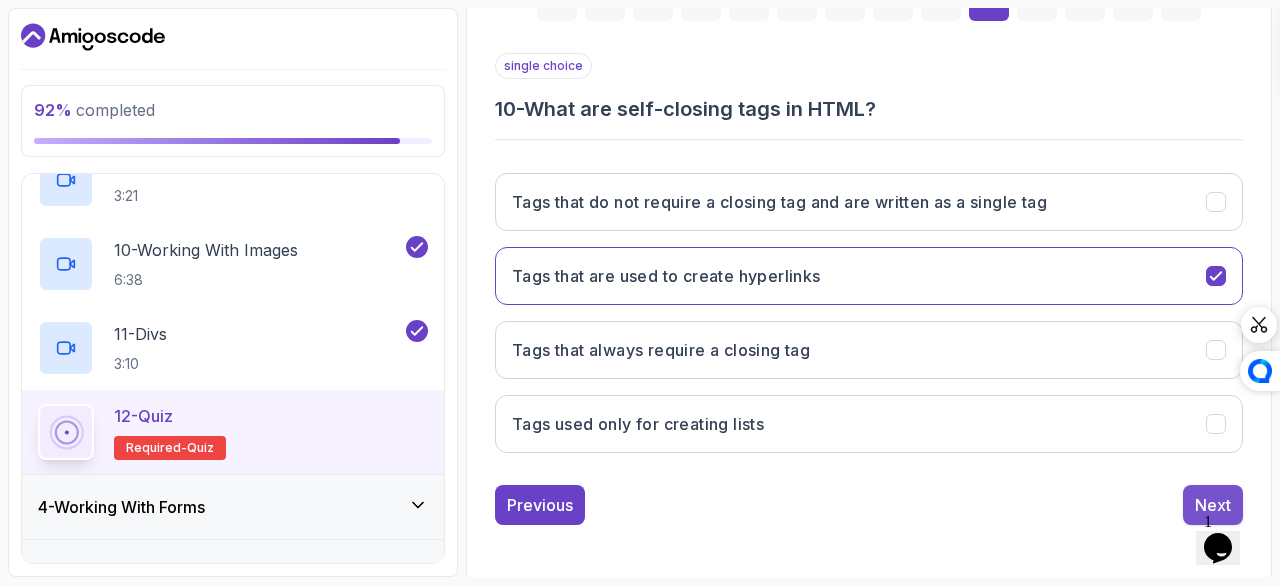 click on "Next" at bounding box center [1213, 505] 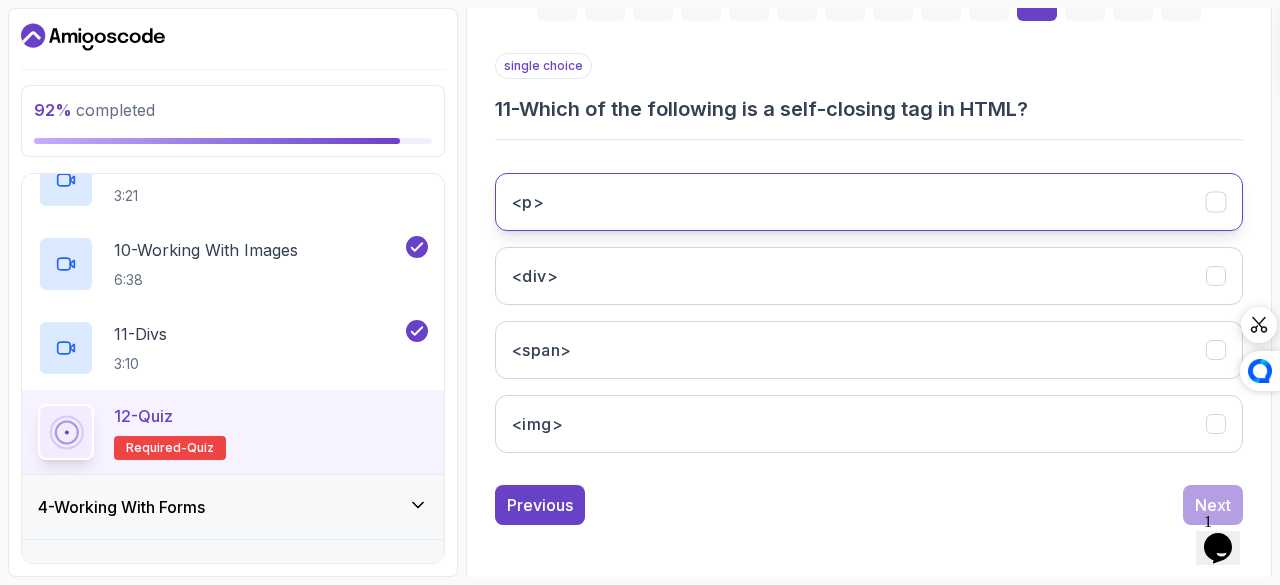 click on "<p>" at bounding box center [869, 202] 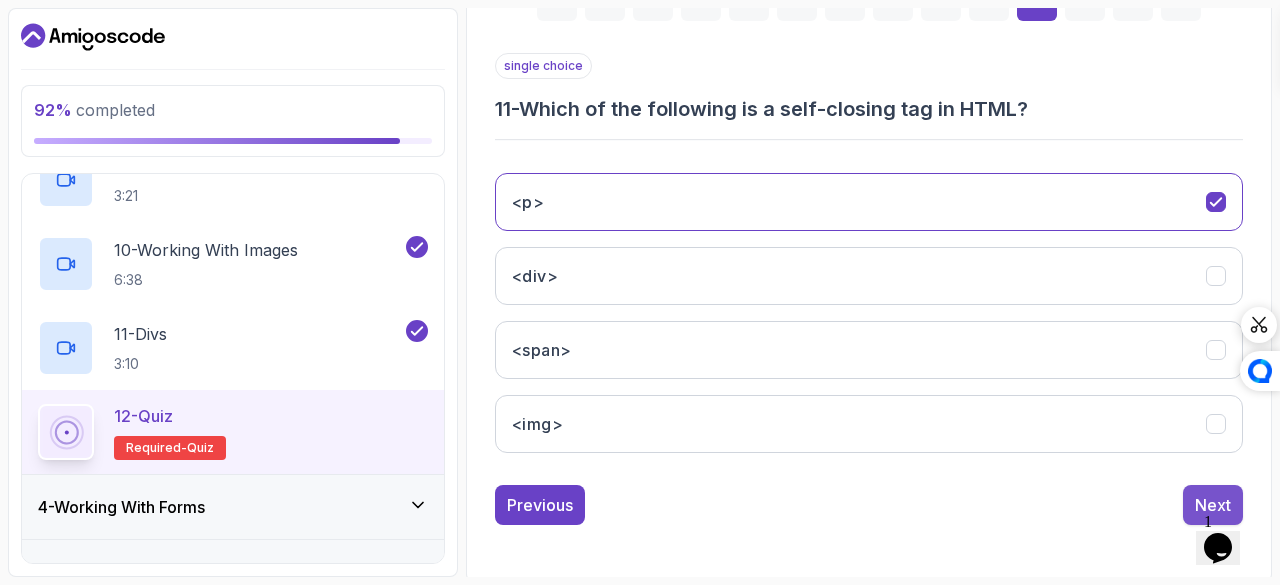 click on "Next" at bounding box center [1213, 505] 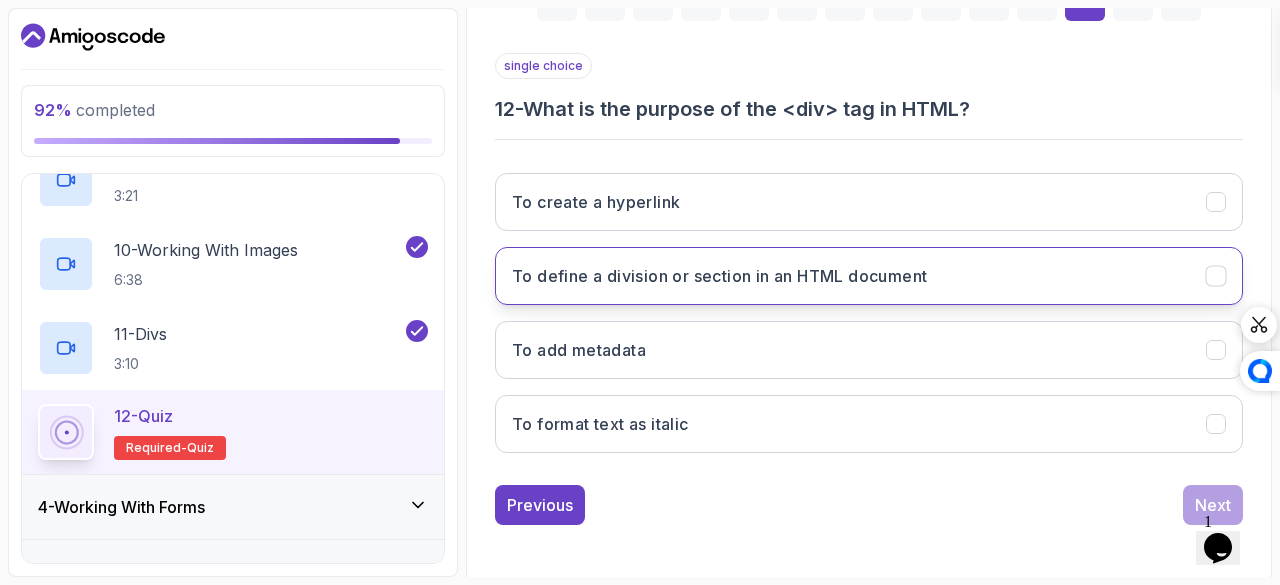 click on "To define a division or section in an HTML document" at bounding box center (869, 276) 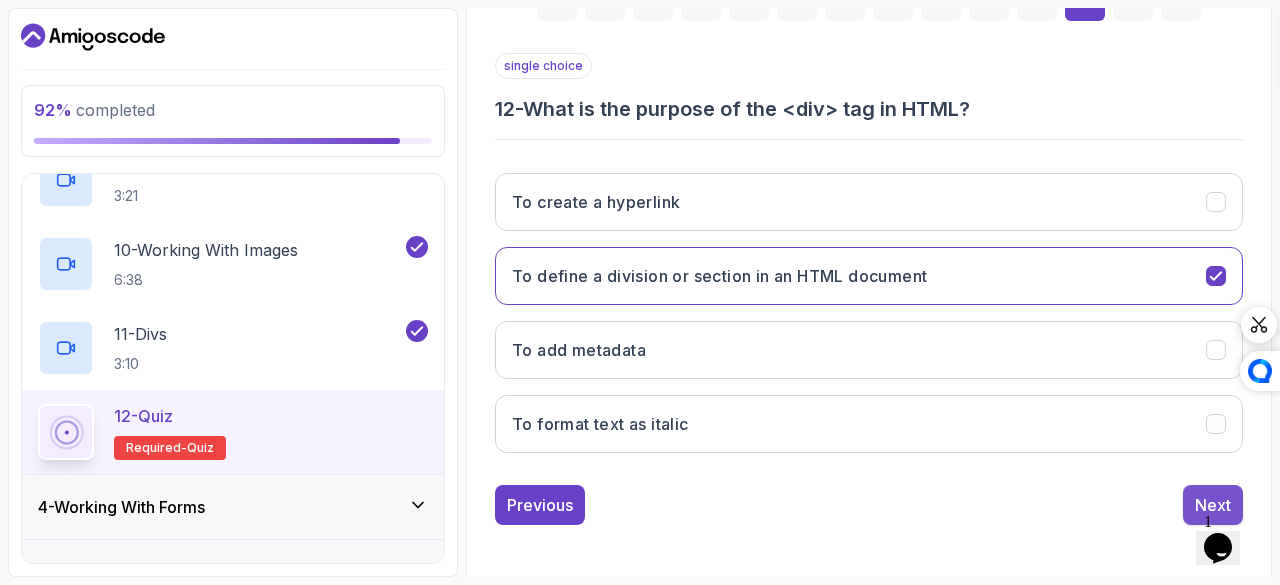 click on "Next" at bounding box center (1213, 505) 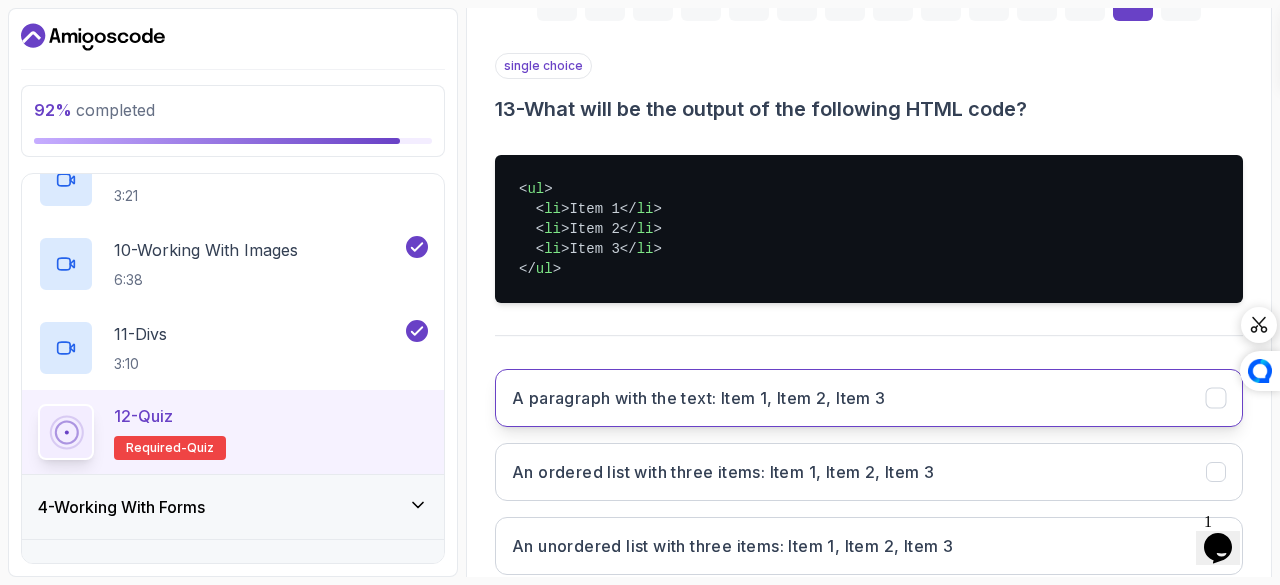 click on "A paragraph with the text: Item 1, Item 2, Item 3" at bounding box center [699, 398] 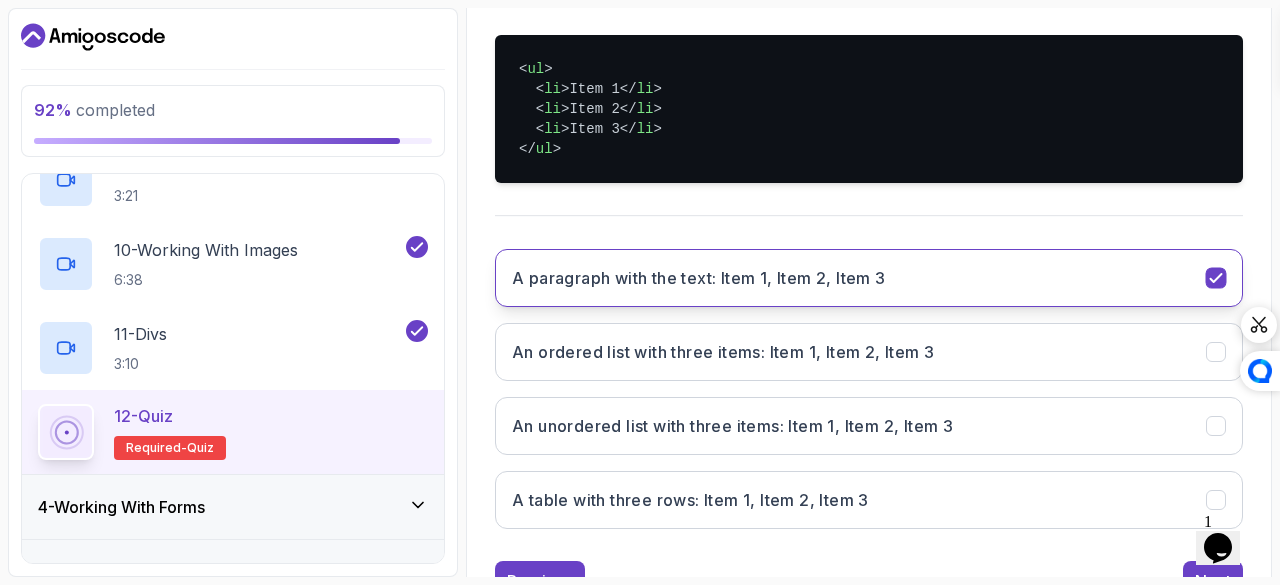 scroll, scrollTop: 531, scrollLeft: 0, axis: vertical 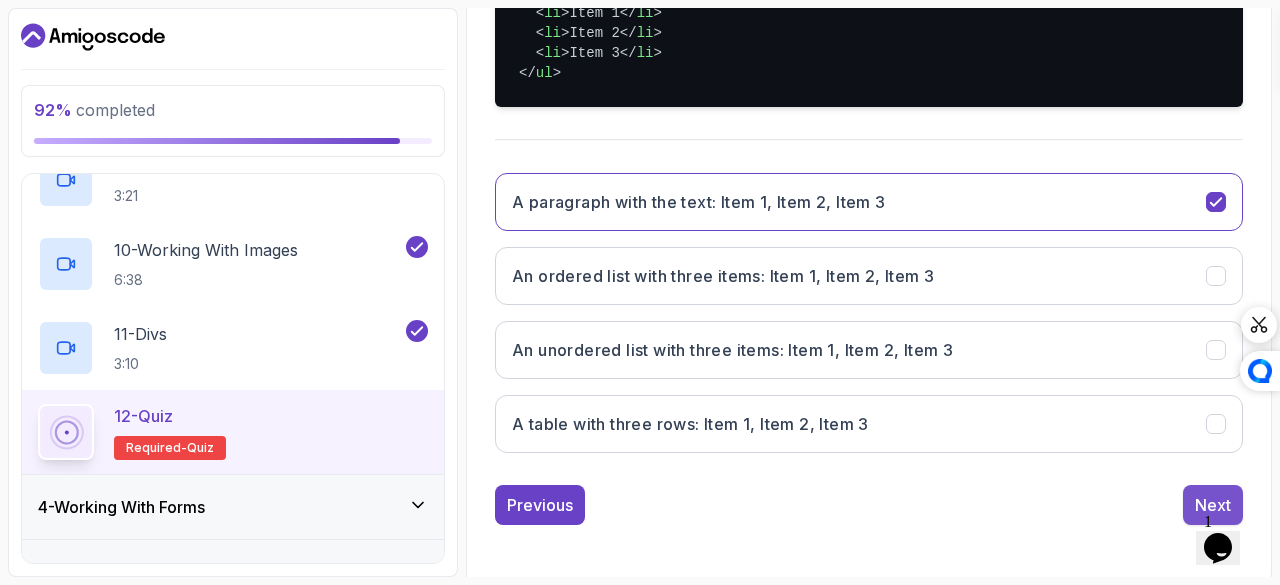click on "Next" at bounding box center (1213, 505) 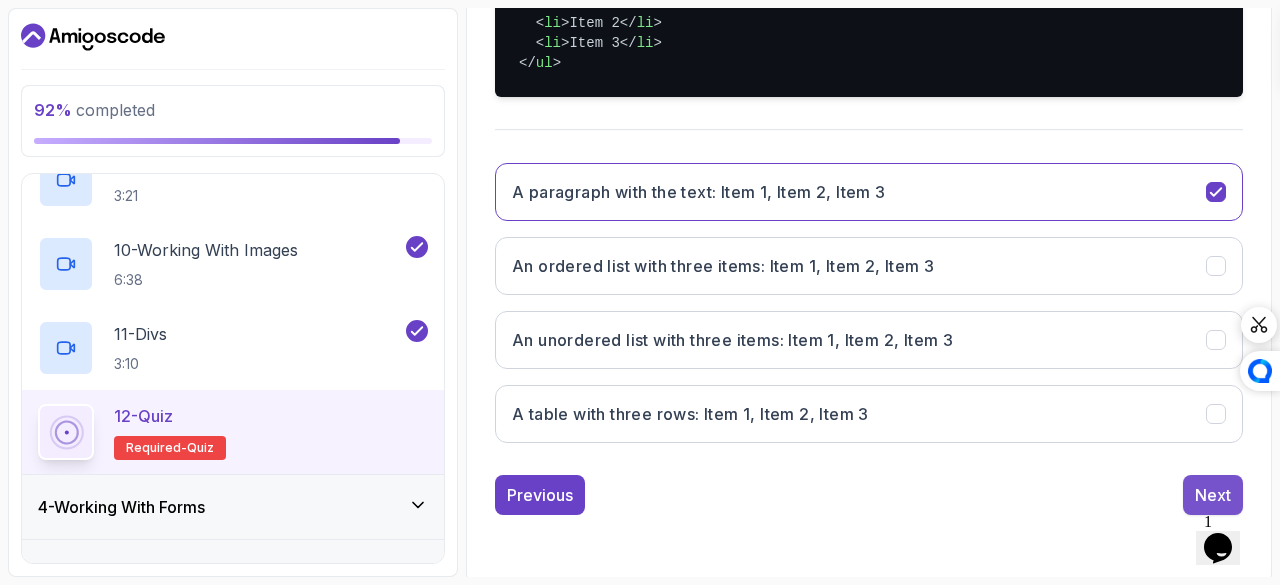 scroll, scrollTop: 451, scrollLeft: 0, axis: vertical 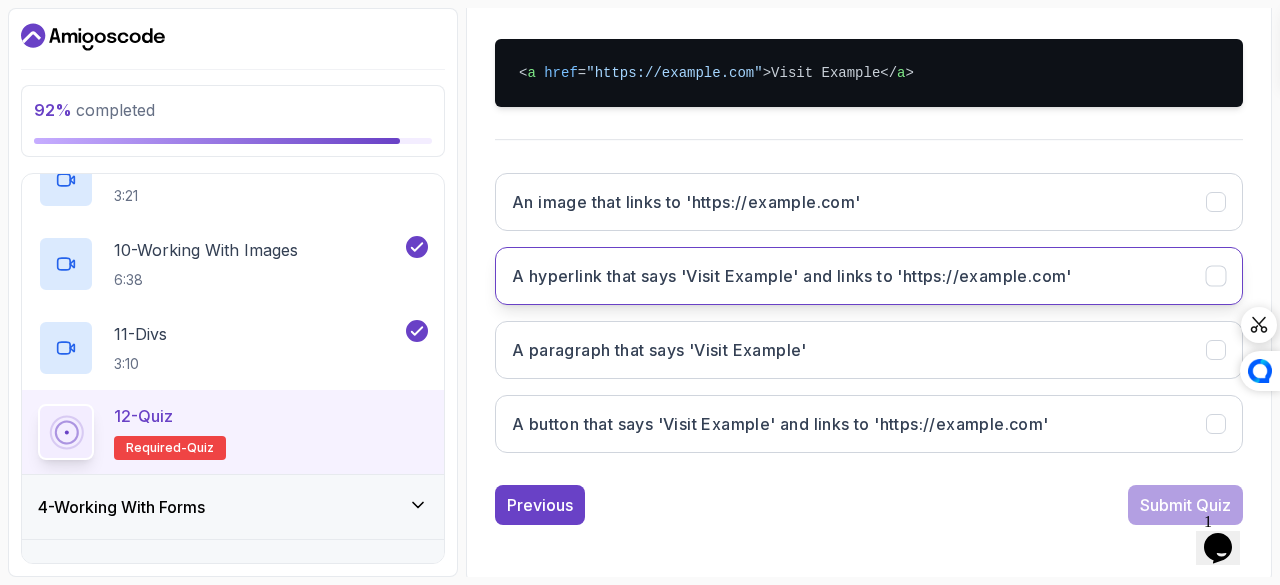 click on "A hyperlink that says 'Visit Example' and links to 'https://example.com'" at bounding box center (792, 276) 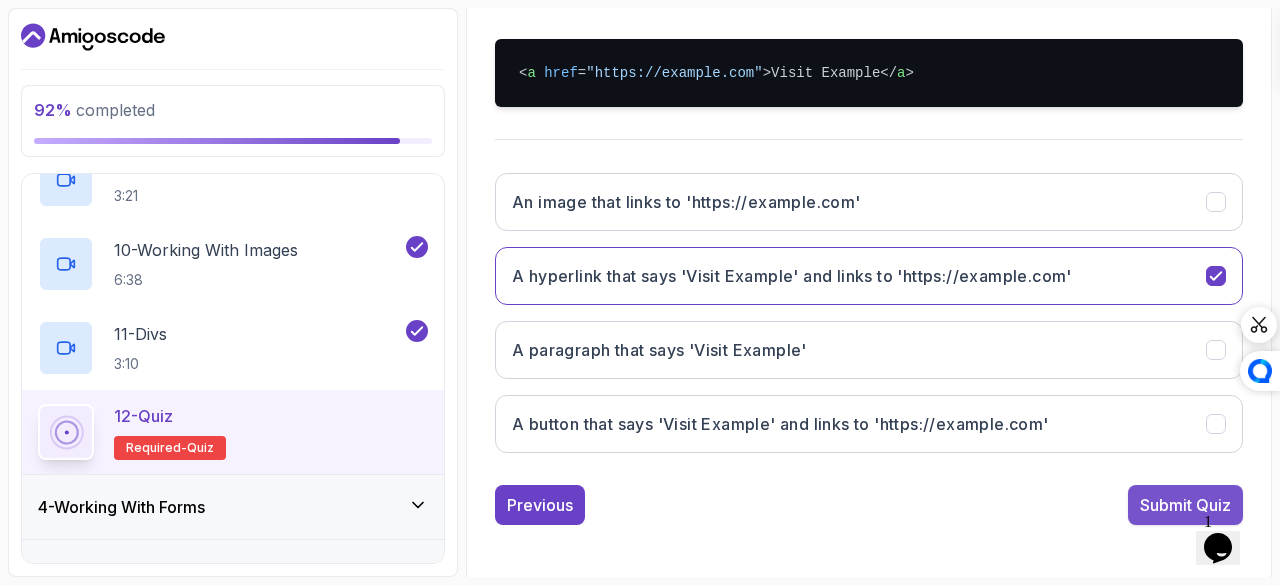 click on "Submit Quiz" at bounding box center [1185, 505] 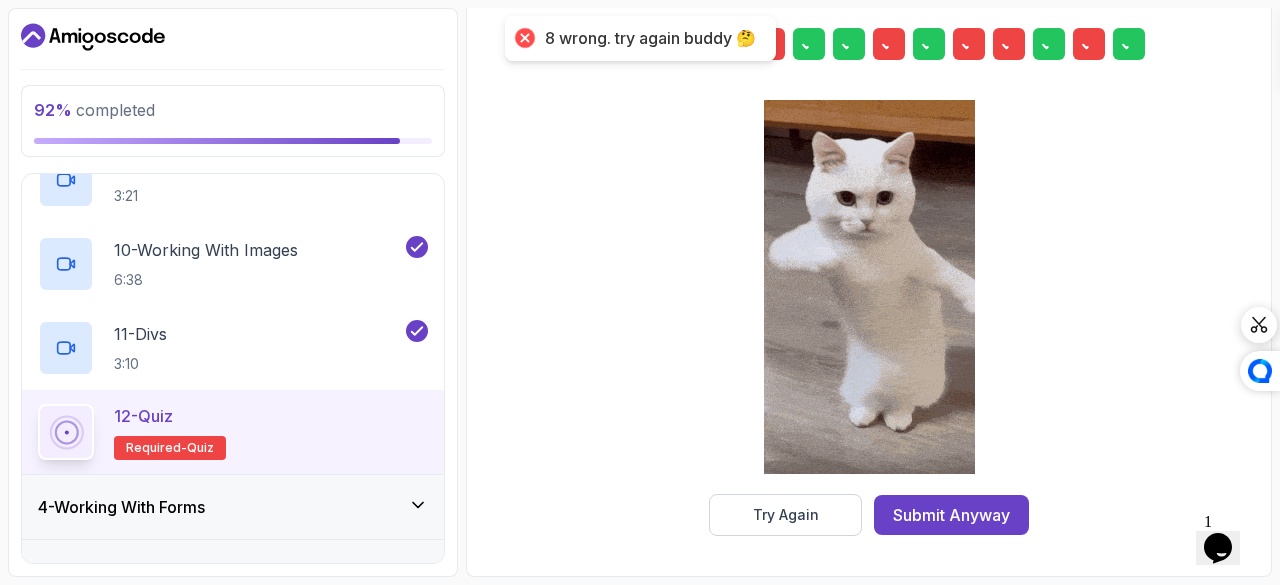 scroll, scrollTop: 371, scrollLeft: 0, axis: vertical 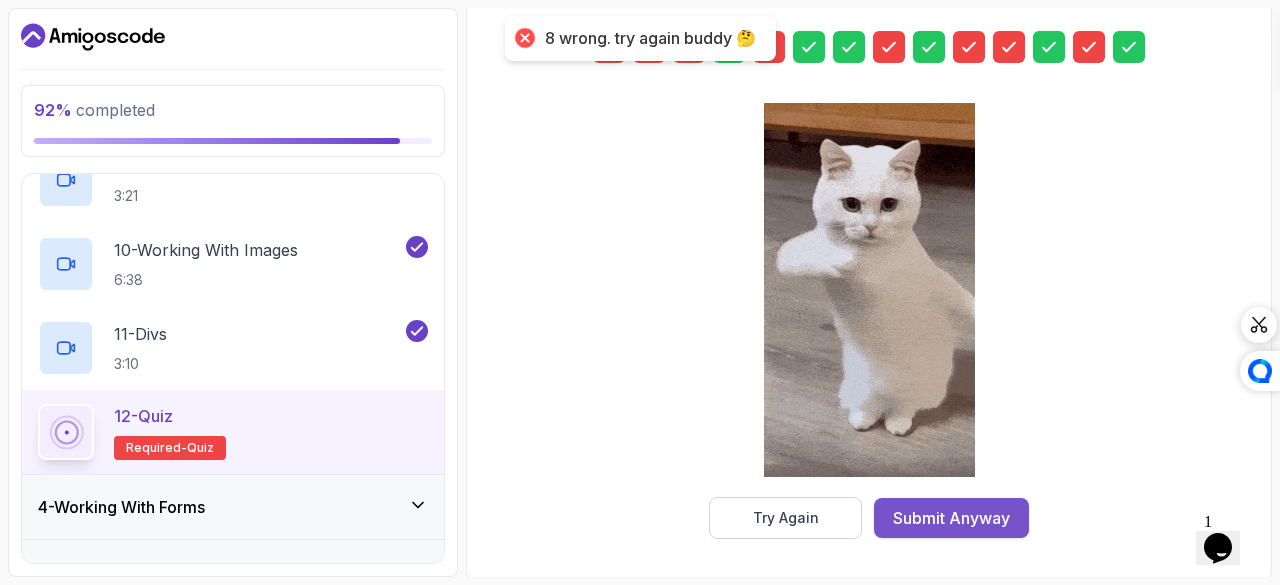 click on "Submit Anyway" at bounding box center (951, 518) 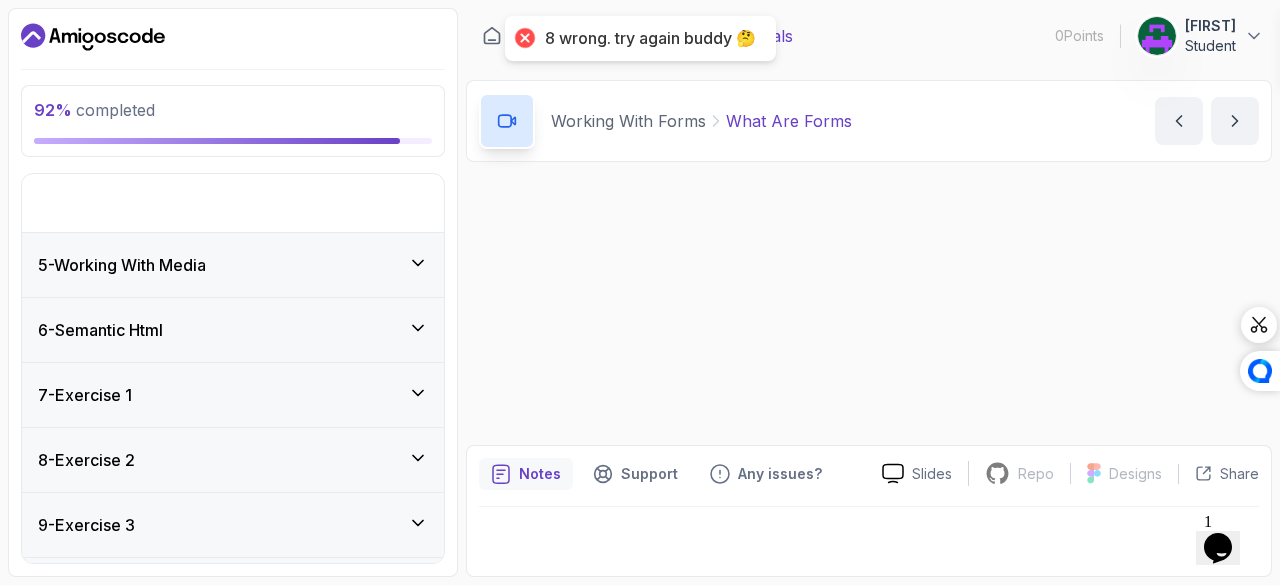 scroll, scrollTop: 0, scrollLeft: 0, axis: both 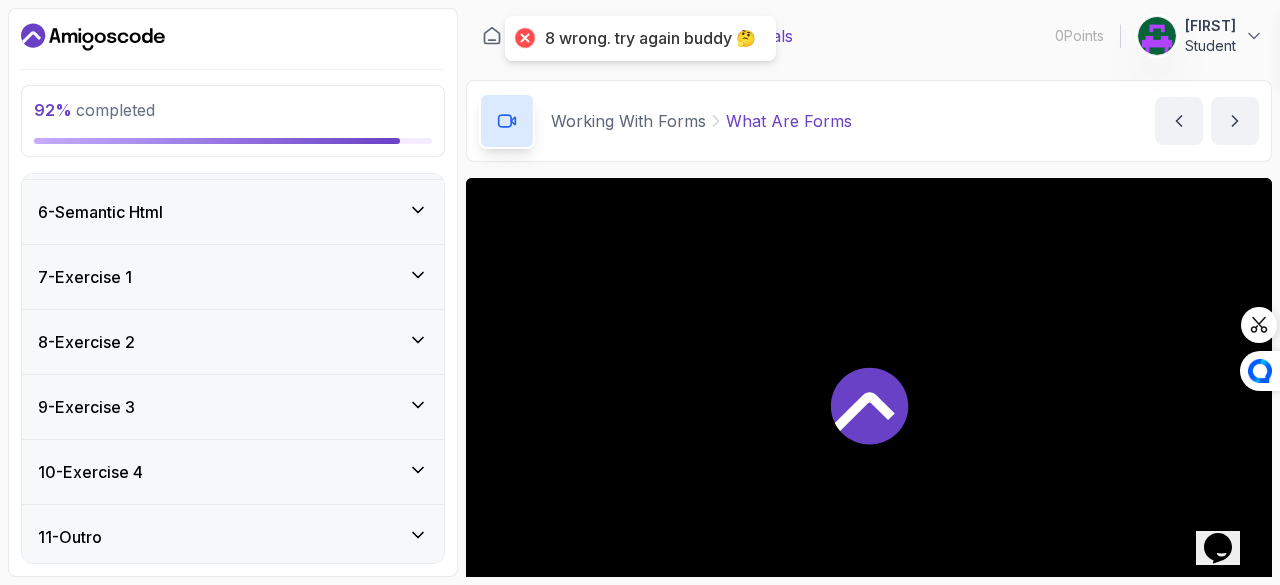 click on "6  -  Semantic Html" at bounding box center (233, 212) 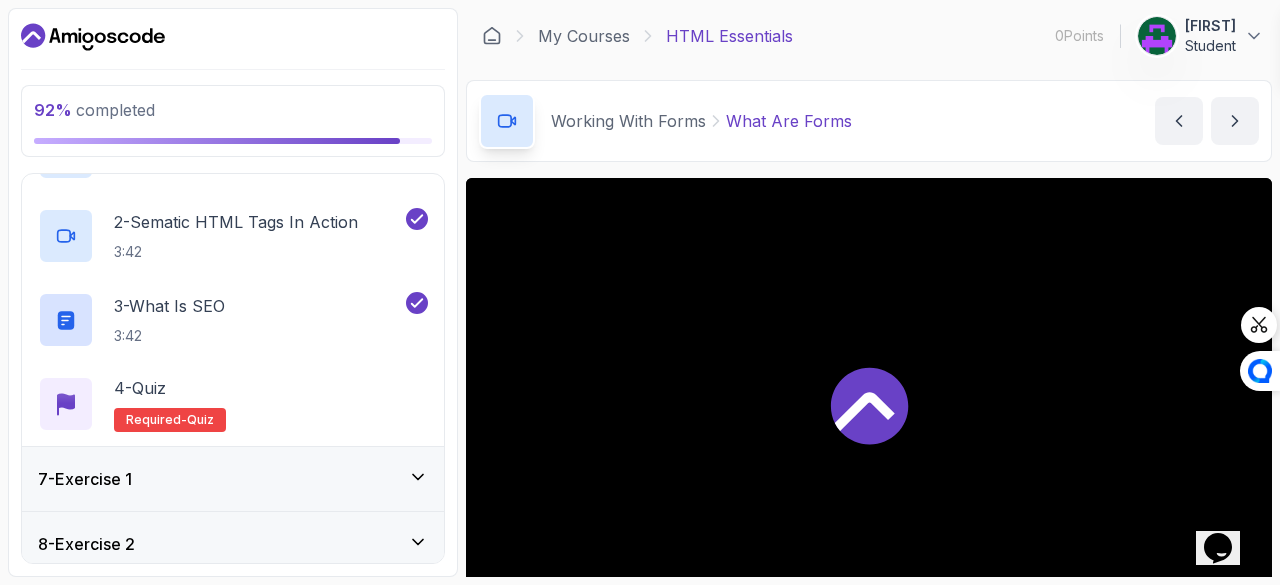 scroll, scrollTop: 496, scrollLeft: 0, axis: vertical 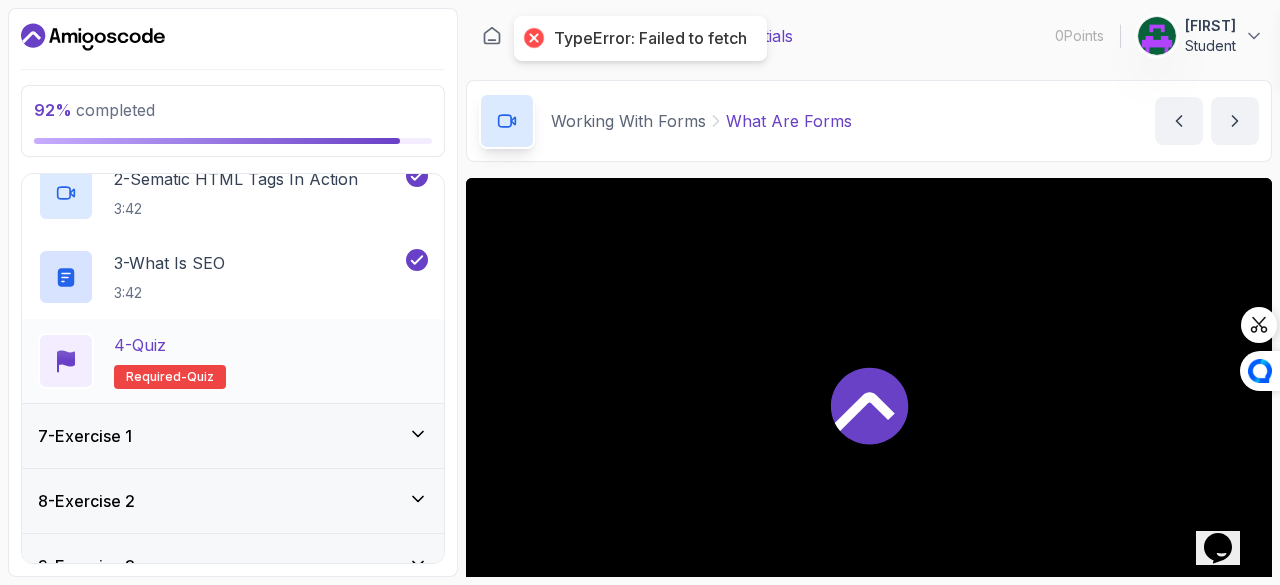 click on "4  -  Quiz" at bounding box center [170, 345] 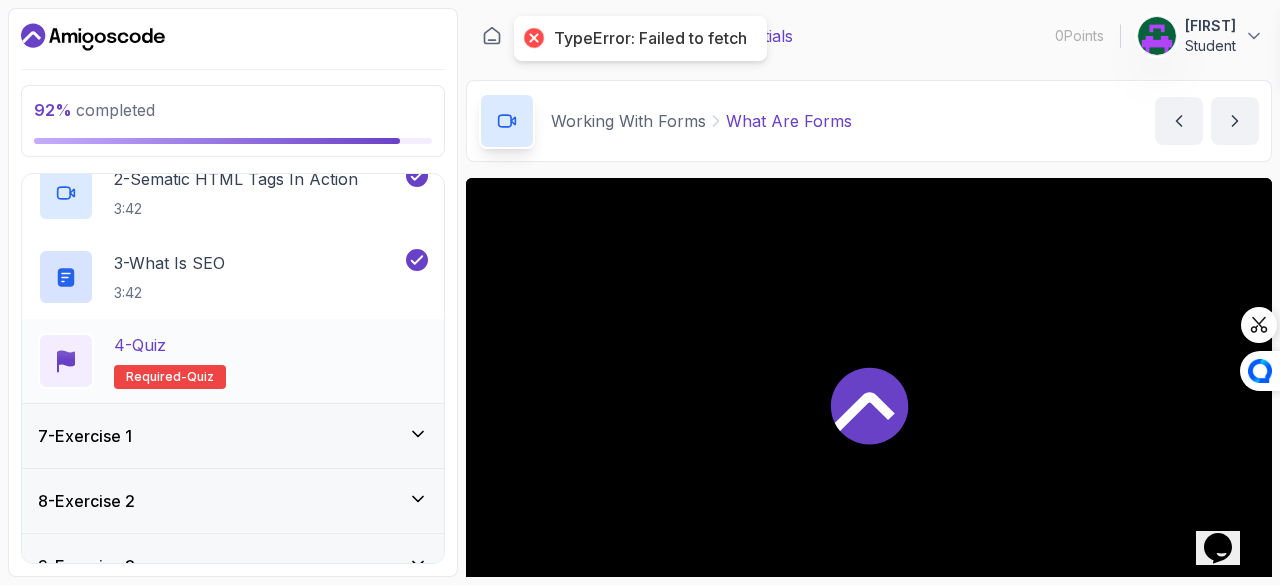 click on "4  -  Quiz" at bounding box center (170, 345) 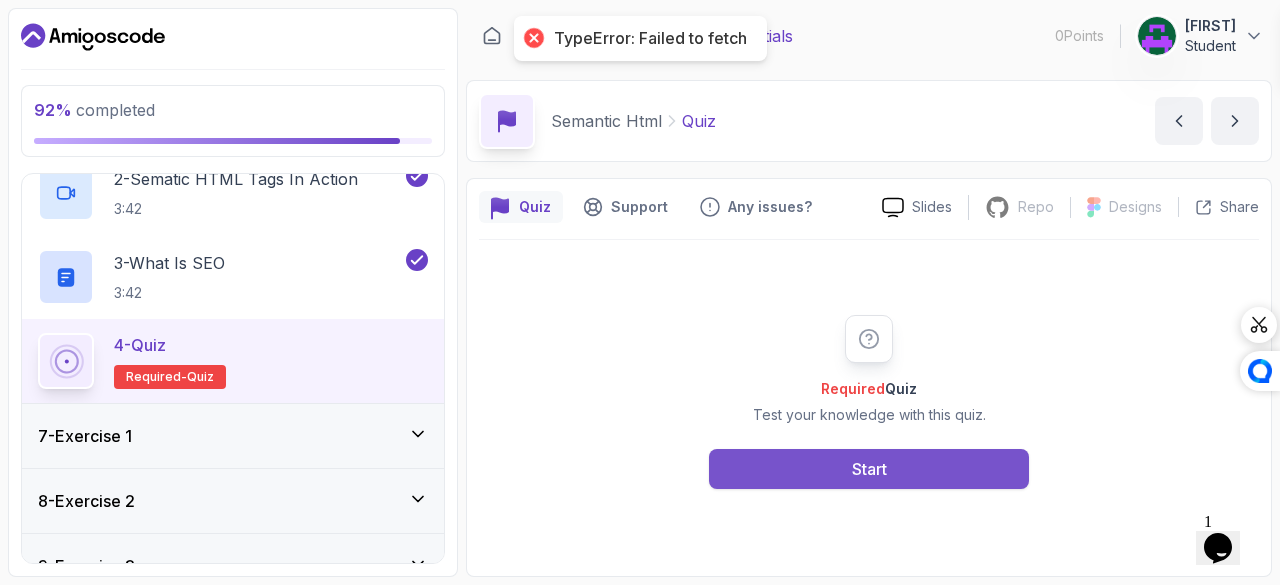 click on "Start" at bounding box center (869, 469) 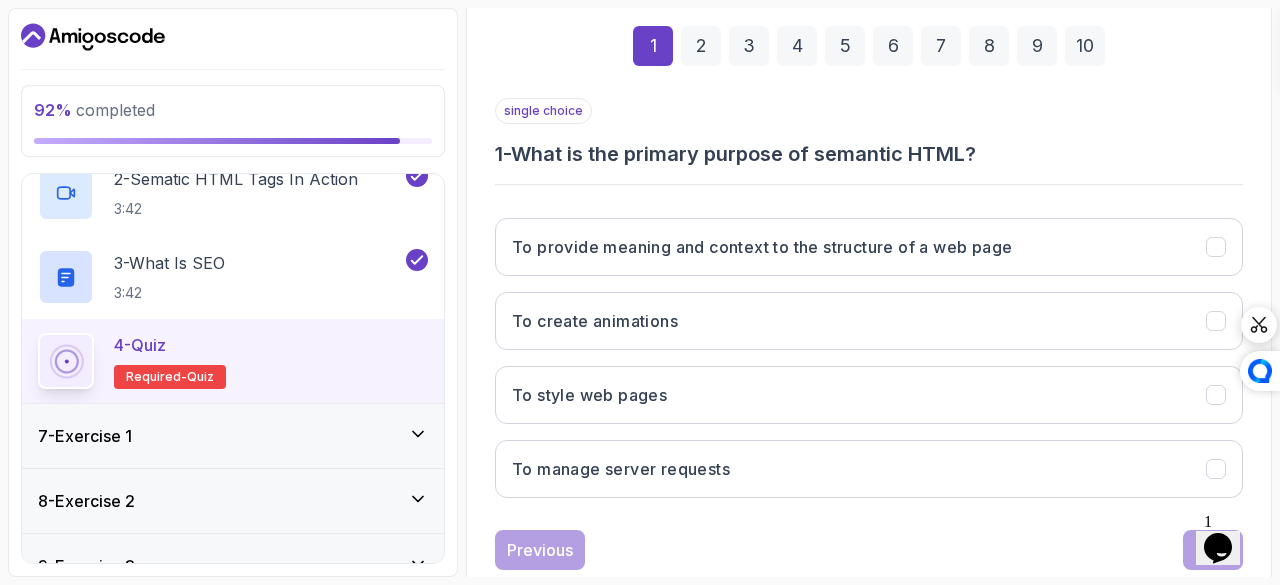 scroll, scrollTop: 295, scrollLeft: 0, axis: vertical 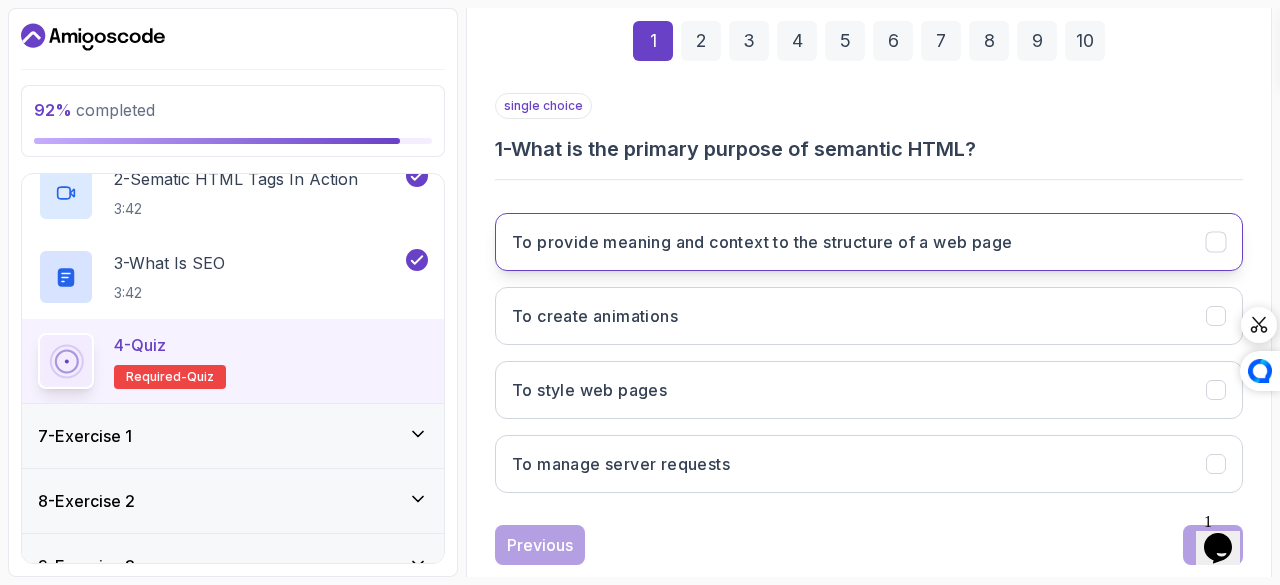 click on "To provide meaning and context to the structure of a web page" at bounding box center [869, 242] 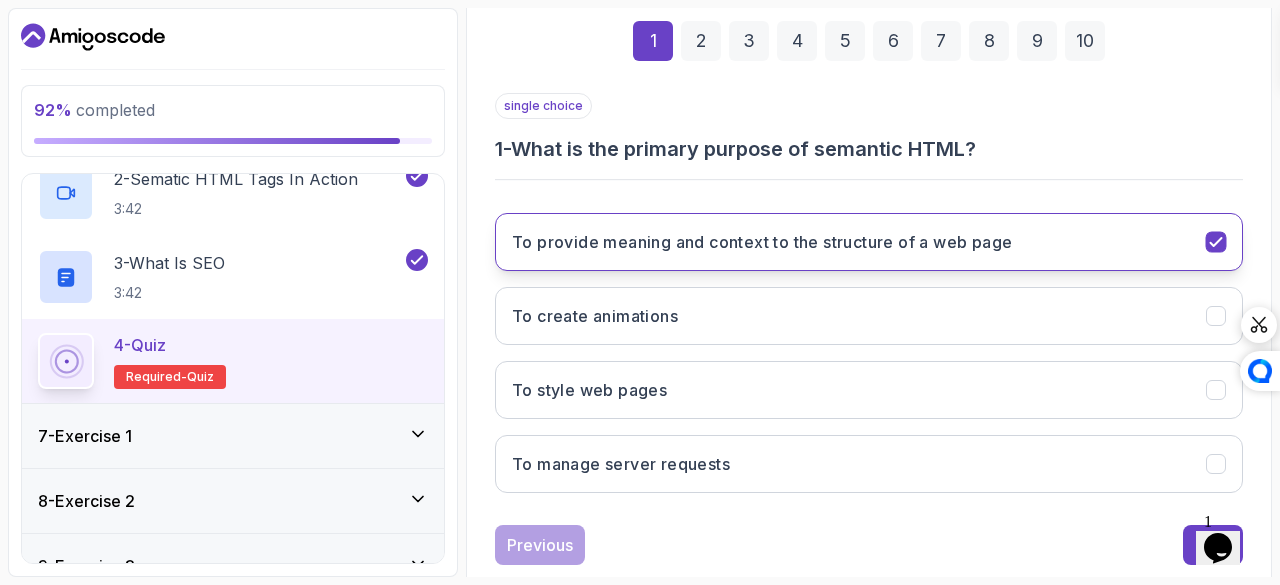 scroll, scrollTop: 335, scrollLeft: 0, axis: vertical 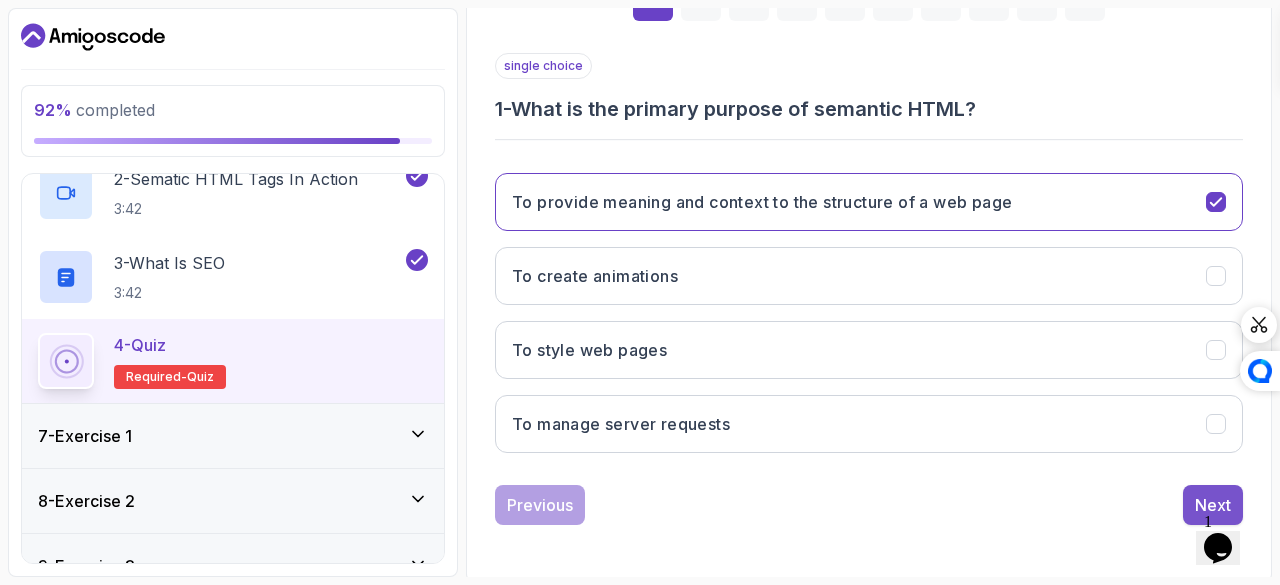click on "Next" at bounding box center (1213, 505) 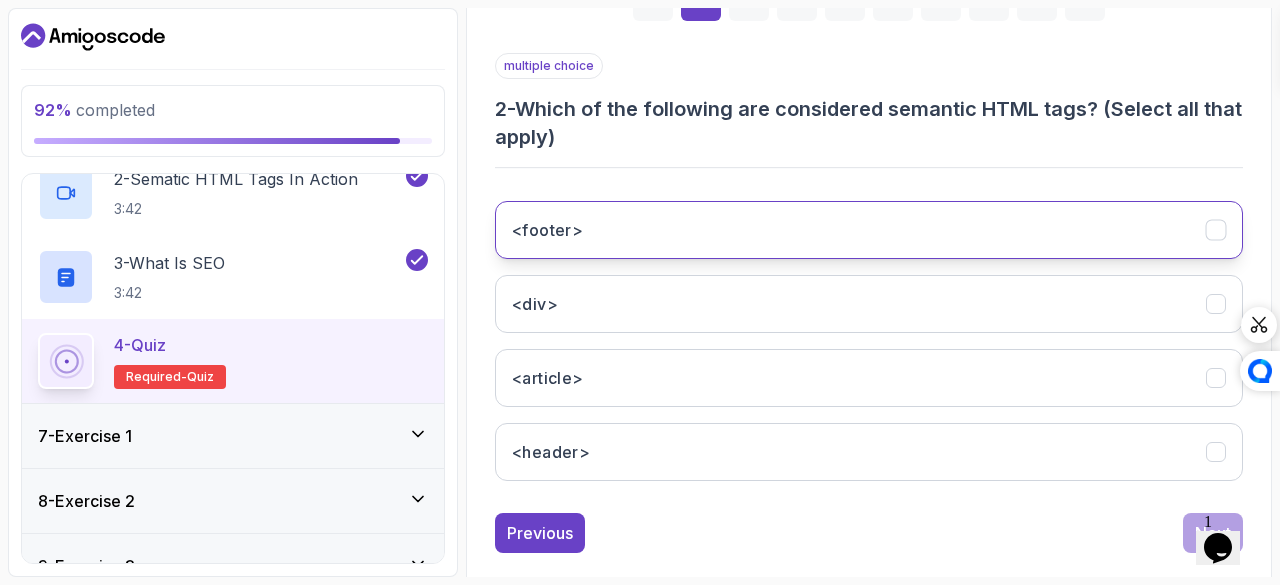 click on "<footer>" at bounding box center (869, 230) 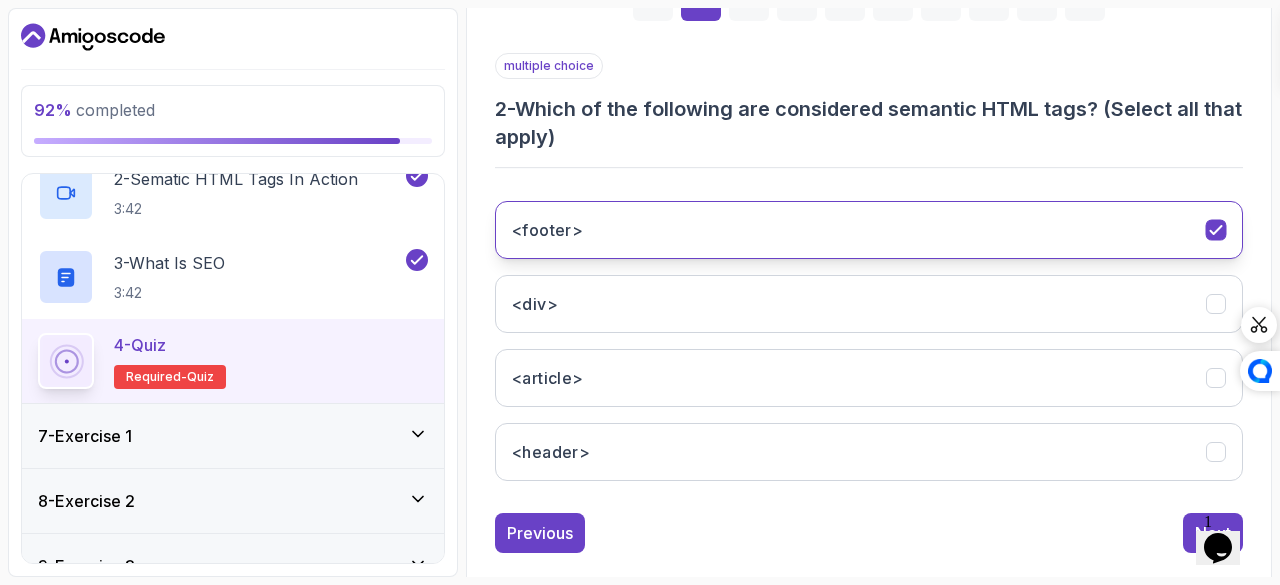 scroll, scrollTop: 363, scrollLeft: 0, axis: vertical 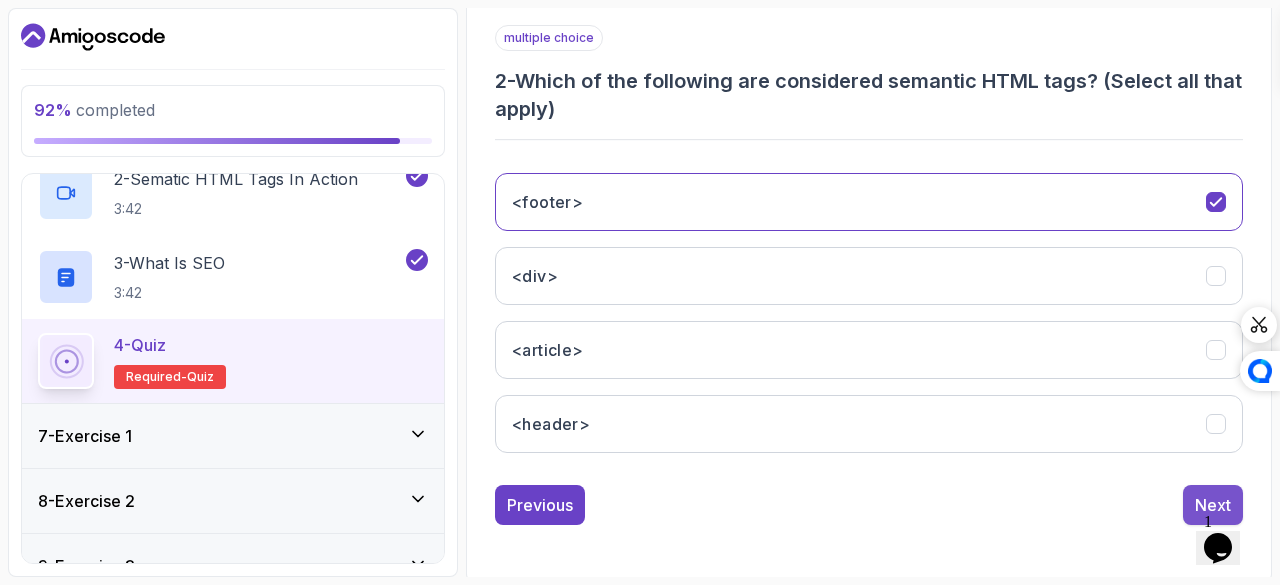 click on "Next" at bounding box center (1213, 505) 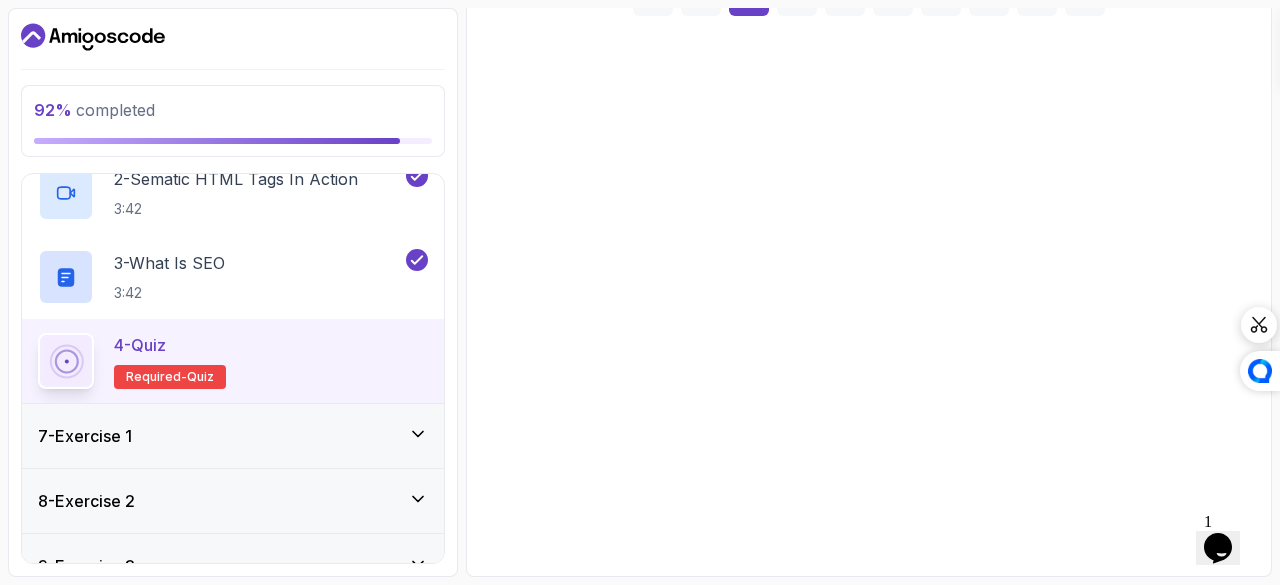 scroll, scrollTop: 335, scrollLeft: 0, axis: vertical 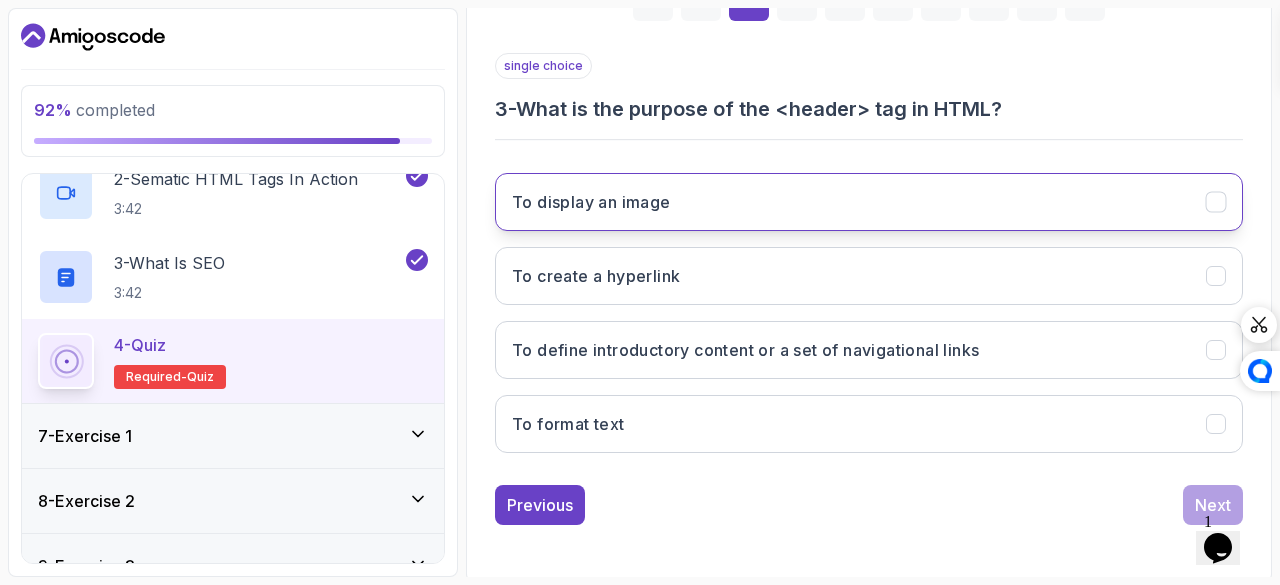 click on "To display an image" at bounding box center (869, 202) 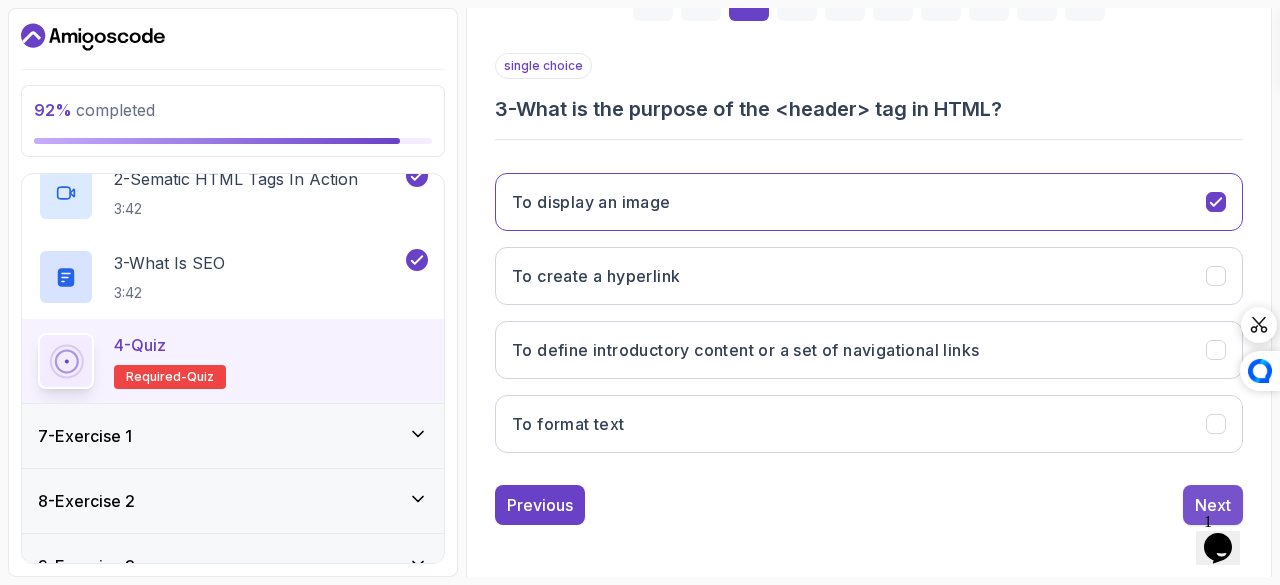click on "Next" at bounding box center (1213, 505) 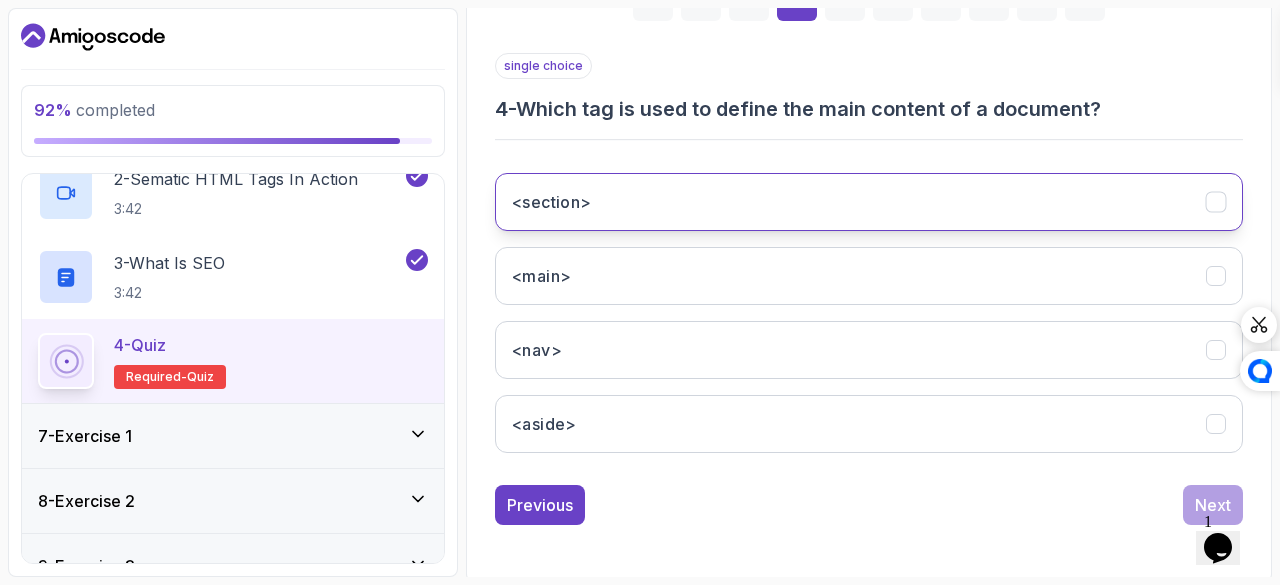 click on "<section>" at bounding box center [869, 202] 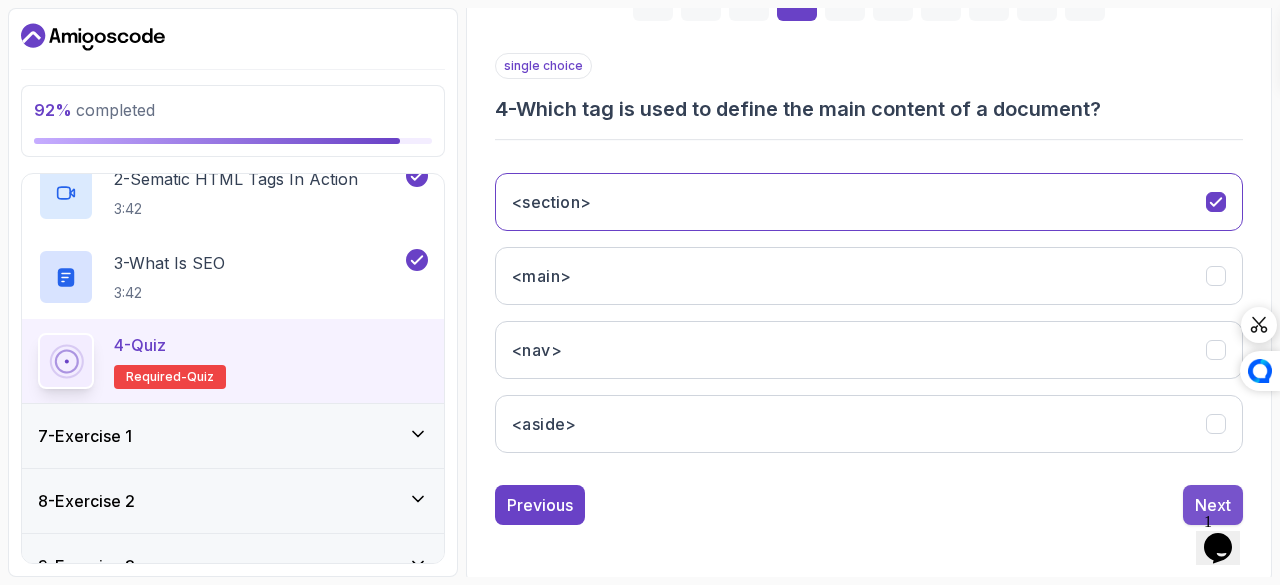 click on "Next" at bounding box center [1213, 505] 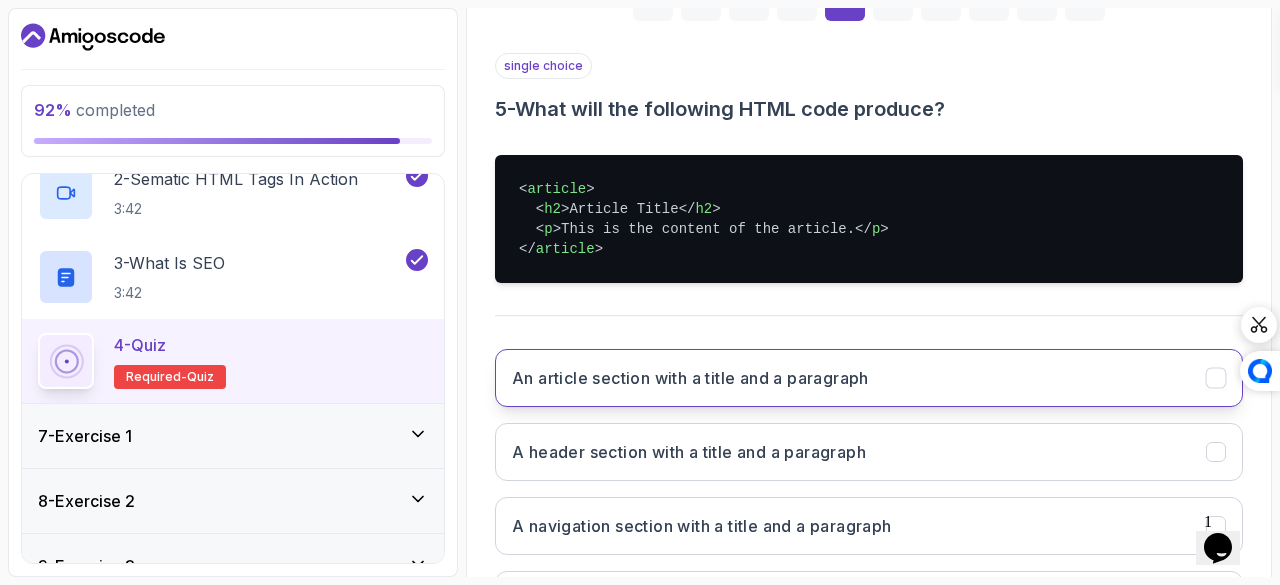 click on "An article section with a title and a paragraph" at bounding box center (690, 378) 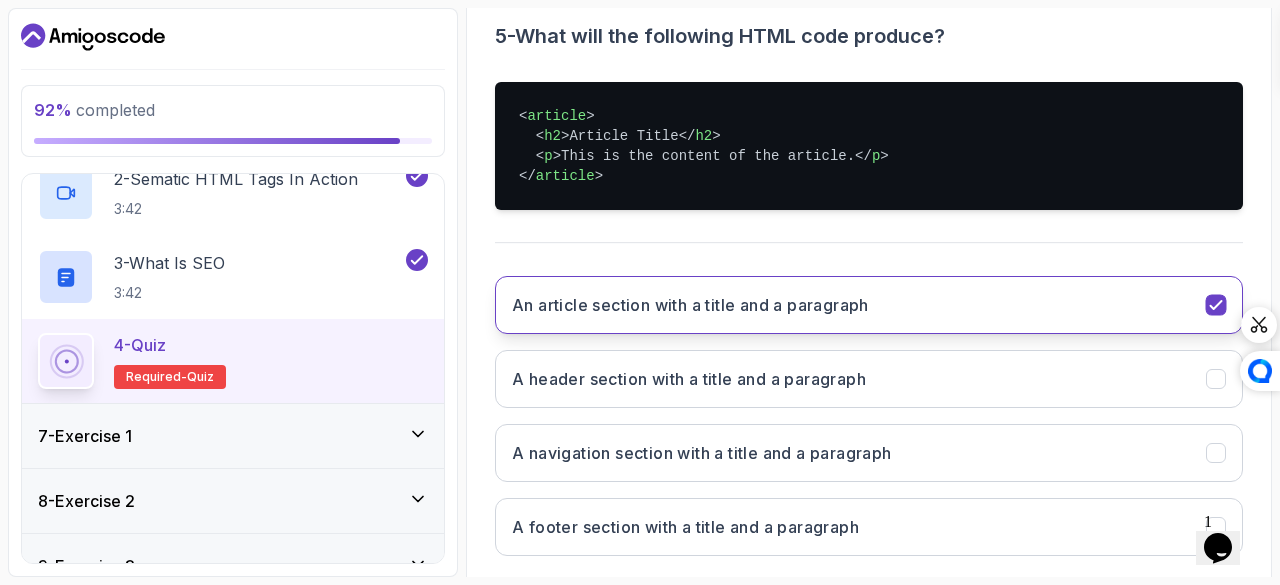 scroll, scrollTop: 511, scrollLeft: 0, axis: vertical 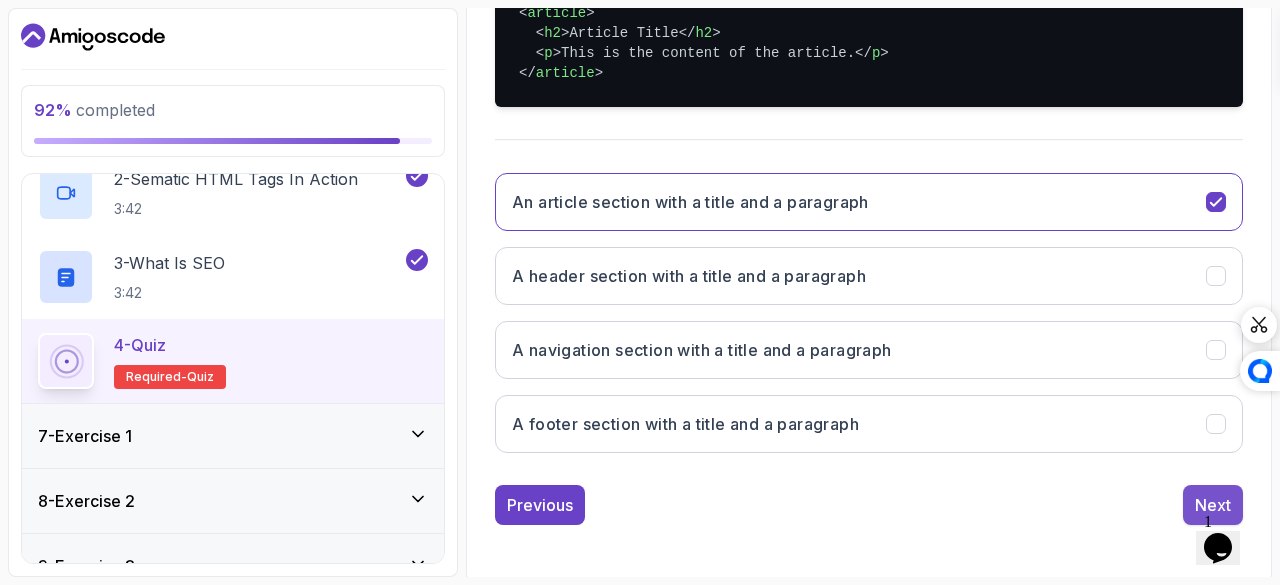 click on "Next" at bounding box center (1213, 505) 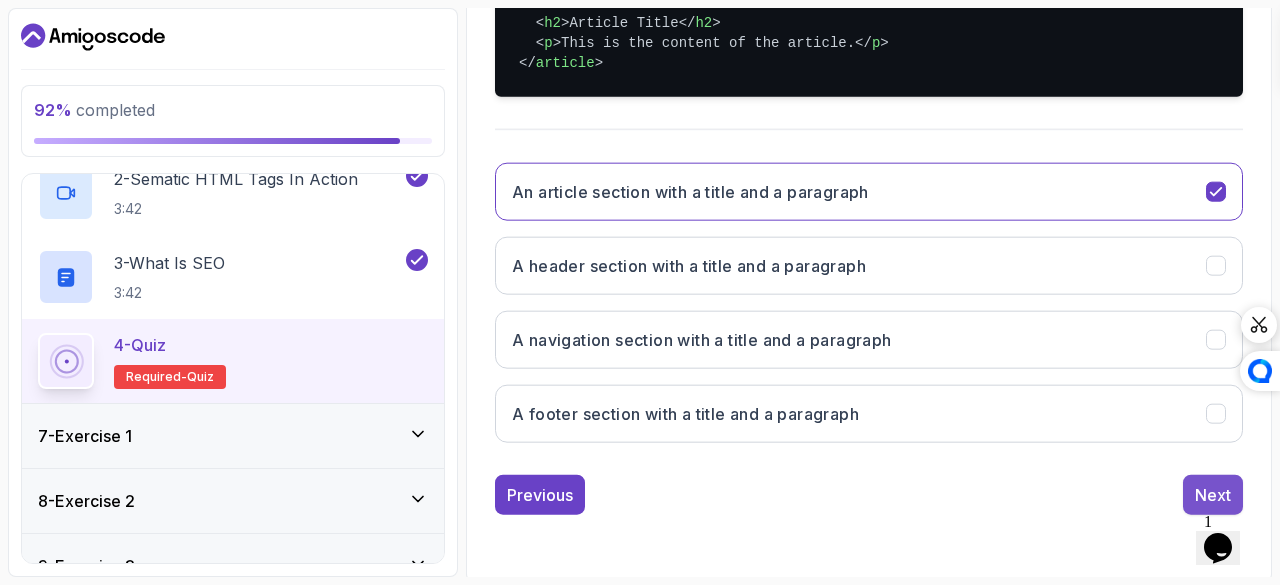 scroll, scrollTop: 335, scrollLeft: 0, axis: vertical 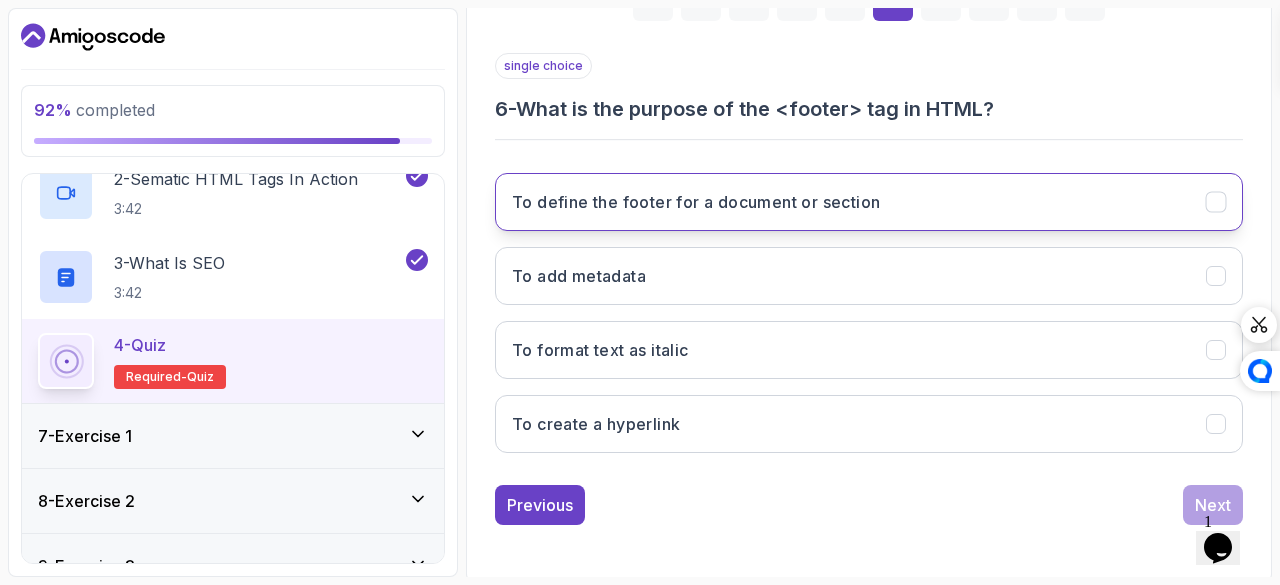 click on "To define the footer for a document or section" at bounding box center [869, 202] 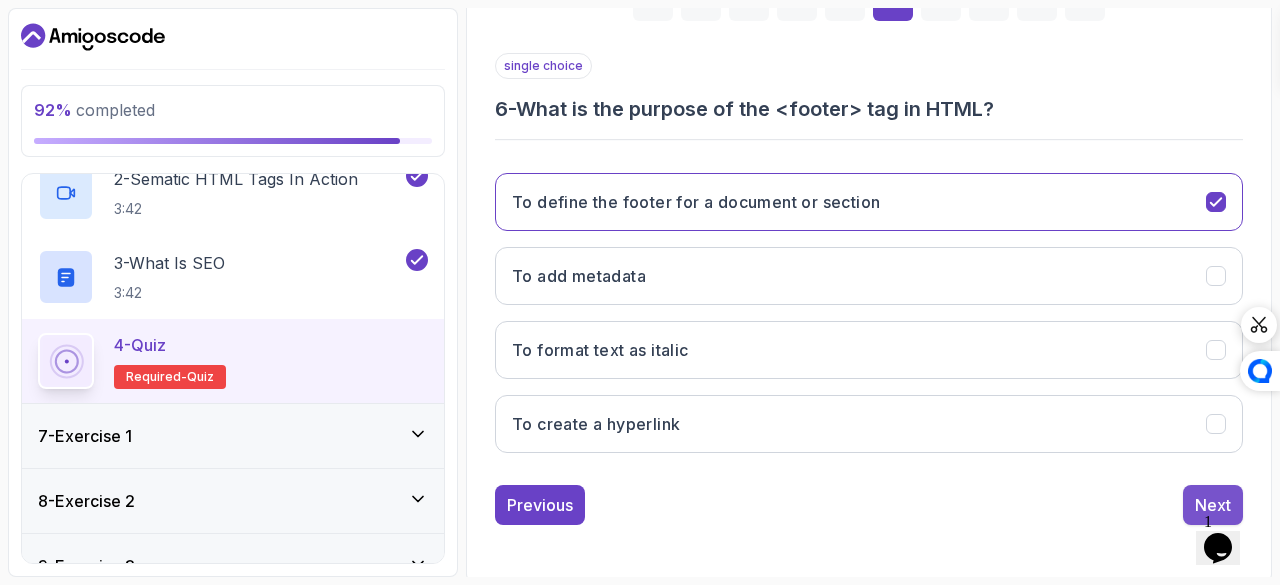 click on "Next" at bounding box center (1213, 505) 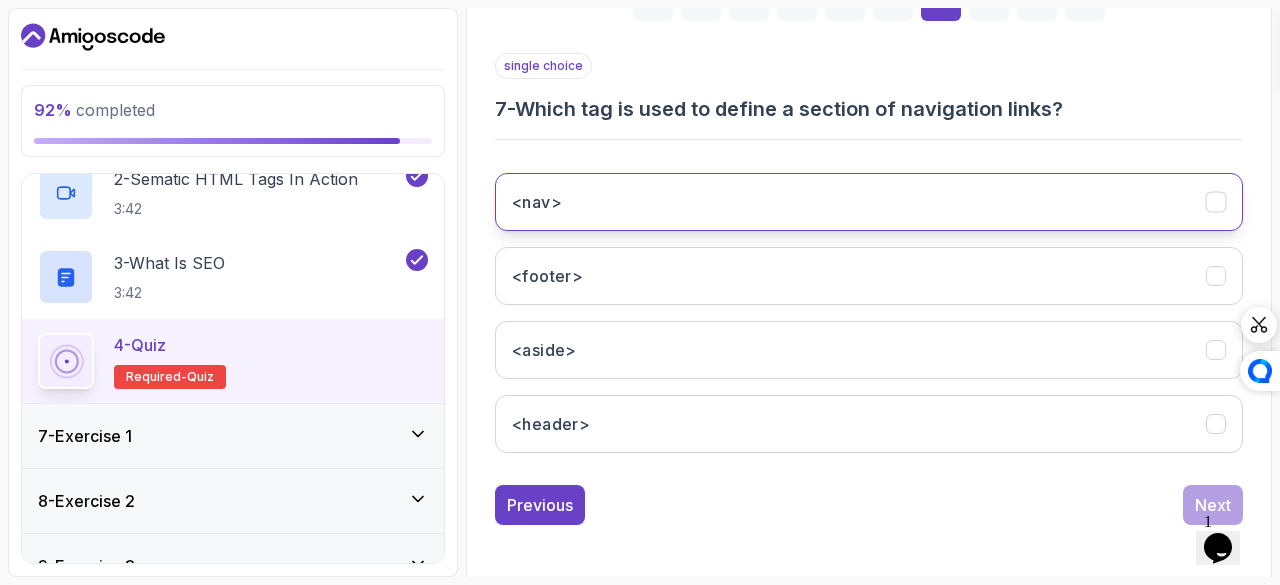 click on "<nav>" at bounding box center (869, 202) 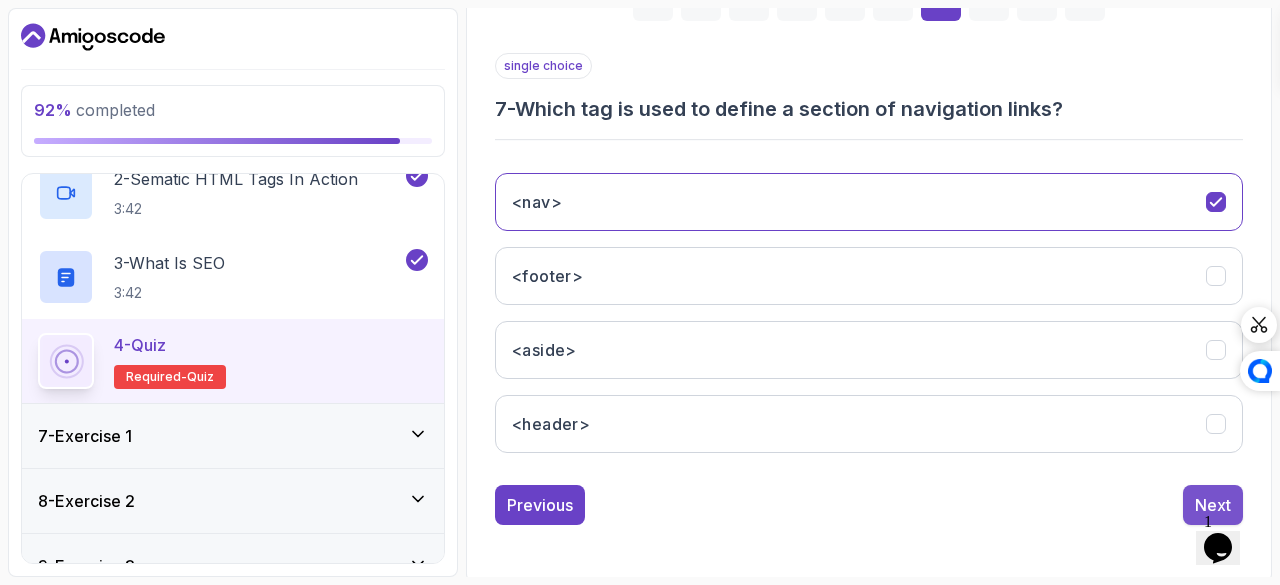 click on "Next" at bounding box center (1213, 505) 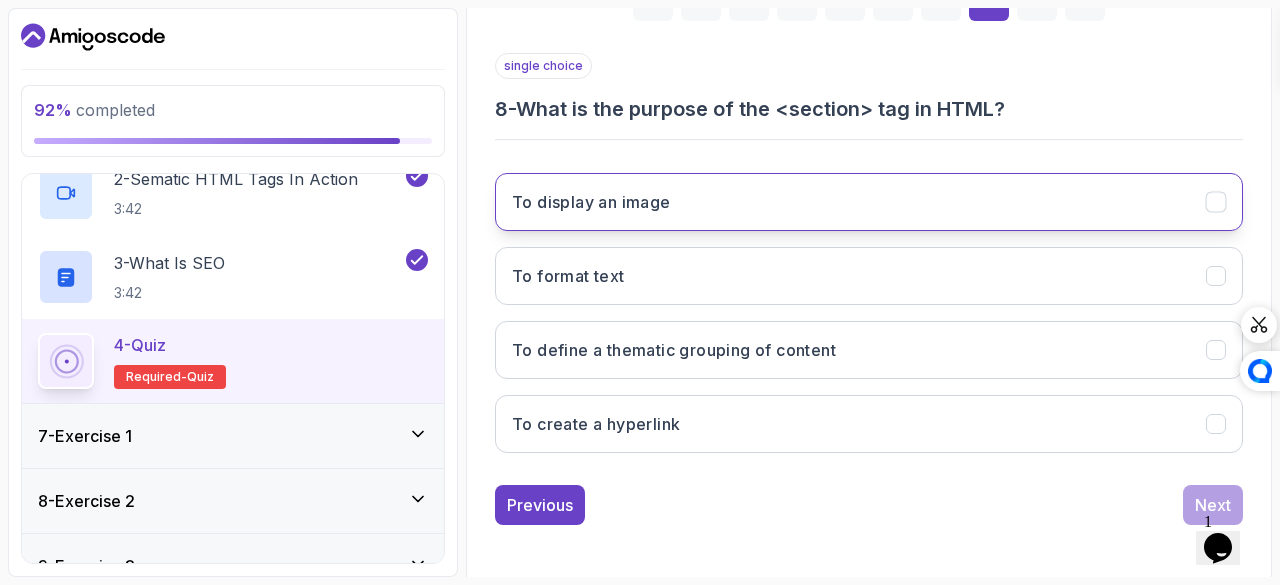 click on "To display an image" at bounding box center (869, 202) 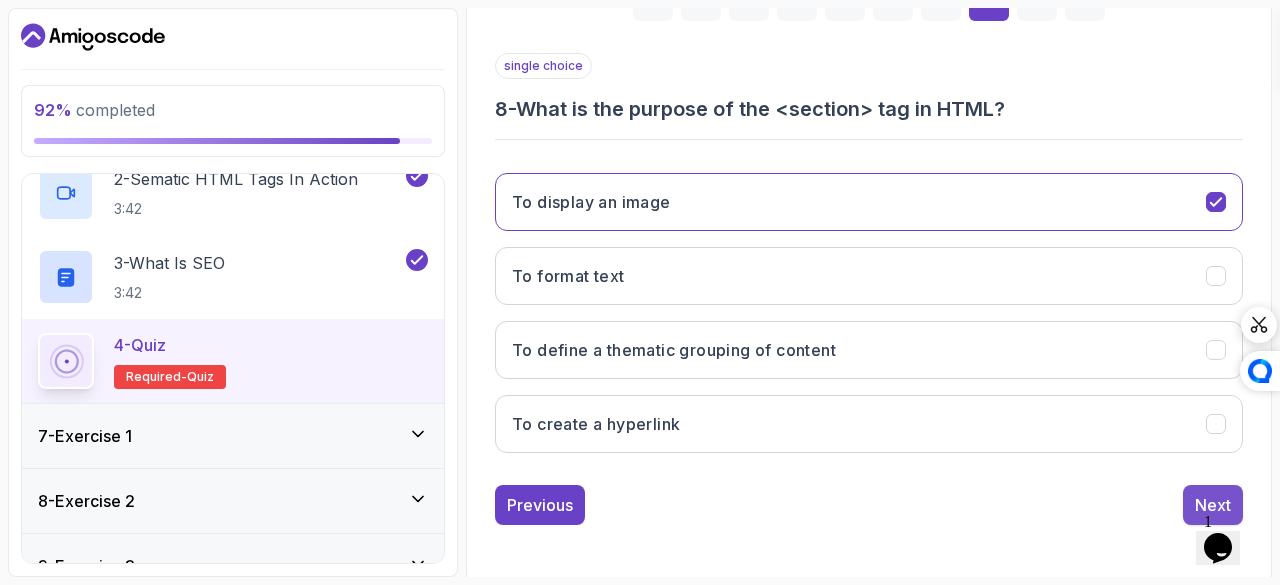 click on "Next" at bounding box center [1213, 505] 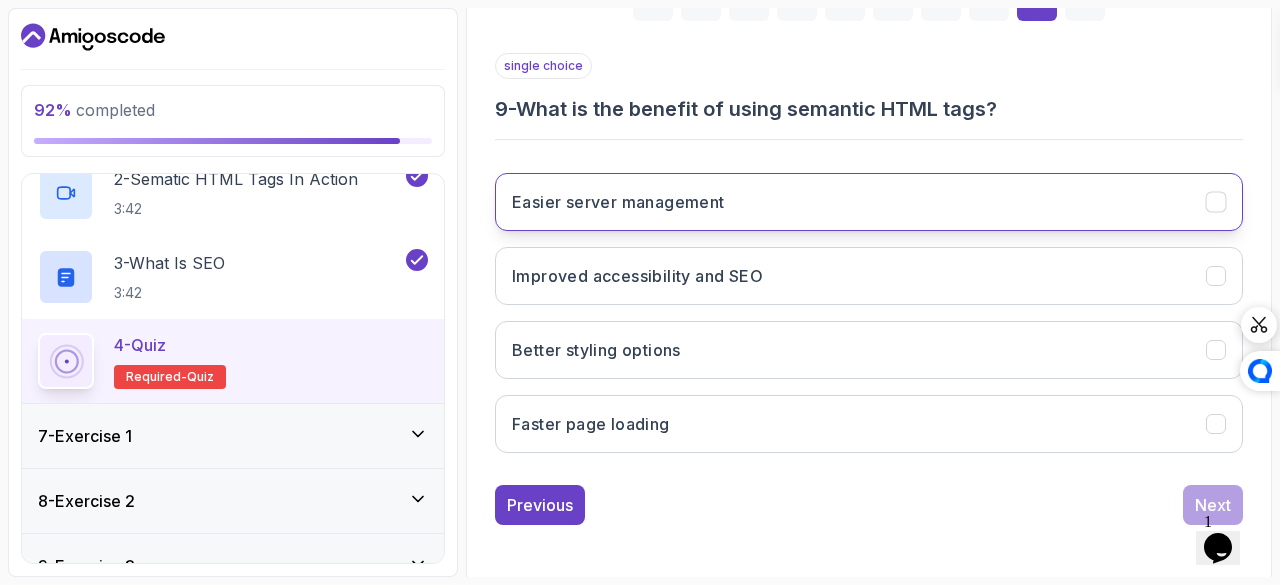 click on "Easier server management" at bounding box center [618, 202] 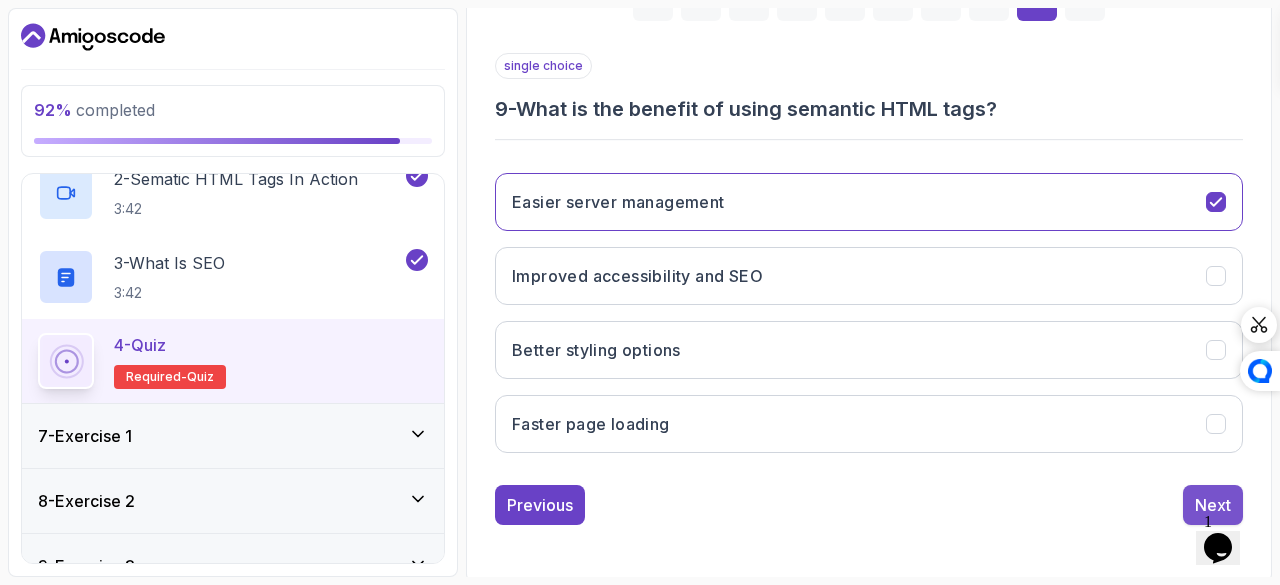 click on "Next" at bounding box center [1213, 505] 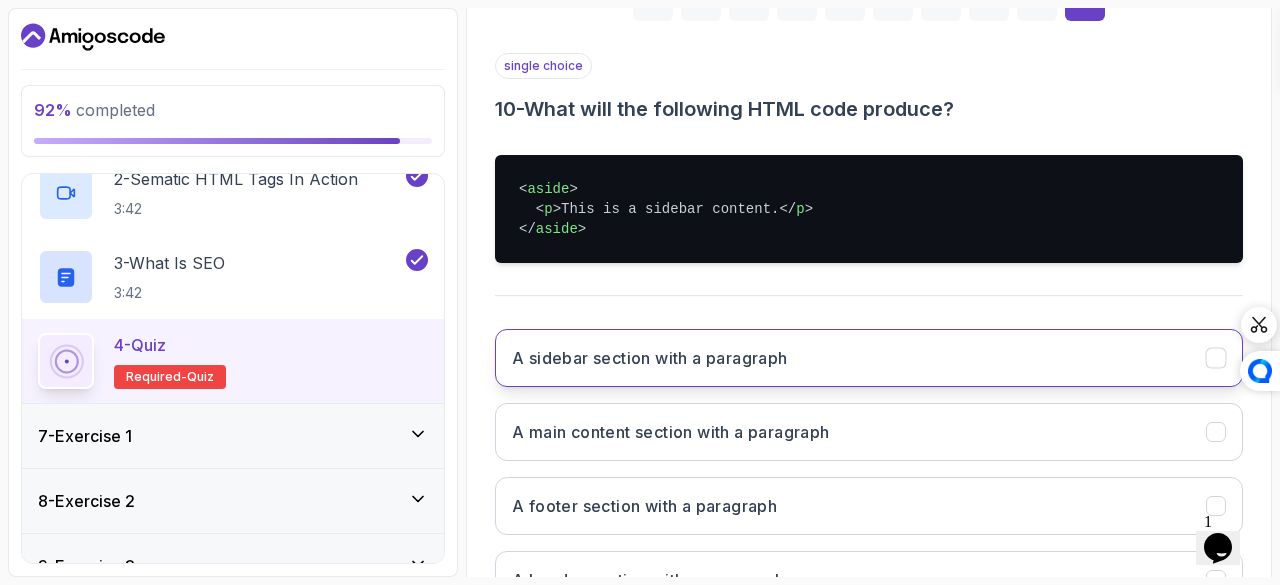 click on "A sidebar section with a paragraph" at bounding box center [869, 358] 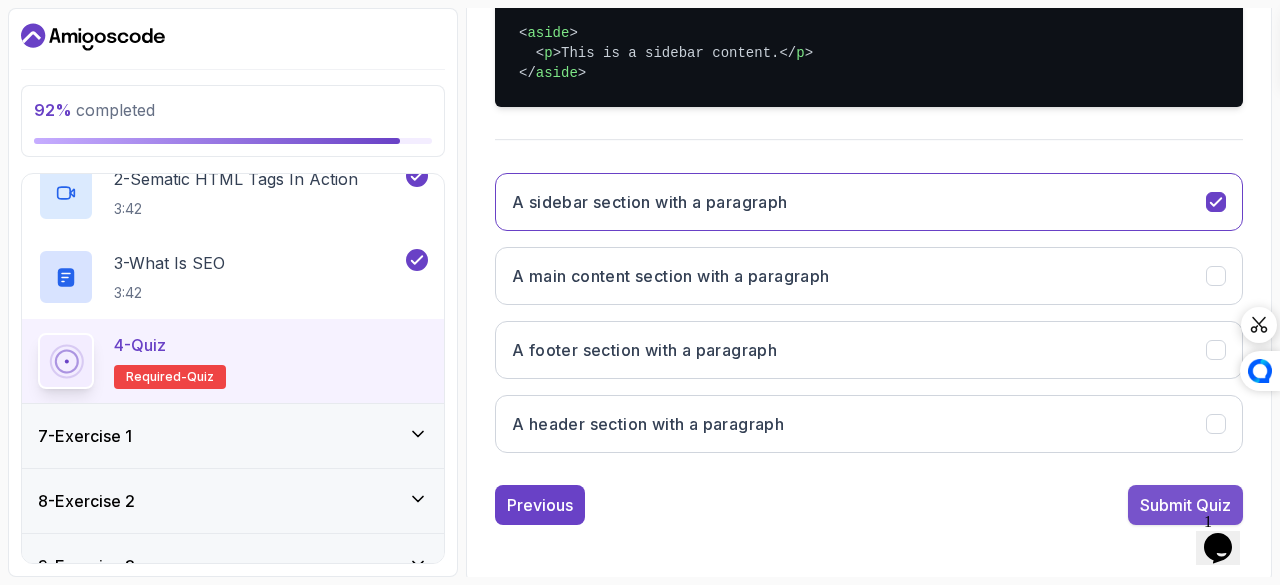 click on "Submit Quiz" at bounding box center [1185, 505] 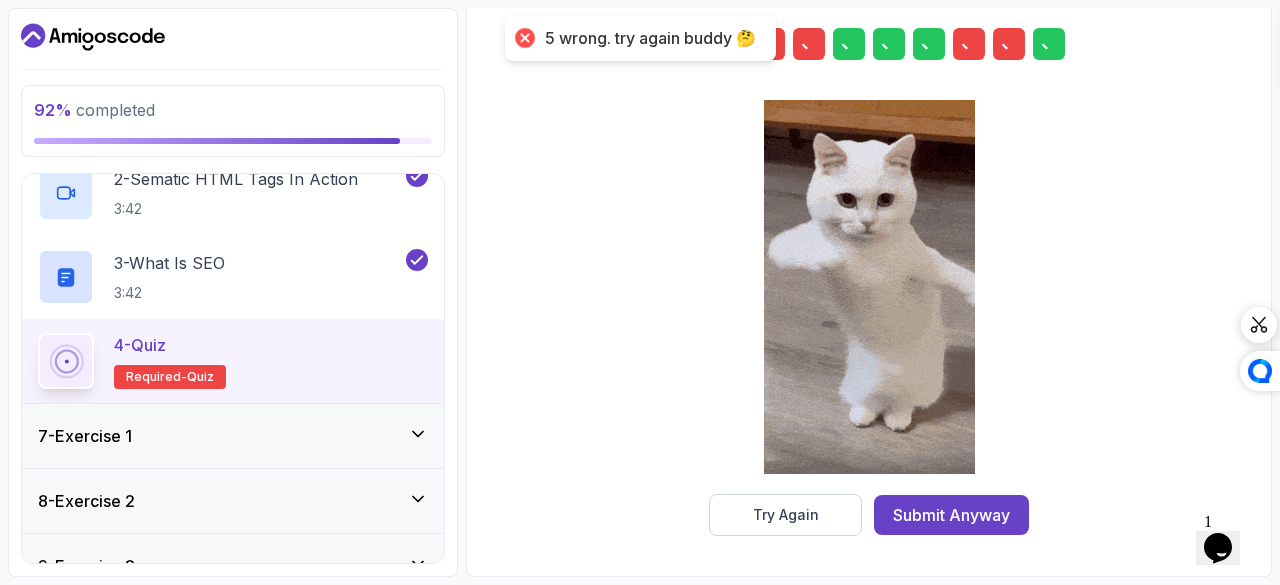 scroll, scrollTop: 371, scrollLeft: 0, axis: vertical 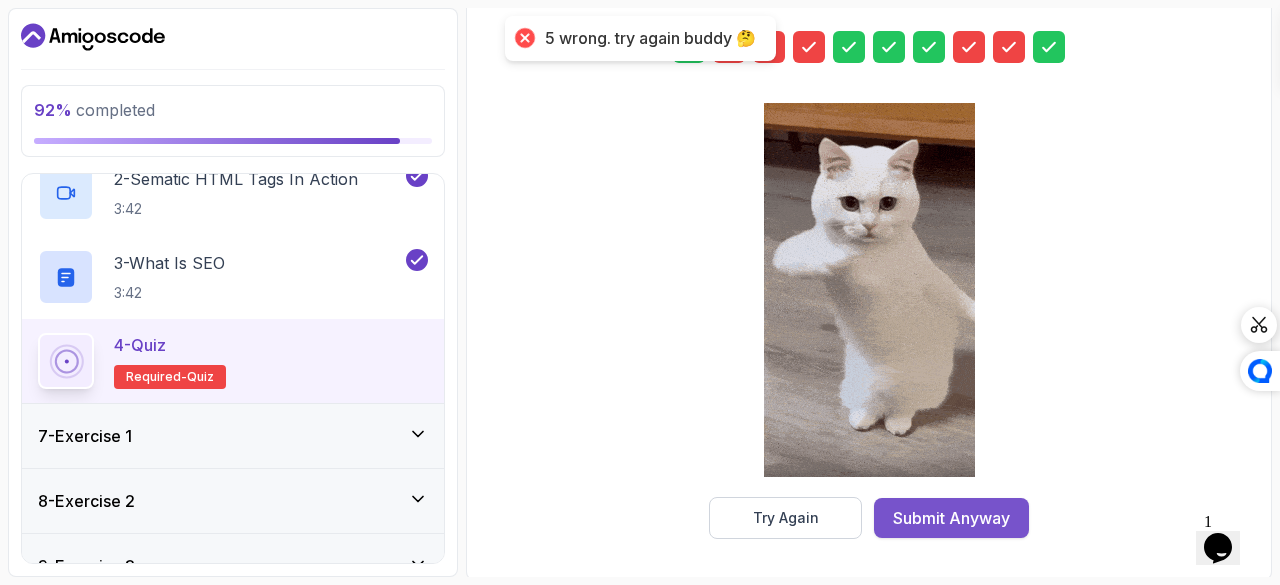 click on "Submit Anyway" at bounding box center (951, 518) 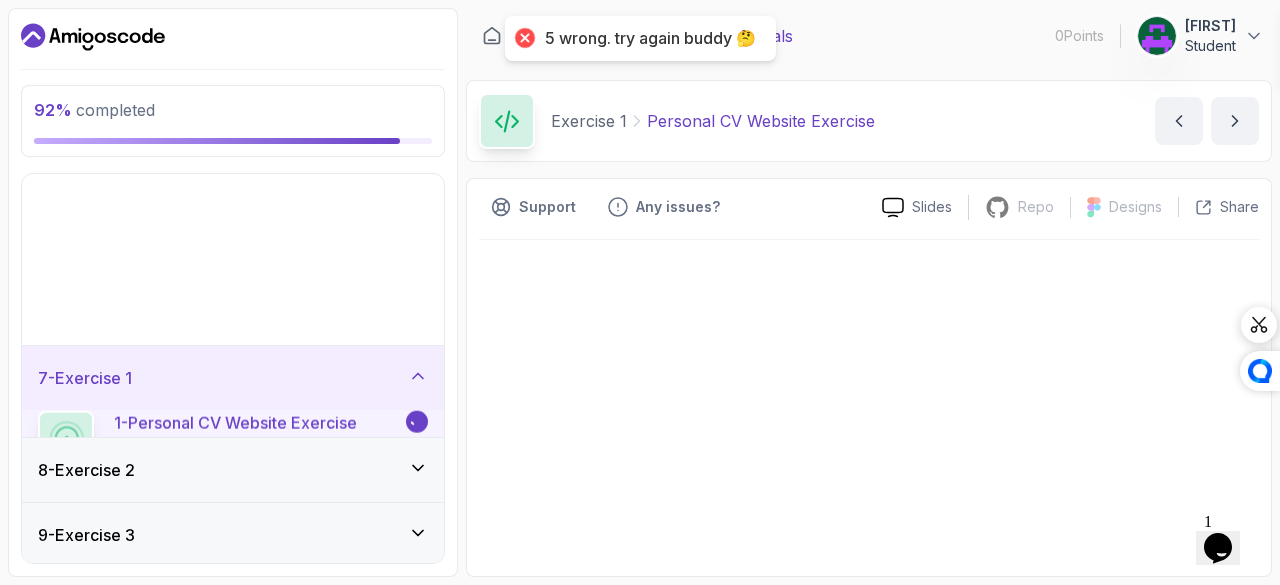 scroll, scrollTop: 0, scrollLeft: 0, axis: both 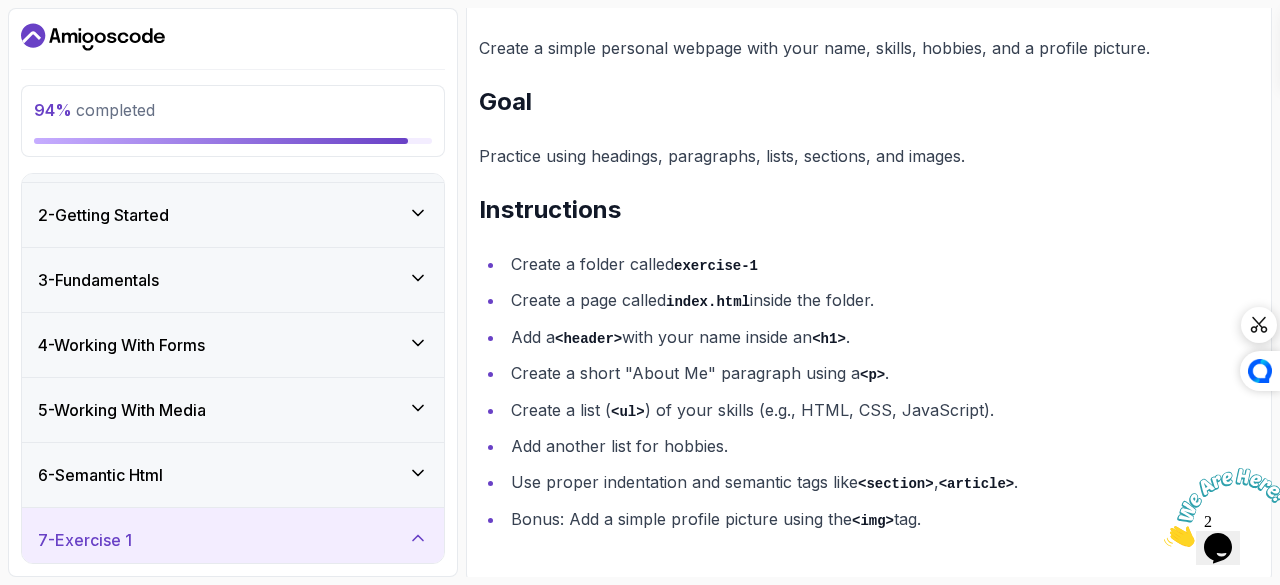 click on "3  -  Fundamentals" at bounding box center [233, 280] 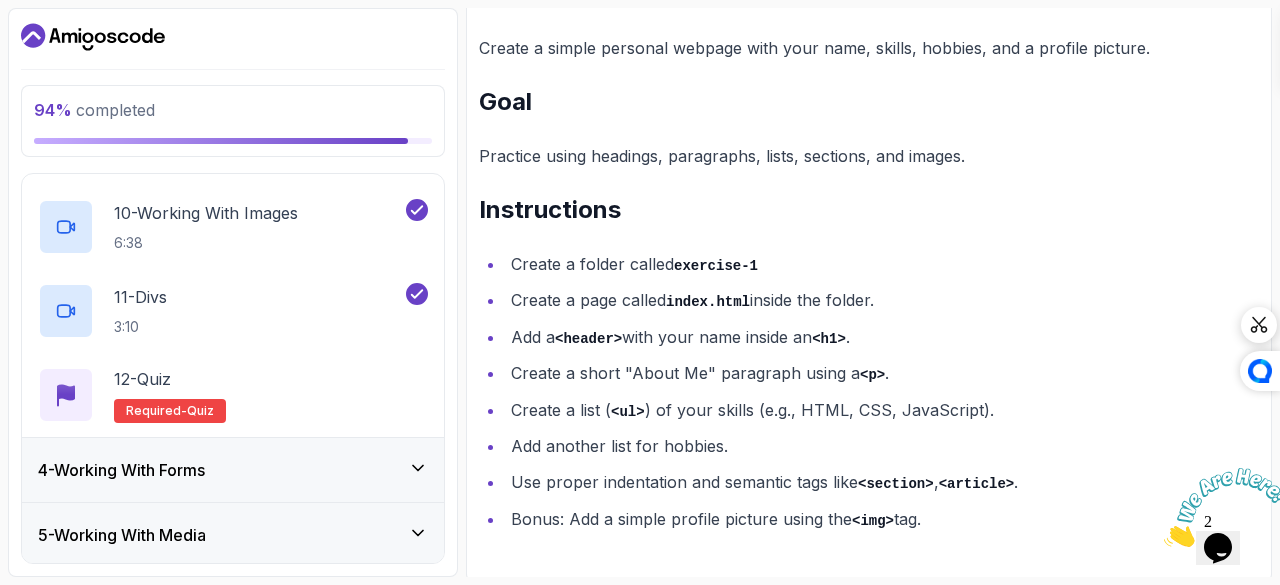 scroll, scrollTop: 938, scrollLeft: 0, axis: vertical 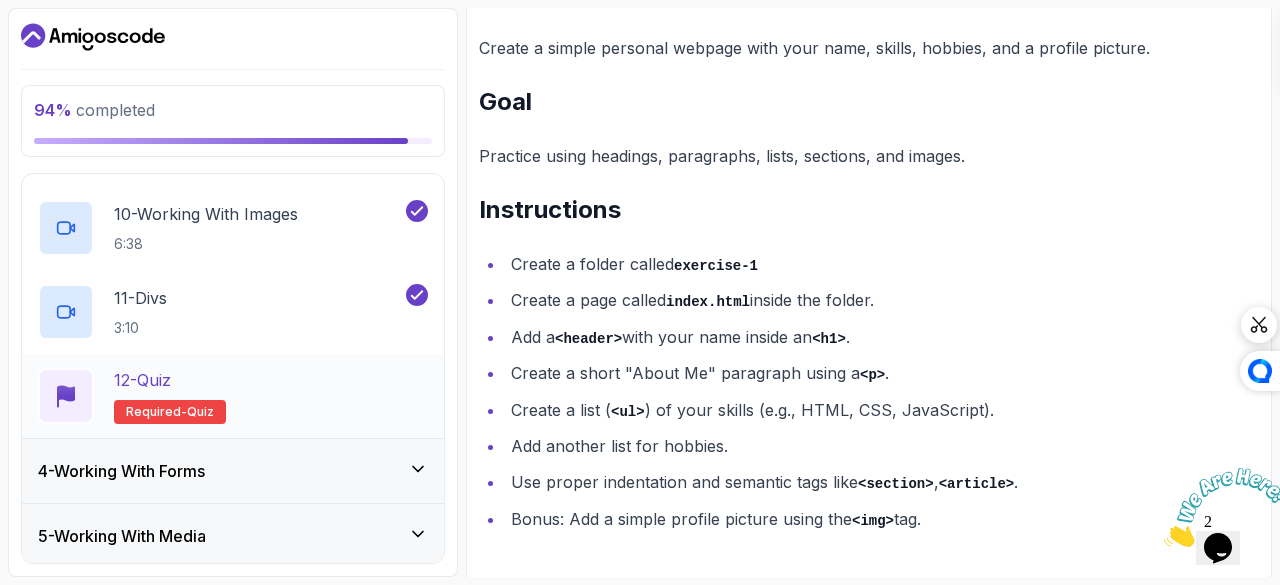 click on "12  -  Quiz Required- quiz" at bounding box center [233, 396] 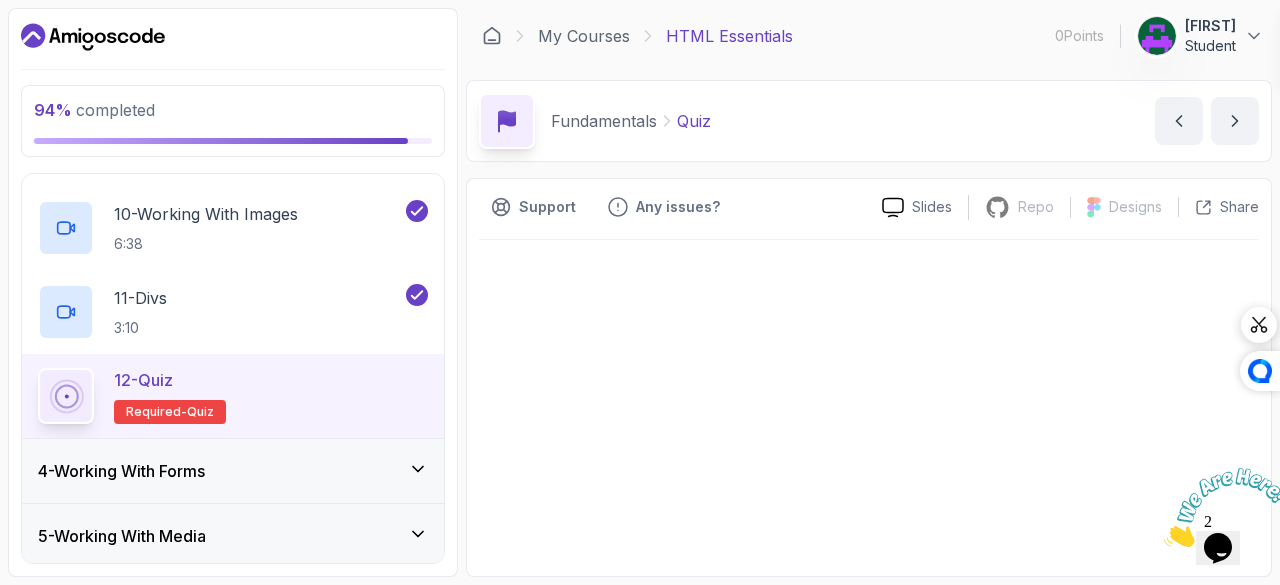 scroll, scrollTop: 0, scrollLeft: 0, axis: both 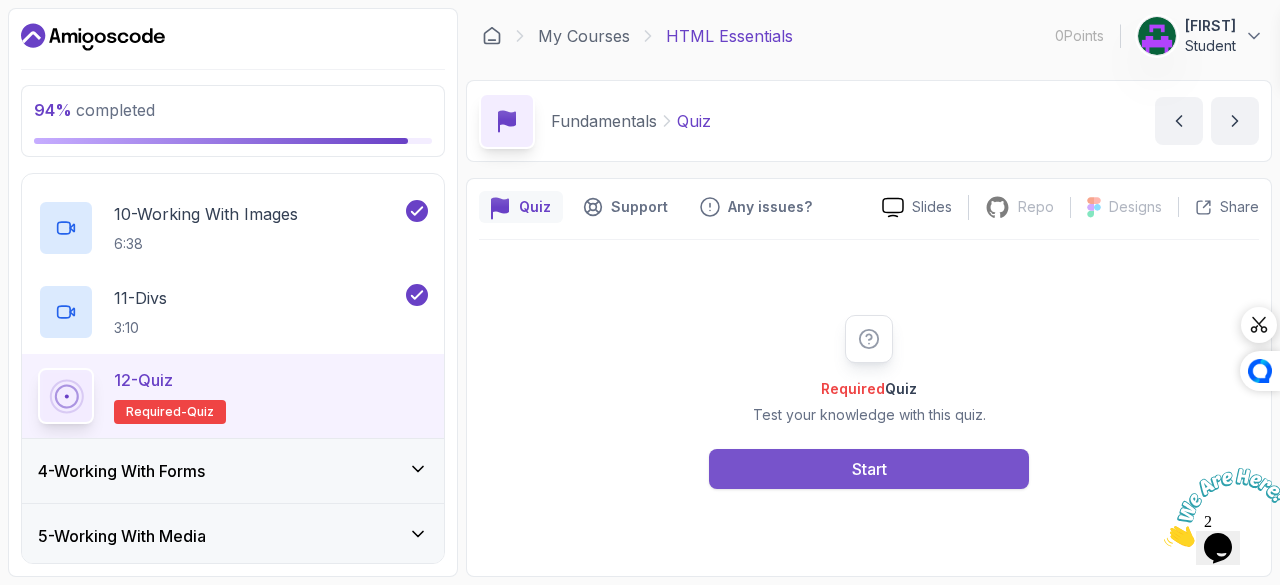 click on "Start" at bounding box center [869, 469] 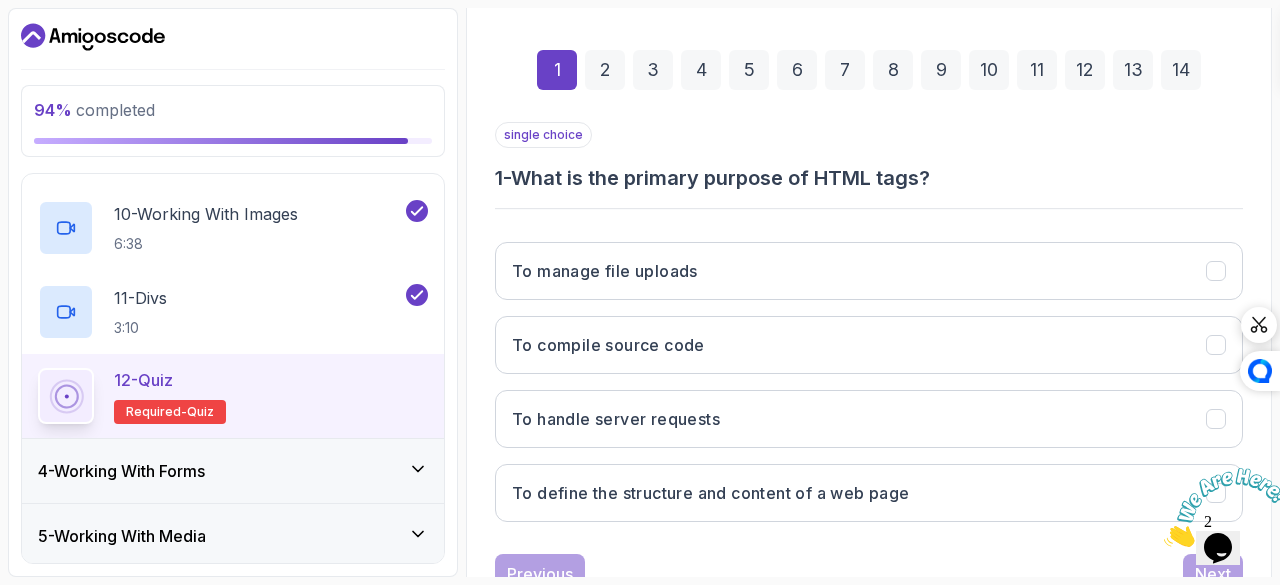 scroll, scrollTop: 335, scrollLeft: 0, axis: vertical 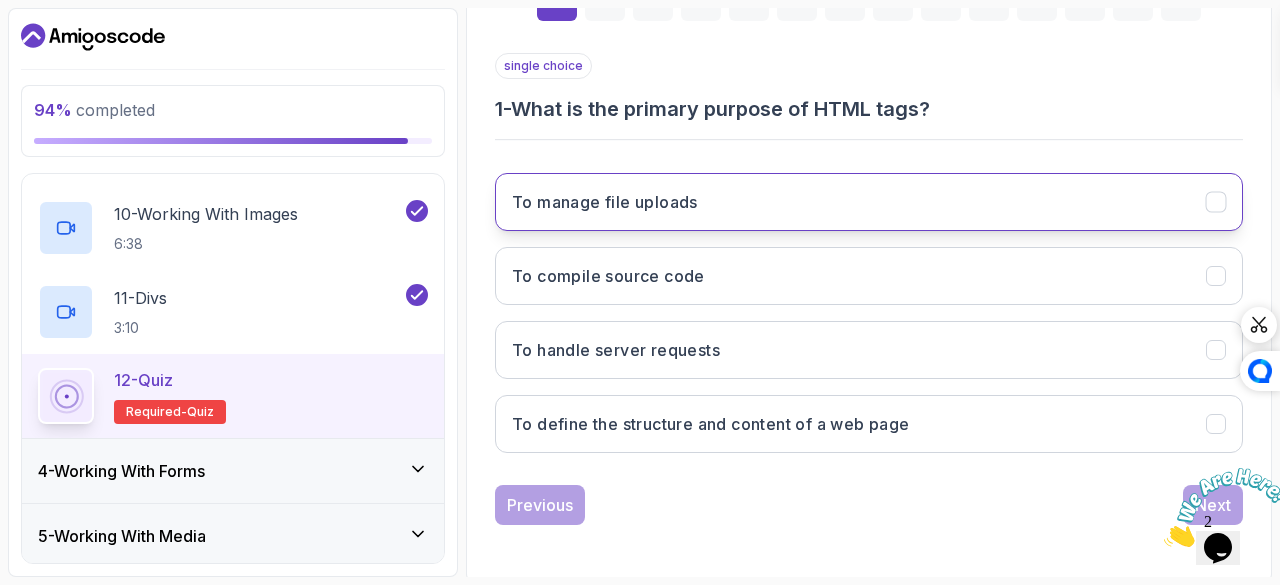 click on "To manage file uploads" at bounding box center (869, 202) 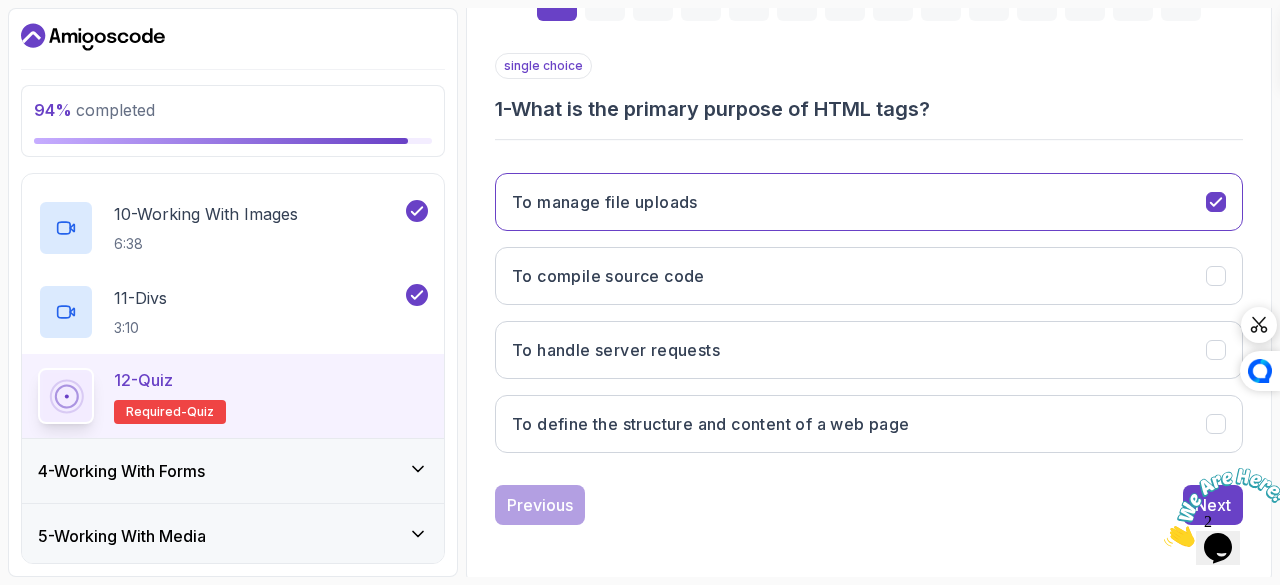 click at bounding box center [1164, 541] 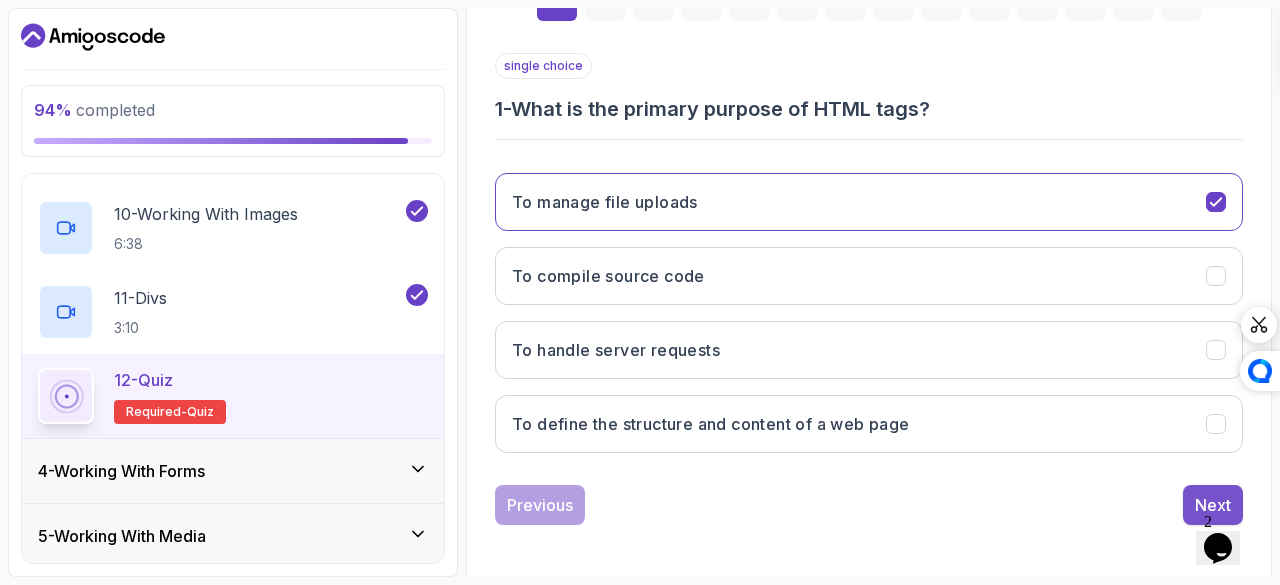 click on "Next" at bounding box center [1213, 505] 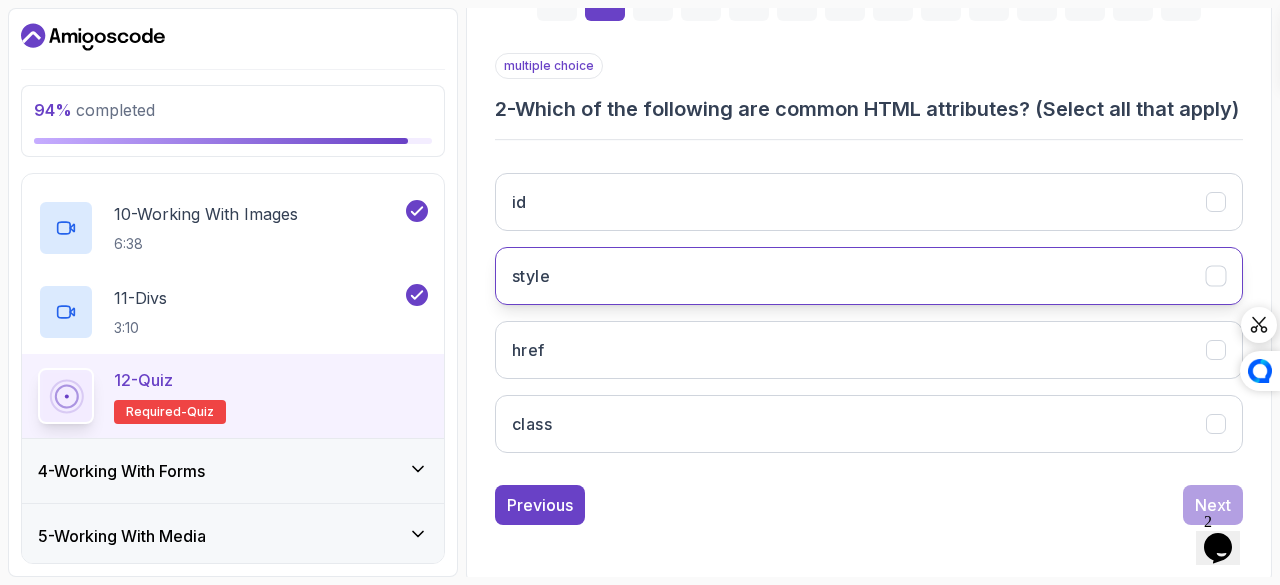 click on "style" at bounding box center (869, 276) 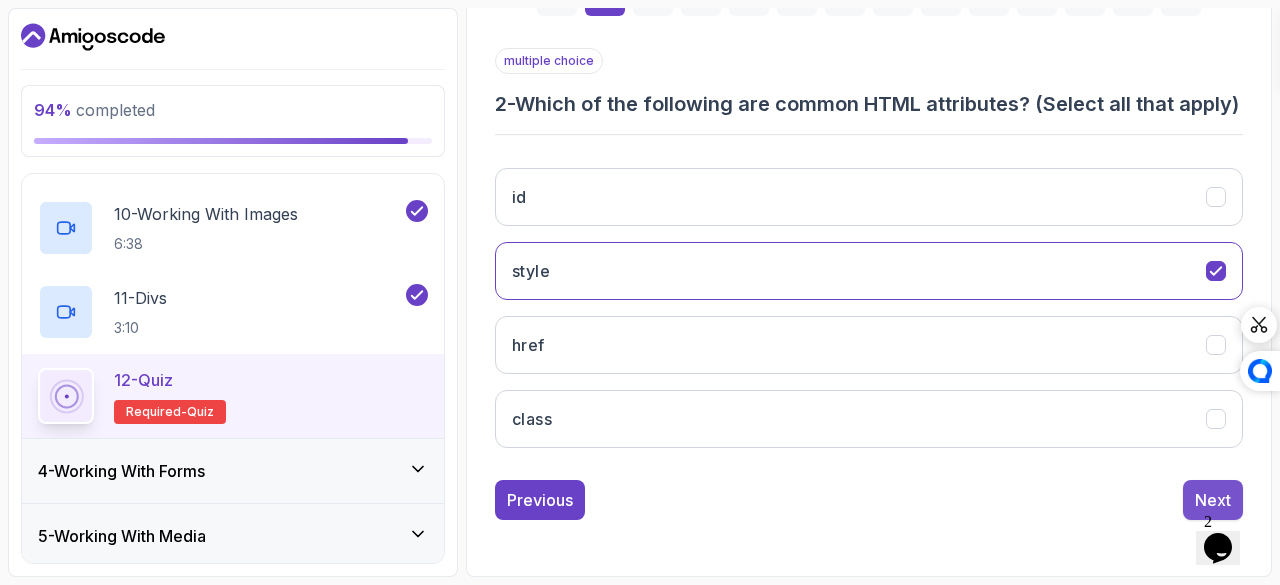 click on "Next" at bounding box center (1213, 500) 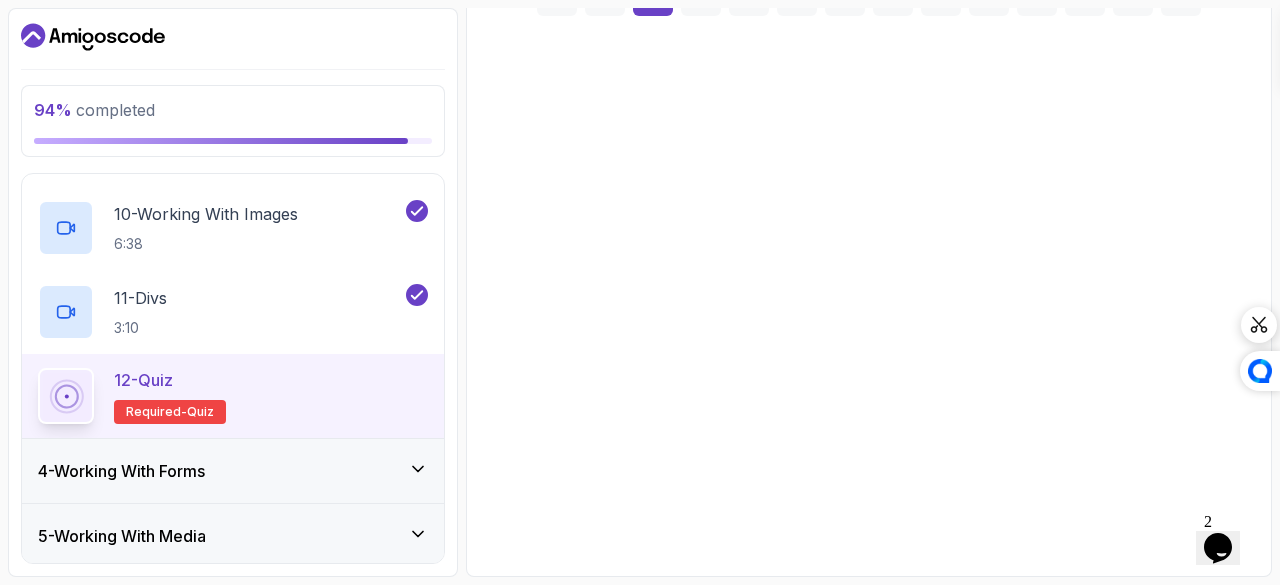 scroll, scrollTop: 335, scrollLeft: 0, axis: vertical 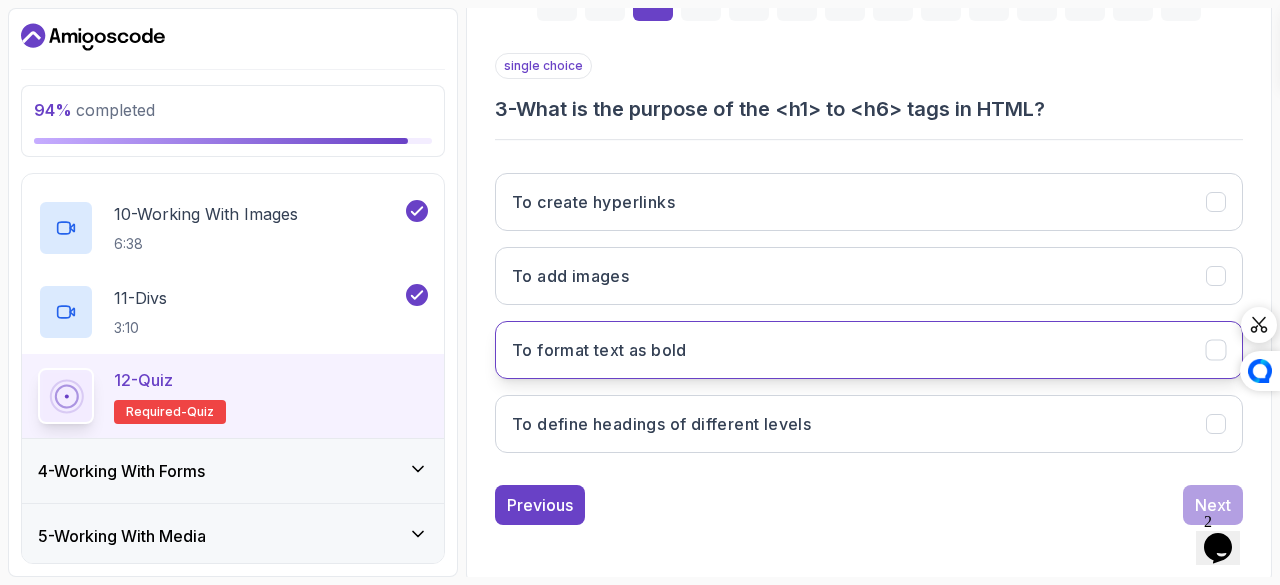 click on "To format text as bold" at bounding box center [869, 350] 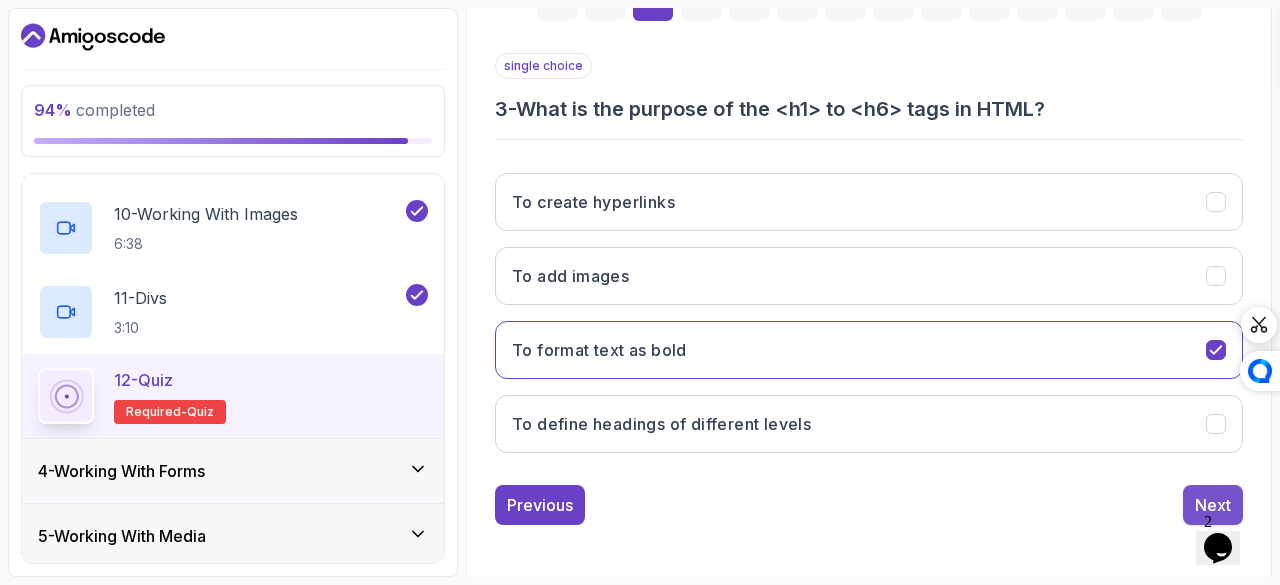 click on "Next" at bounding box center (1213, 505) 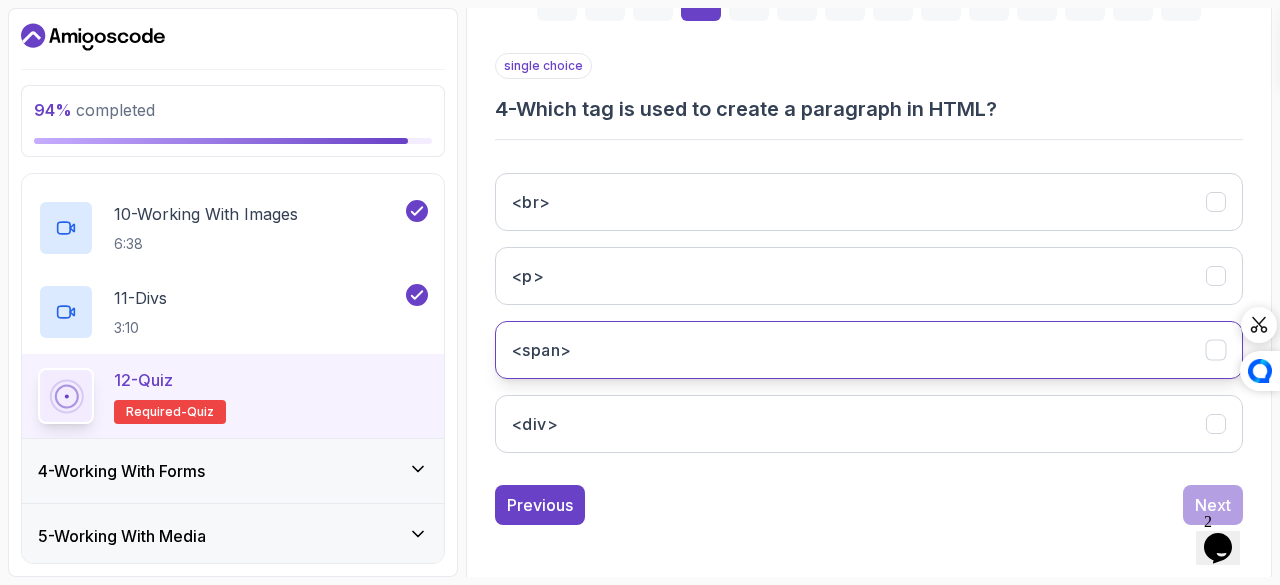 click on "<span>" at bounding box center (869, 350) 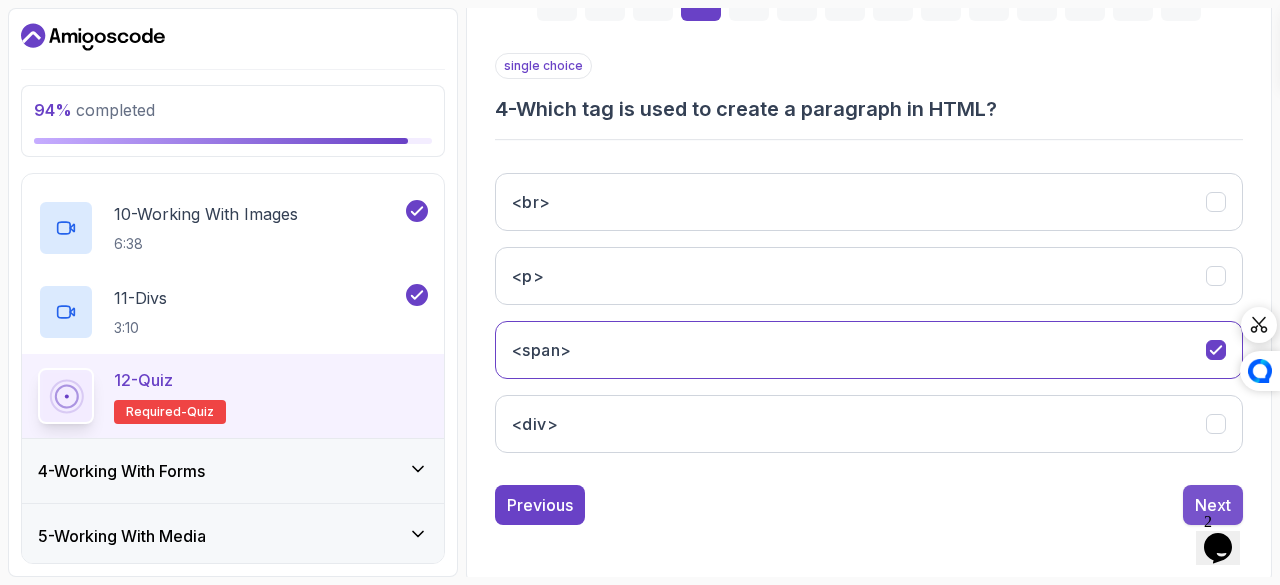 click on "Next" at bounding box center (1213, 505) 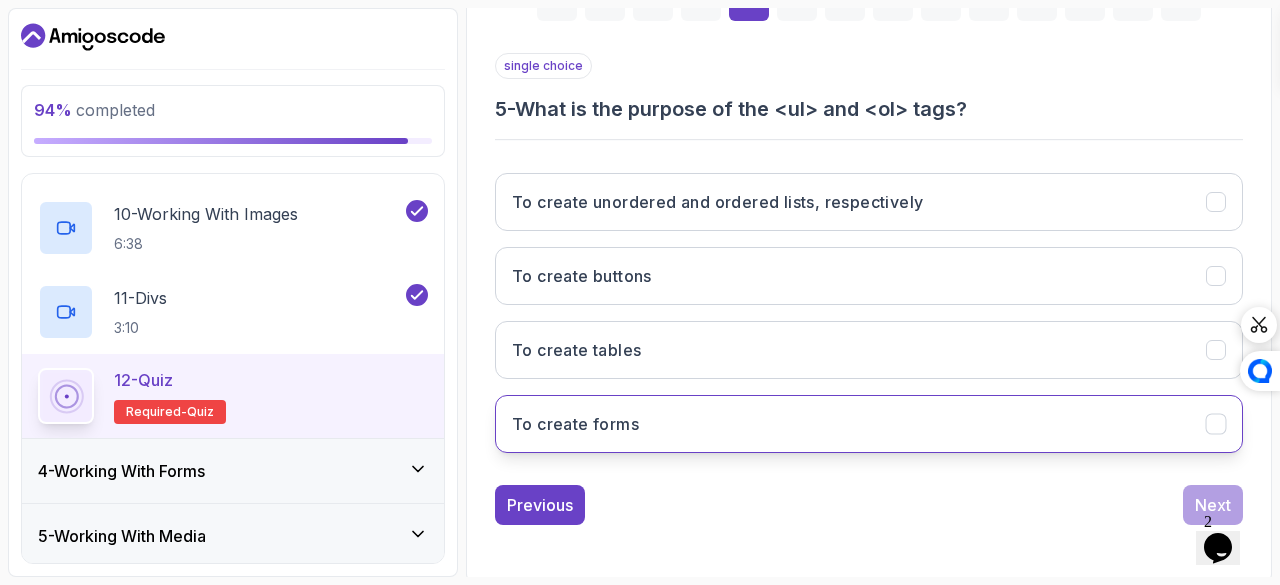 click on "To create forms" at bounding box center (869, 424) 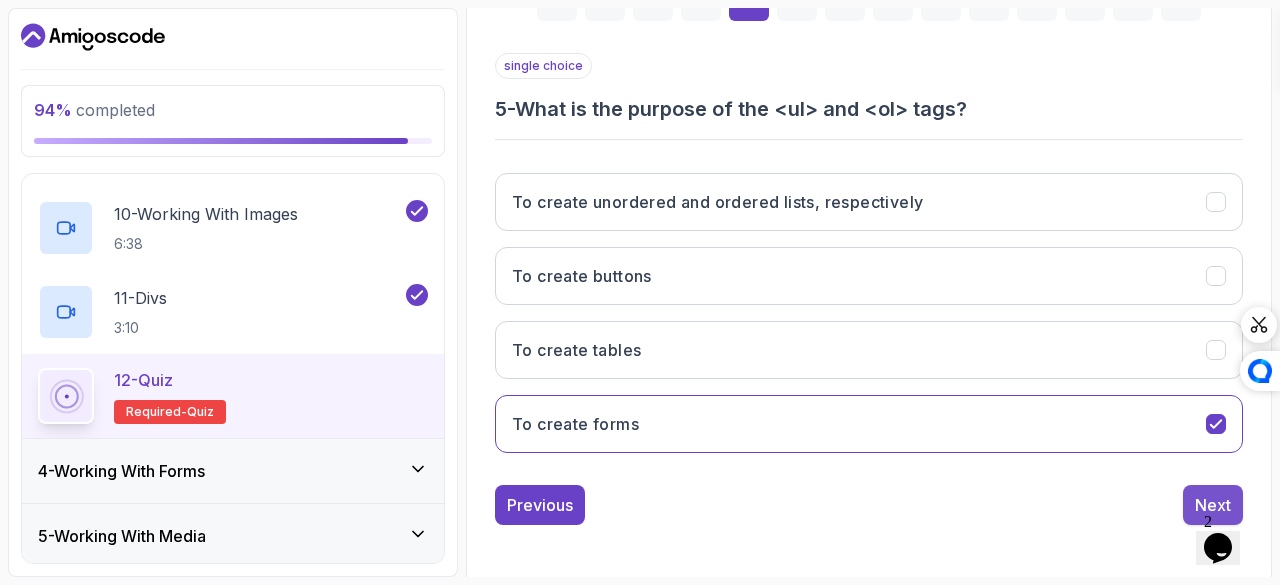 click on "Next" at bounding box center [1213, 505] 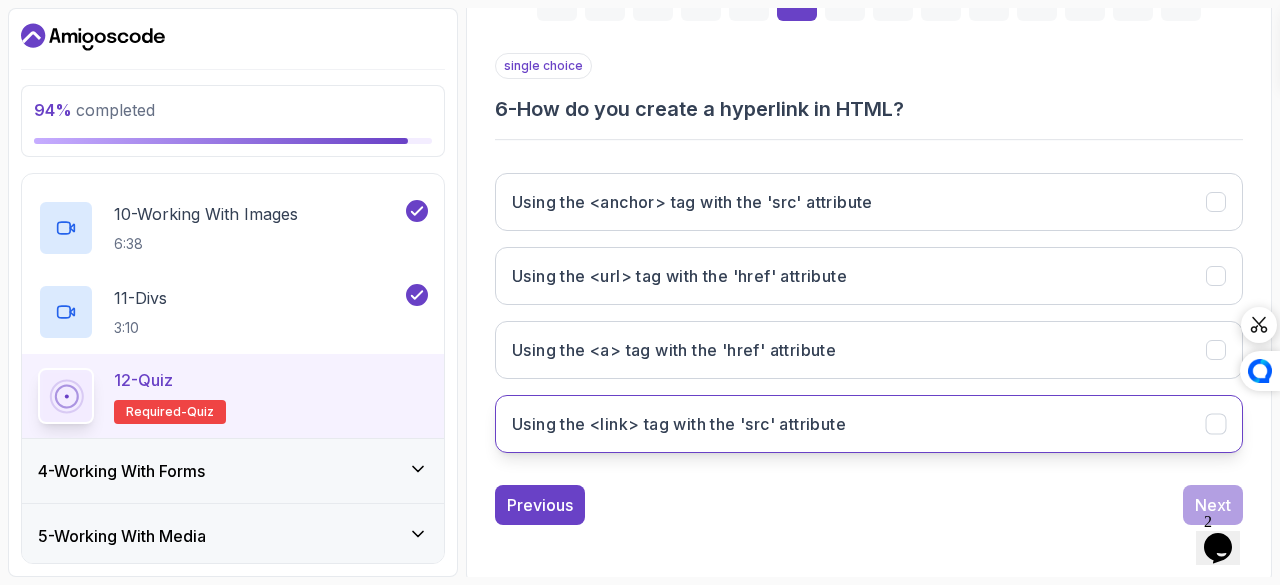 click on "Using the <link> tag with the 'src' attribute" at bounding box center (869, 424) 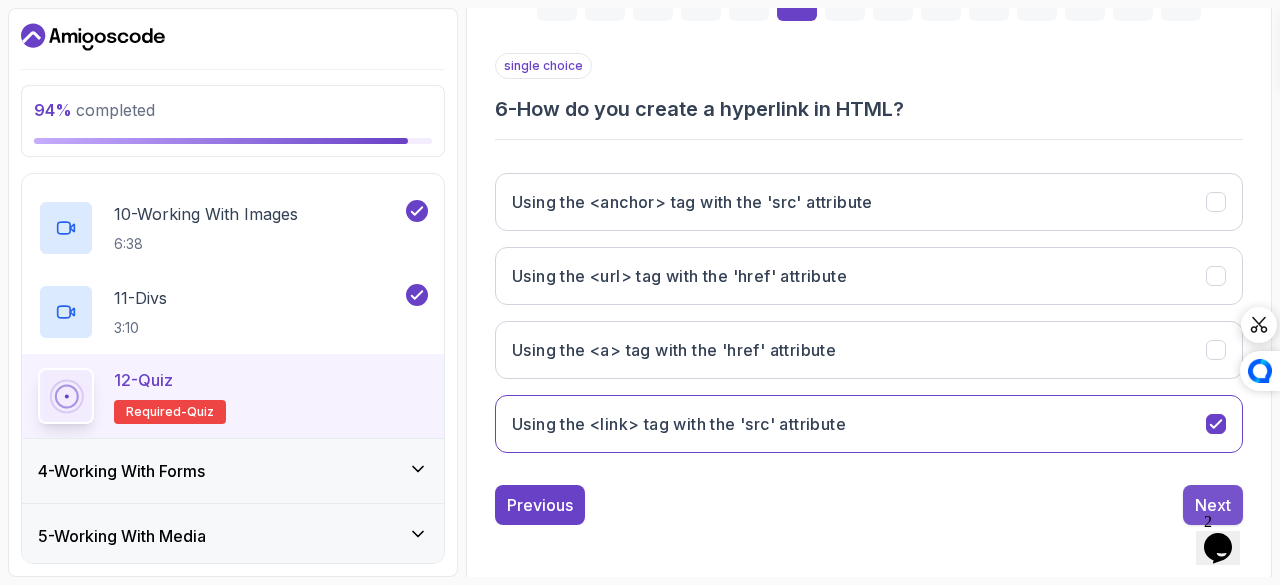 click on "Next" at bounding box center [1213, 505] 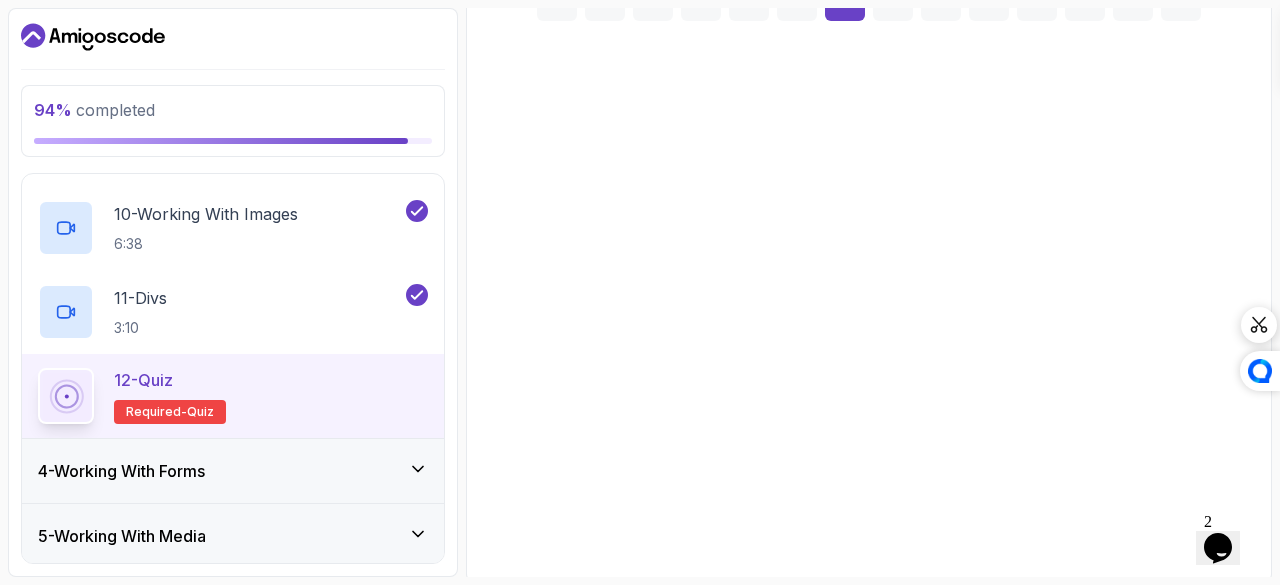 click on "<button>" at bounding box center [869, 424] 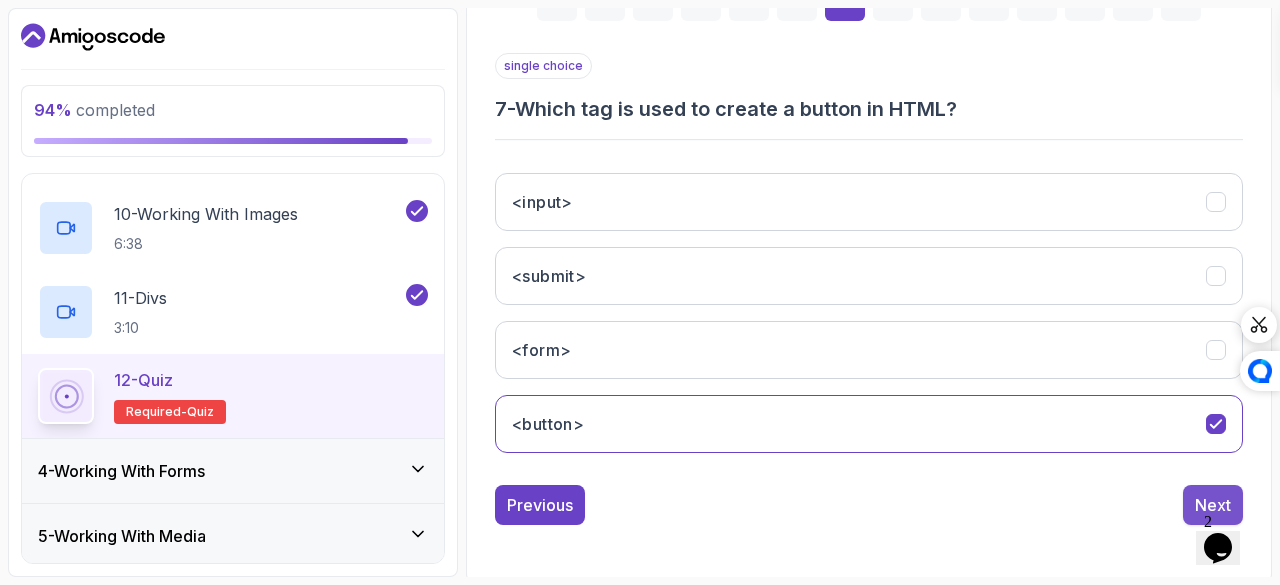 click on "Next" at bounding box center (1213, 505) 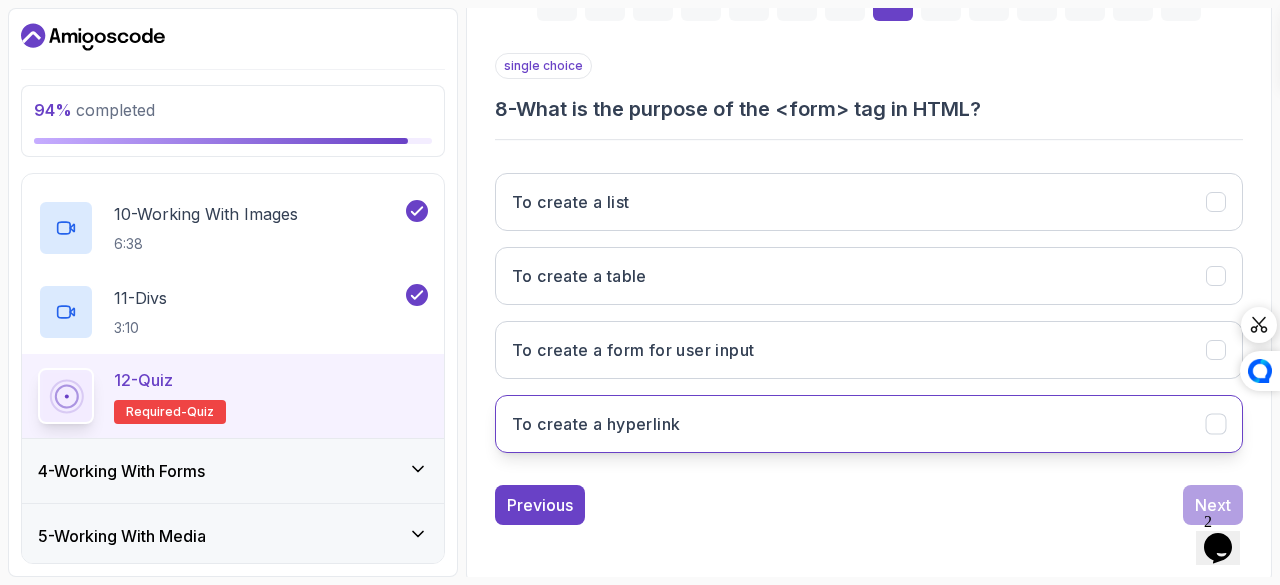 click 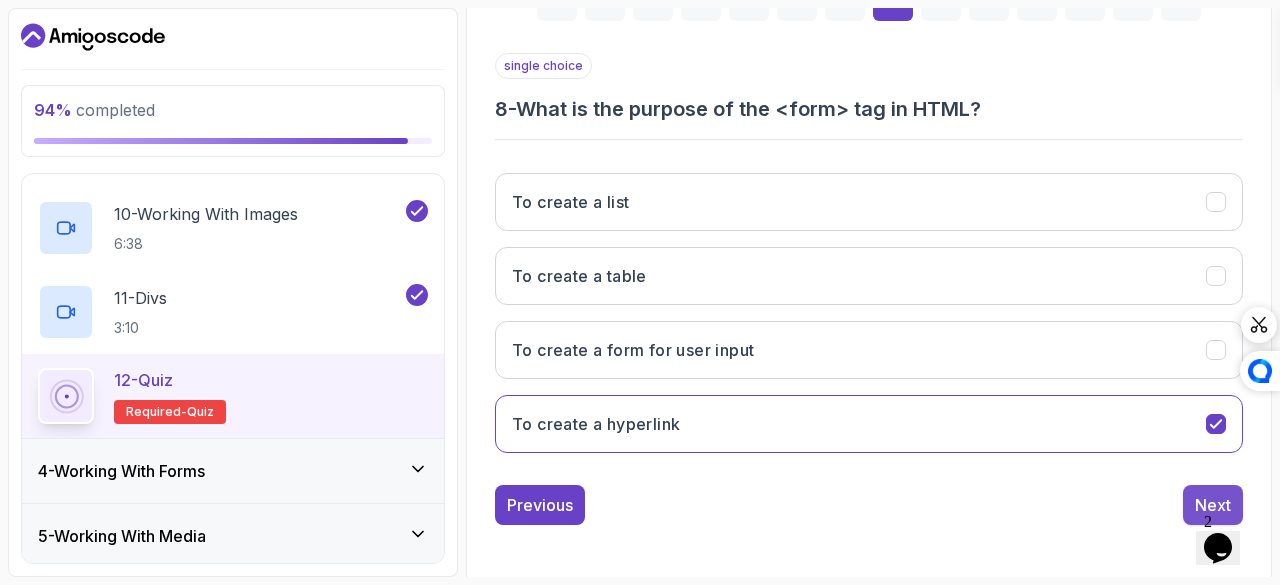 click on "Next" at bounding box center (1213, 505) 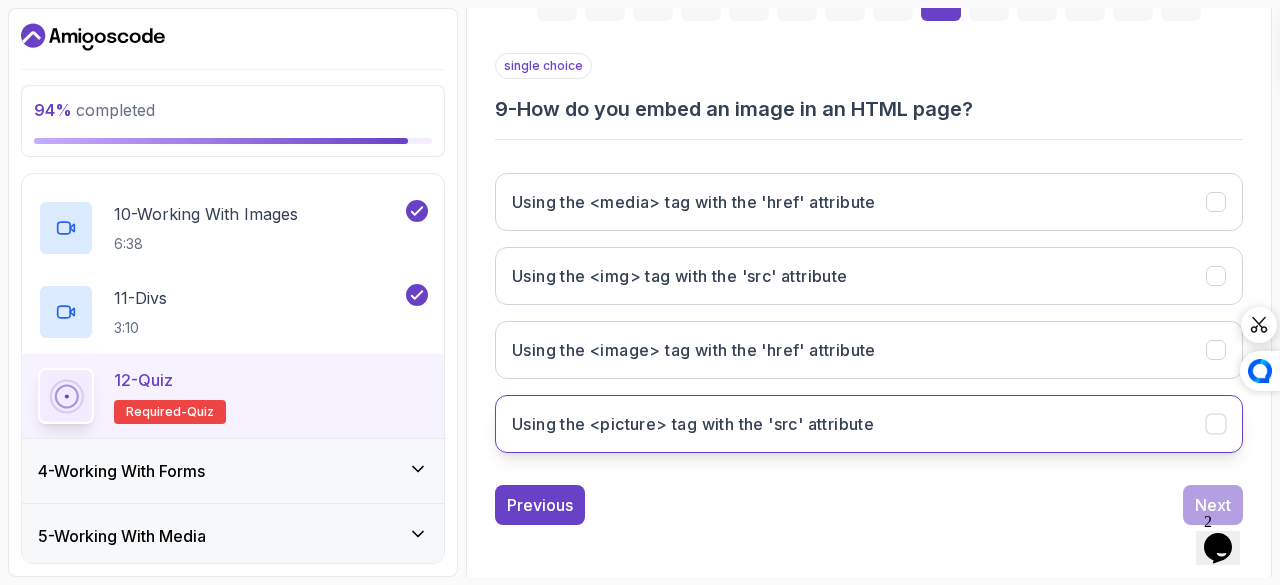 click on "Using the <picture> tag with the 'src' attribute" at bounding box center [869, 424] 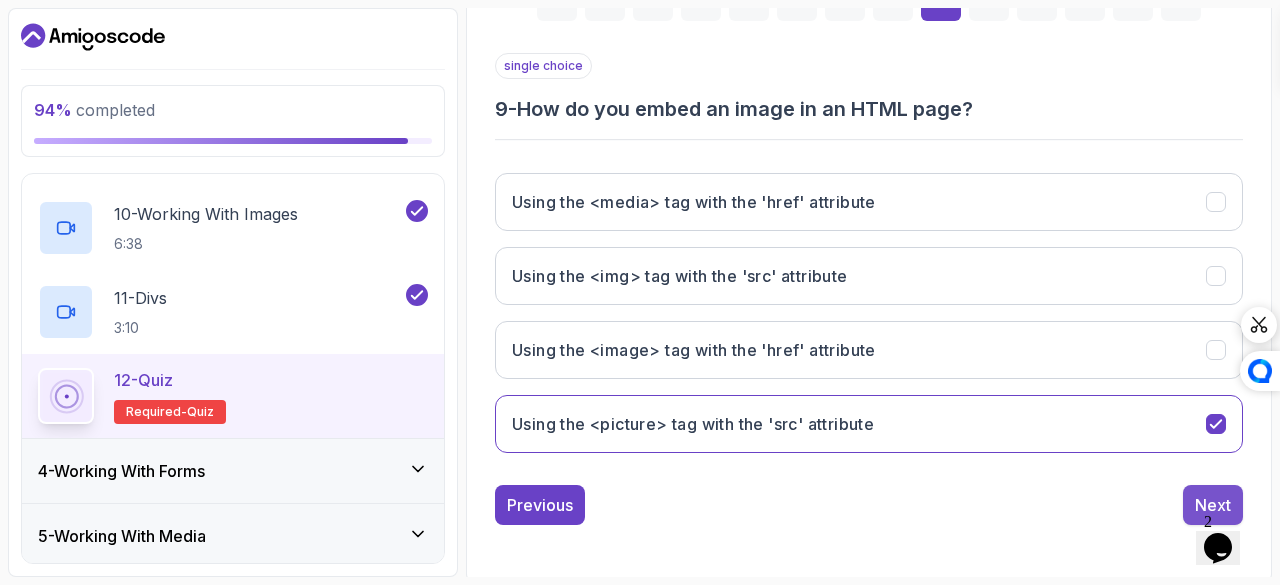 click on "Next" at bounding box center (1213, 505) 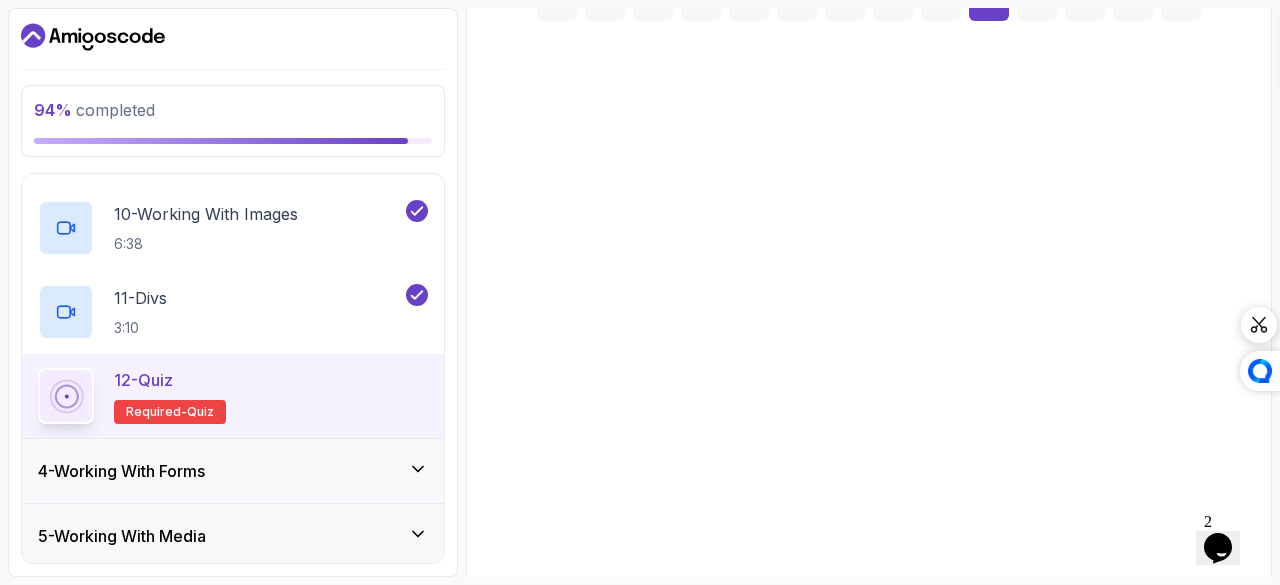 click on "Tags that always require a closing tag" at bounding box center (869, 424) 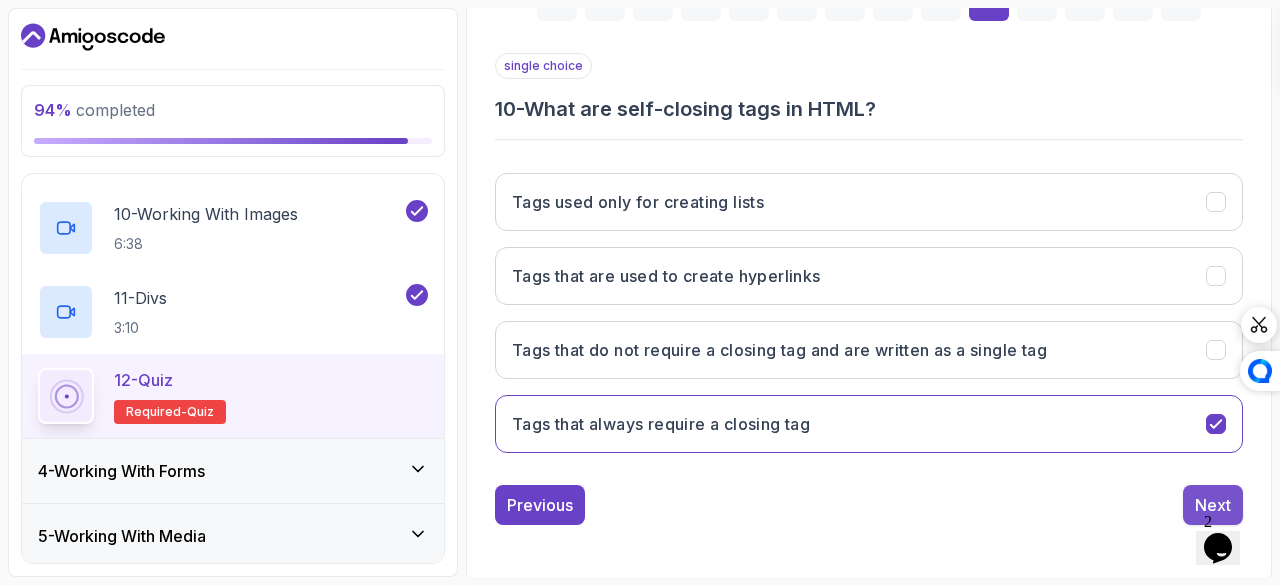 click on "Next" at bounding box center (1213, 505) 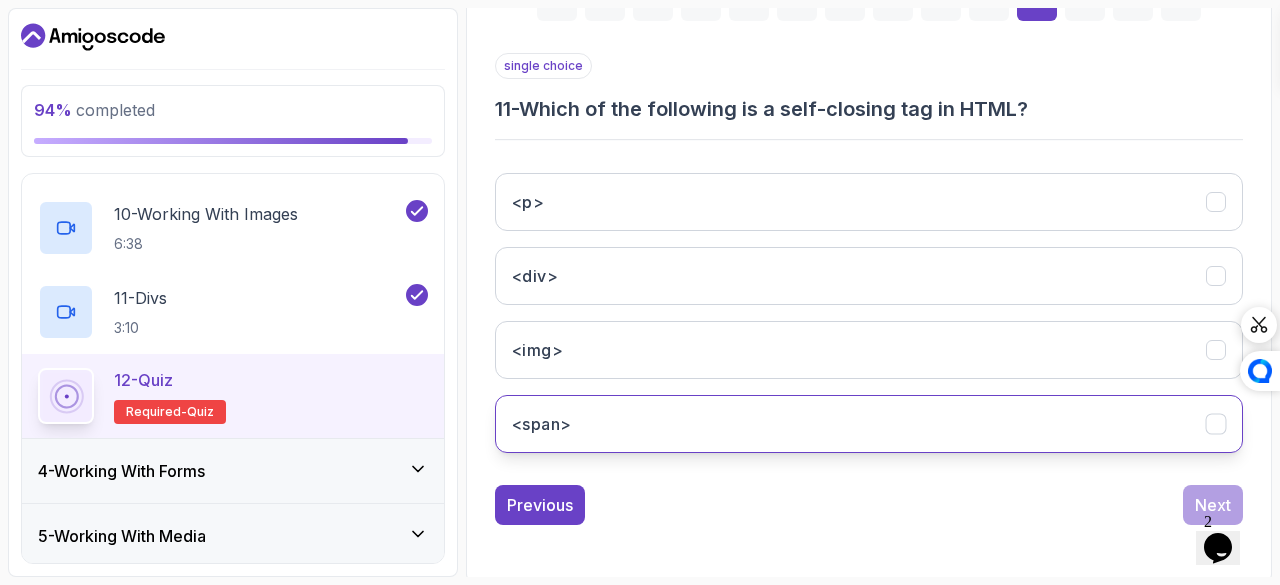 click at bounding box center (1216, 424) 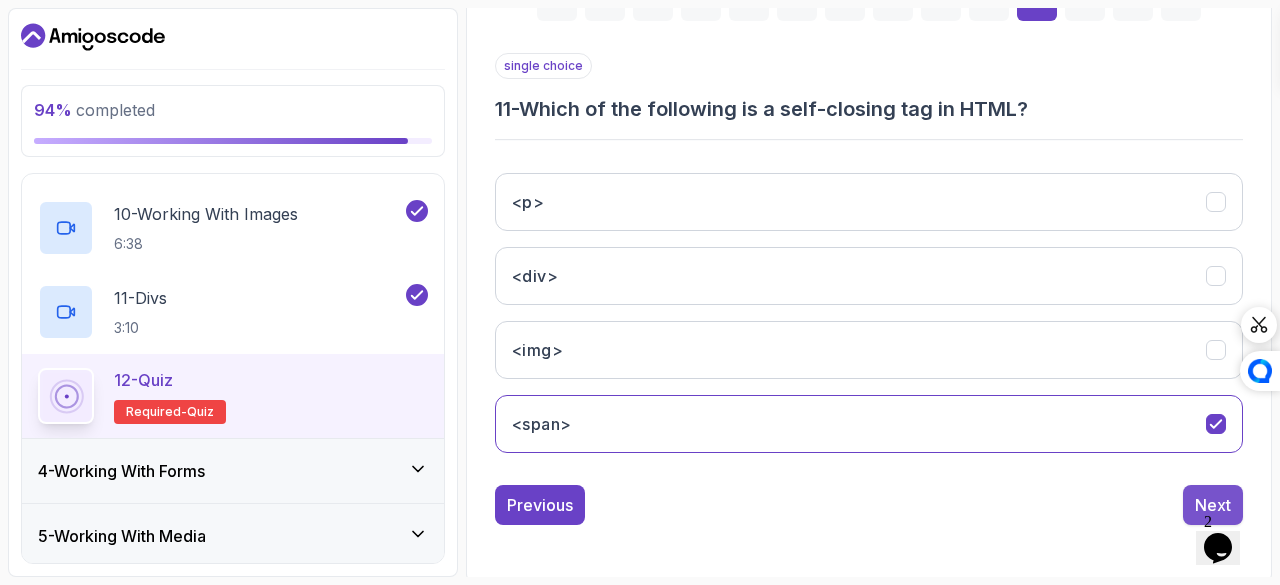 click on "Next" at bounding box center [1213, 505] 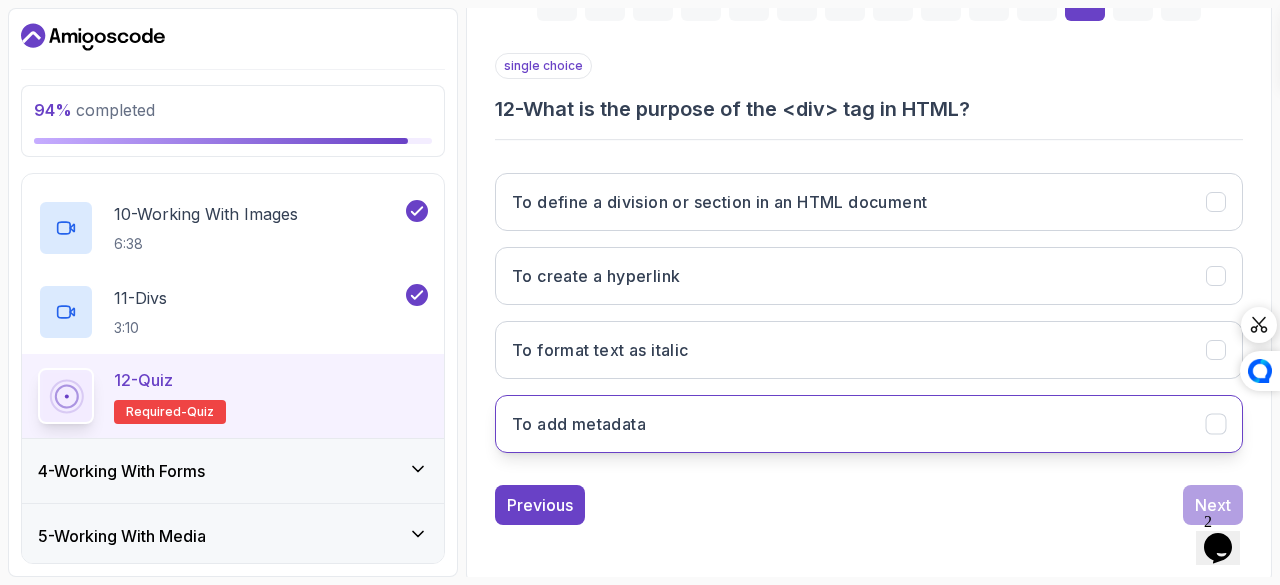 click 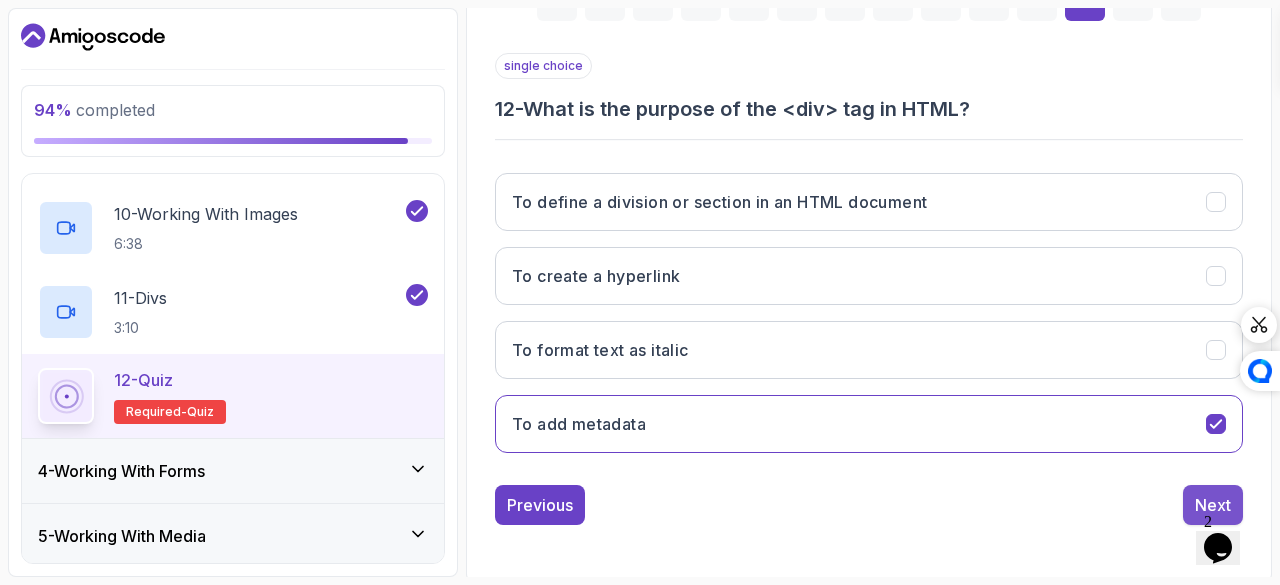 click on "Next" at bounding box center (1213, 505) 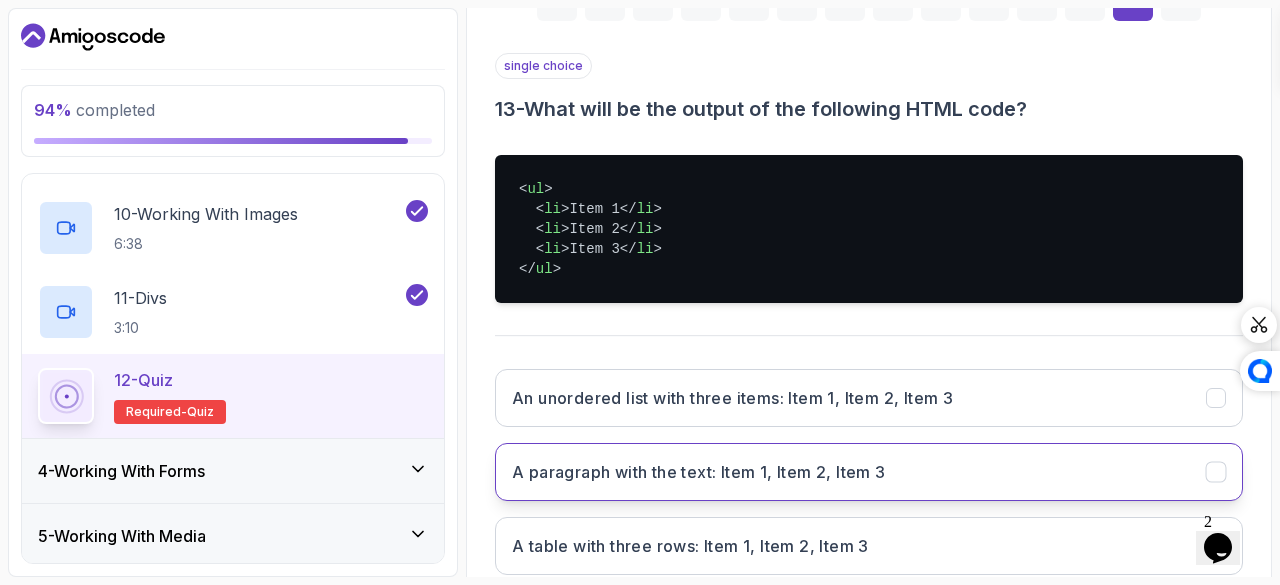 click on "A paragraph with the text: Item 1, Item 2, Item 3" at bounding box center (869, 472) 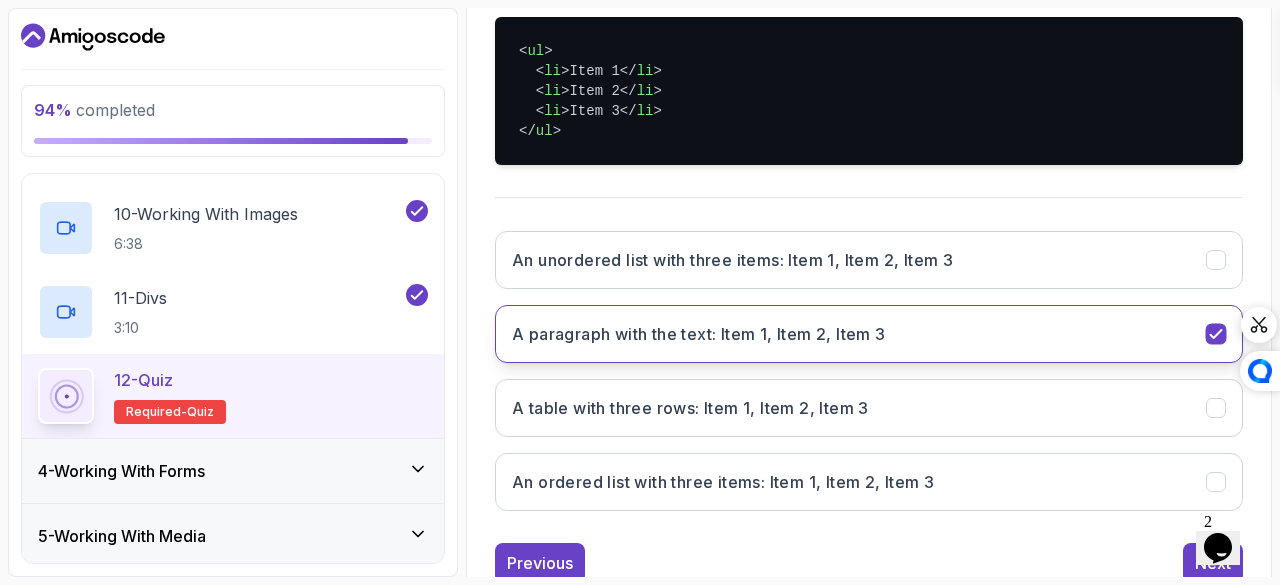 scroll, scrollTop: 531, scrollLeft: 0, axis: vertical 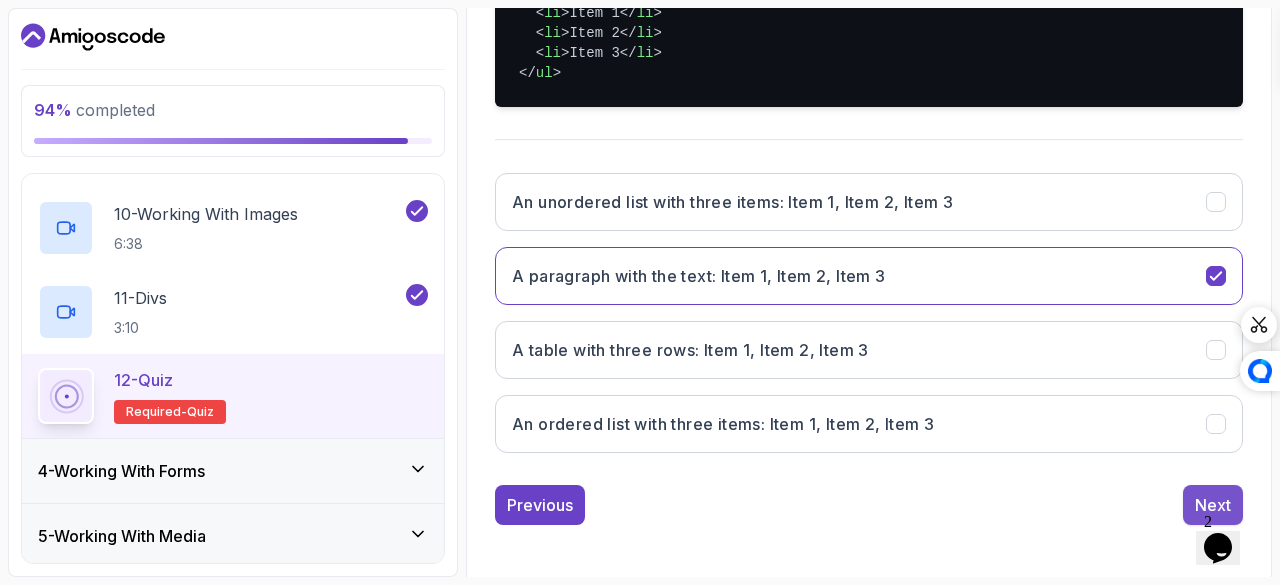 click on "Next" at bounding box center (1213, 505) 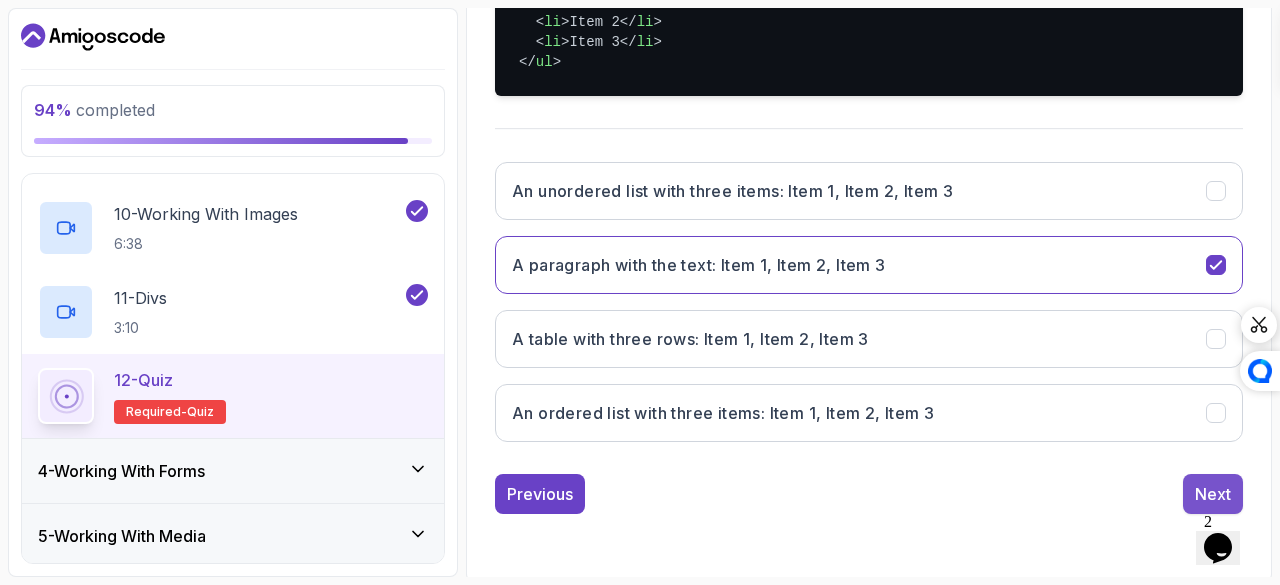 scroll, scrollTop: 451, scrollLeft: 0, axis: vertical 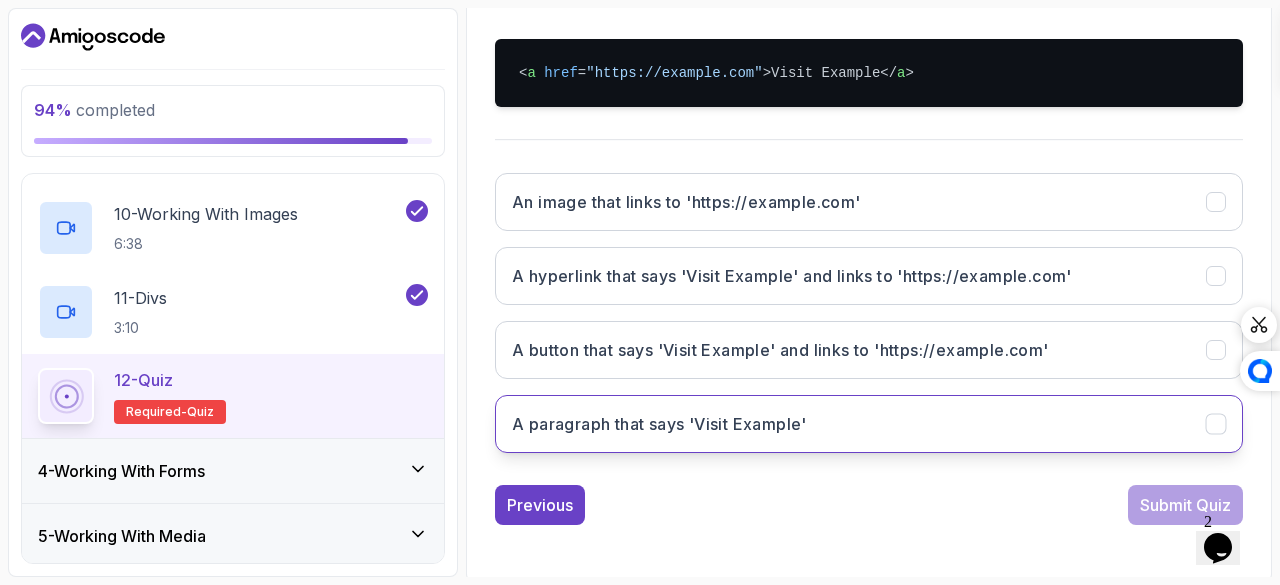 click on "A paragraph that says 'Visit Example'" at bounding box center (869, 424) 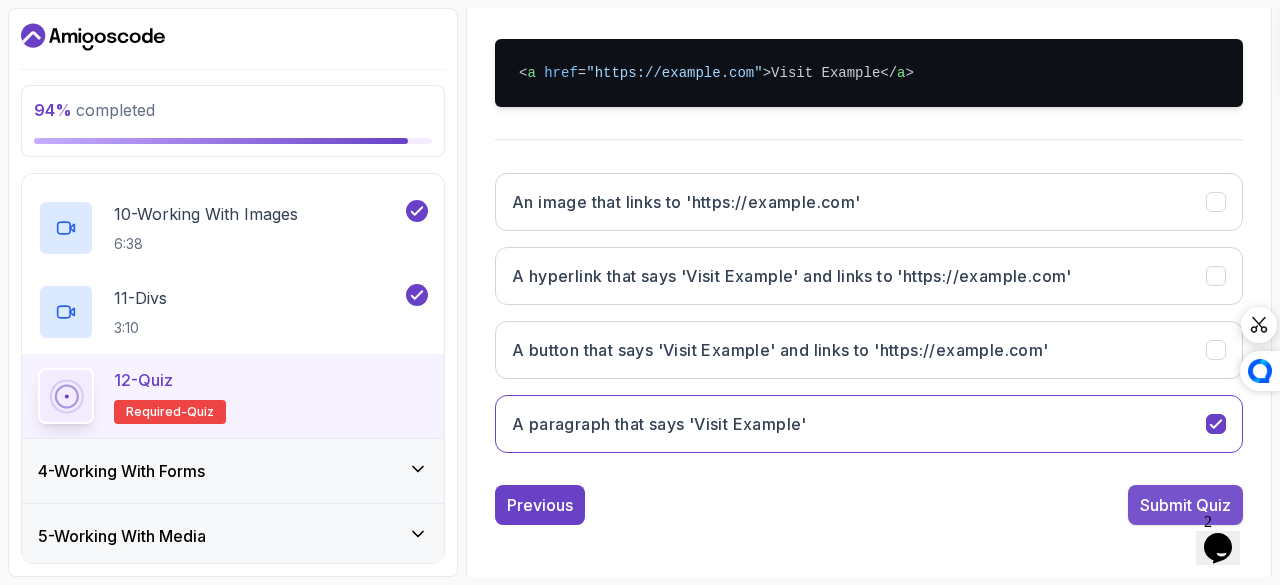 click on "Submit Quiz" at bounding box center (1185, 505) 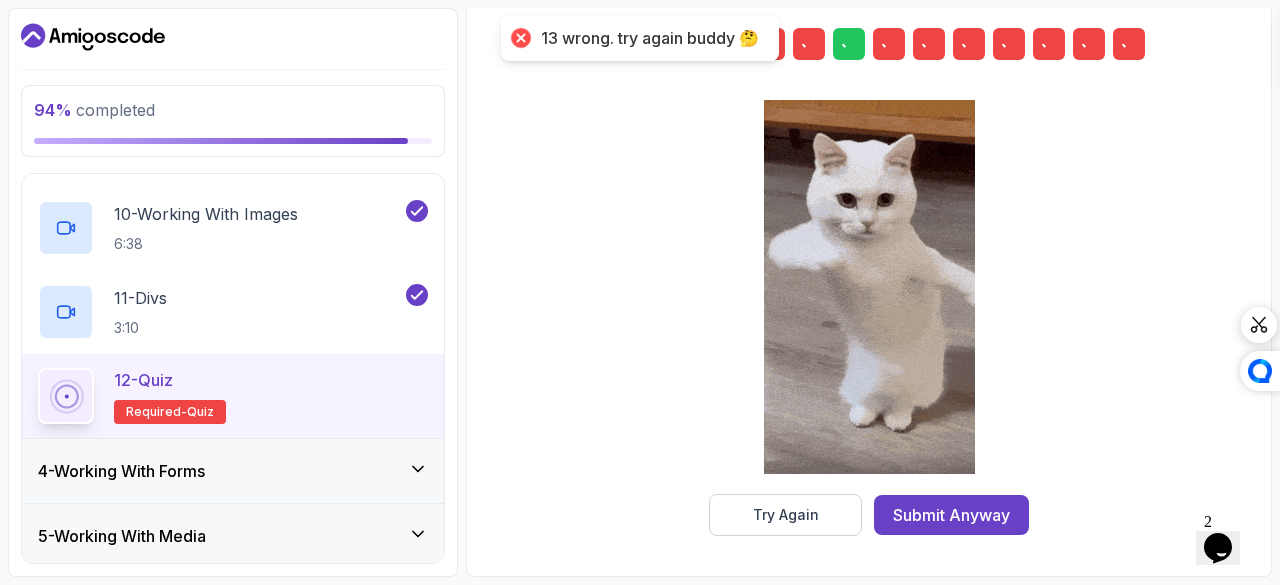 scroll, scrollTop: 371, scrollLeft: 0, axis: vertical 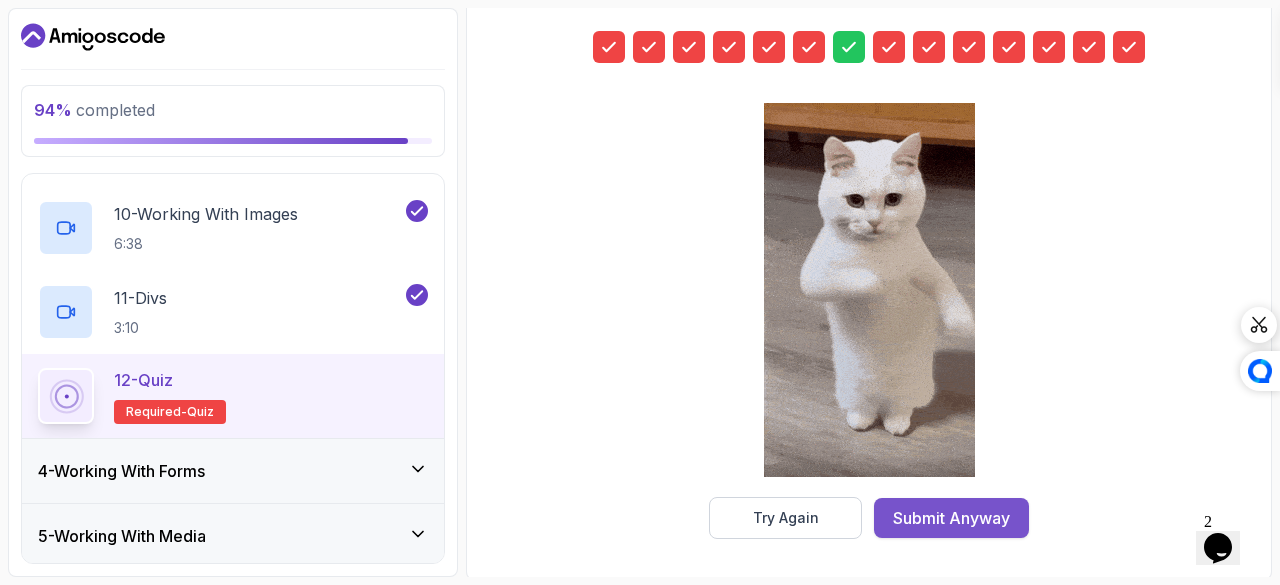 click on "Submit Anyway" at bounding box center [951, 518] 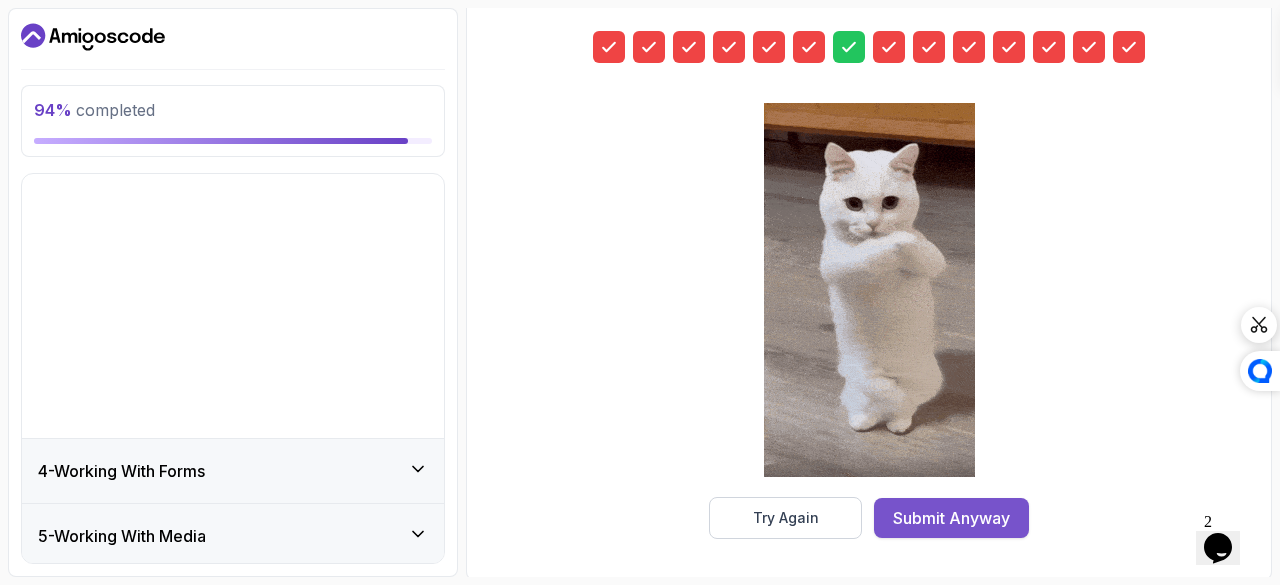 scroll, scrollTop: 0, scrollLeft: 0, axis: both 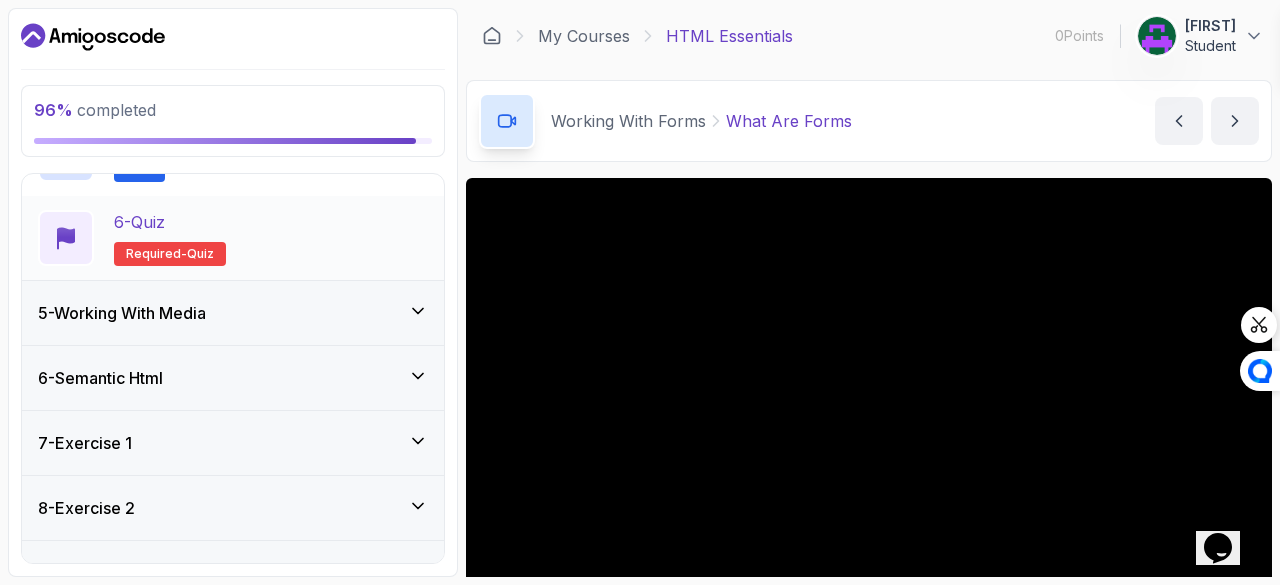 click at bounding box center (66, 238) 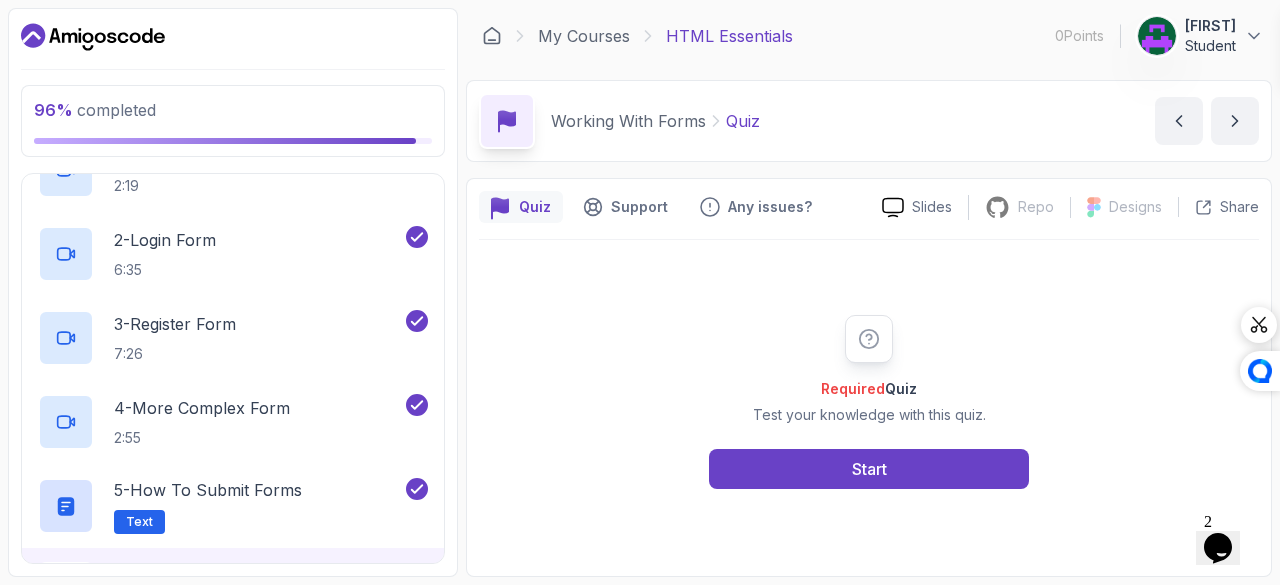 scroll, scrollTop: 304, scrollLeft: 0, axis: vertical 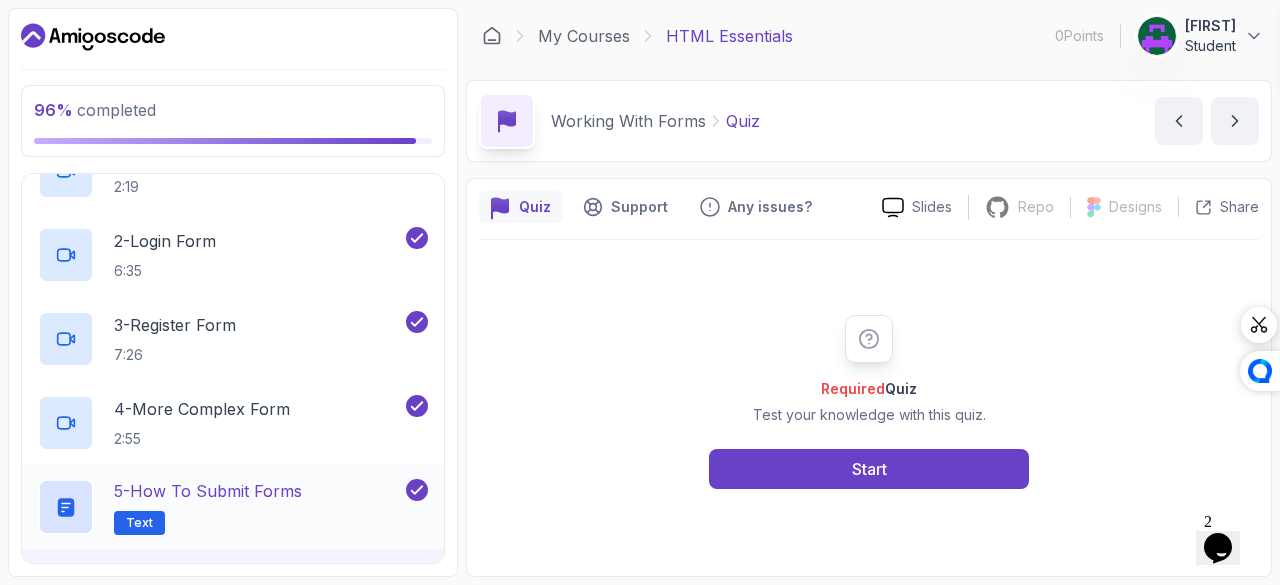 click at bounding box center (417, 490) 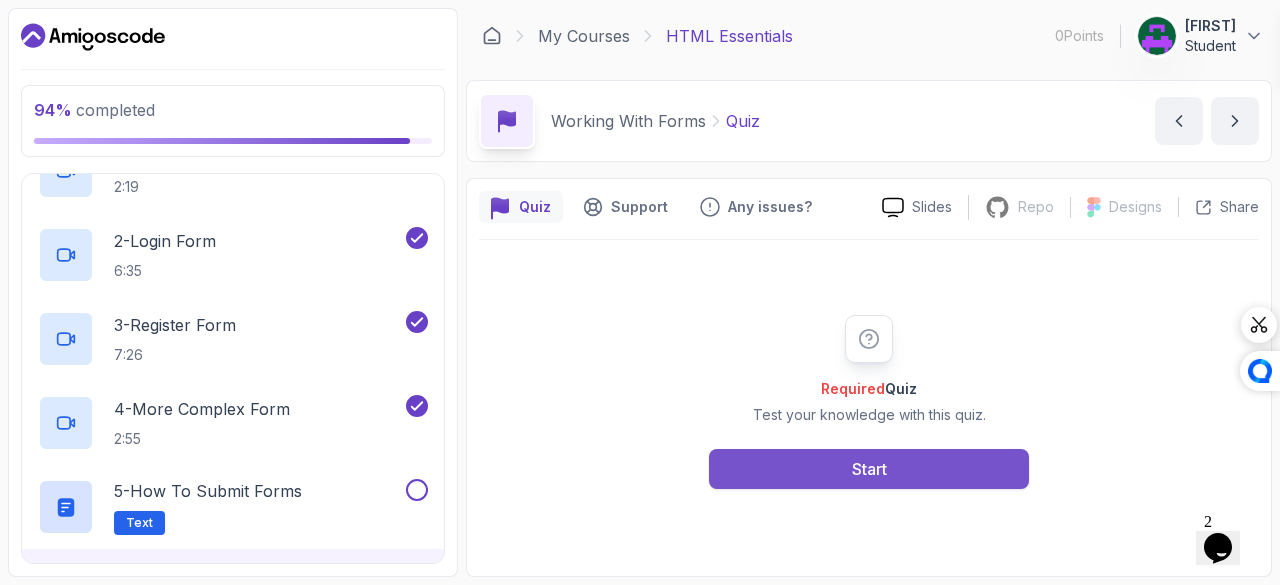 click on "Start" at bounding box center [869, 469] 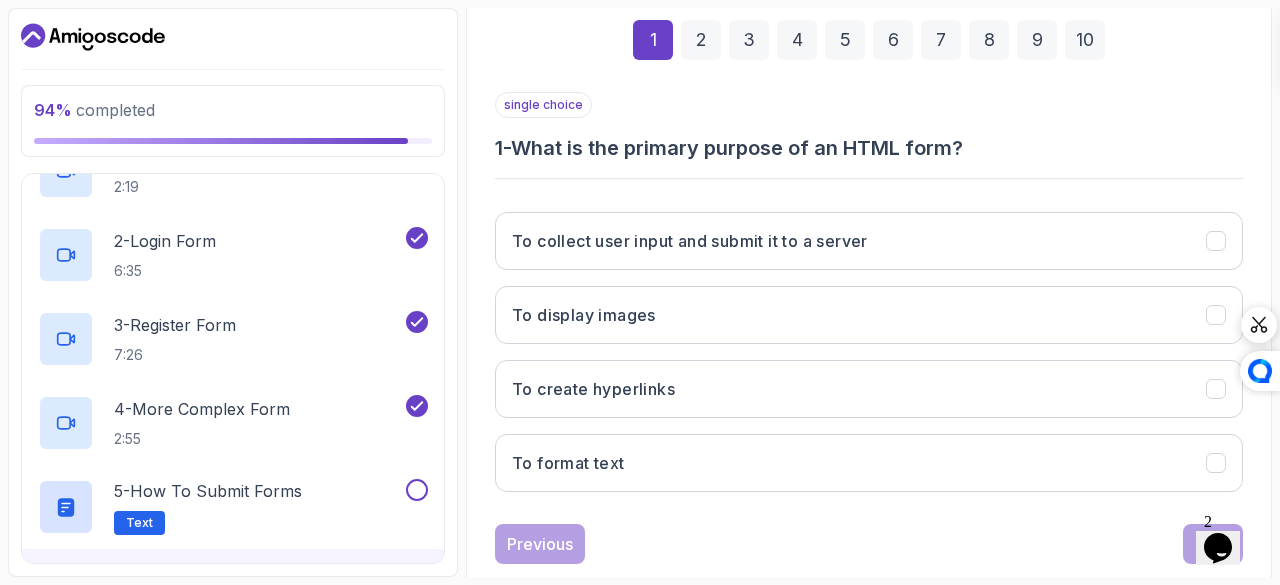 scroll, scrollTop: 335, scrollLeft: 0, axis: vertical 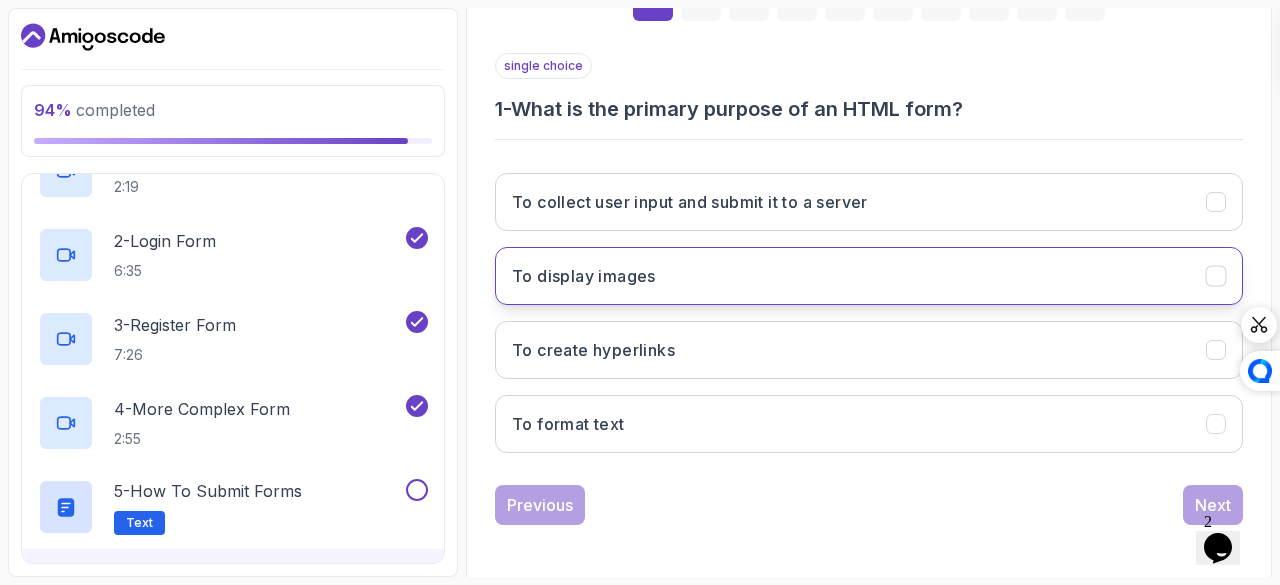 click 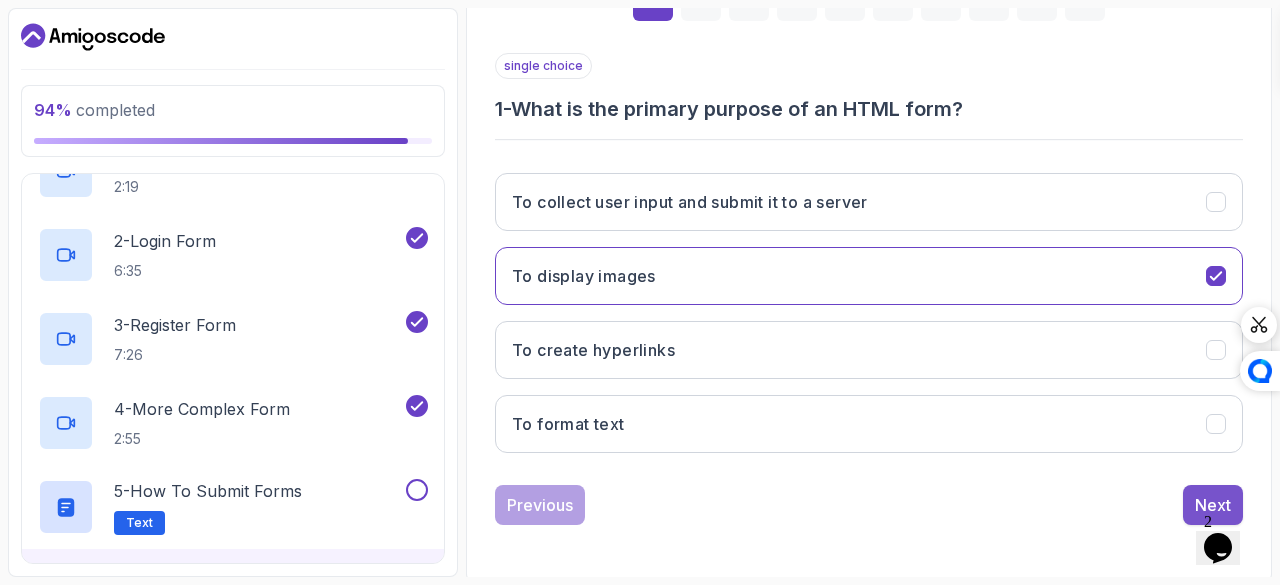 click on "Next" at bounding box center [1213, 505] 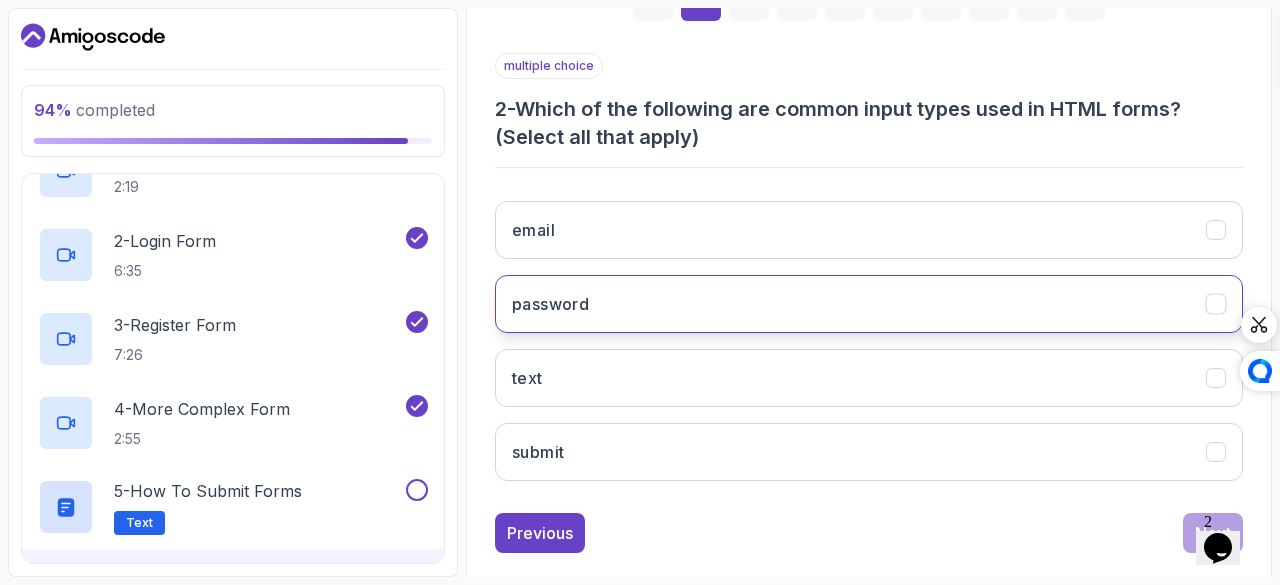 click on "password" at bounding box center (869, 304) 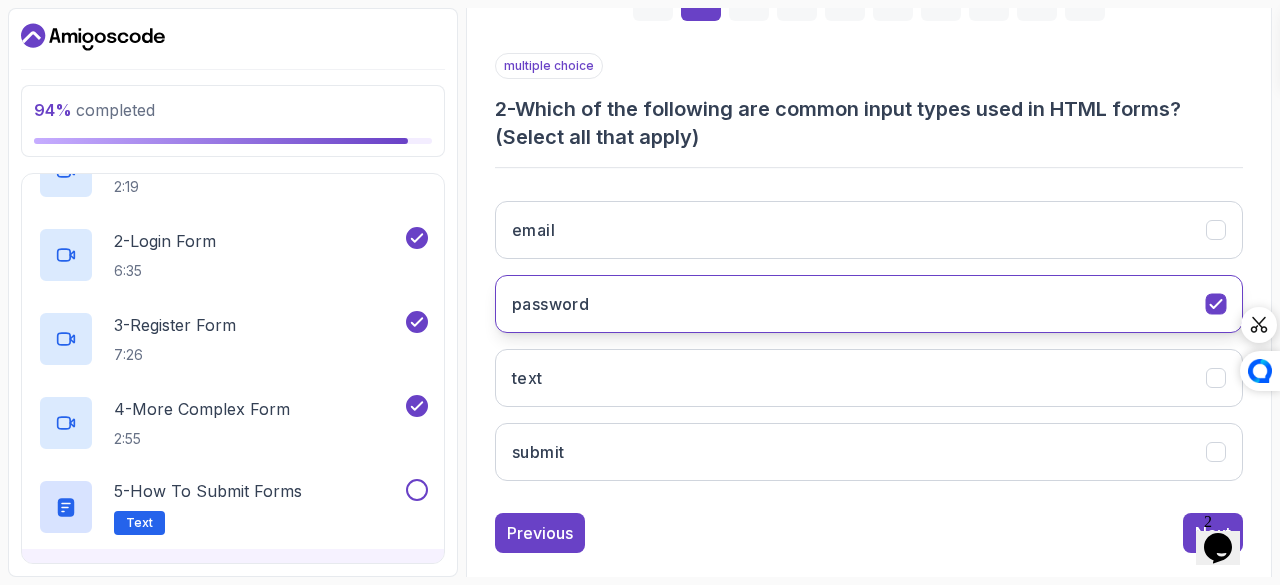 scroll, scrollTop: 363, scrollLeft: 0, axis: vertical 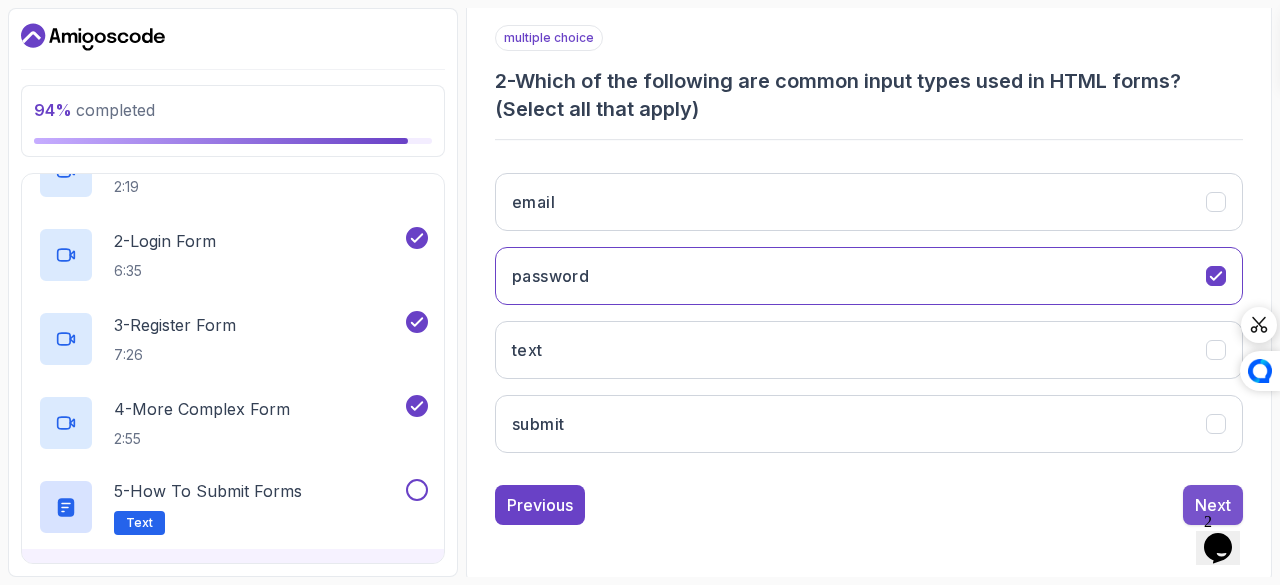 click on "Next" at bounding box center [1213, 505] 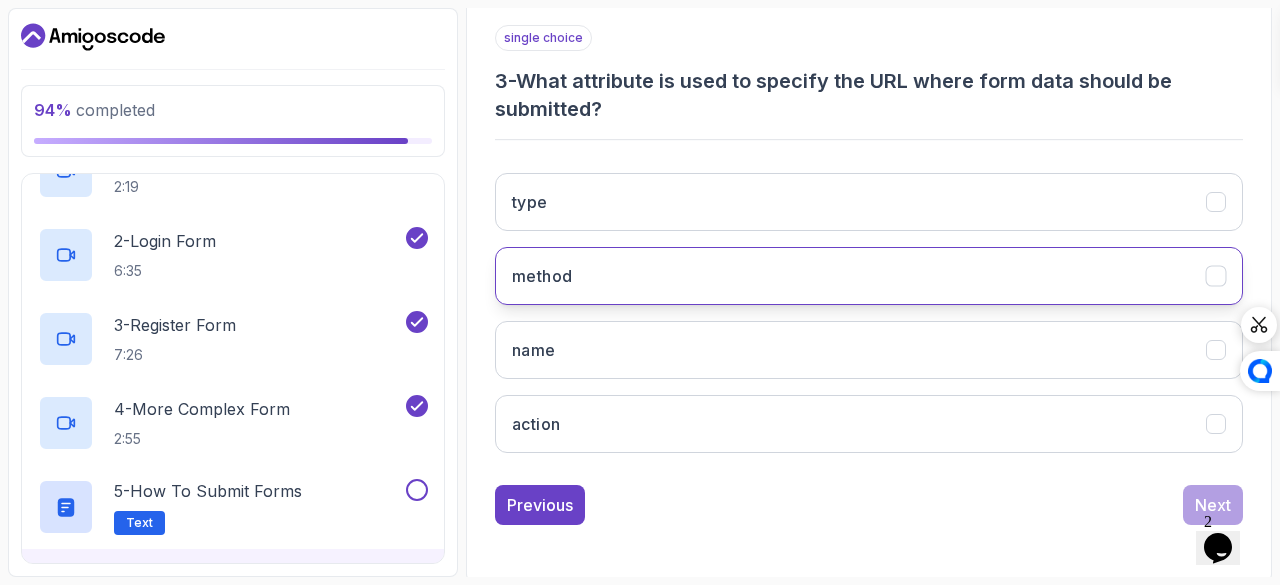 click on "method" at bounding box center [869, 276] 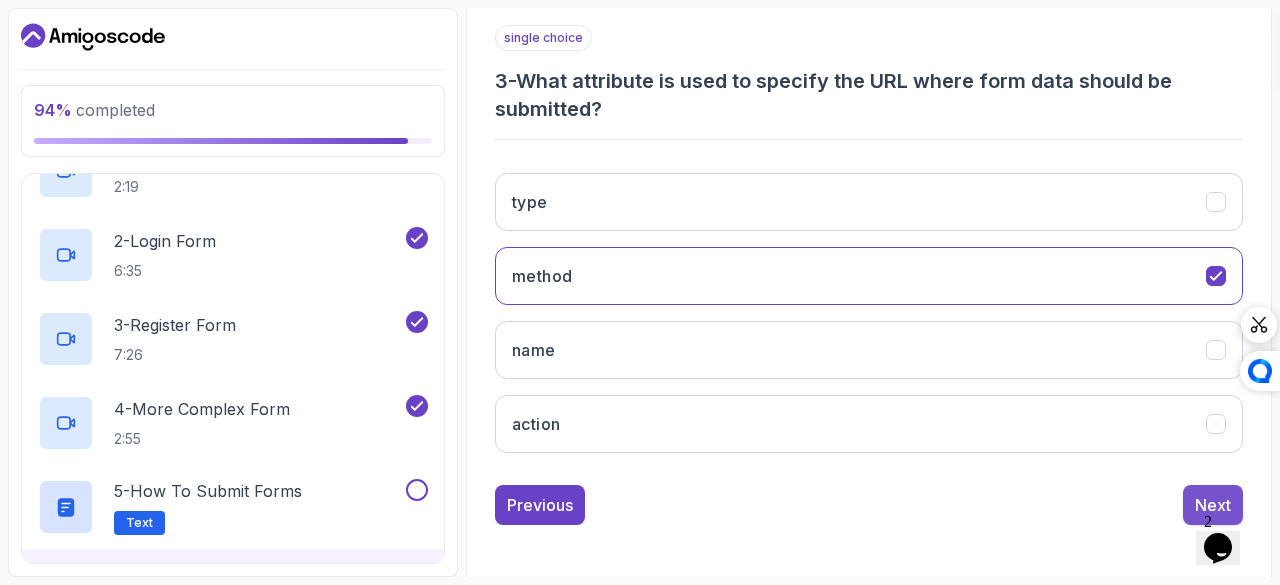 click on "Next" at bounding box center [1213, 505] 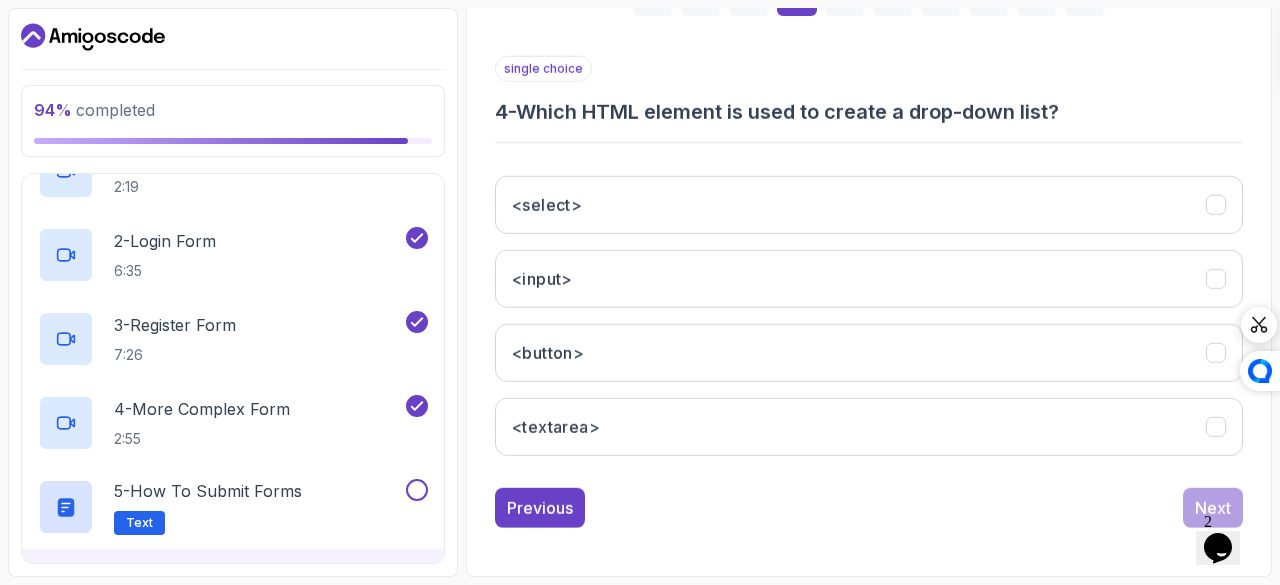 scroll, scrollTop: 335, scrollLeft: 0, axis: vertical 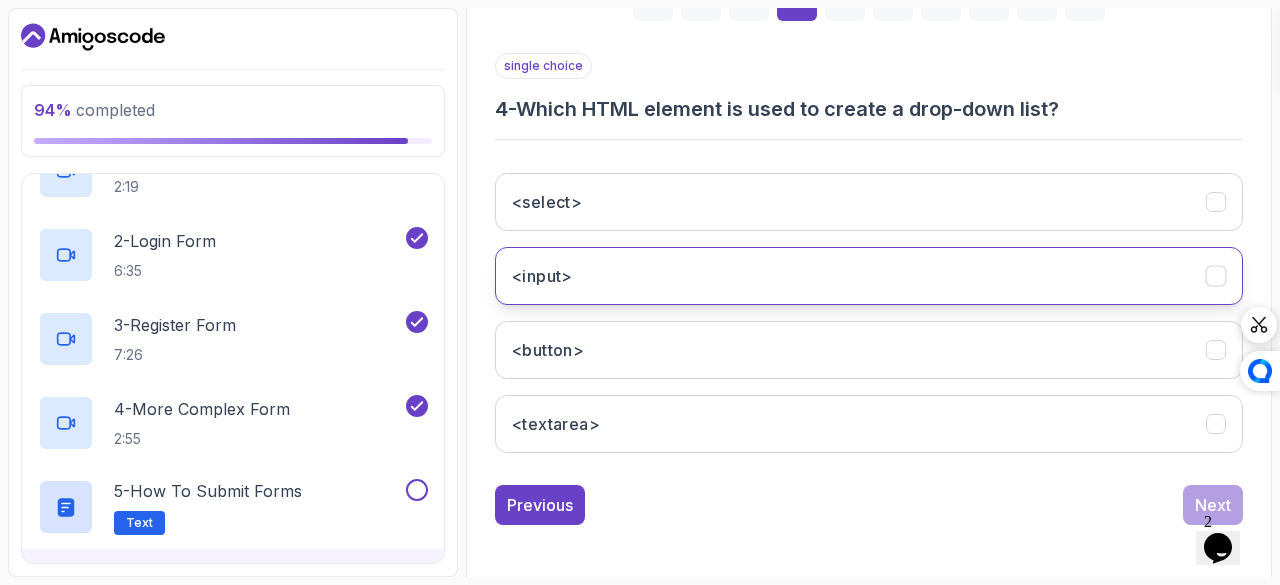 click on "<input>" at bounding box center (869, 276) 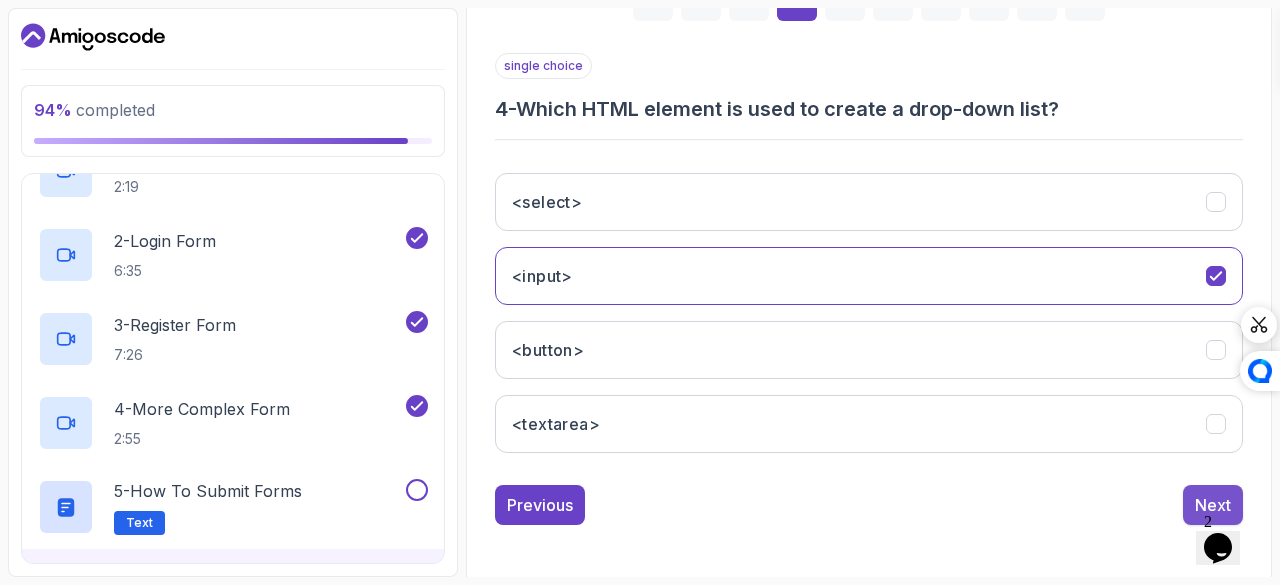 click on "Next" at bounding box center [1213, 505] 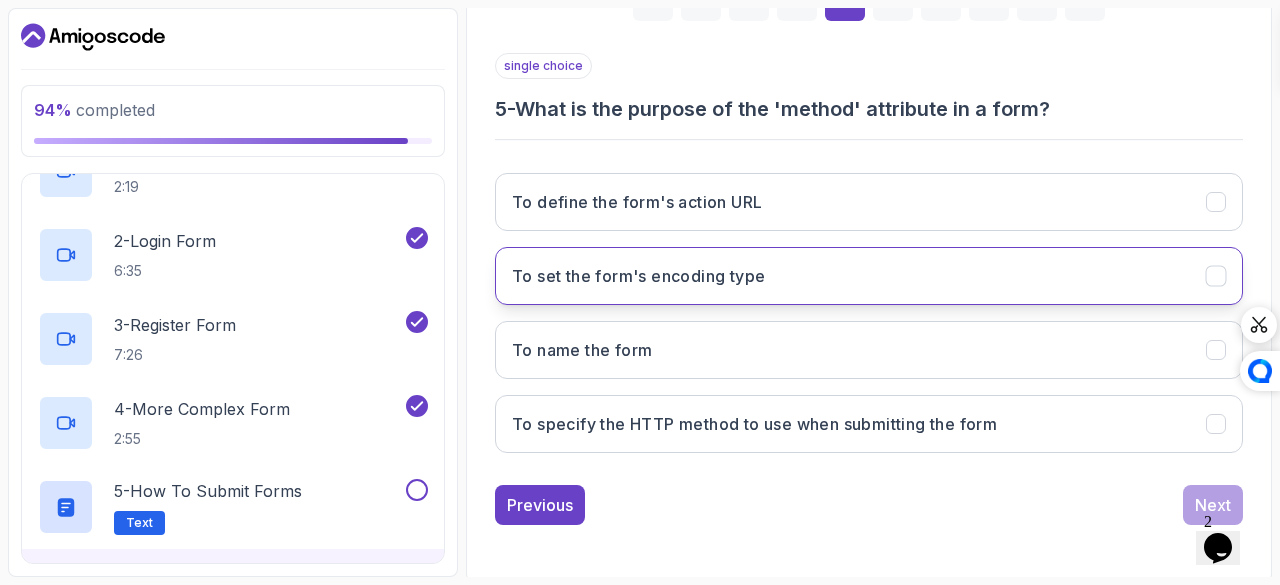 click on "To set the form's encoding type" at bounding box center (869, 276) 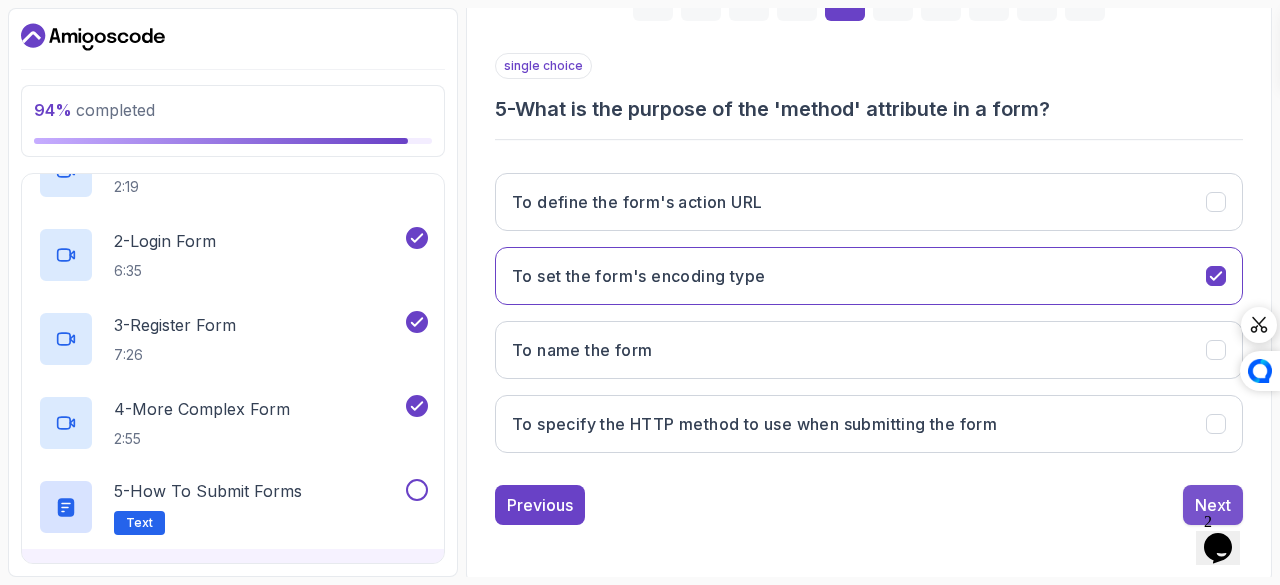 click on "Next" at bounding box center [1213, 505] 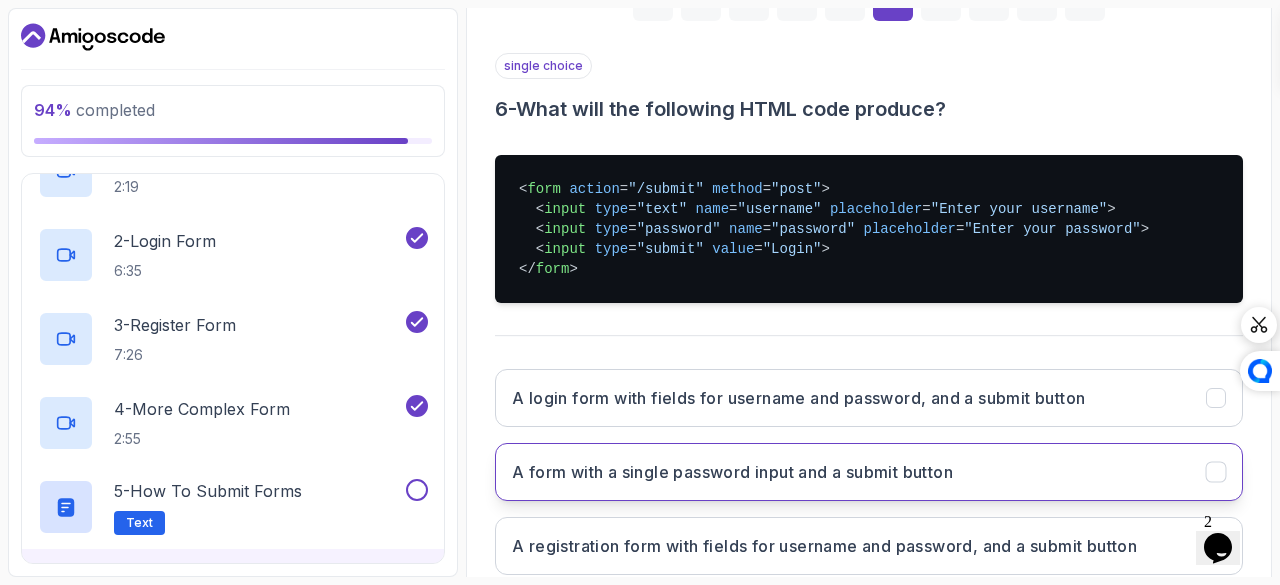 click on "A form with a single password input and a submit button" at bounding box center [869, 472] 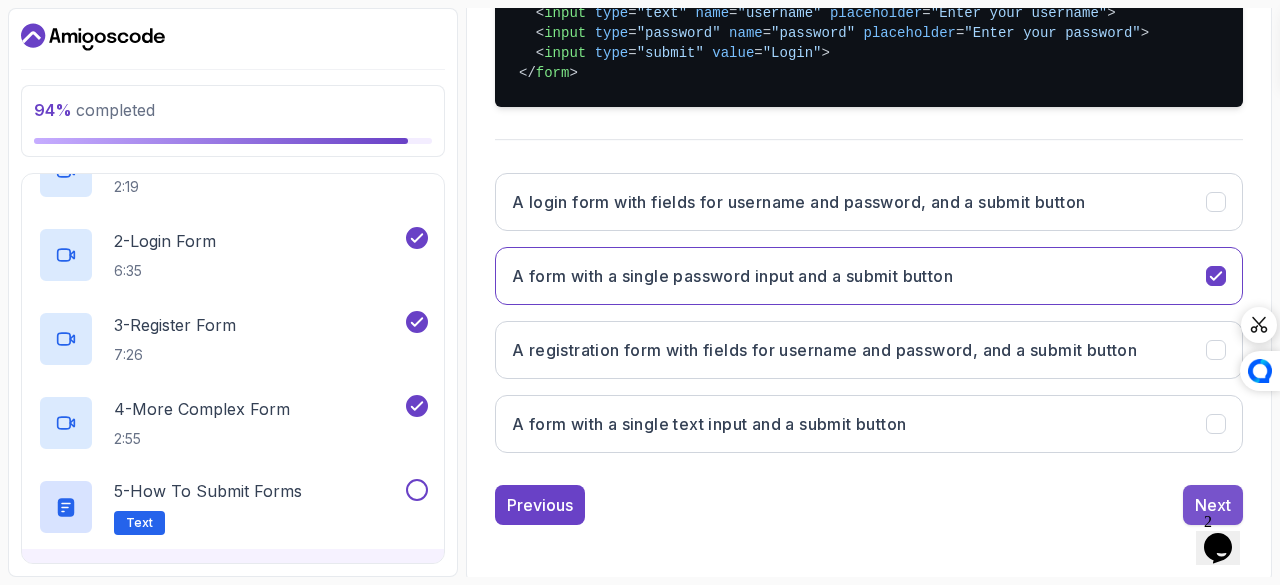 click on "Next" at bounding box center (1213, 505) 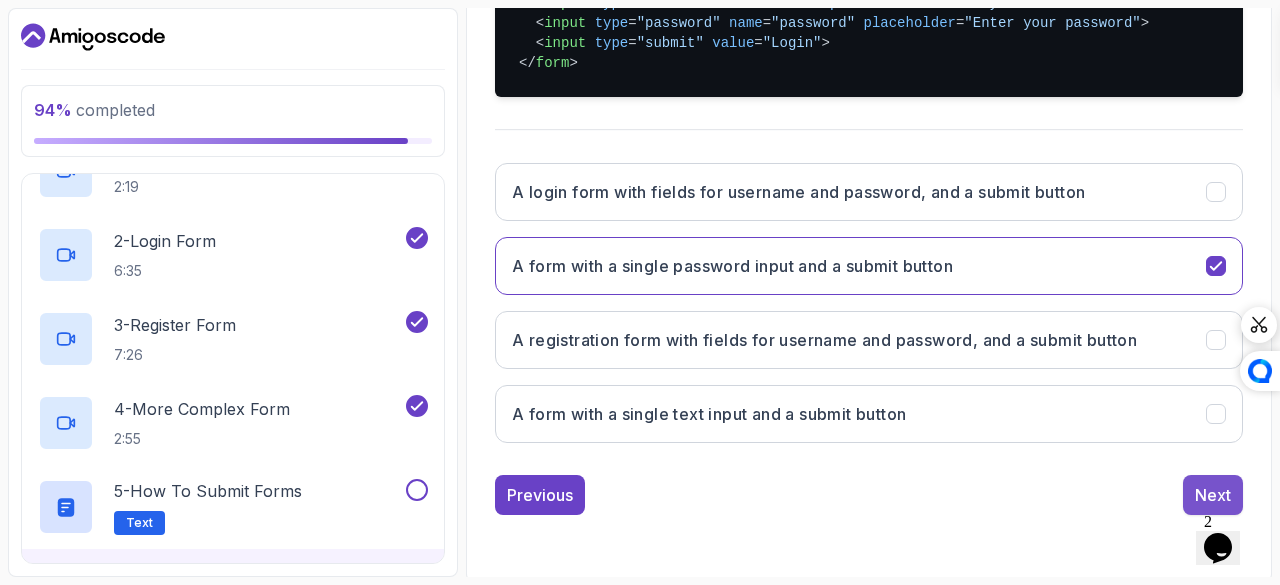 scroll, scrollTop: 335, scrollLeft: 0, axis: vertical 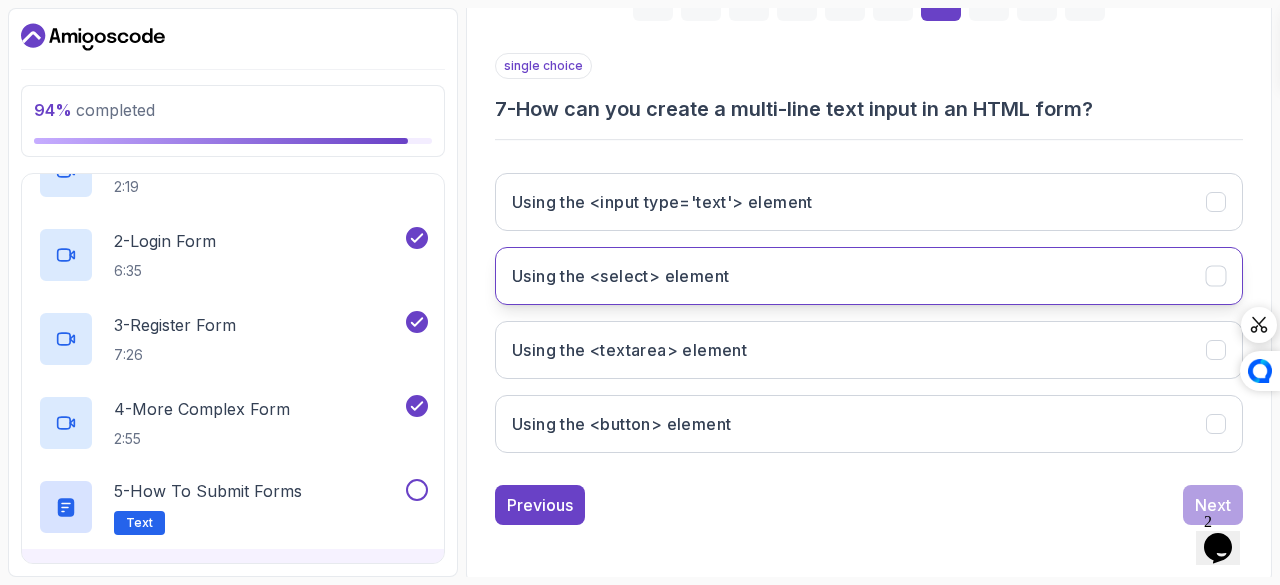 click on "Using the <select> element" at bounding box center [869, 276] 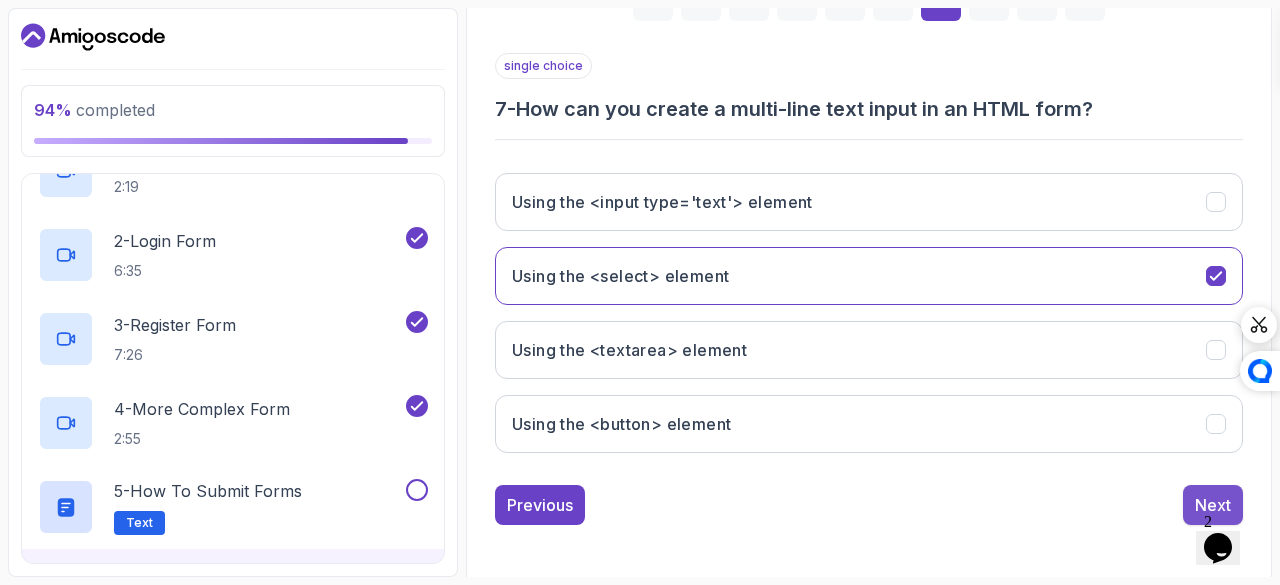 click on "Next" at bounding box center (1213, 505) 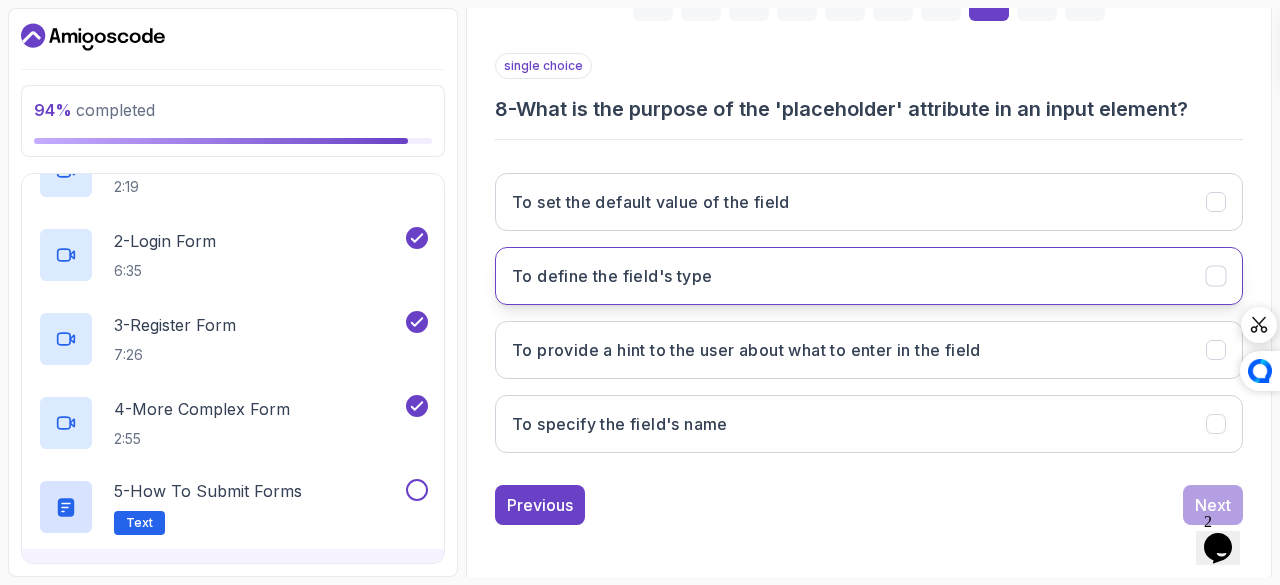 click on "To define the field's type" at bounding box center [869, 276] 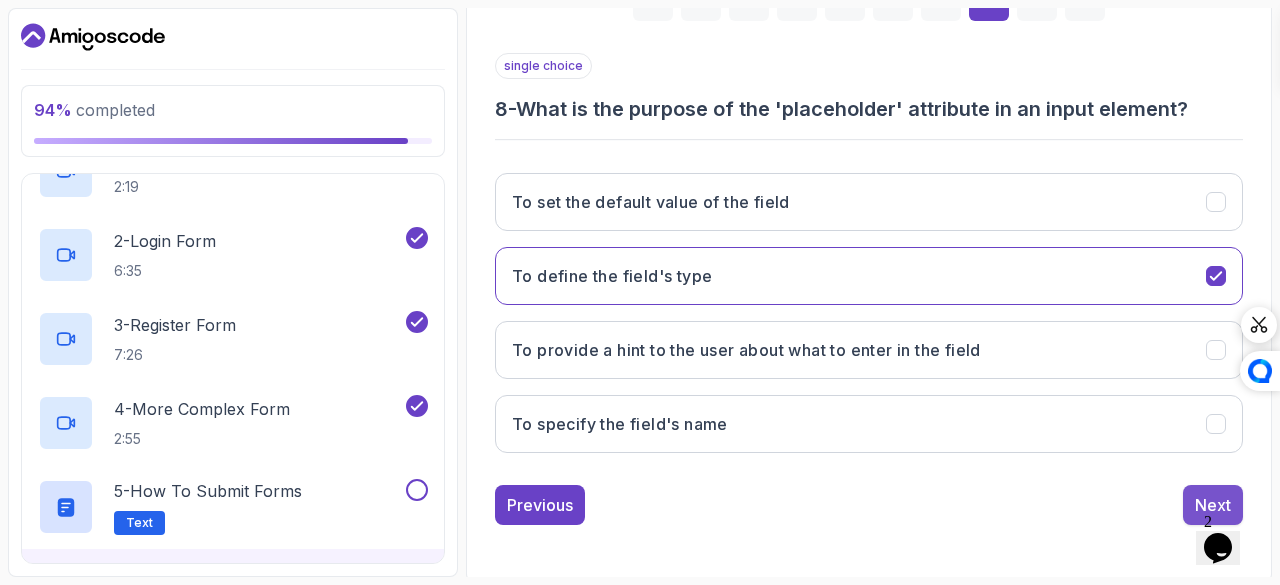 click on "Next" at bounding box center [1213, 505] 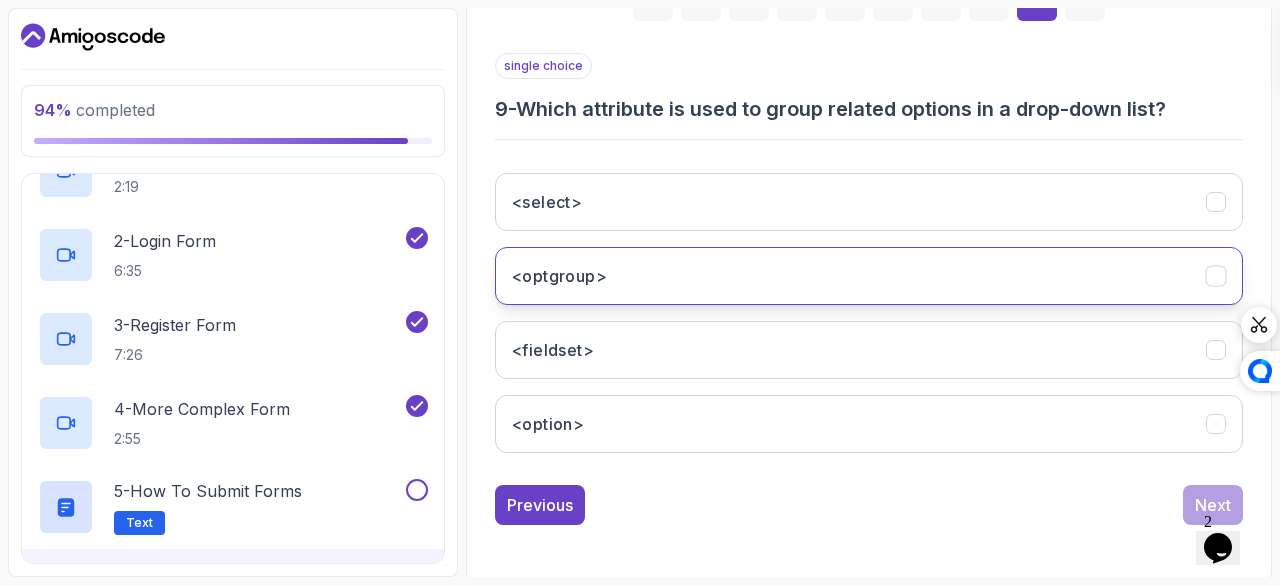 click on "<optgroup>" at bounding box center (869, 276) 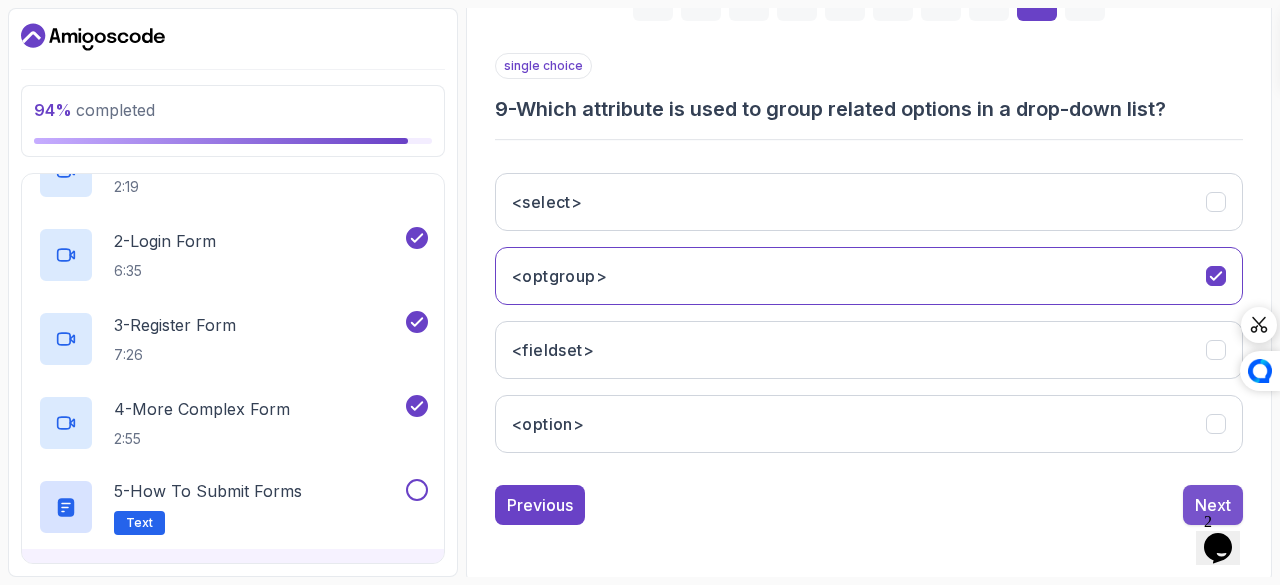 click on "Next" at bounding box center (1213, 505) 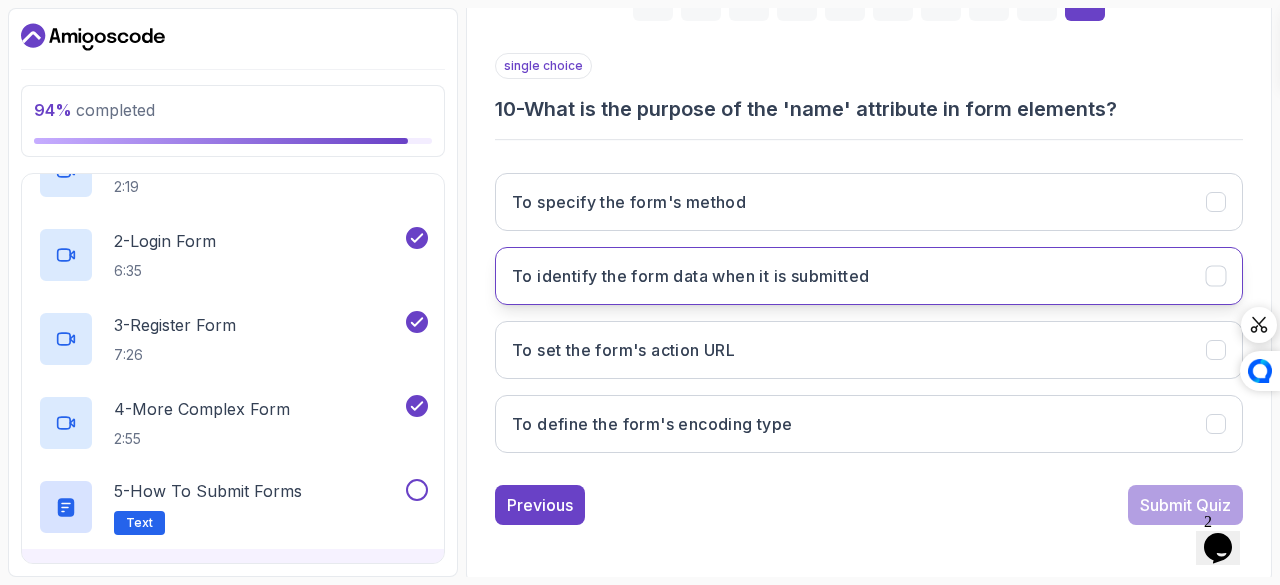 click at bounding box center [1216, 276] 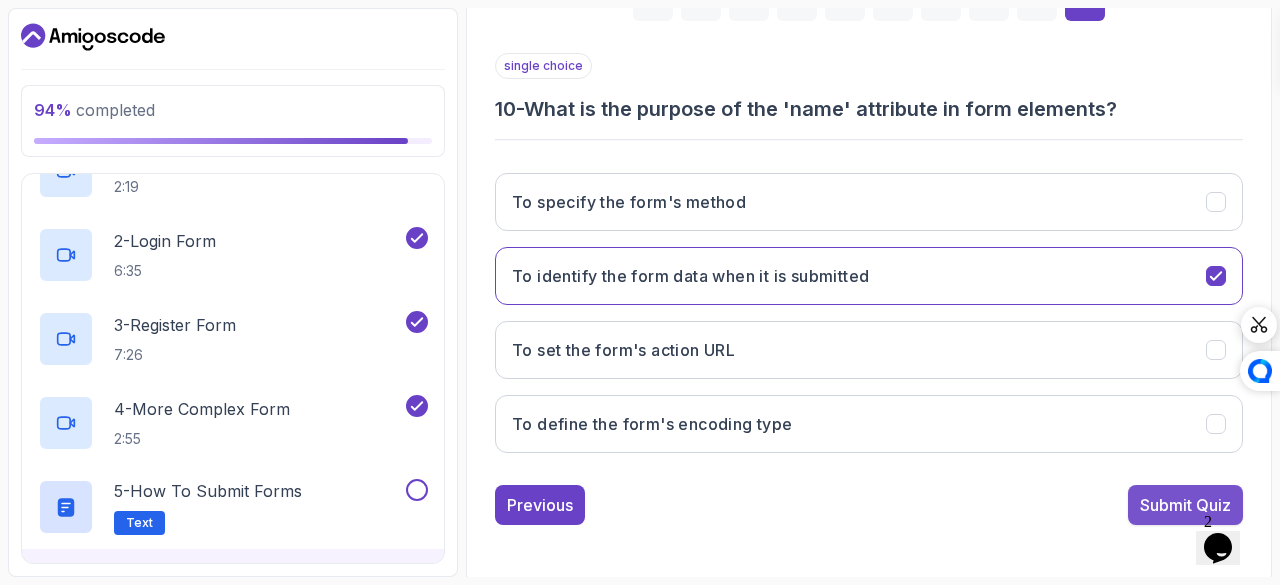 click on "Submit Quiz" at bounding box center (1185, 505) 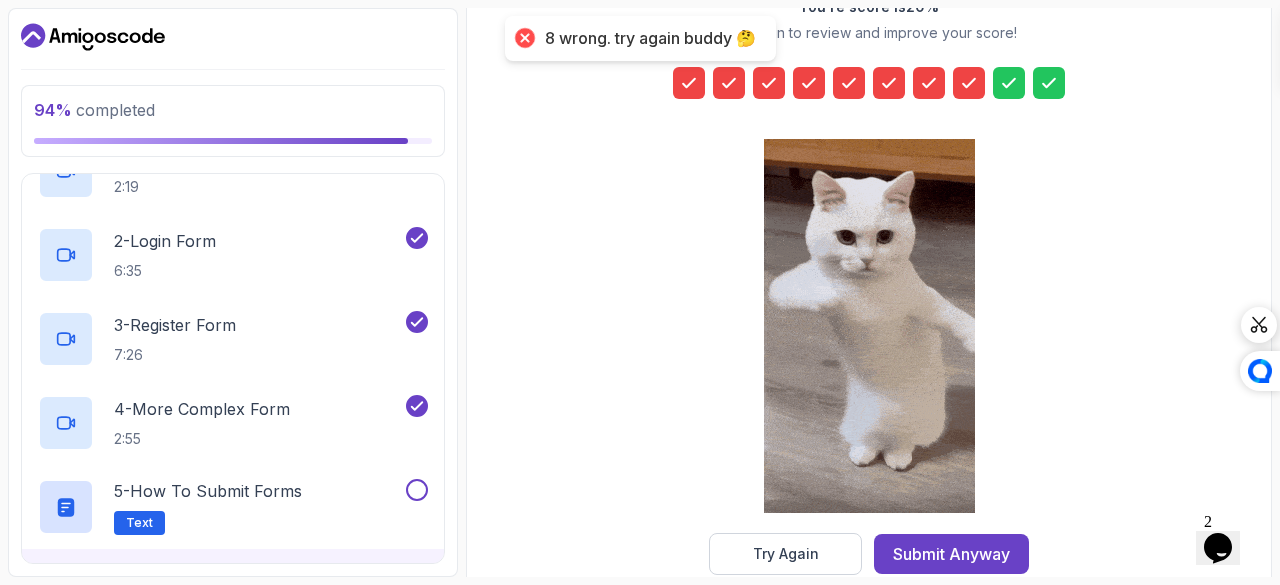 scroll, scrollTop: 371, scrollLeft: 0, axis: vertical 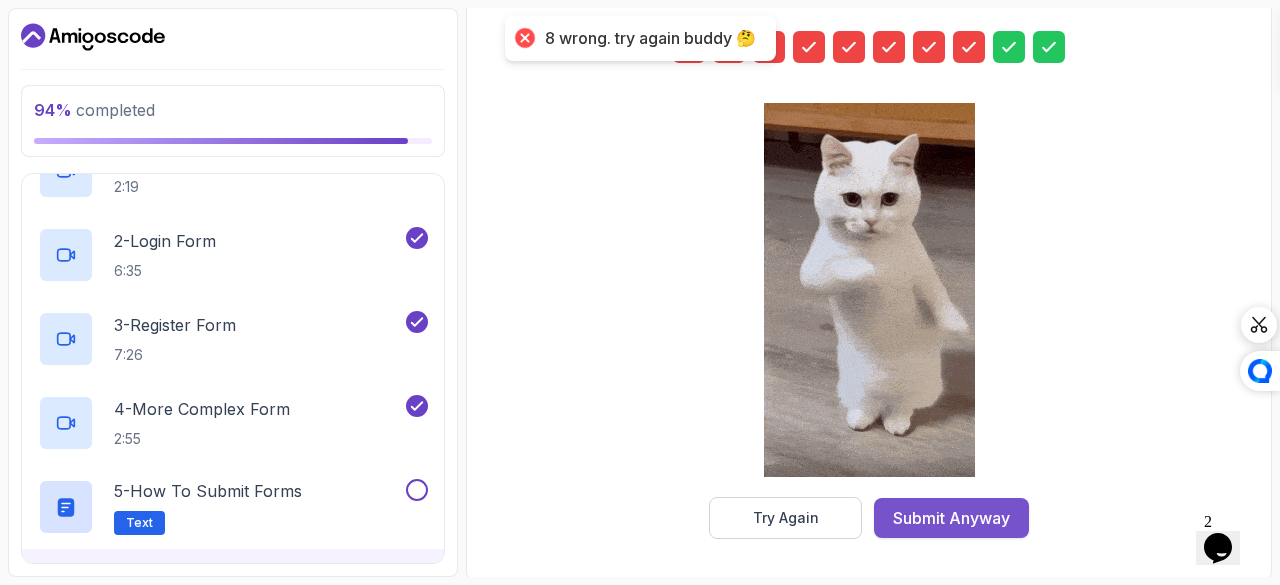 click on "Submit Anyway" at bounding box center [951, 518] 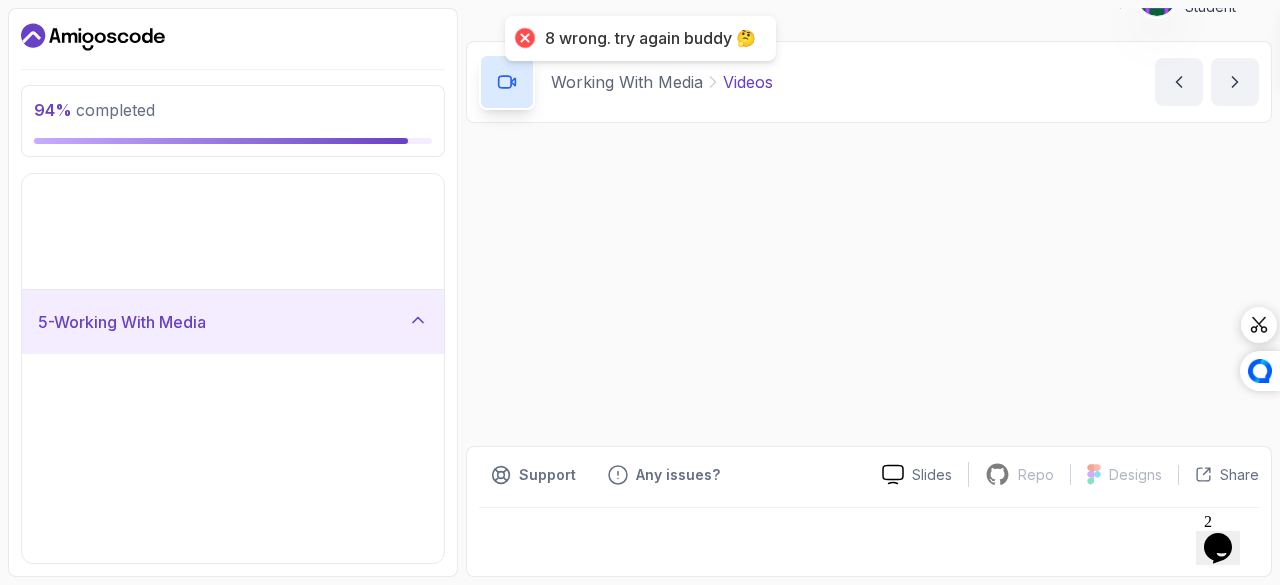 scroll, scrollTop: 0, scrollLeft: 0, axis: both 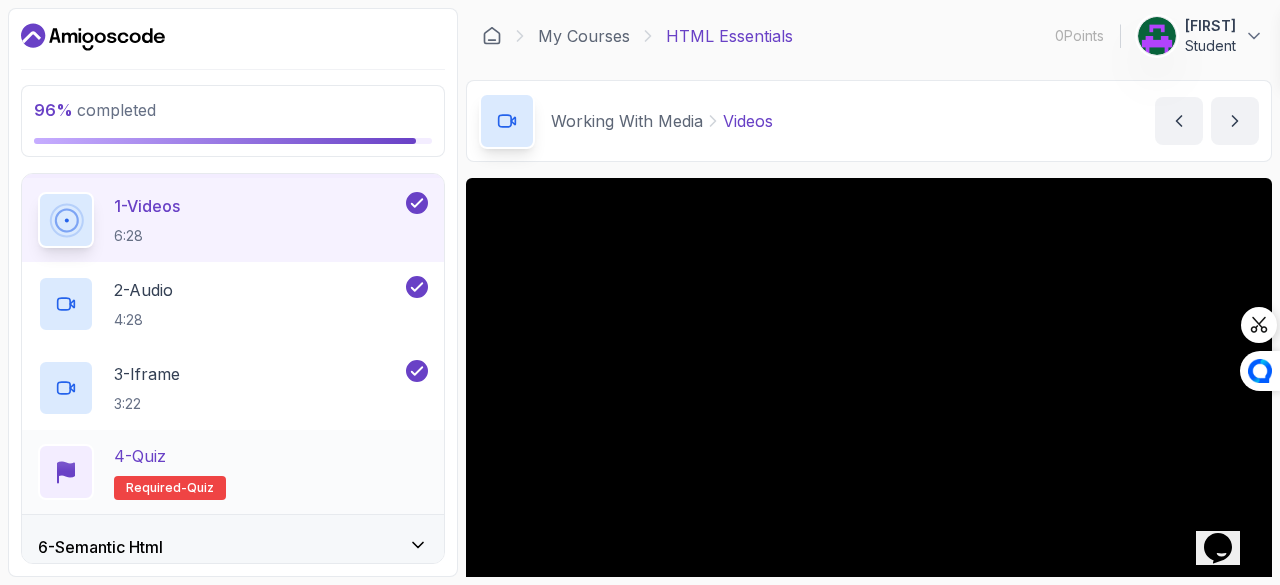 click on "4  -  Quiz" at bounding box center [140, 456] 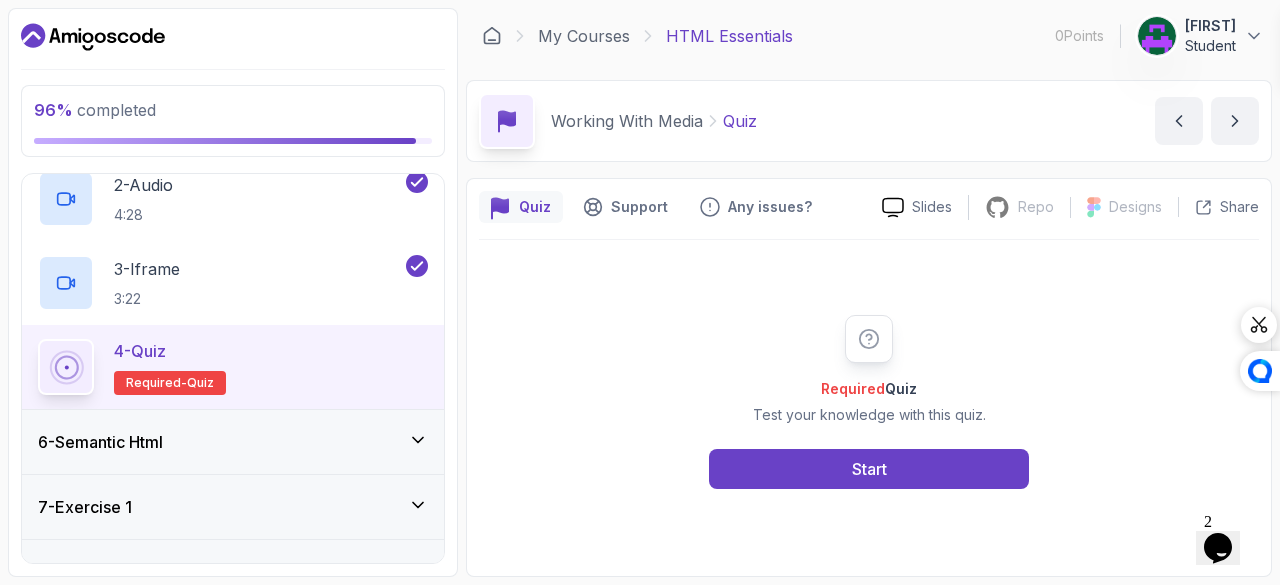 scroll, scrollTop: 438, scrollLeft: 0, axis: vertical 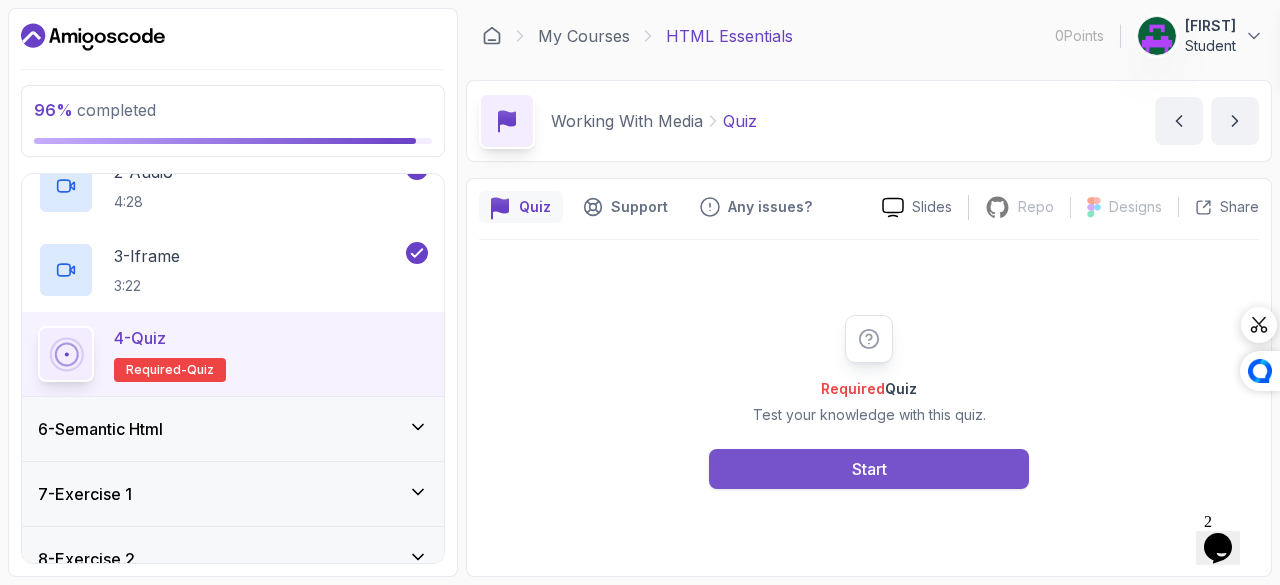 click on "Start" at bounding box center [869, 469] 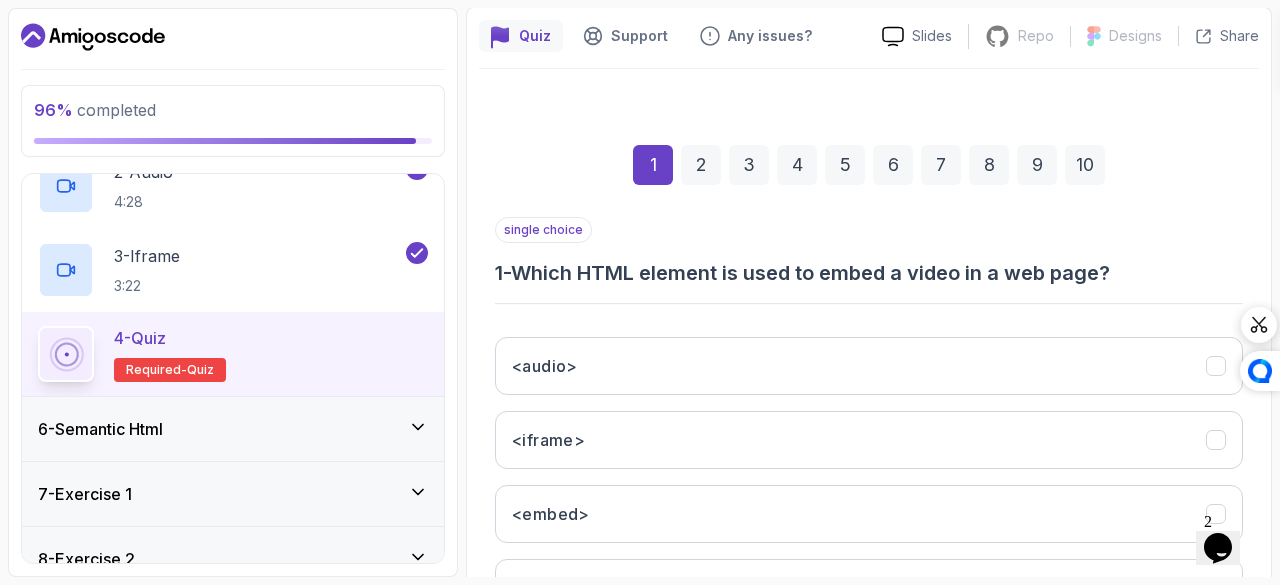 scroll, scrollTop: 335, scrollLeft: 0, axis: vertical 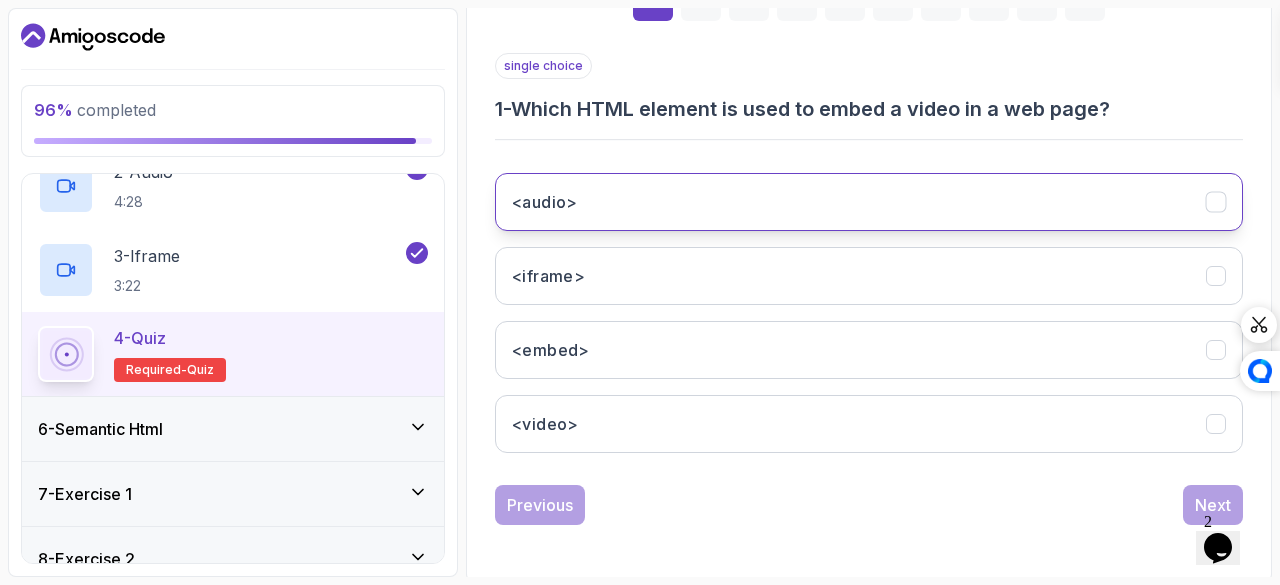 click on "<audio>" at bounding box center [869, 202] 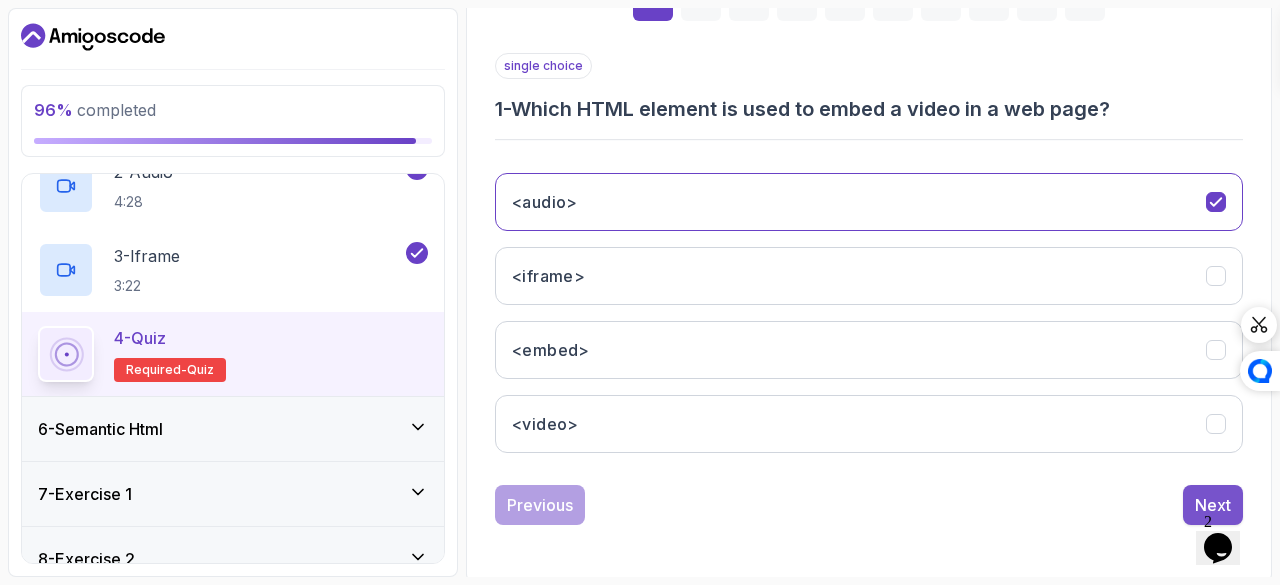 click on "Next" at bounding box center [1213, 505] 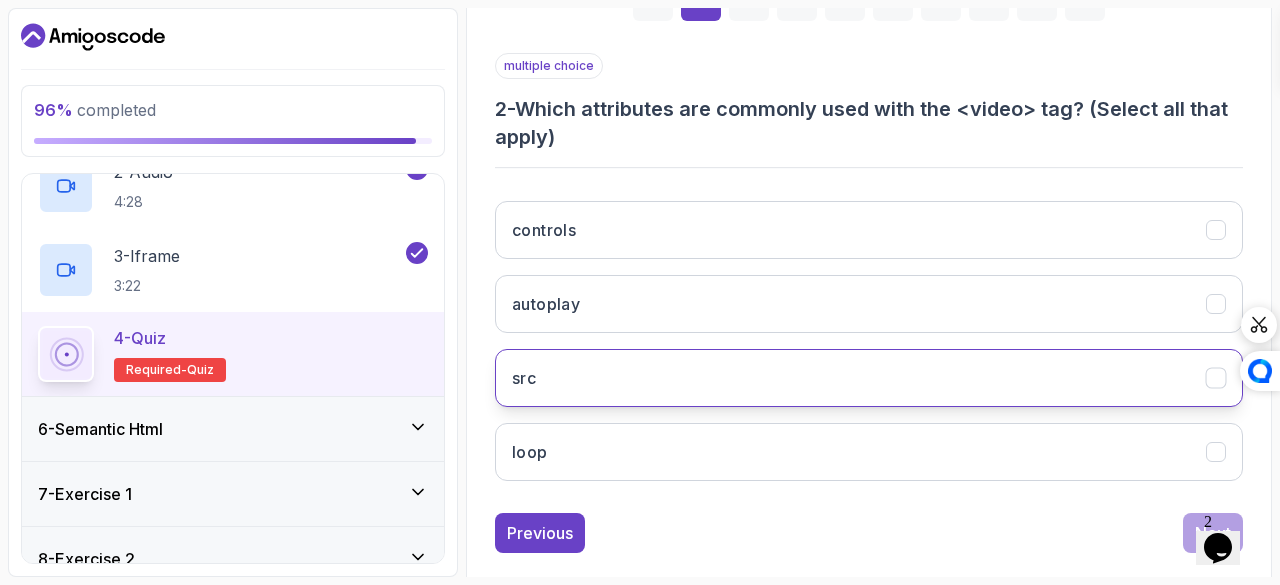 click on "src" at bounding box center [869, 378] 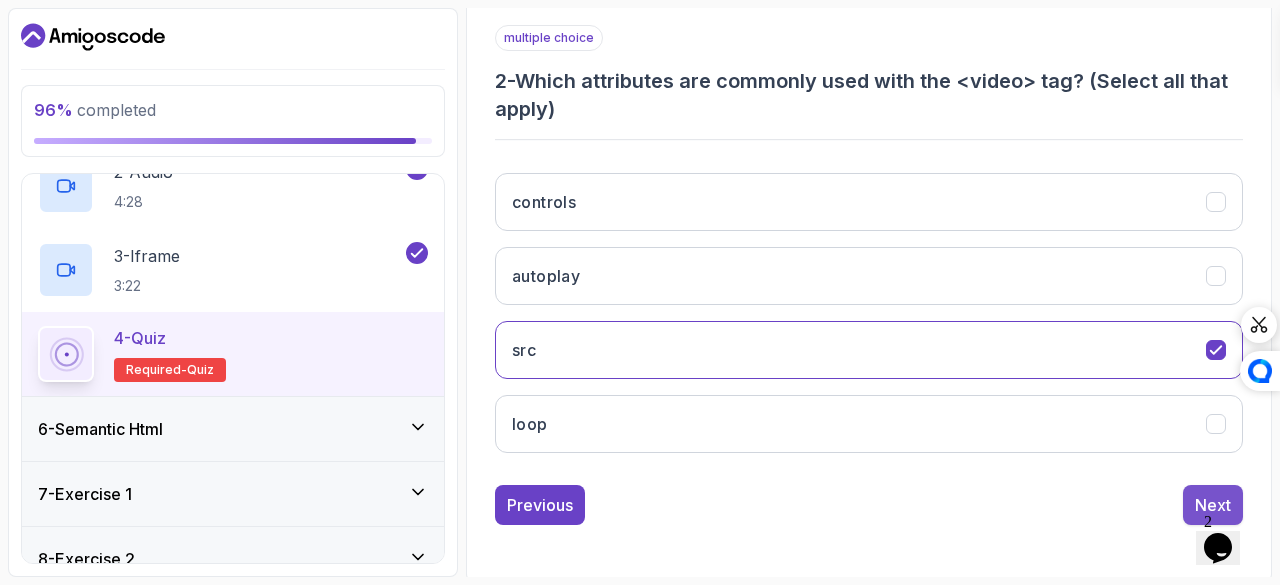 click on "Next" at bounding box center [1213, 505] 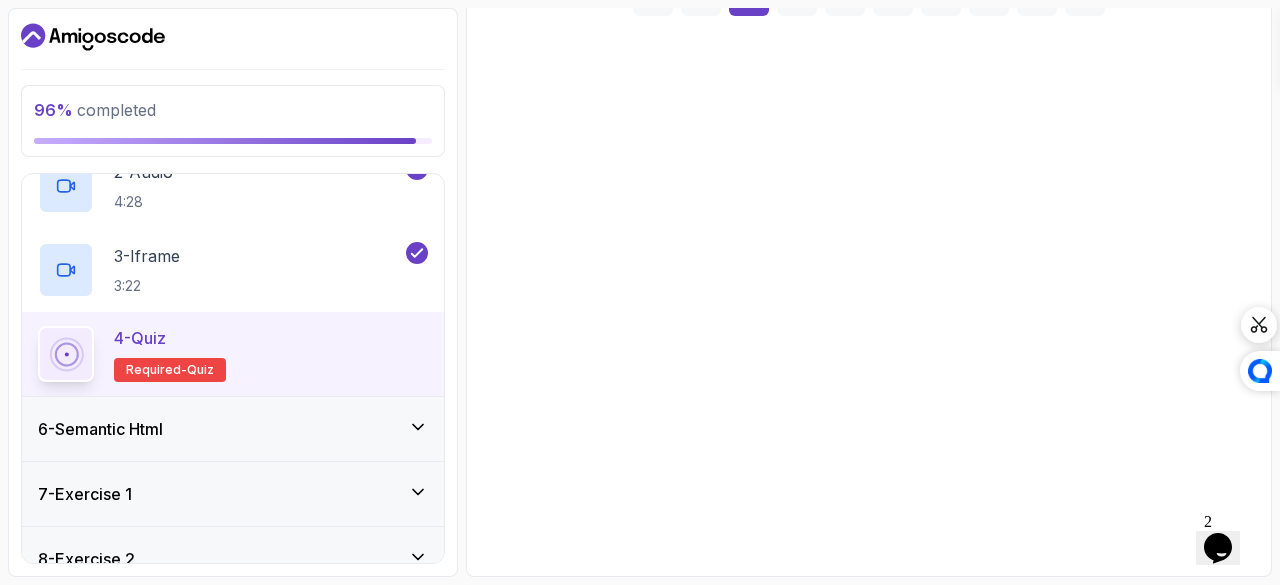 scroll, scrollTop: 335, scrollLeft: 0, axis: vertical 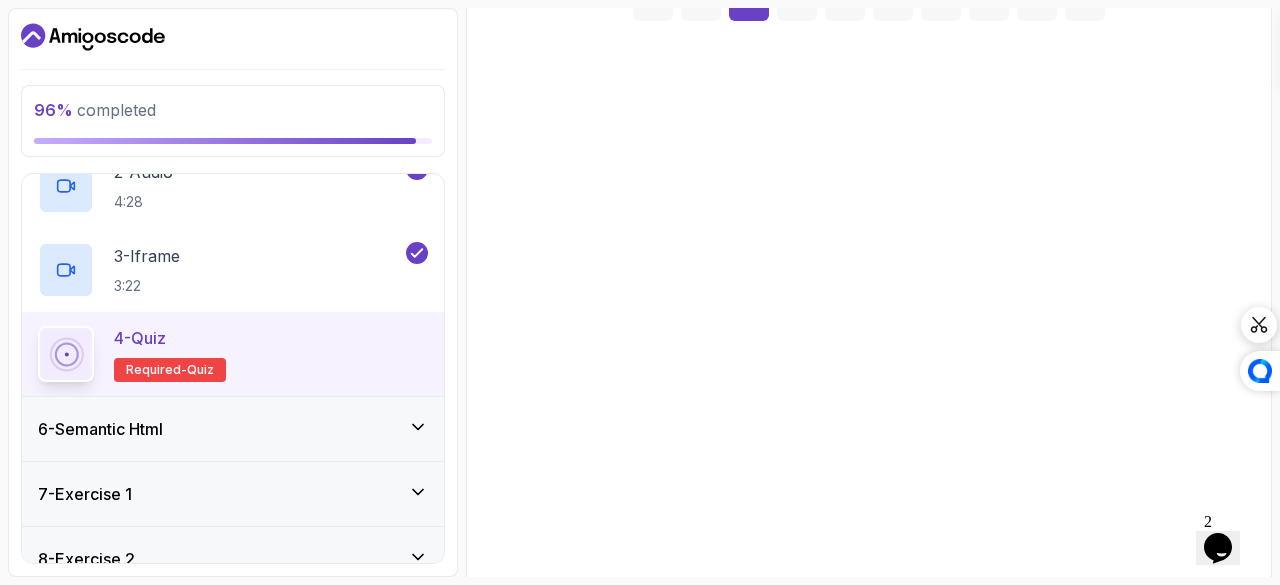 click on "To embed audio content in a web page" at bounding box center (869, 350) 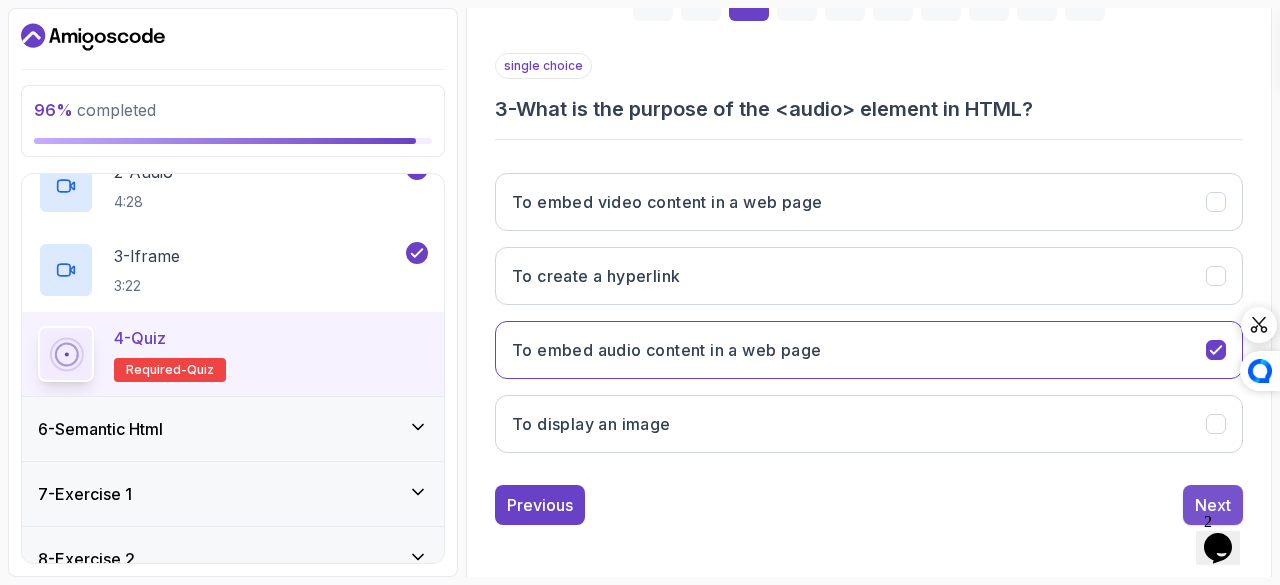 click on "Next" at bounding box center [1213, 505] 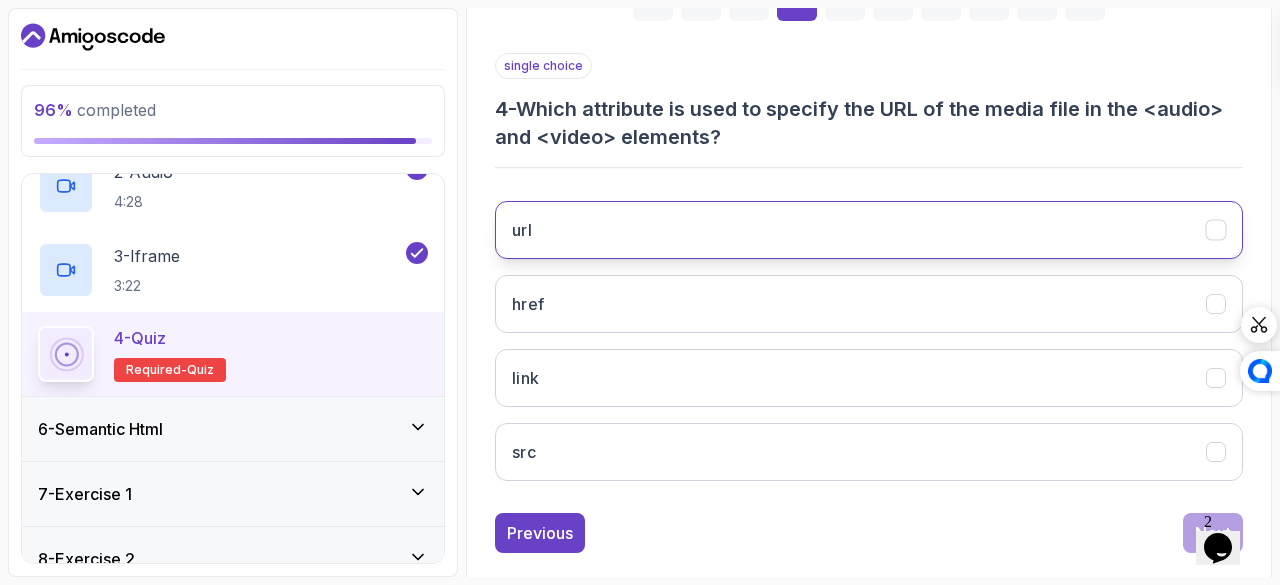 click on "url" at bounding box center [869, 230] 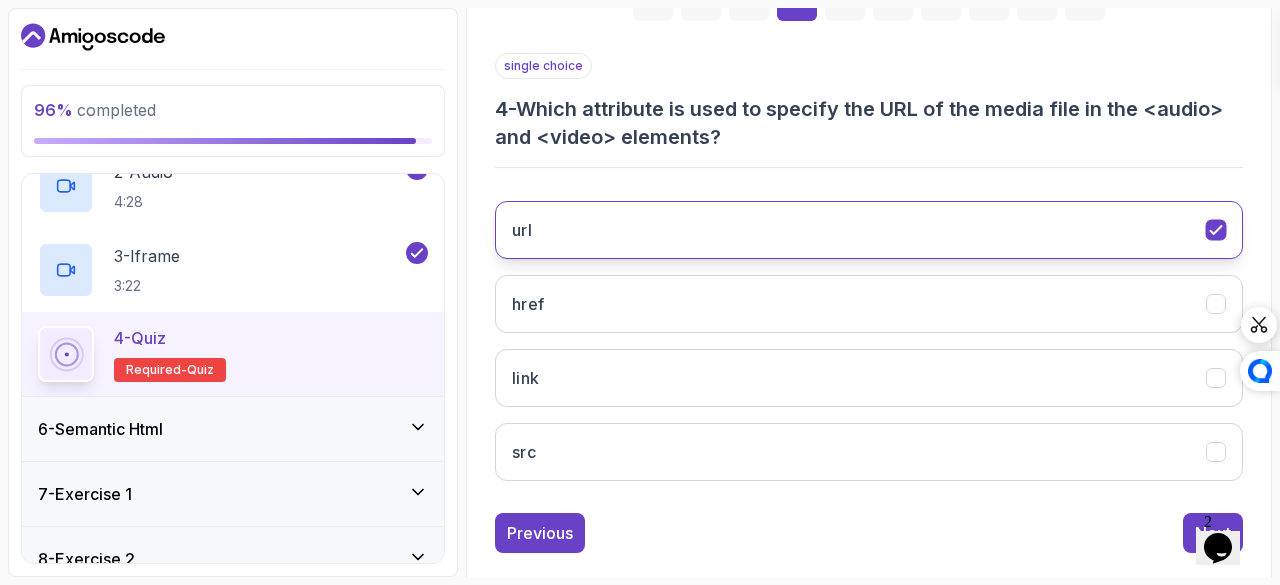 scroll, scrollTop: 363, scrollLeft: 0, axis: vertical 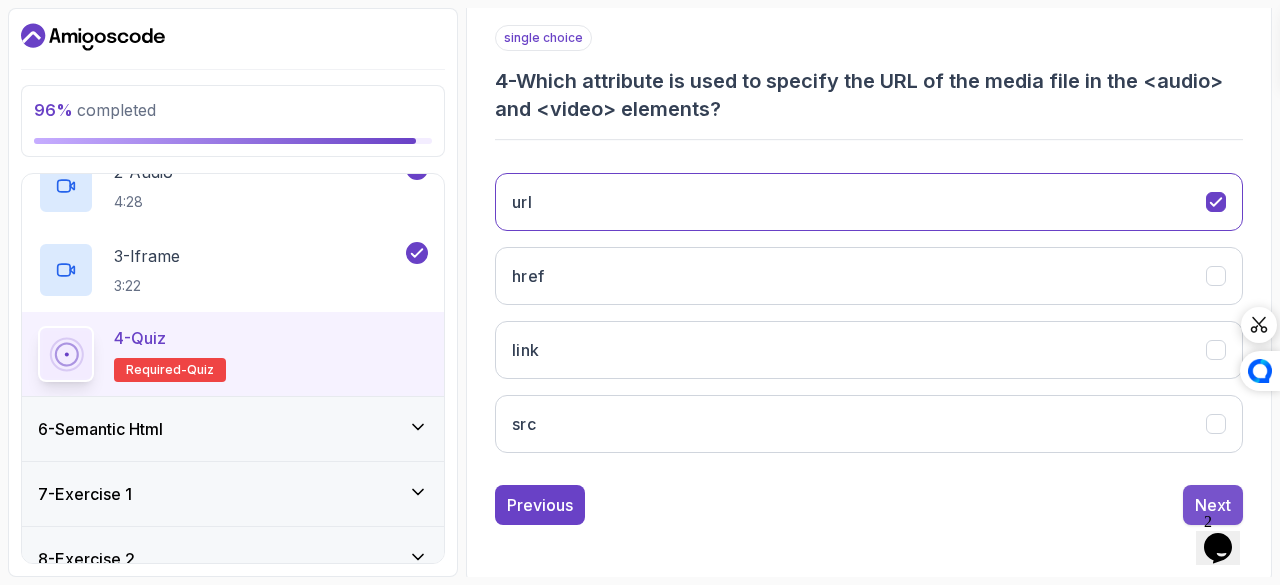 click on "Next" at bounding box center [1213, 505] 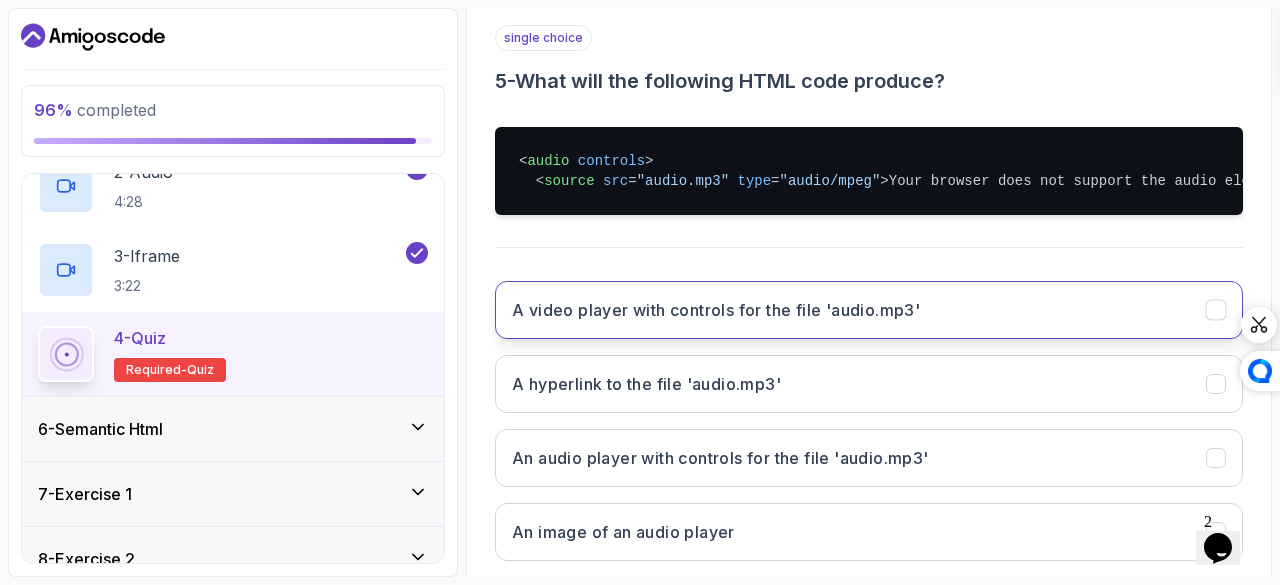 click on "A video player with controls for the file 'audio.mp3'" at bounding box center [869, 310] 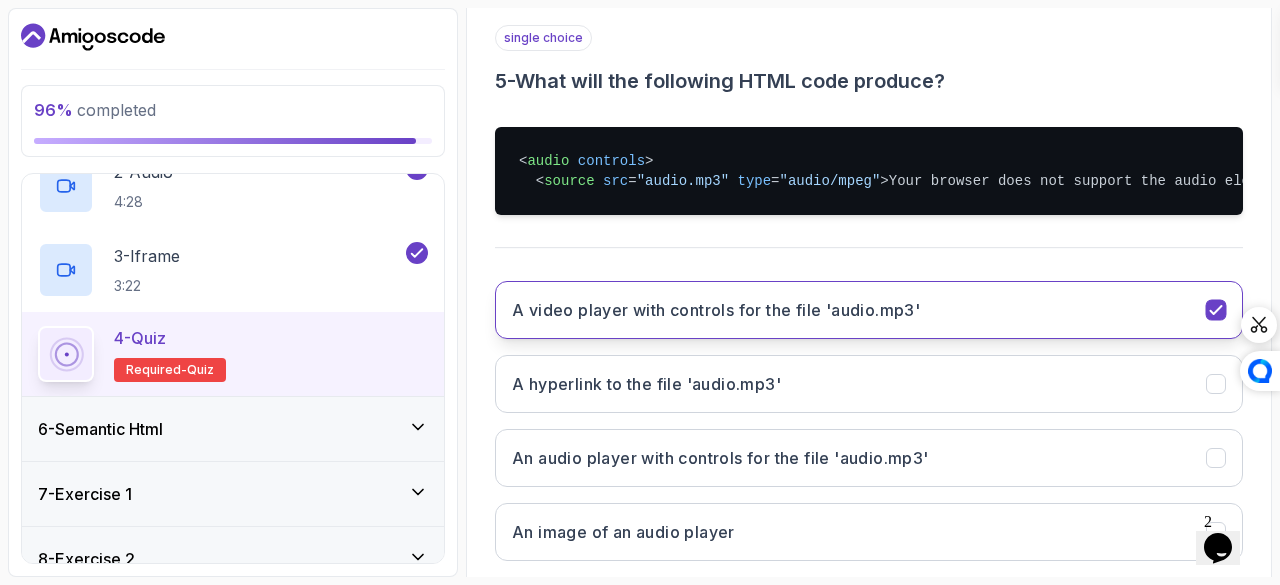 scroll, scrollTop: 511, scrollLeft: 0, axis: vertical 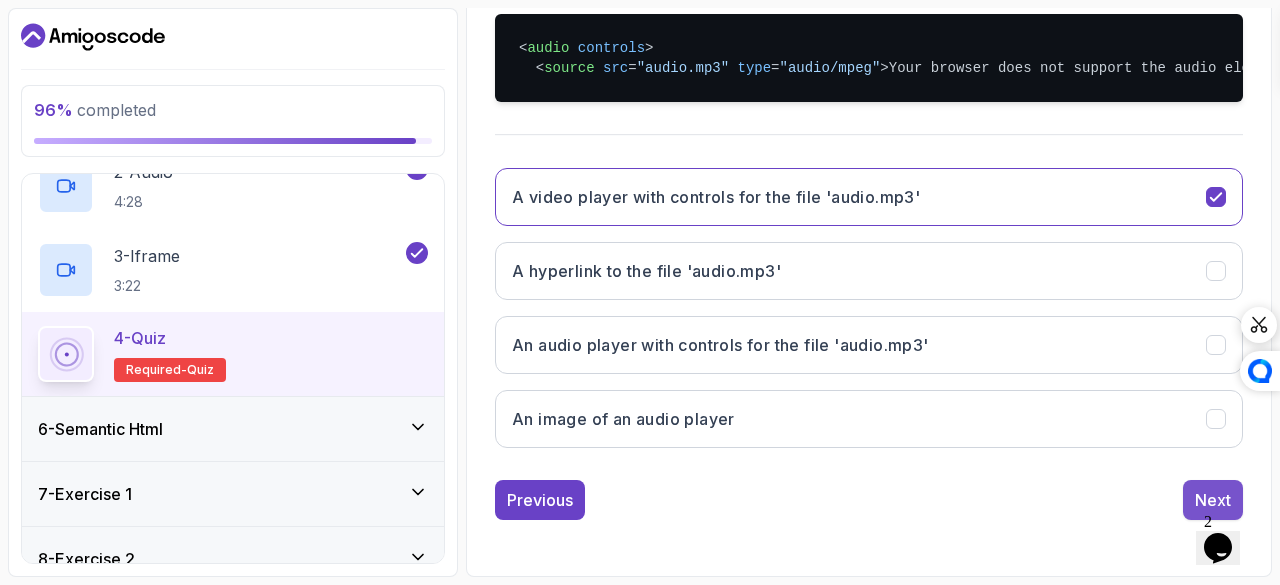 click on "Next" at bounding box center (1213, 500) 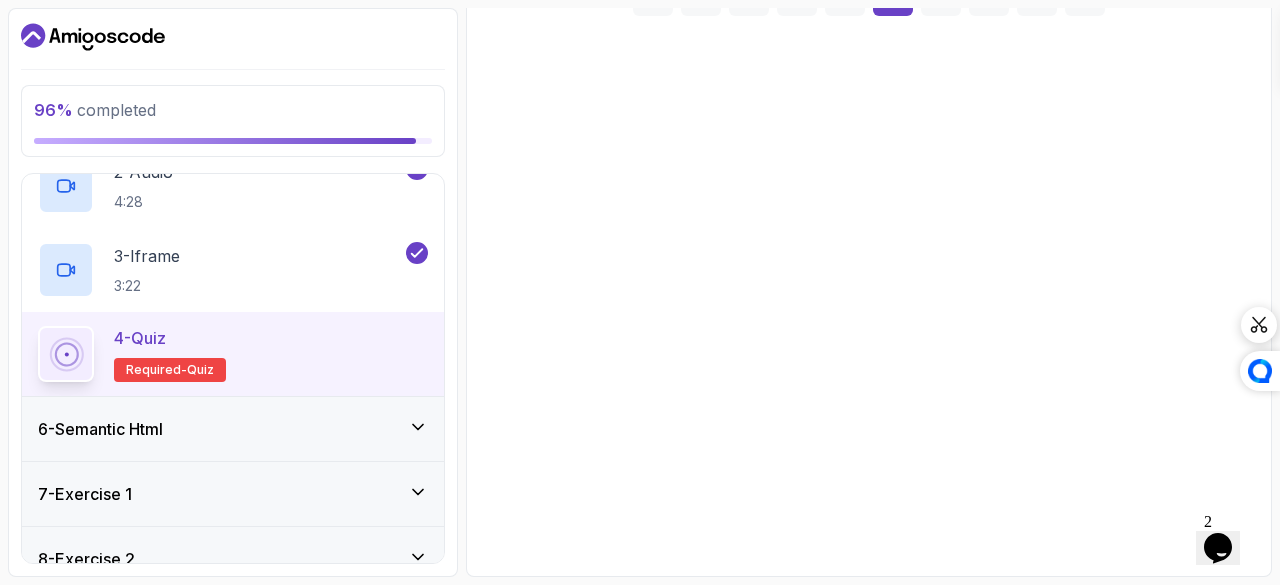 scroll, scrollTop: 335, scrollLeft: 0, axis: vertical 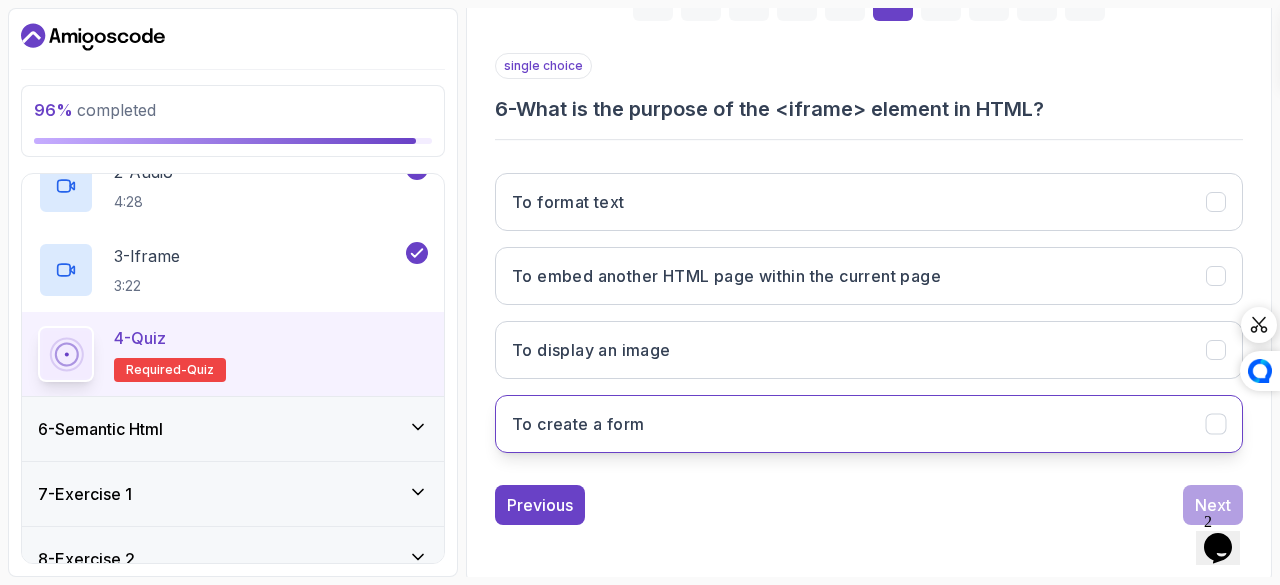 click on "To create a form" at bounding box center [869, 424] 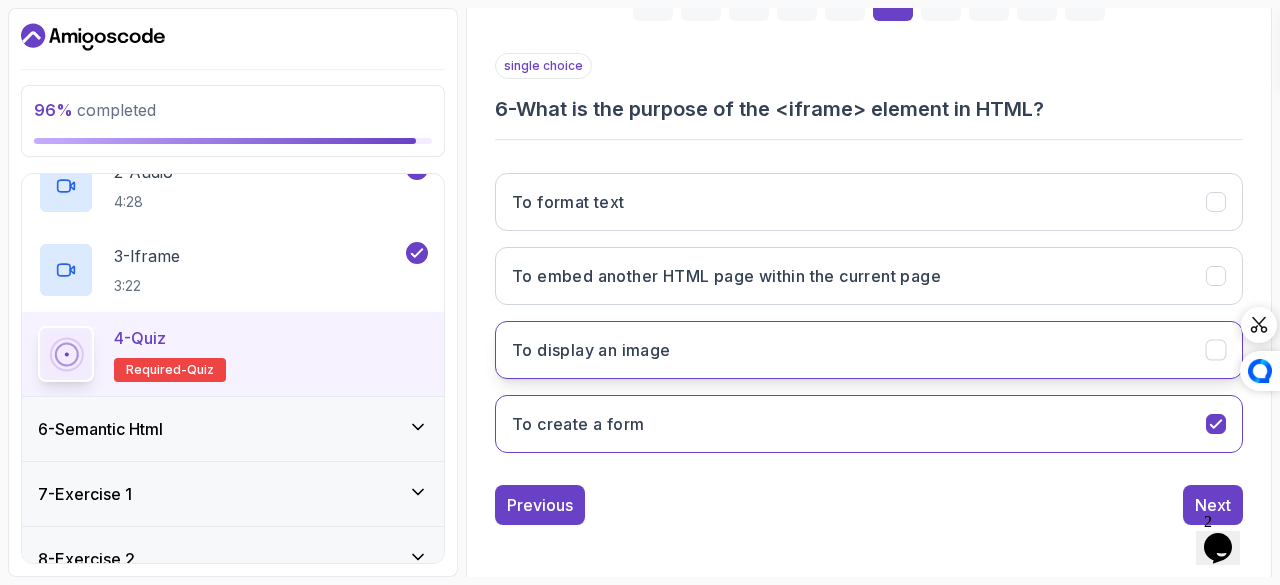 click on "To display an image" at bounding box center [869, 350] 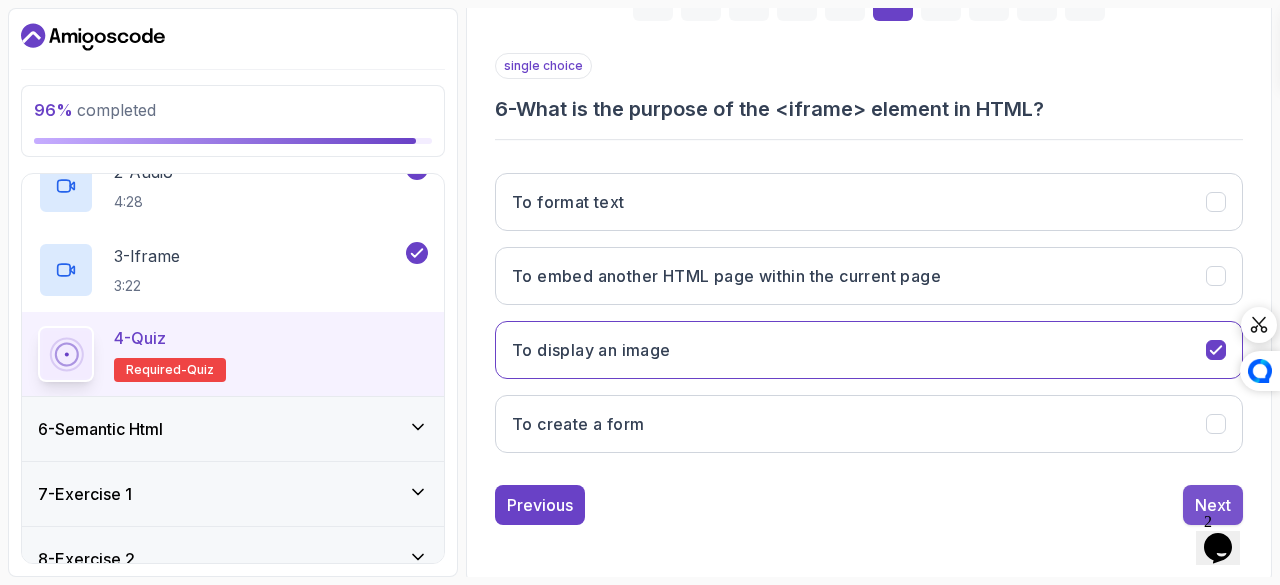 click on "Next" at bounding box center [1213, 505] 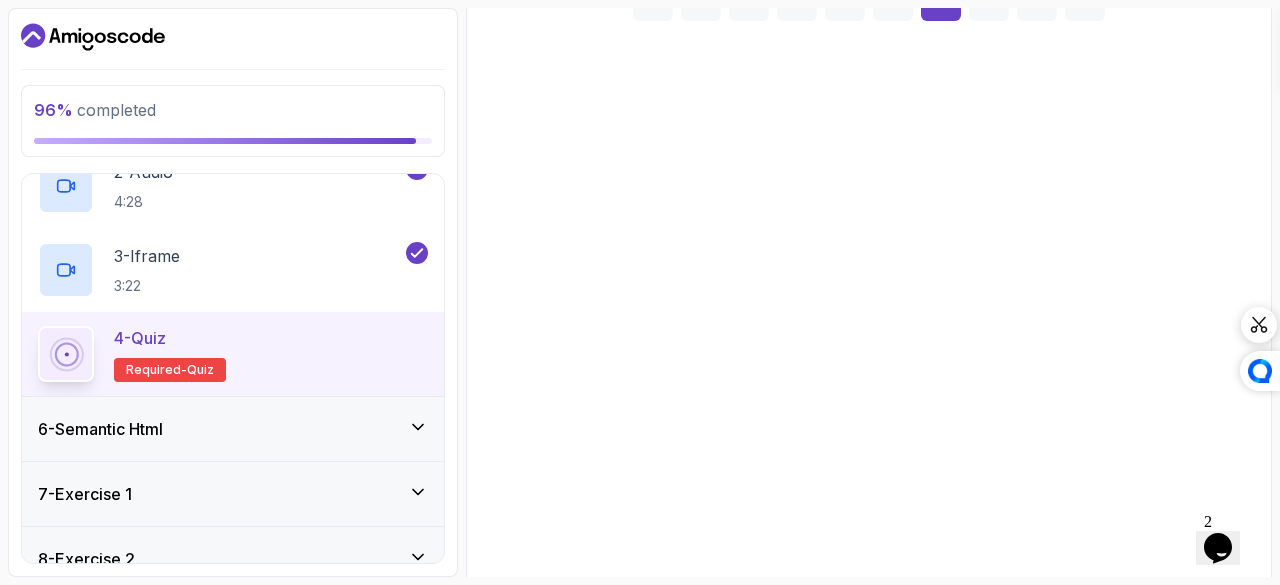 scroll, scrollTop: 363, scrollLeft: 0, axis: vertical 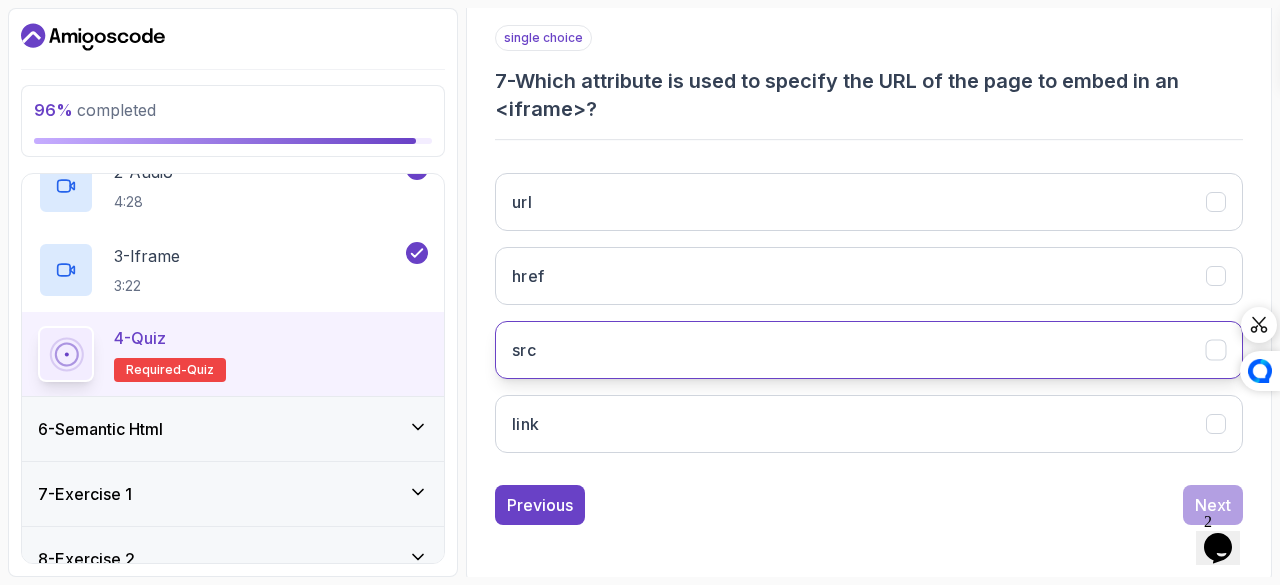 click on "src" at bounding box center [869, 350] 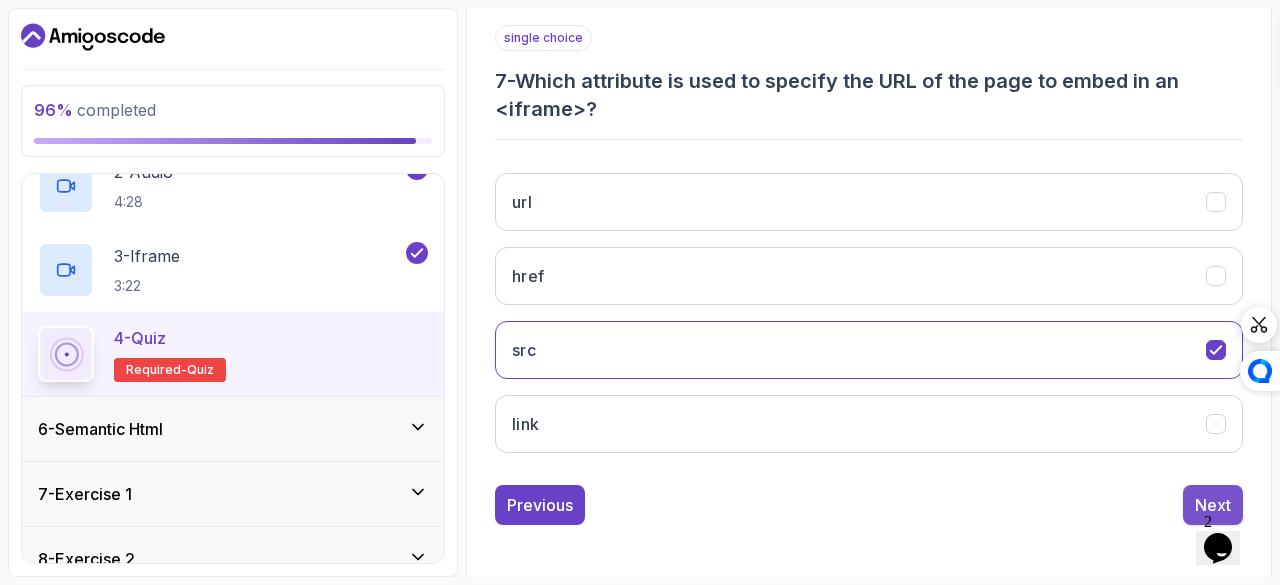 click on "Next" at bounding box center (1213, 505) 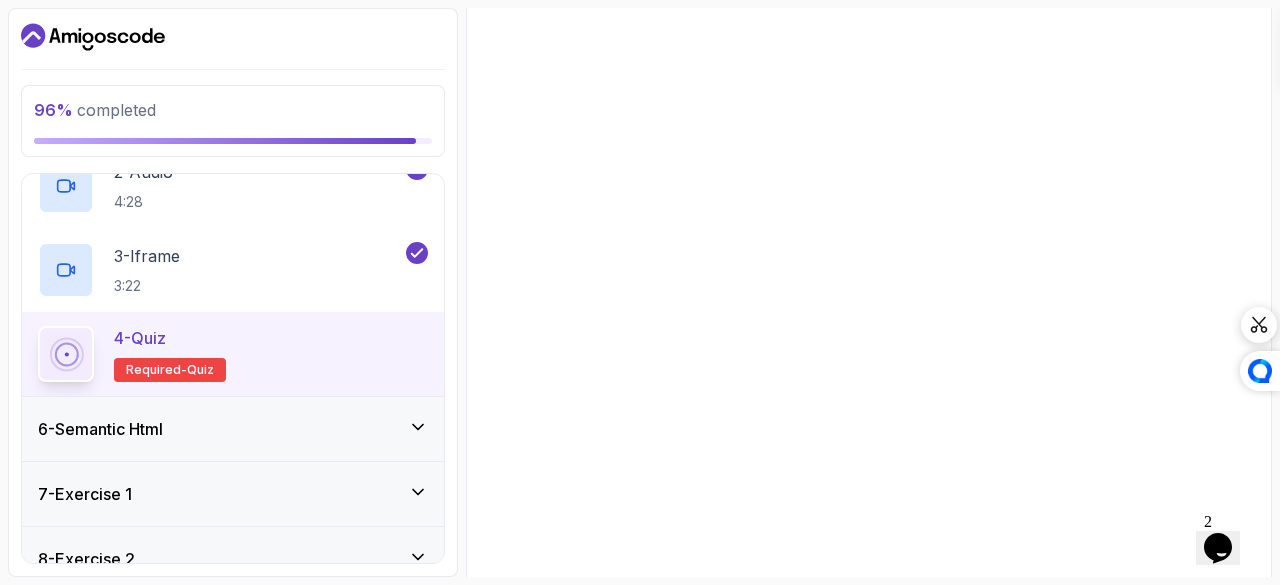 click on "An image of the page 'https://example.com'" at bounding box center (869, 290) 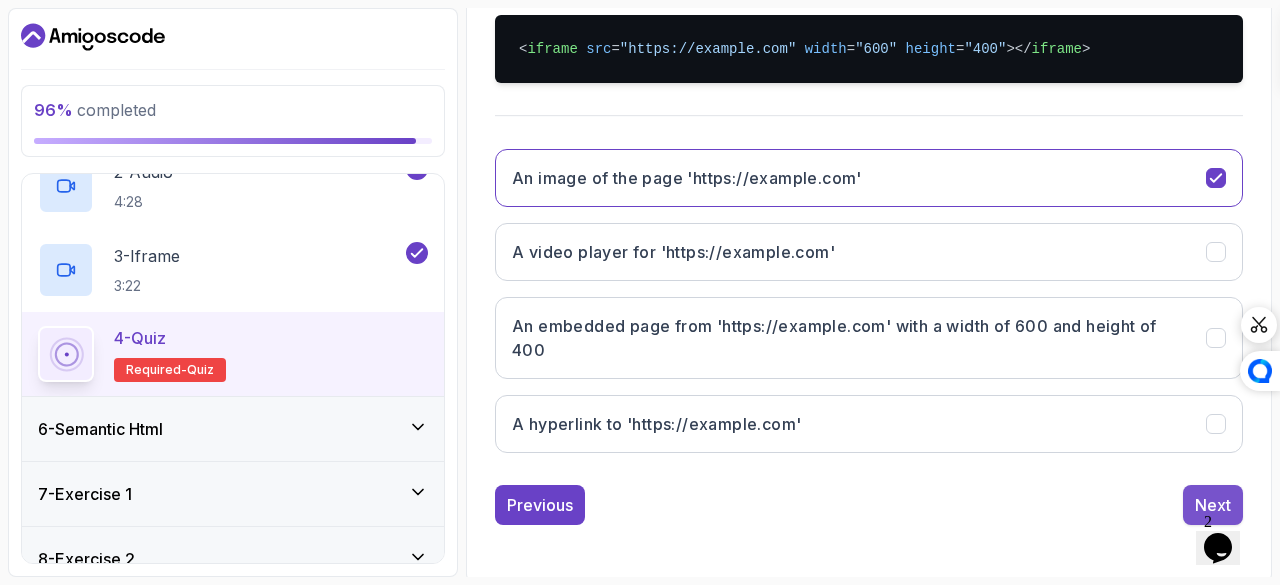 click on "Next" at bounding box center [1213, 505] 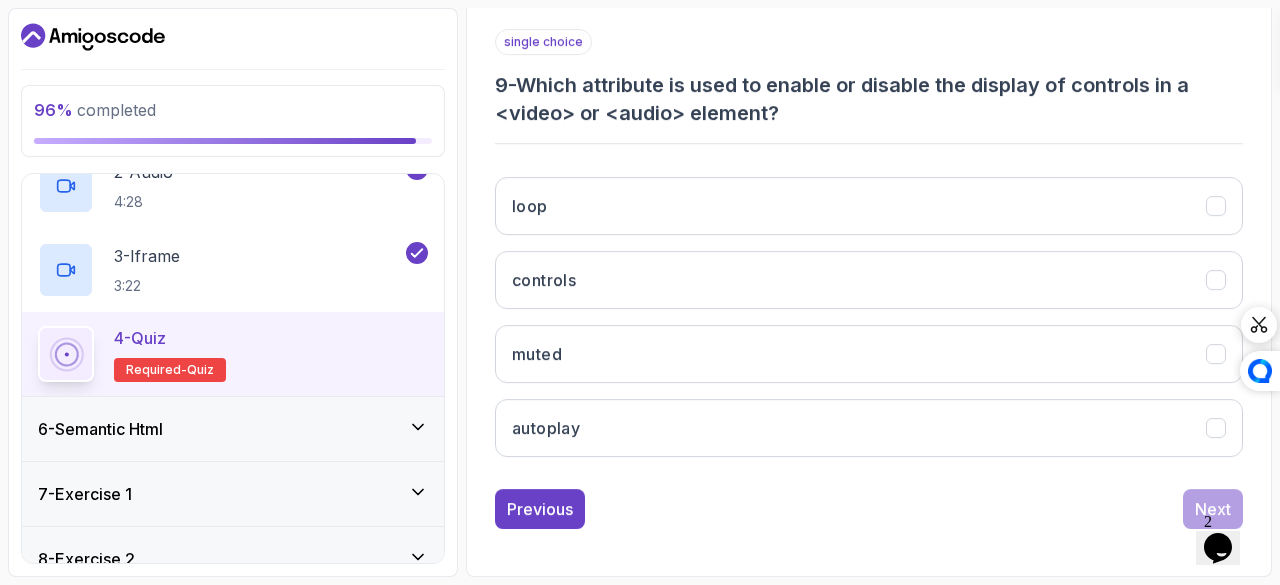 scroll, scrollTop: 363, scrollLeft: 0, axis: vertical 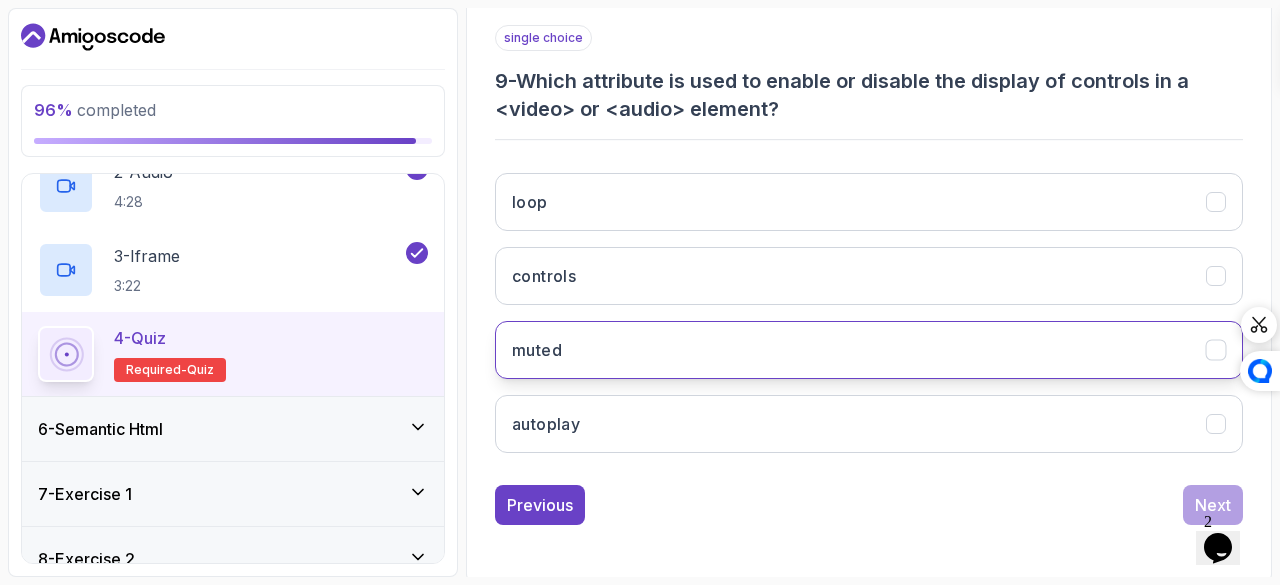 click on "muted" at bounding box center [869, 350] 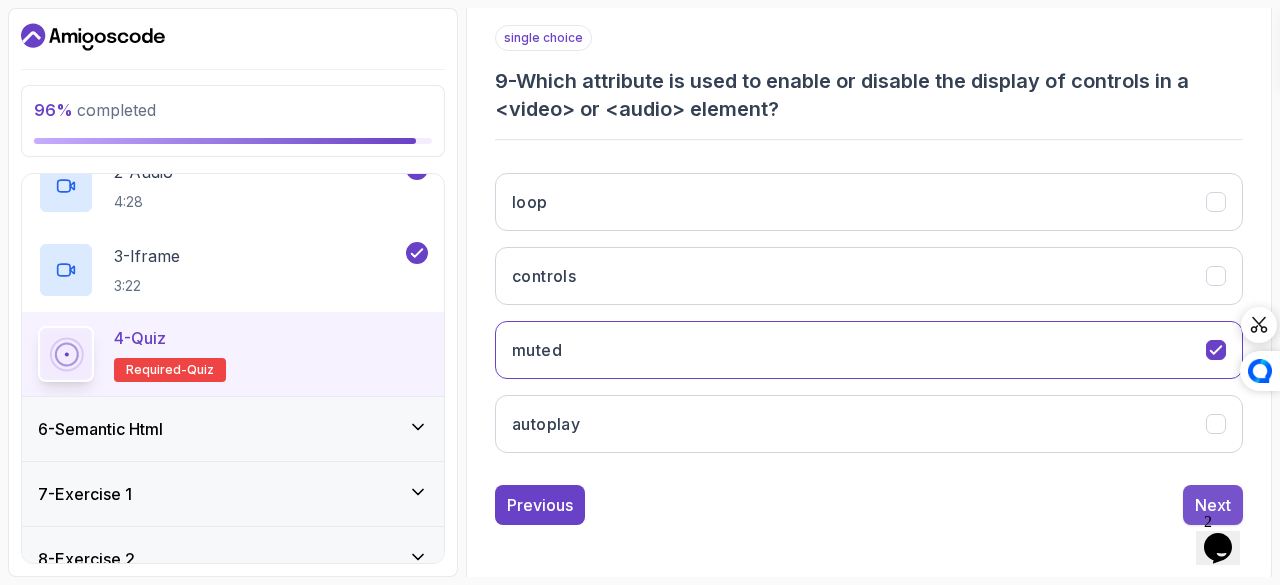 click on "Next" at bounding box center [1213, 505] 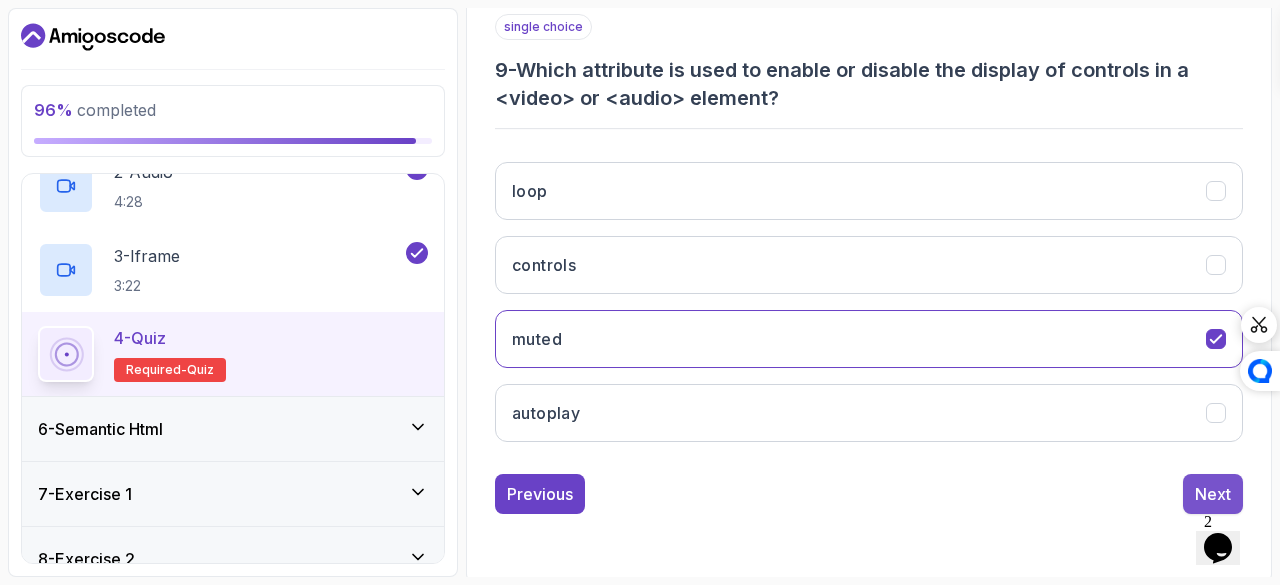 scroll, scrollTop: 335, scrollLeft: 0, axis: vertical 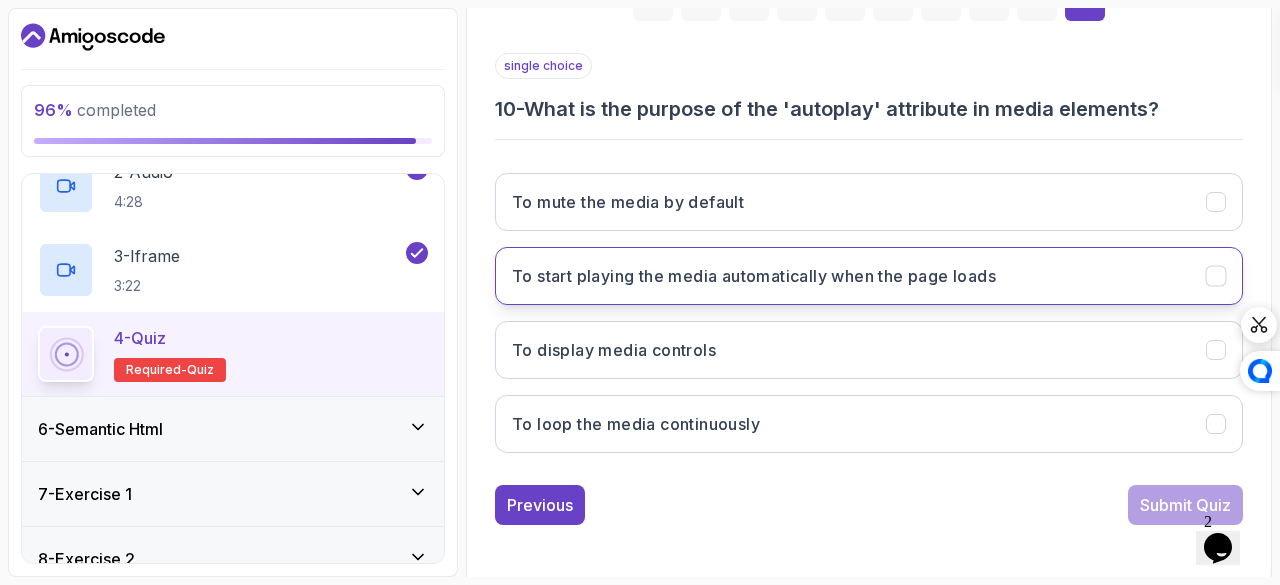 click on "To start playing the media automatically when the page loads" at bounding box center (869, 276) 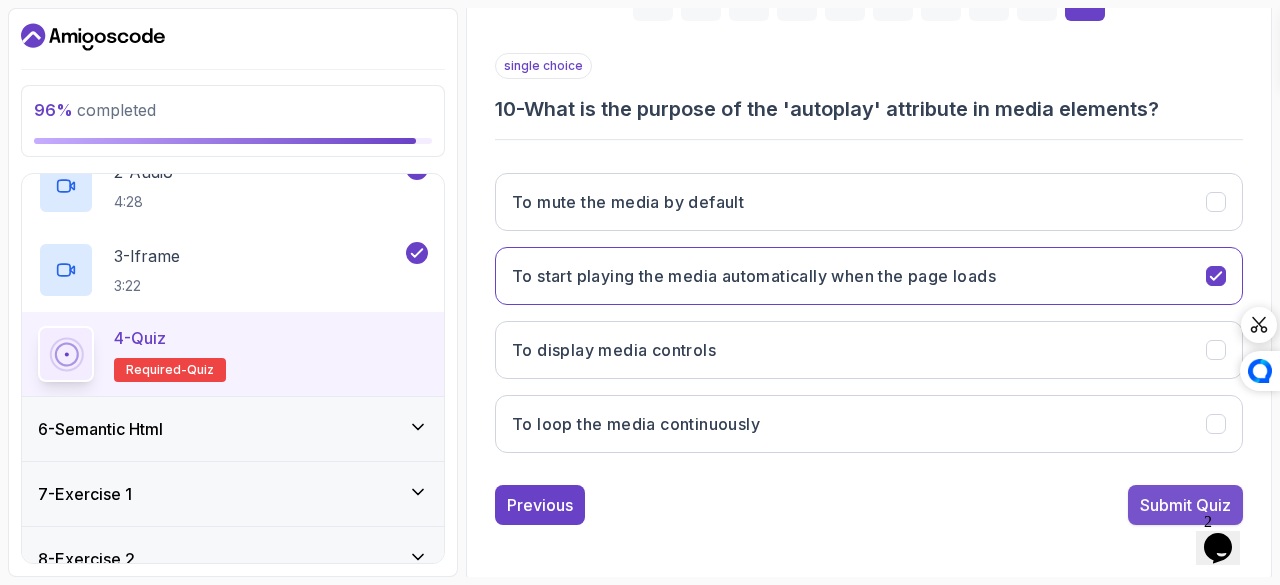 click on "Submit Quiz" at bounding box center [1185, 505] 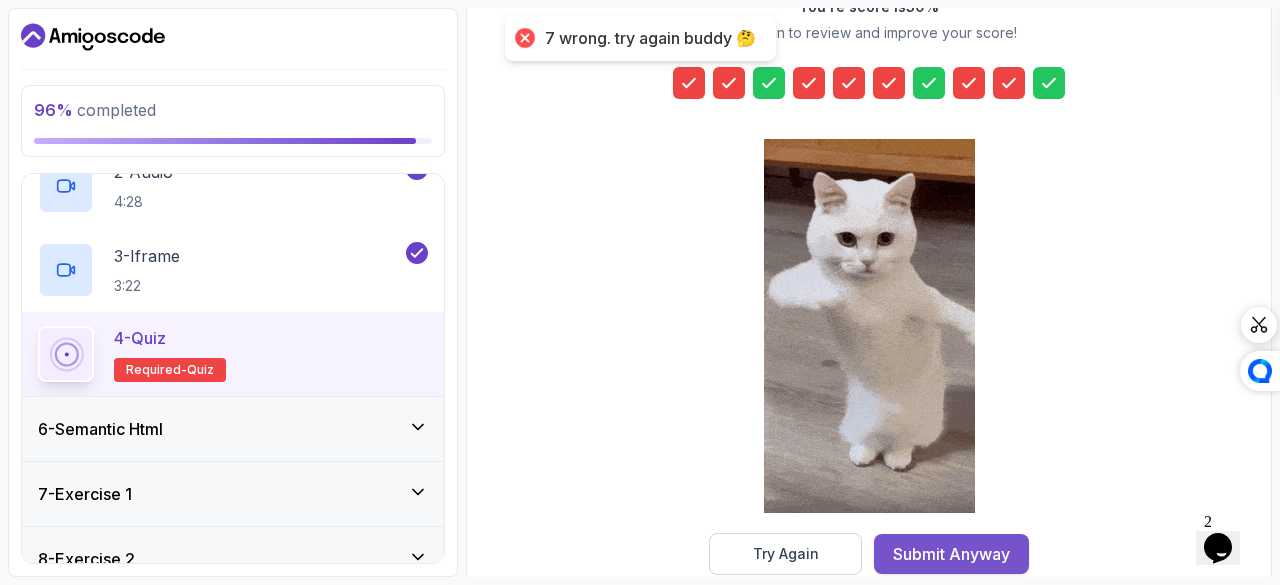 click on "Submit Anyway" at bounding box center [951, 554] 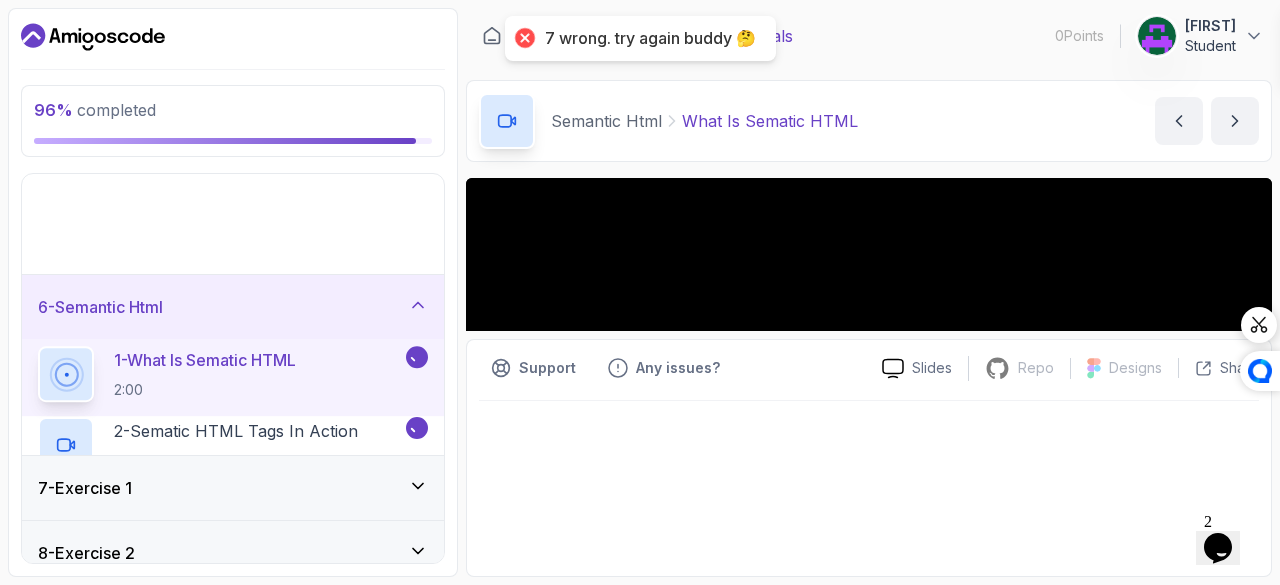 scroll, scrollTop: 320, scrollLeft: 0, axis: vertical 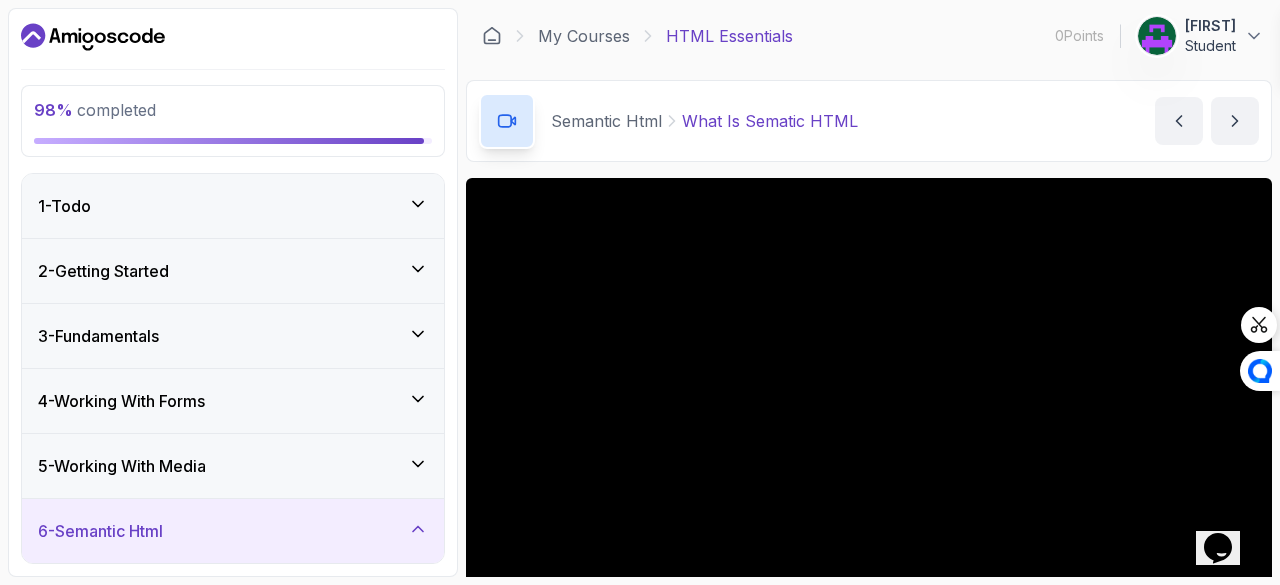 click 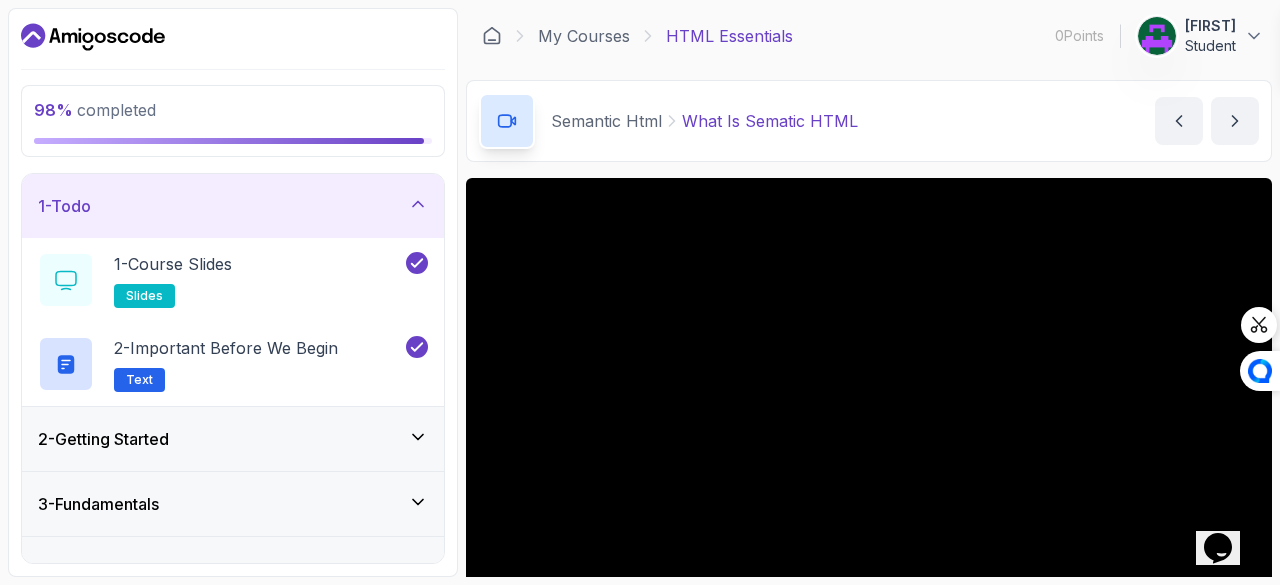 click on "2  -  Getting Started" at bounding box center (233, 439) 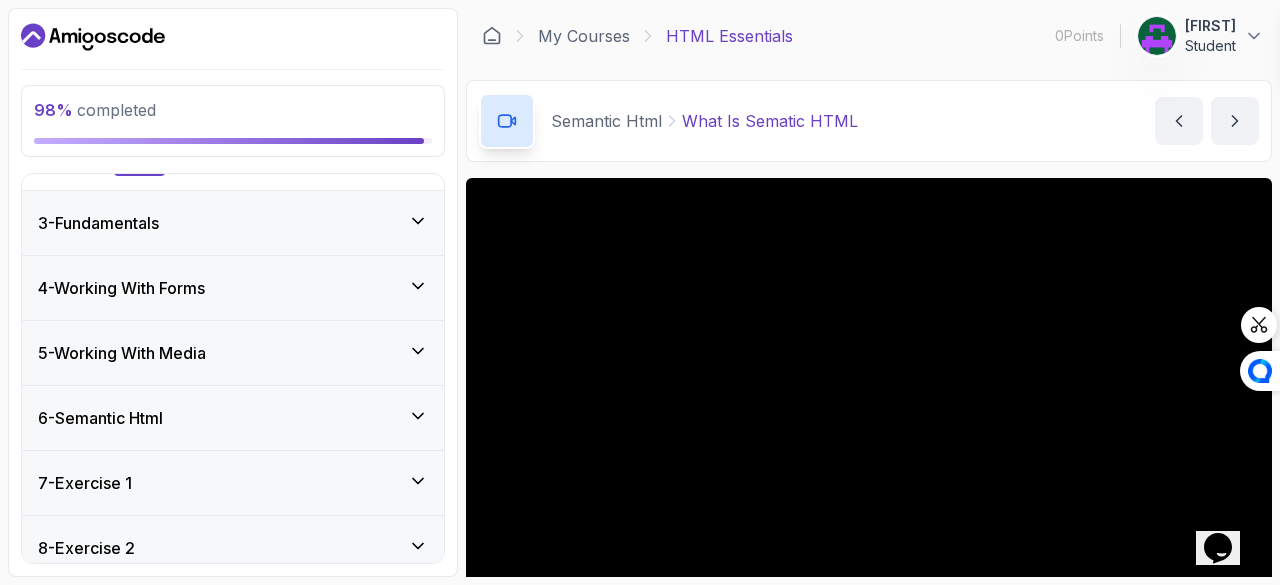 click 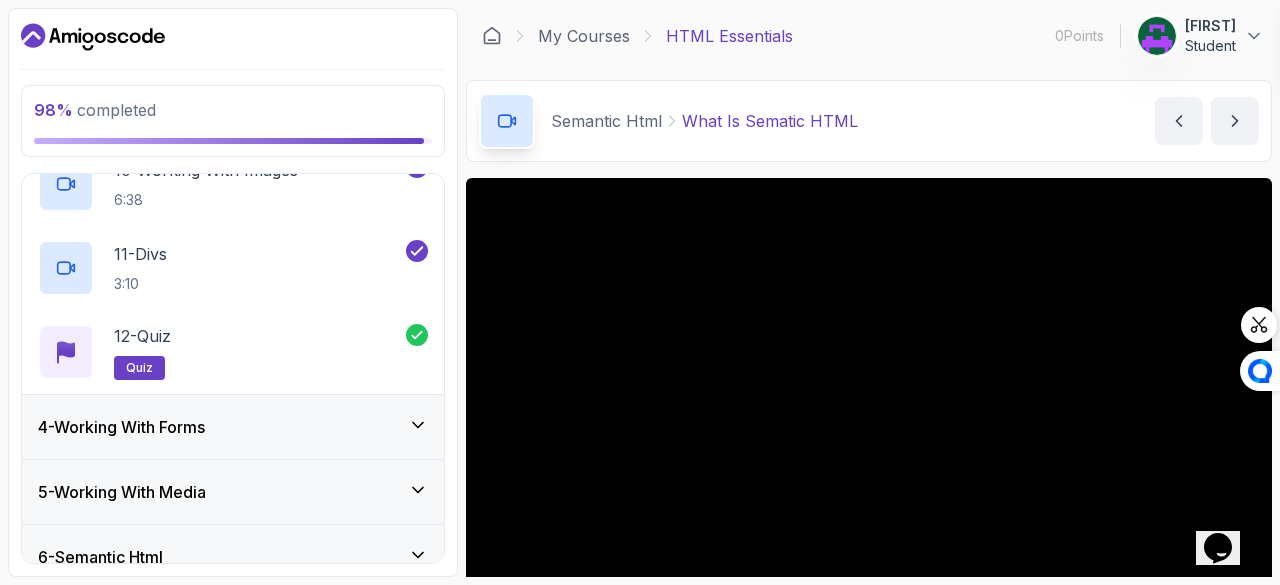click on "4  -  Working With Forms" at bounding box center [233, 427] 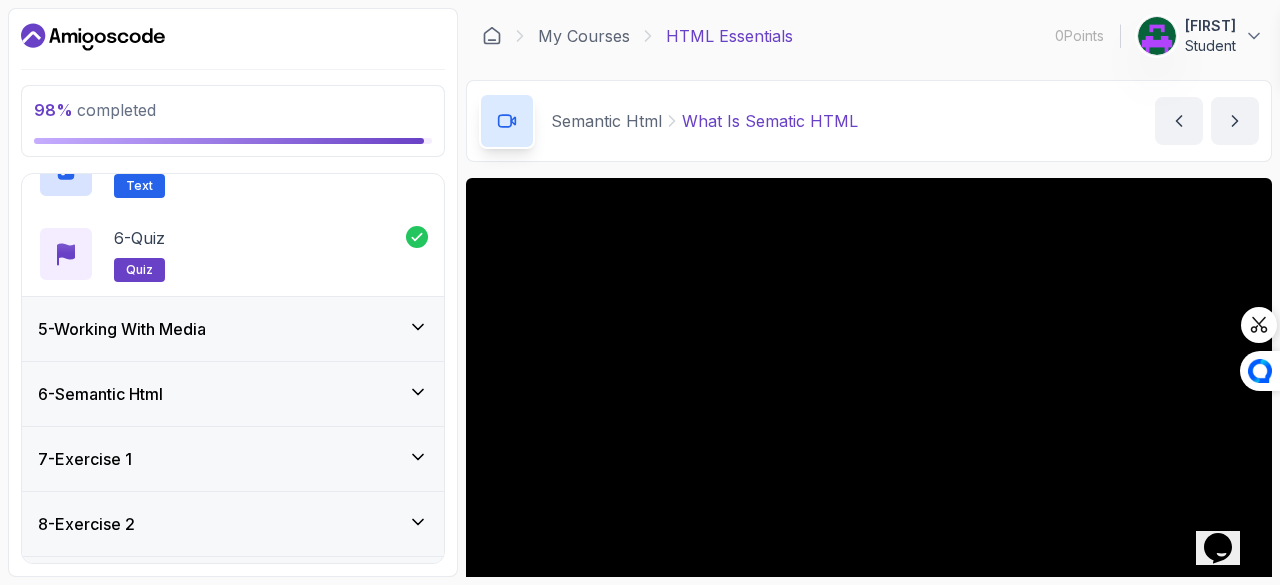 click on "5  -  Working With Media" at bounding box center (233, 329) 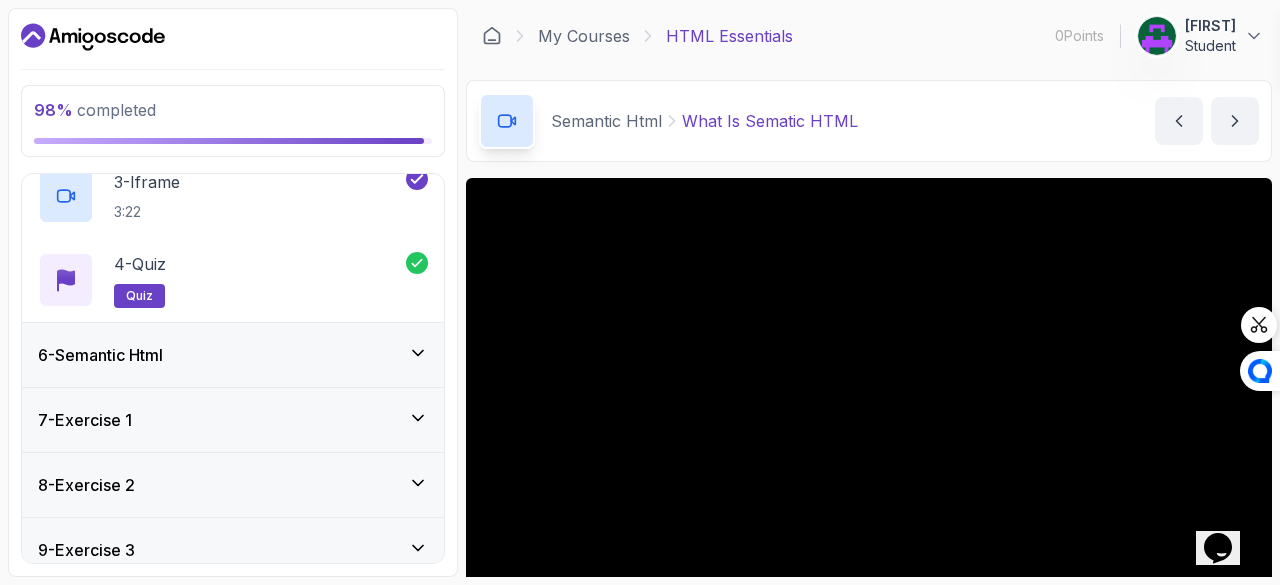 click 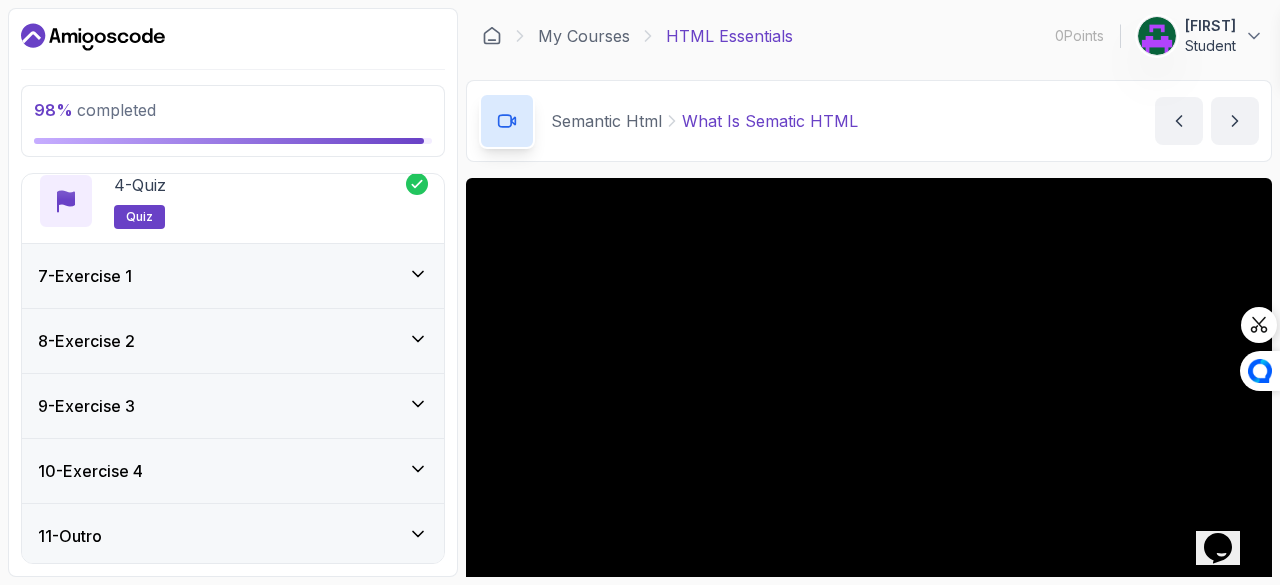 click 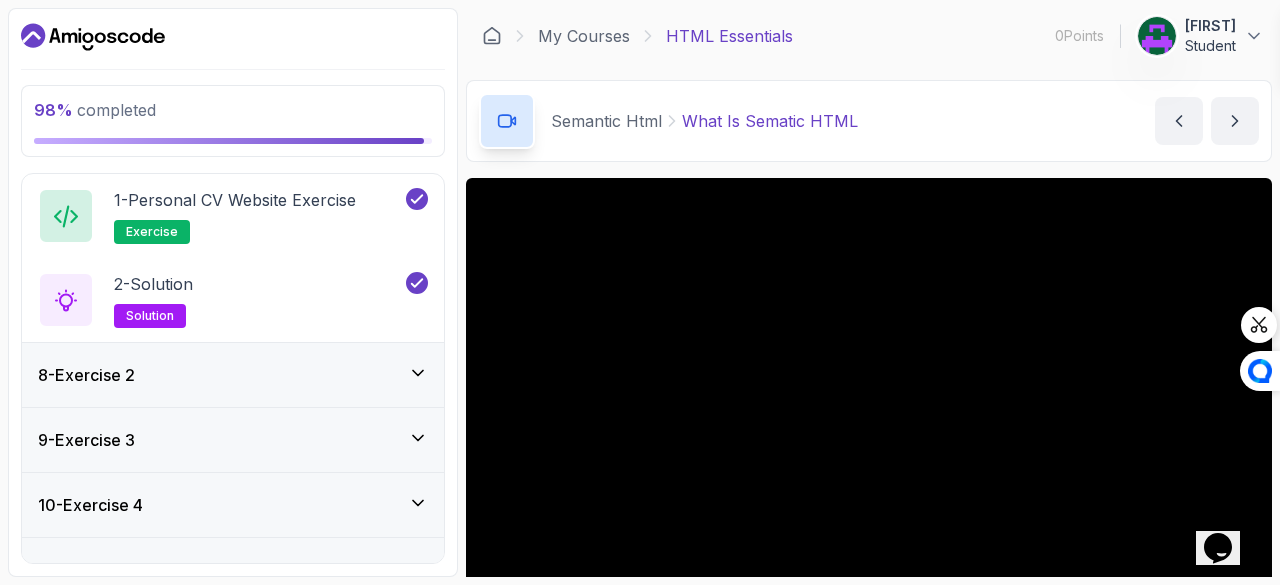 click on "8  -  Exercise 2" at bounding box center [233, 375] 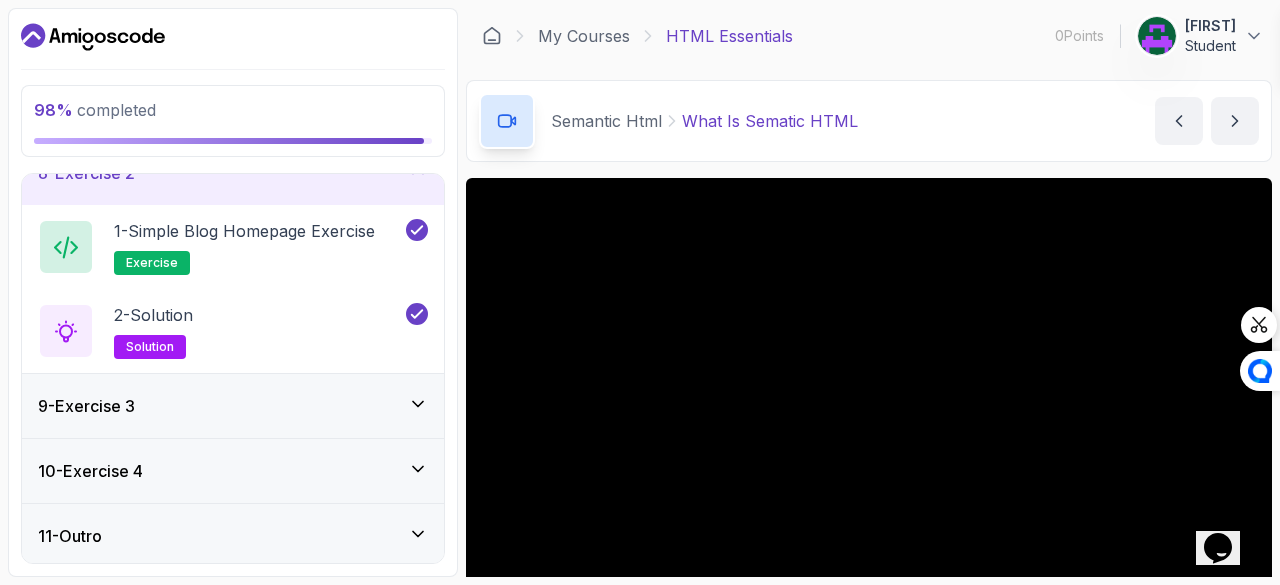 click on "9  -  Exercise 3" at bounding box center (233, 406) 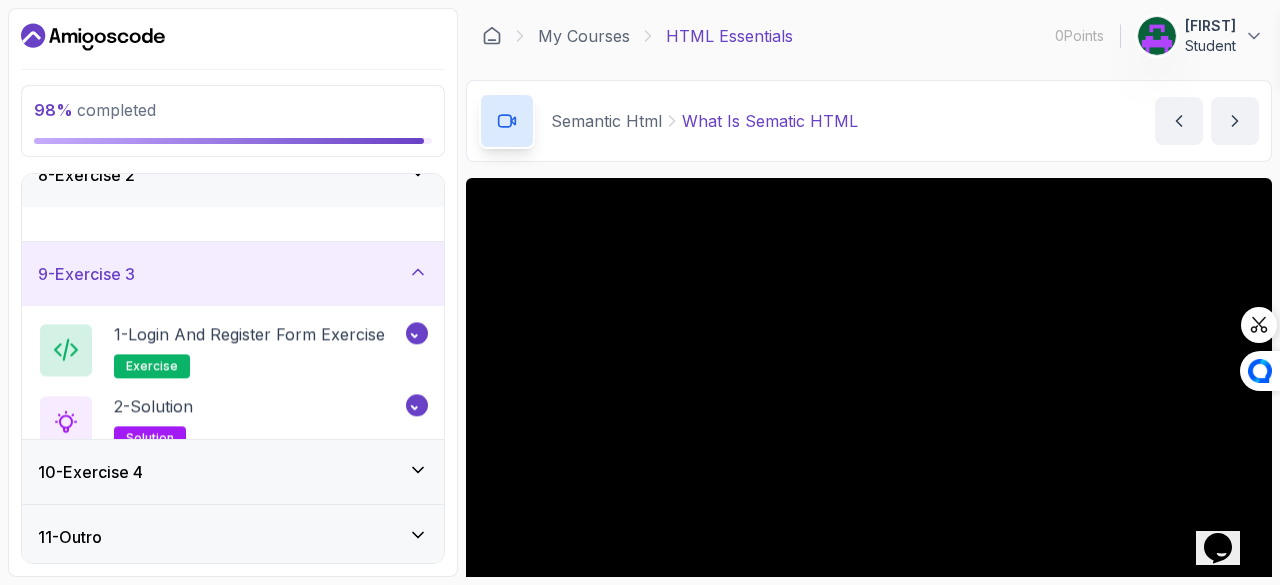scroll, scrollTop: 488, scrollLeft: 0, axis: vertical 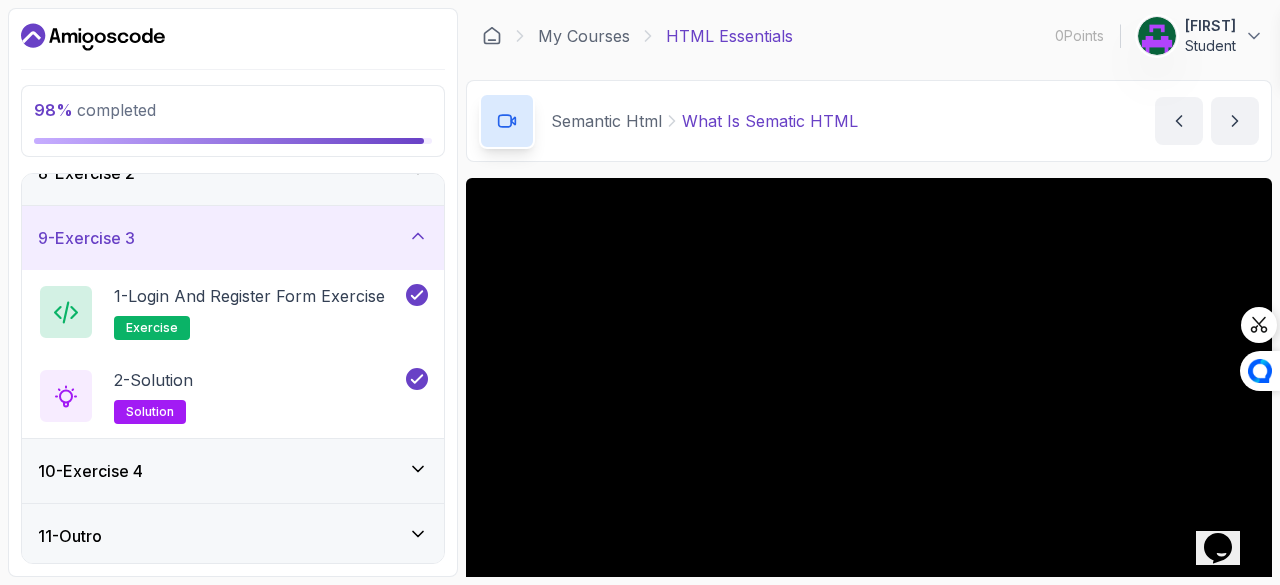 click on "10  -  Exercise 4" at bounding box center (233, 471) 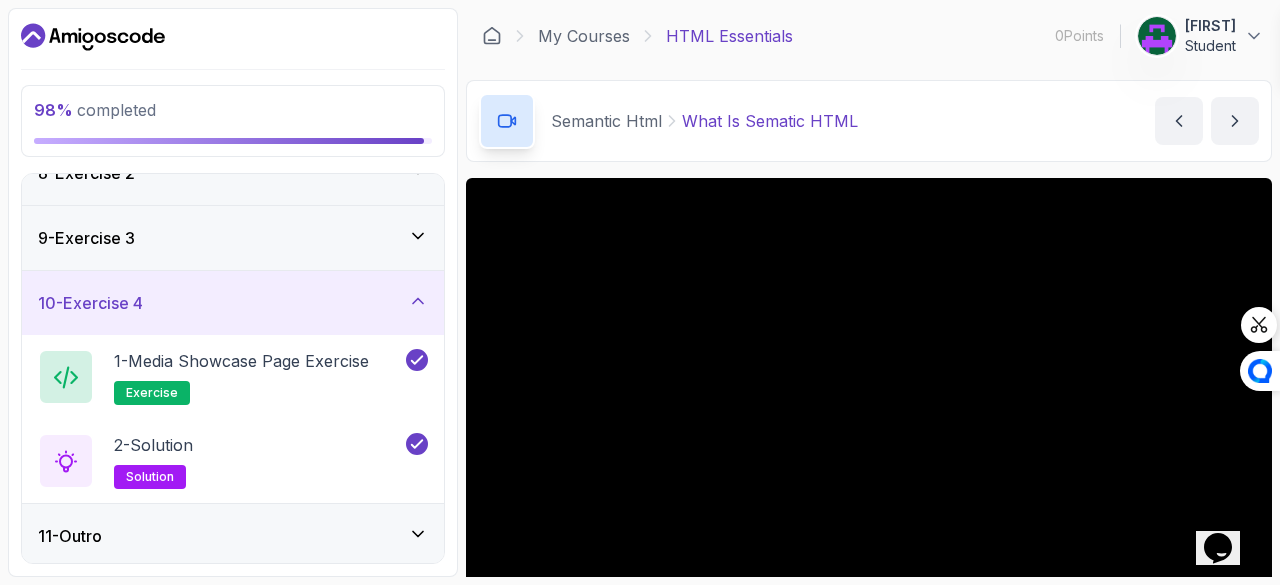 click on "11  -  Outro" at bounding box center [233, 536] 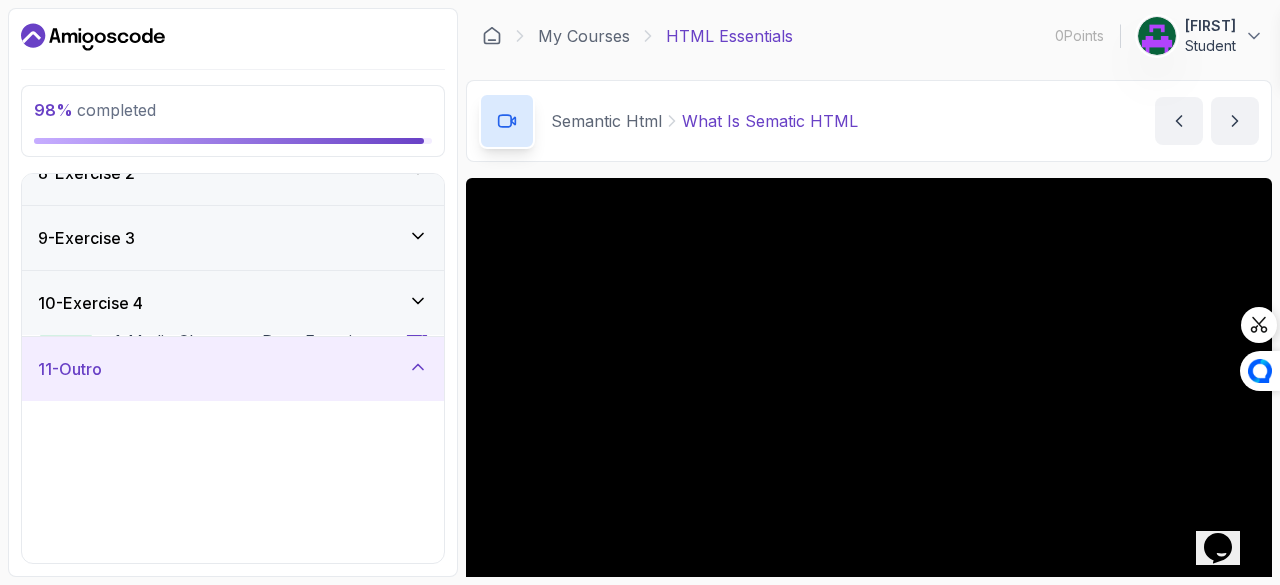 scroll, scrollTop: 488, scrollLeft: 0, axis: vertical 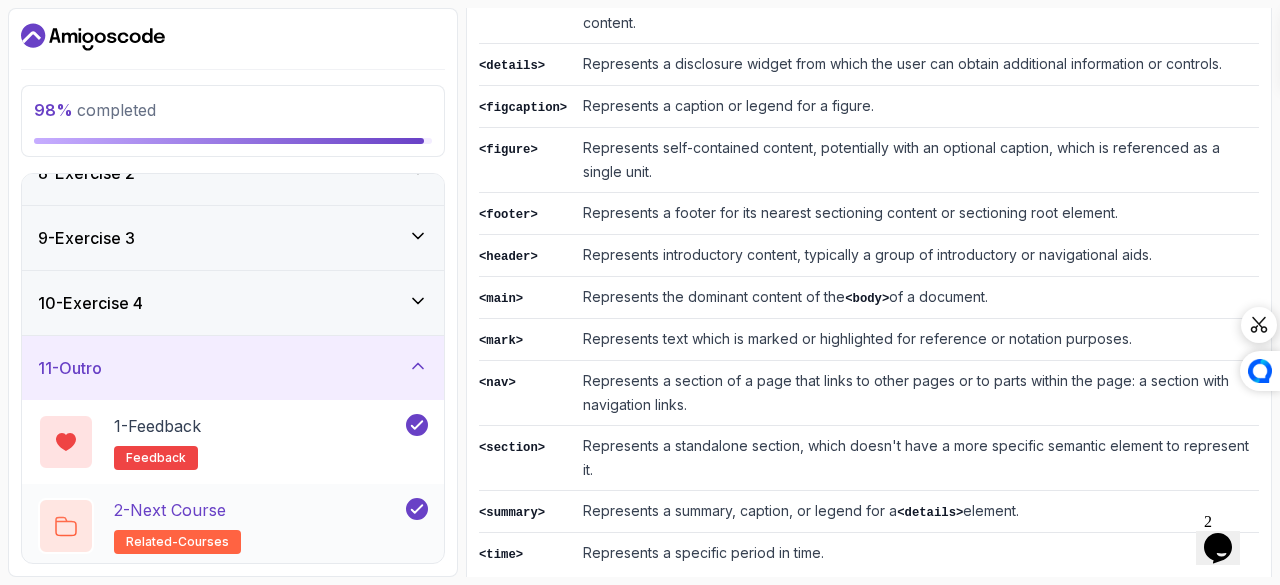 click on "2  -  Next Course related-courses" at bounding box center [220, 526] 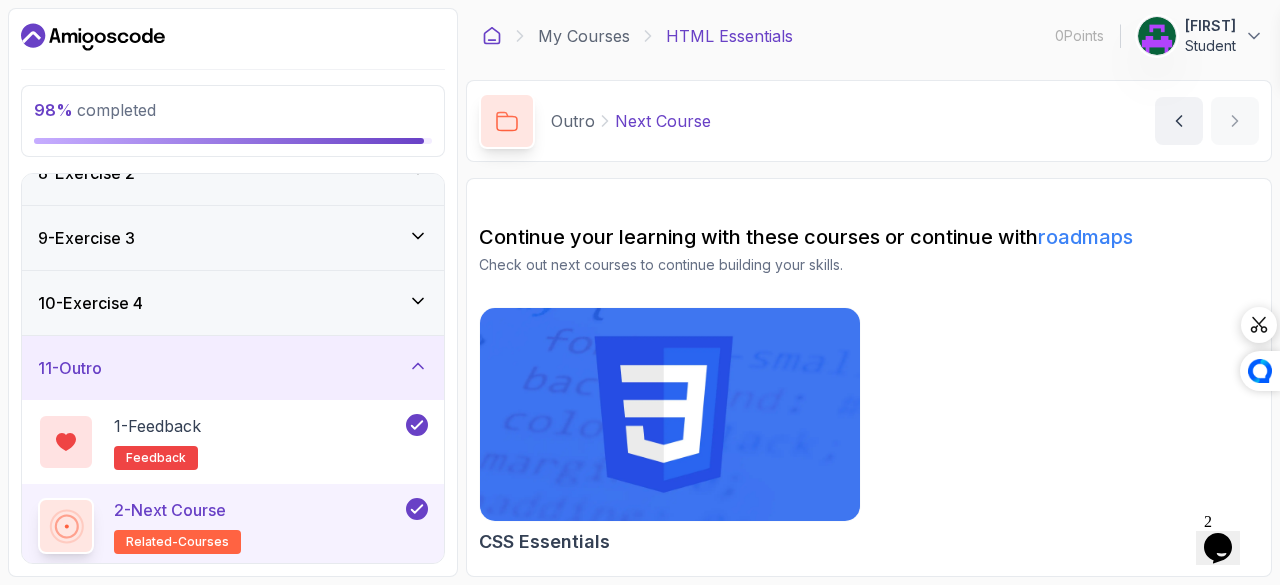 click 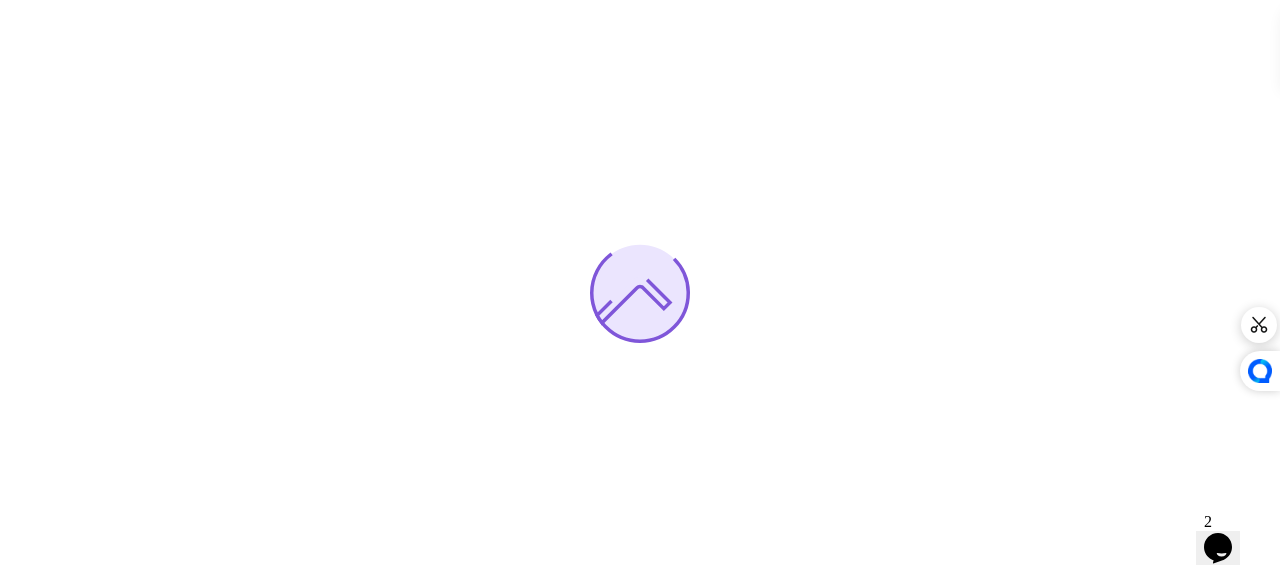 click 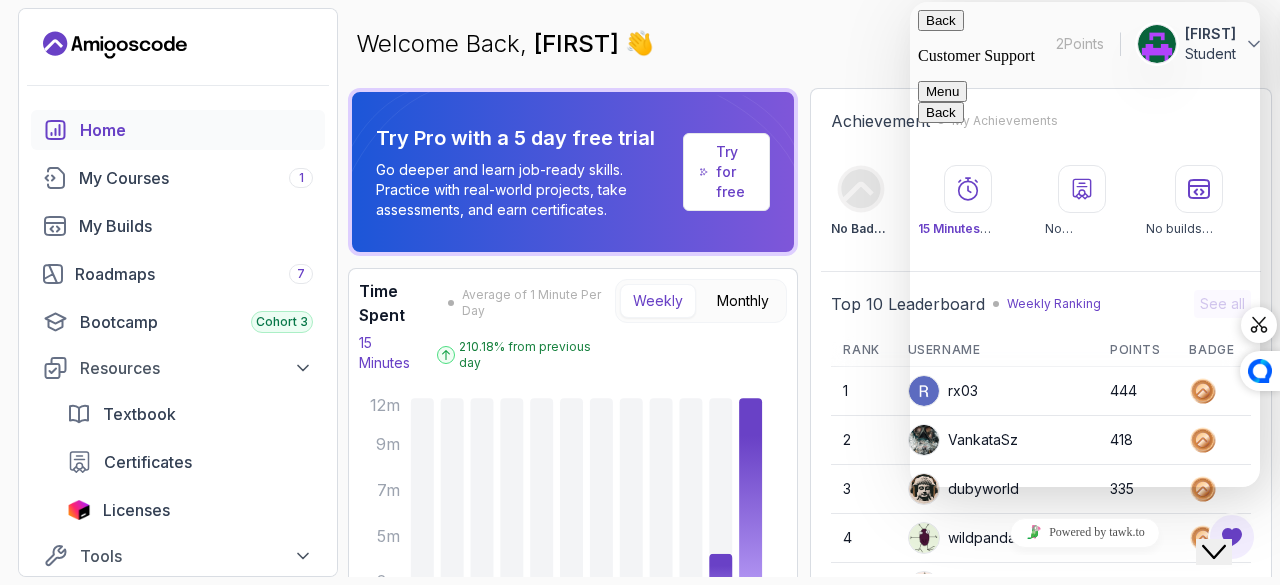 click on "Welcome Back, [FIRST] 👋 2 Points 1 [FIRST] Student" at bounding box center (810, 44) 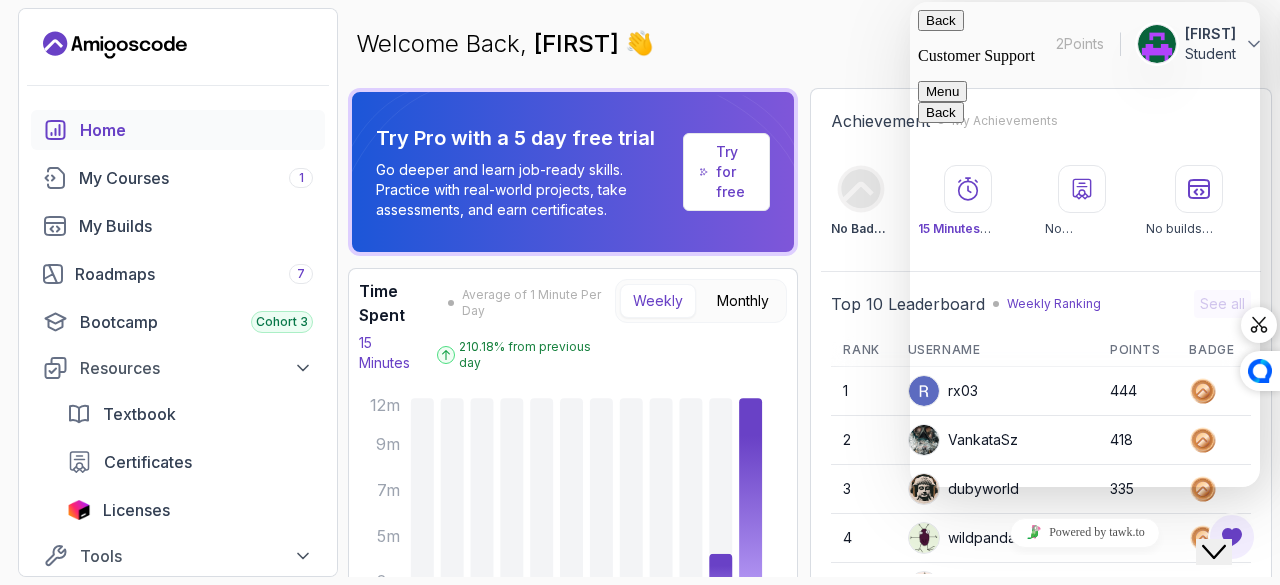 click on "Welcome Back, [FIRST] 👋 2 Points 1 [FIRST] Student" at bounding box center [810, 44] 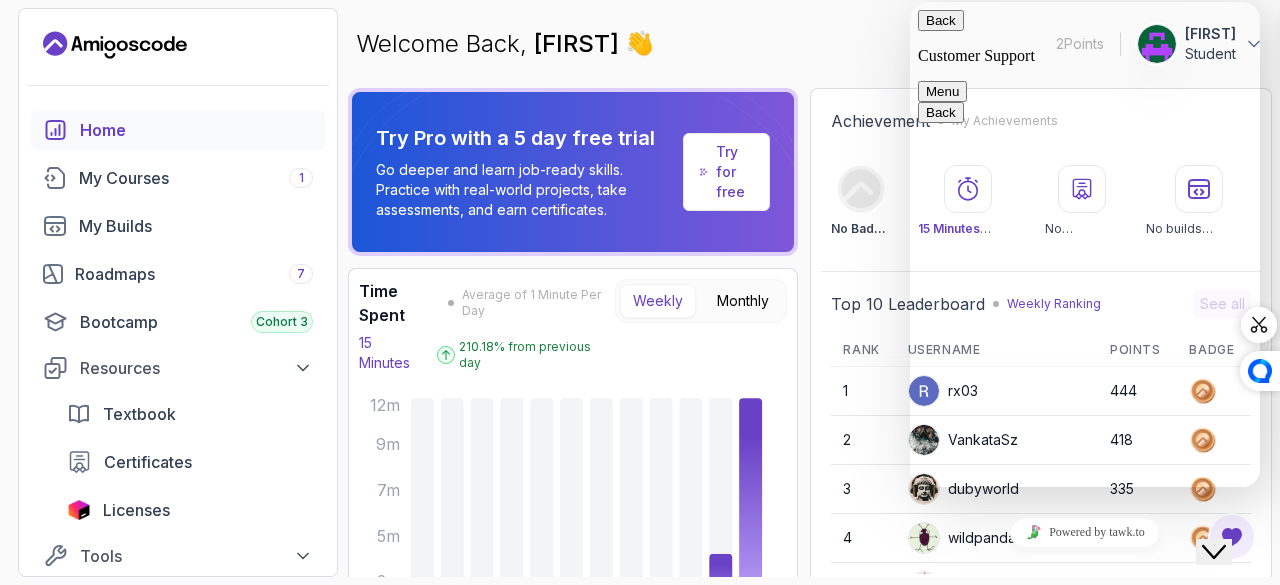 click on "Close Chat This icon closes the chat window." at bounding box center (1214, 552) 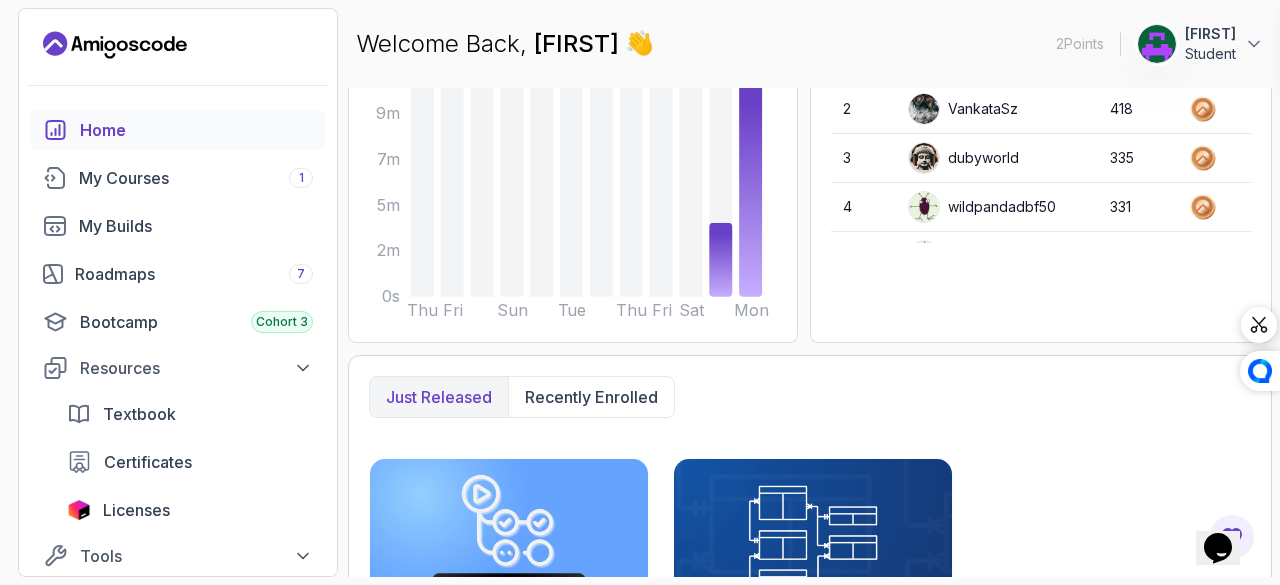 scroll, scrollTop: 0, scrollLeft: 0, axis: both 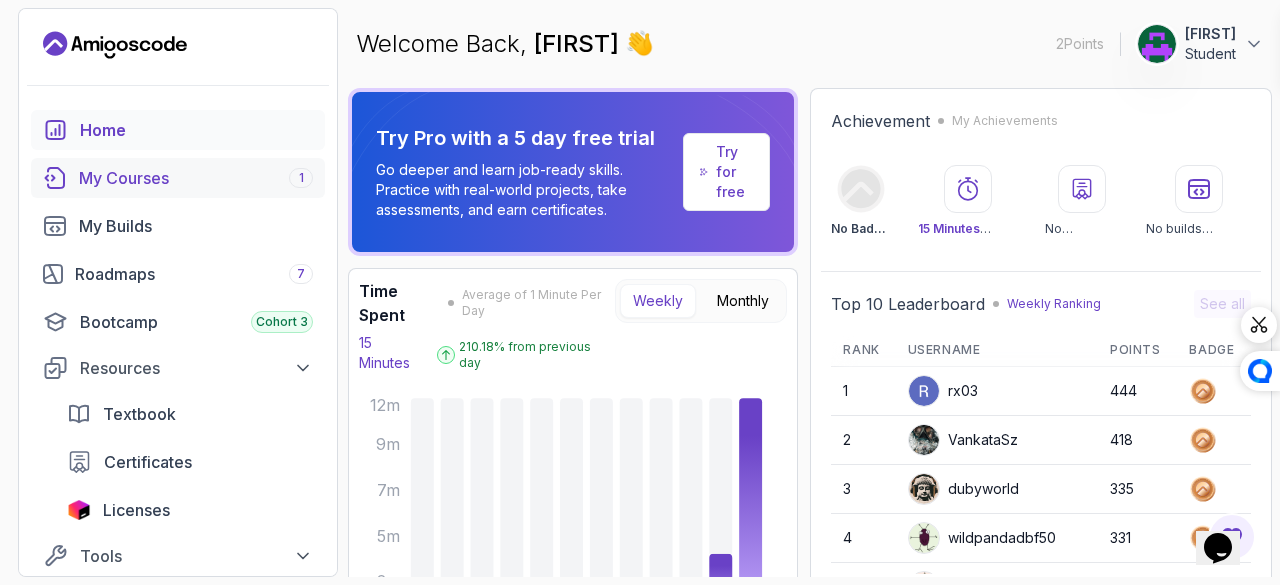 click on "My Courses 1" at bounding box center (196, 178) 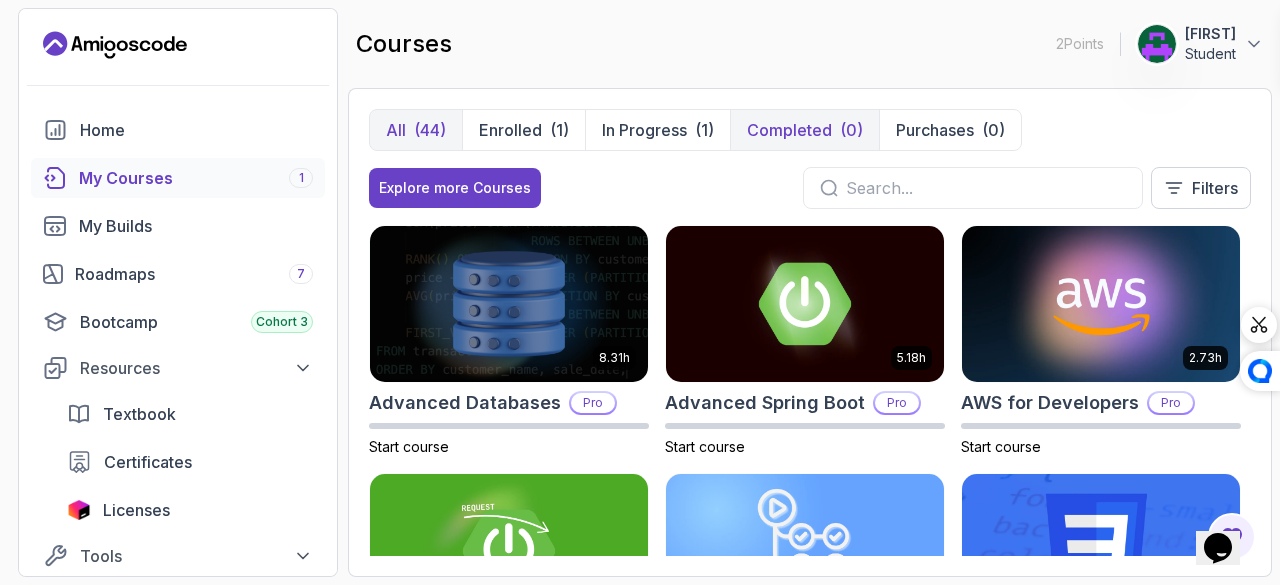 click on "Completed" at bounding box center (789, 130) 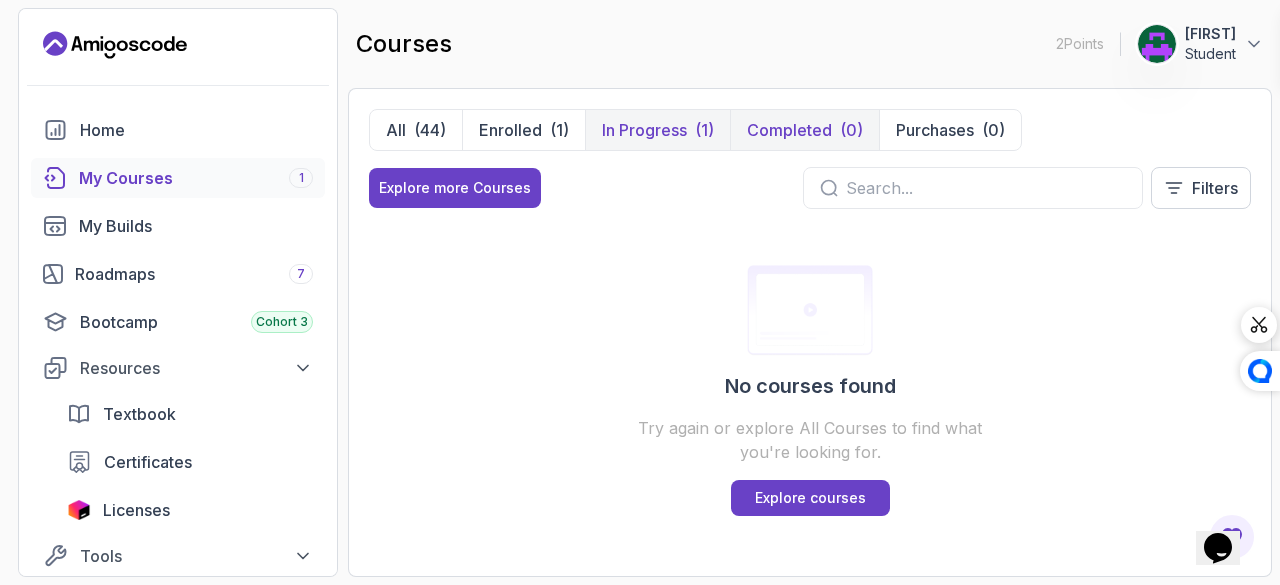 click on "(1)" at bounding box center [704, 130] 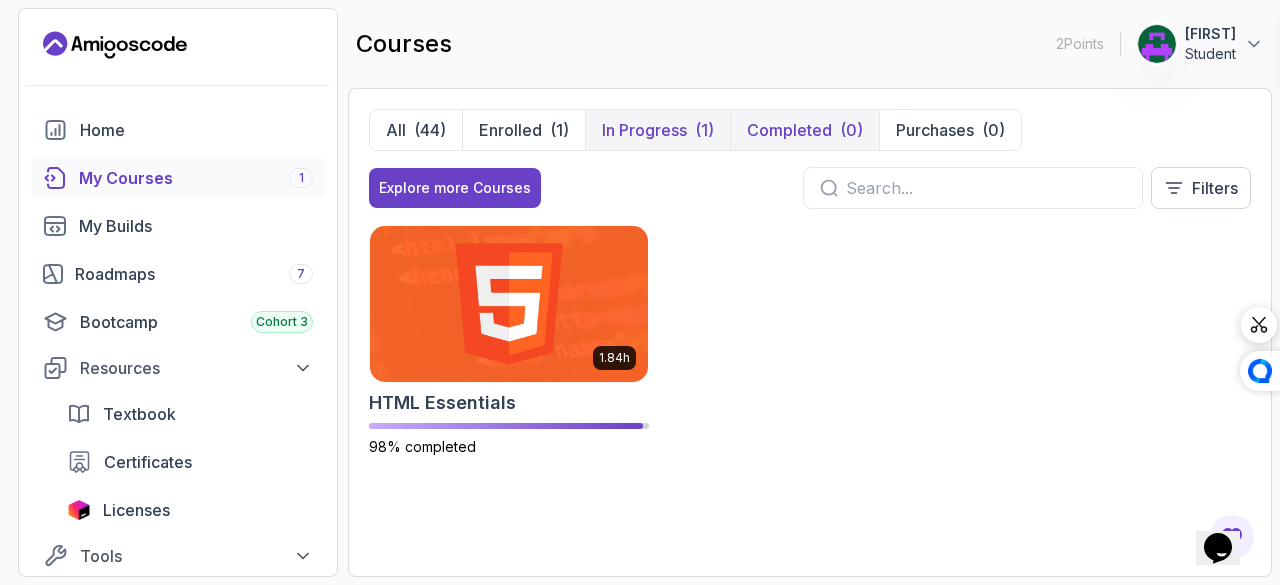 click on "Completed (0)" at bounding box center [804, 130] 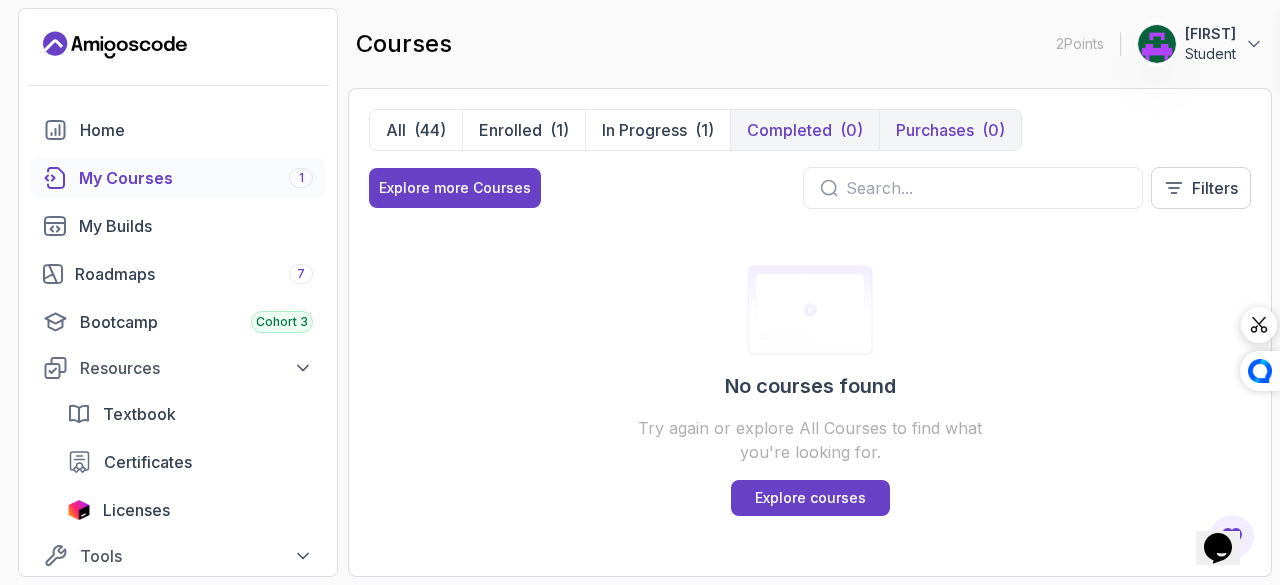 click on "Purchases" at bounding box center [935, 130] 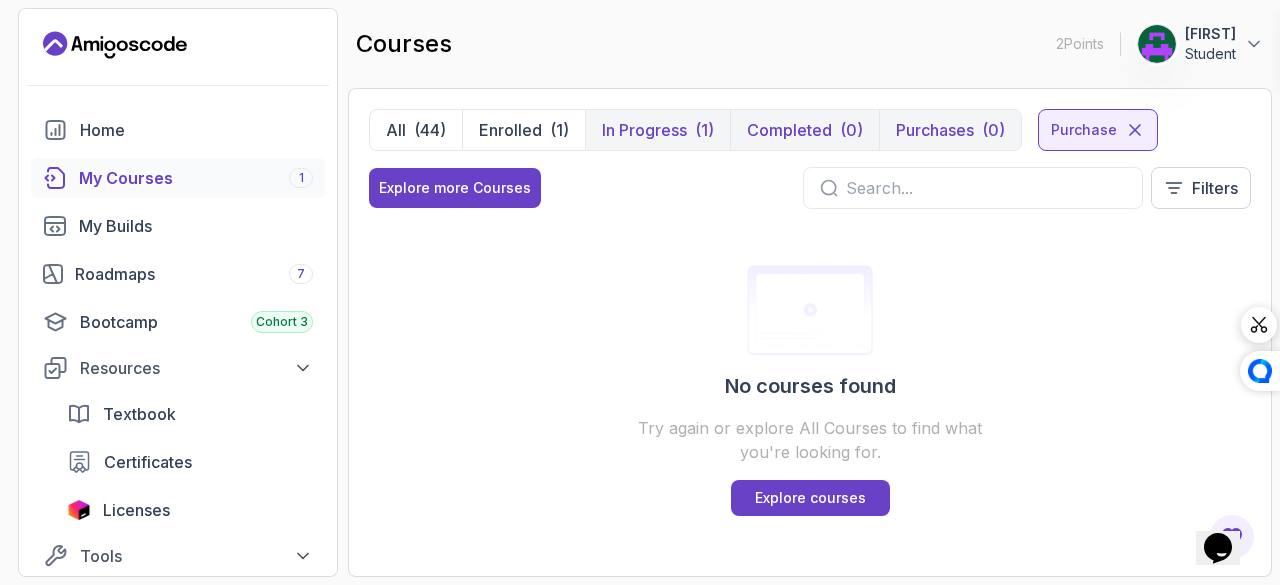 click on "In Progress" at bounding box center (644, 130) 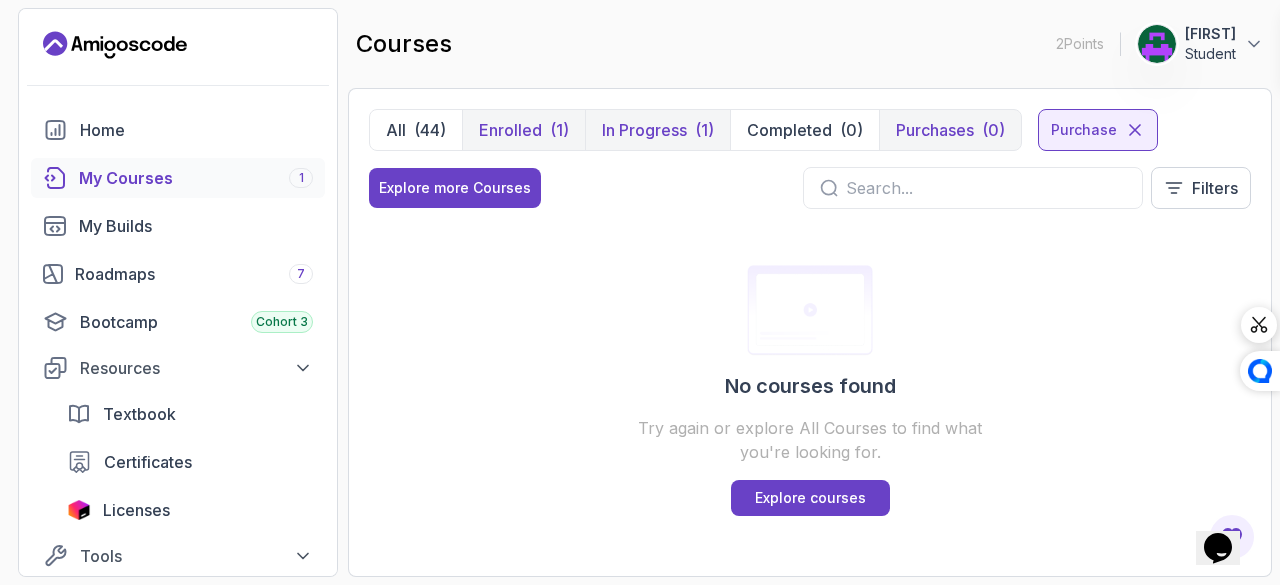click on "Enrolled (1)" at bounding box center (523, 130) 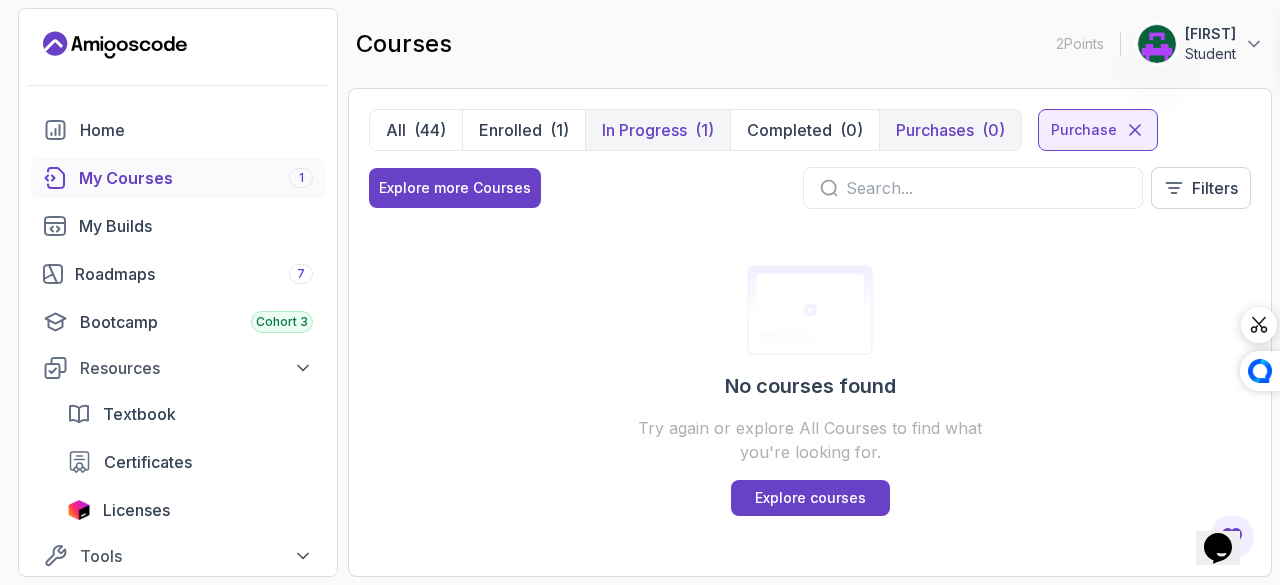 click on "In Progress" at bounding box center [644, 130] 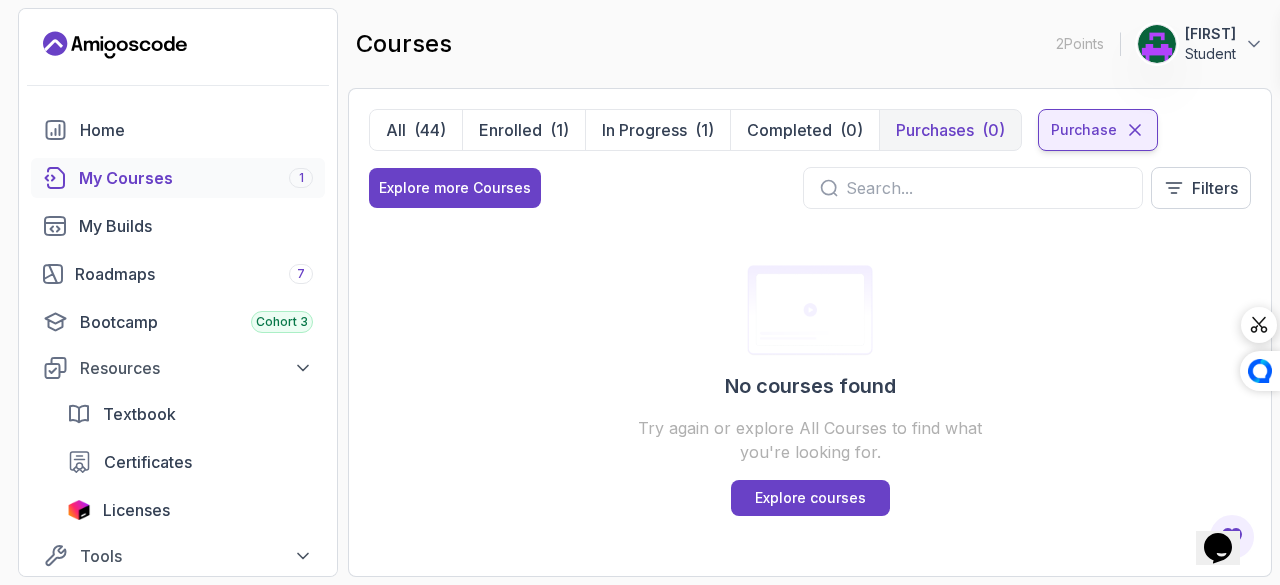 click 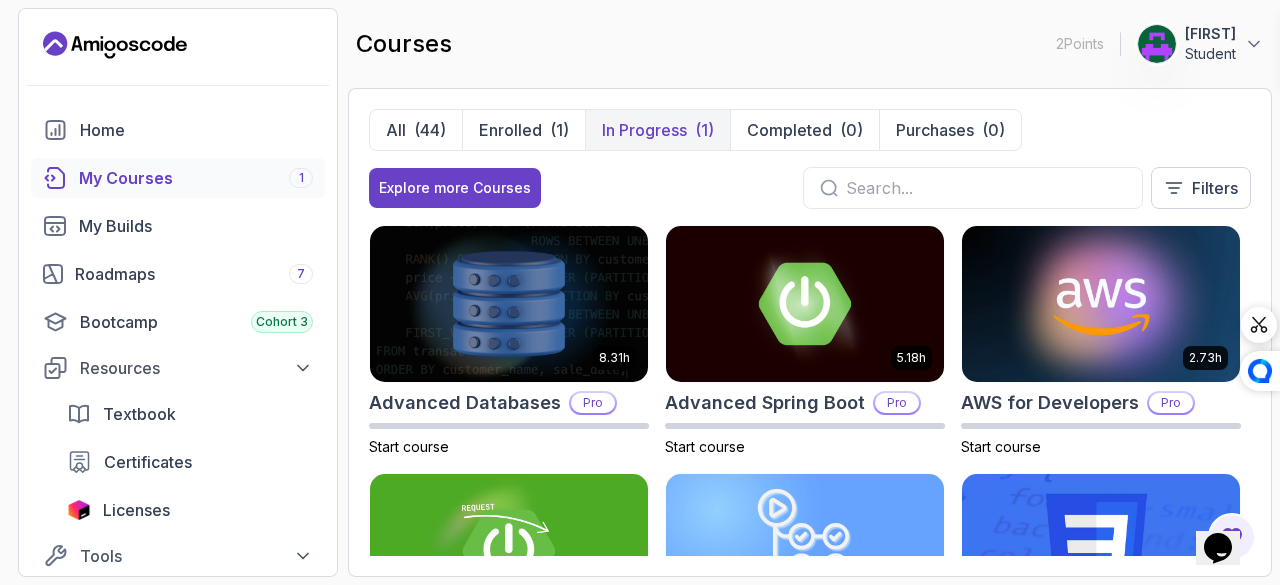 click on "In Progress" at bounding box center [644, 130] 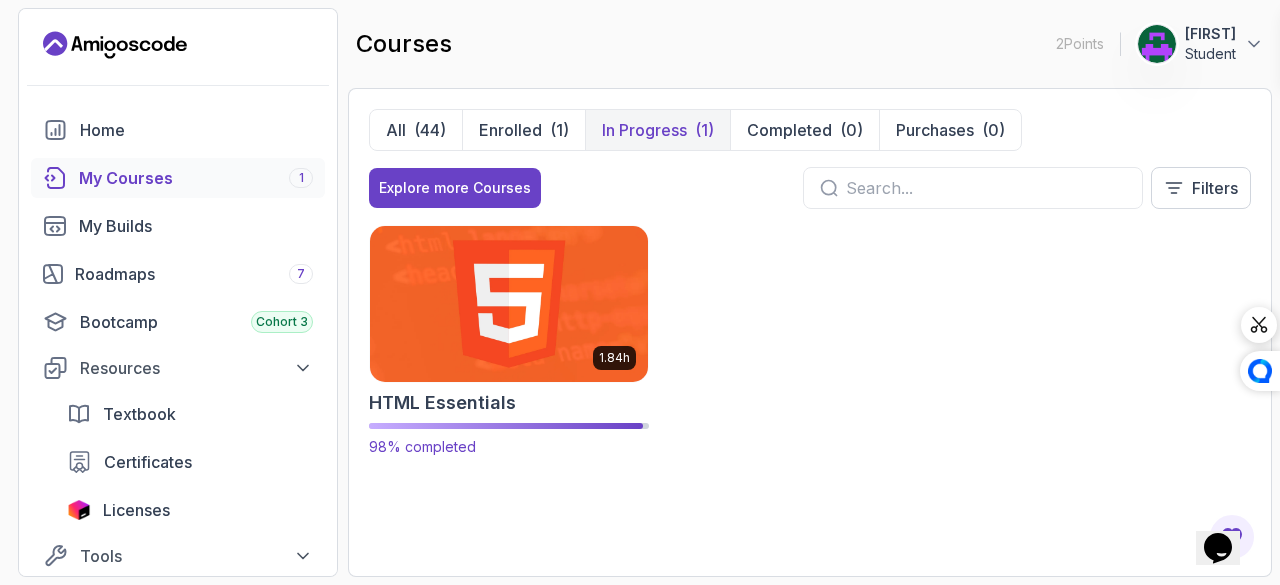 click at bounding box center [509, 303] 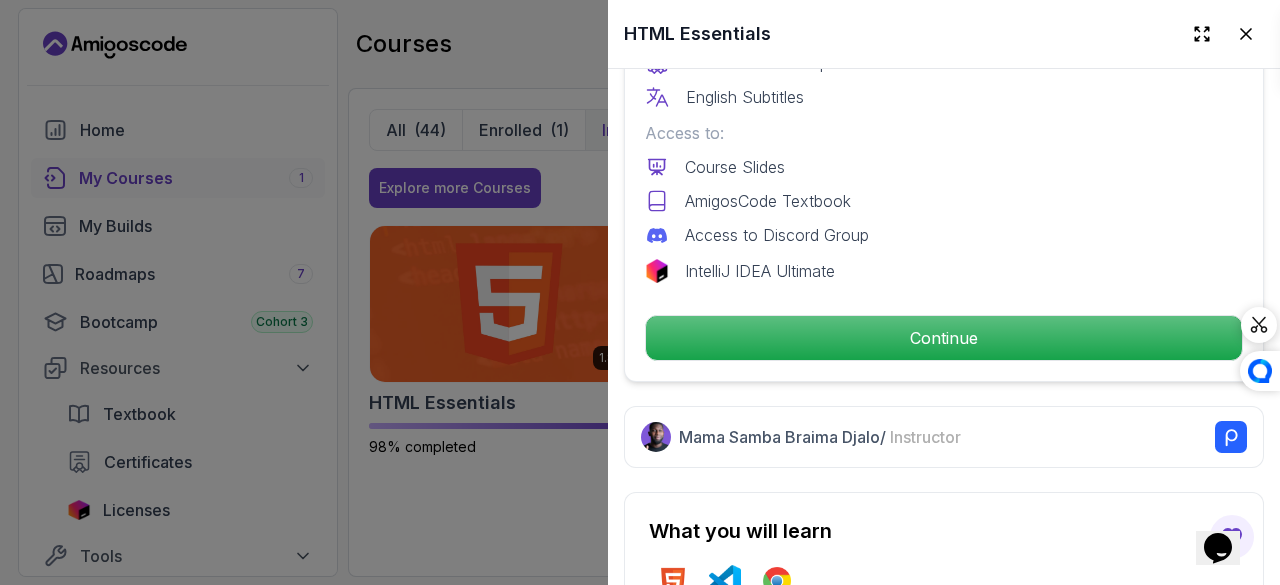 scroll, scrollTop: 650, scrollLeft: 0, axis: vertical 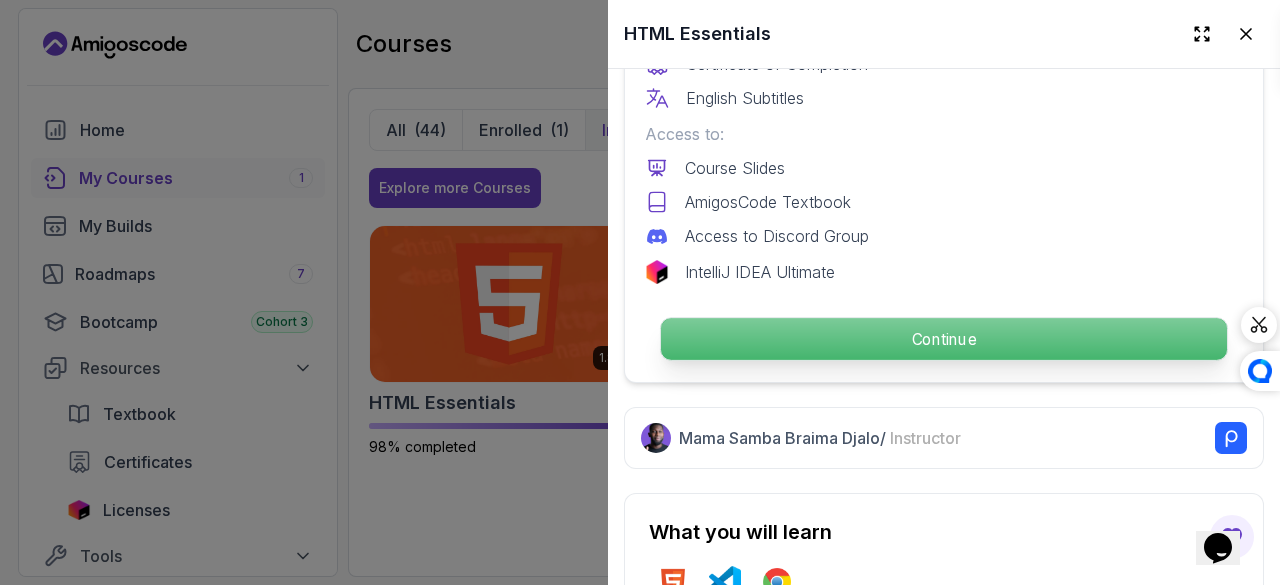 click on "Continue" at bounding box center [944, 339] 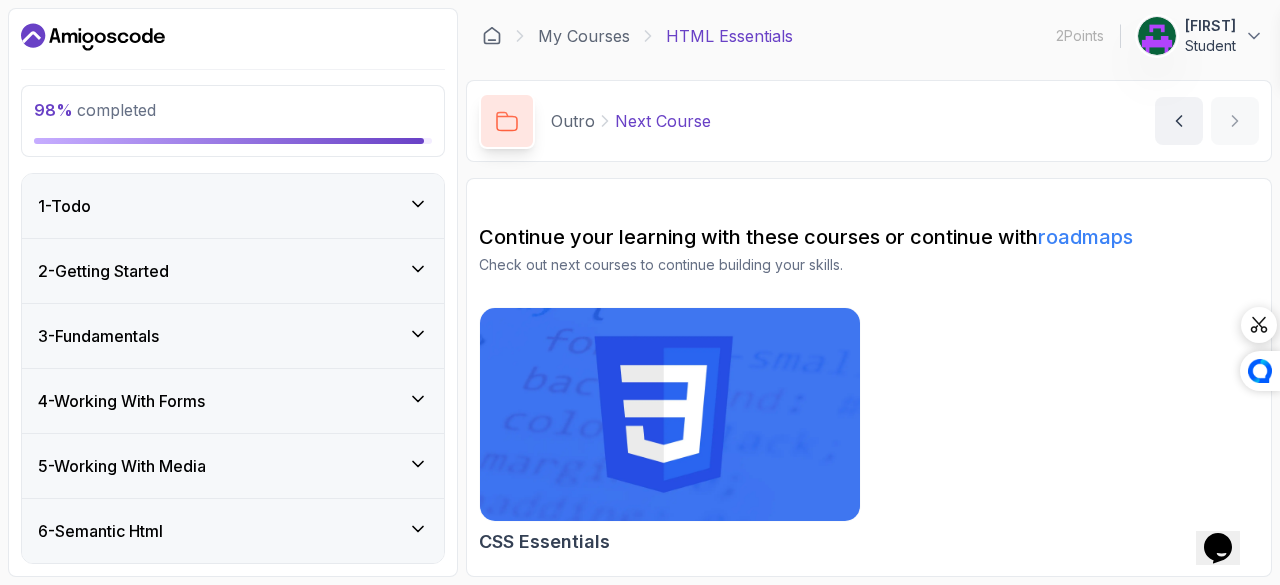 click on "3  -  Fundamentals" at bounding box center [233, 336] 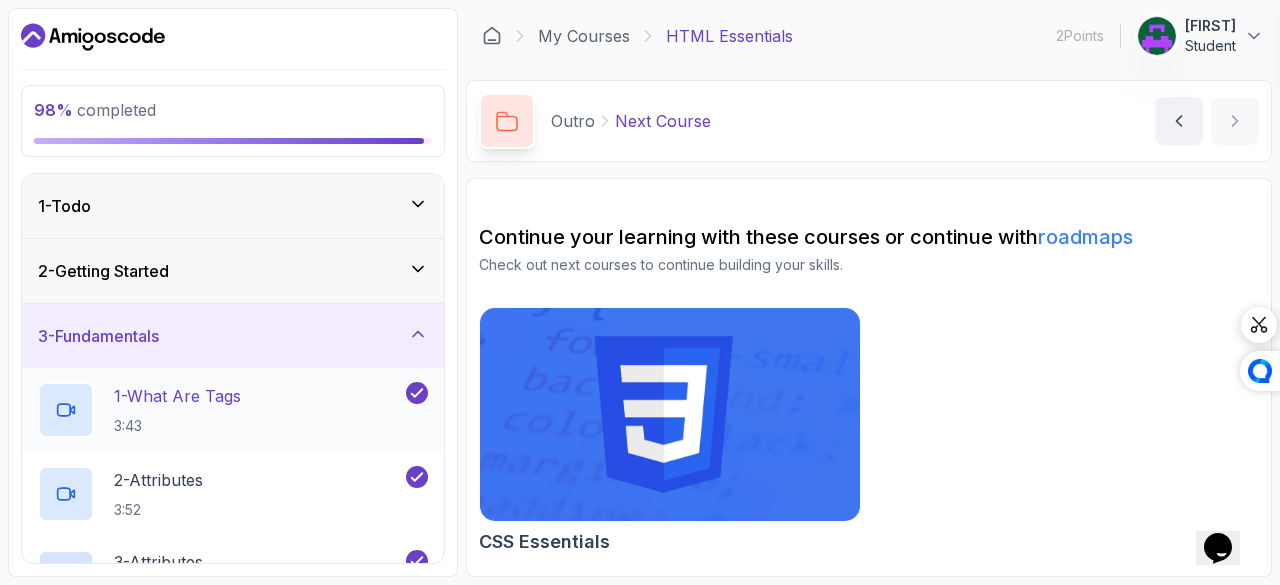 click at bounding box center [417, 393] 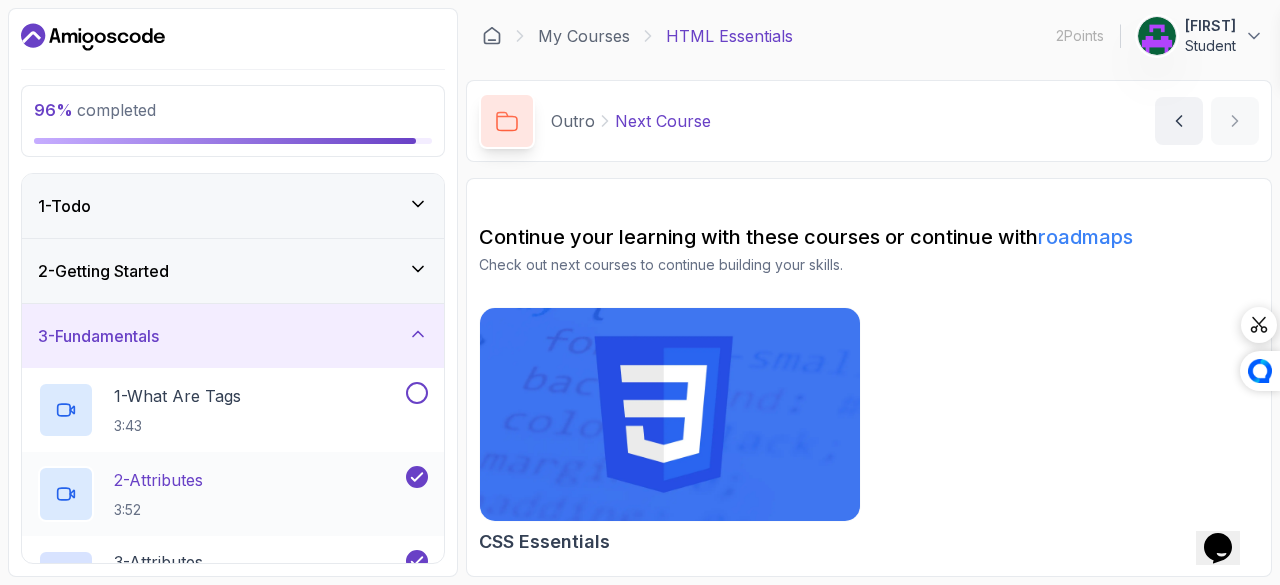 click 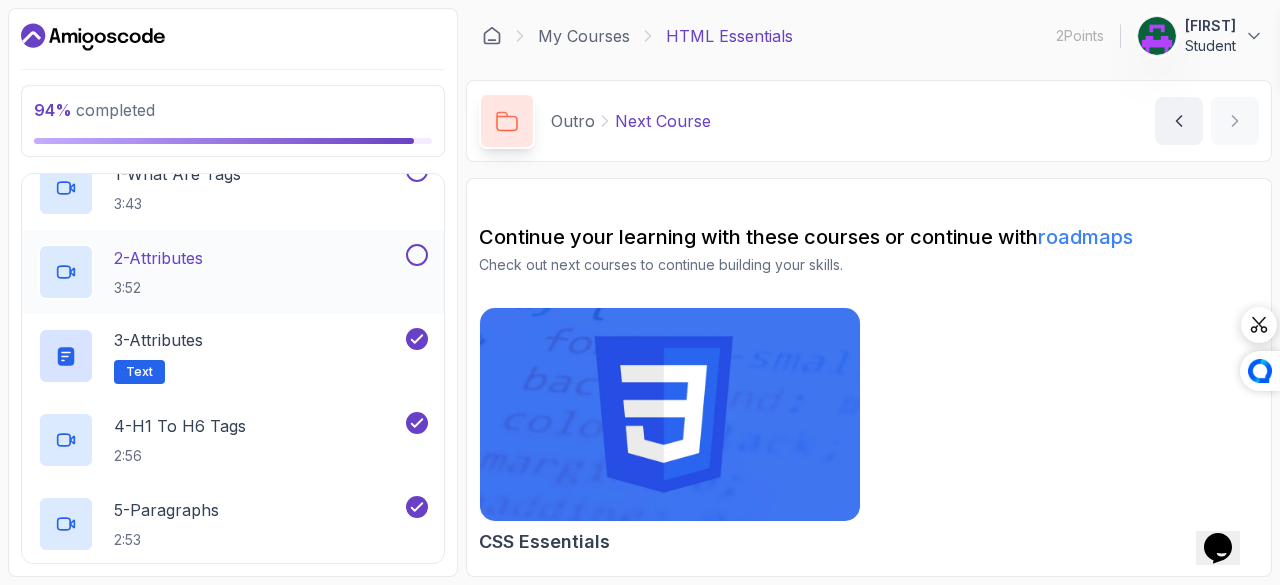 scroll, scrollTop: 233, scrollLeft: 0, axis: vertical 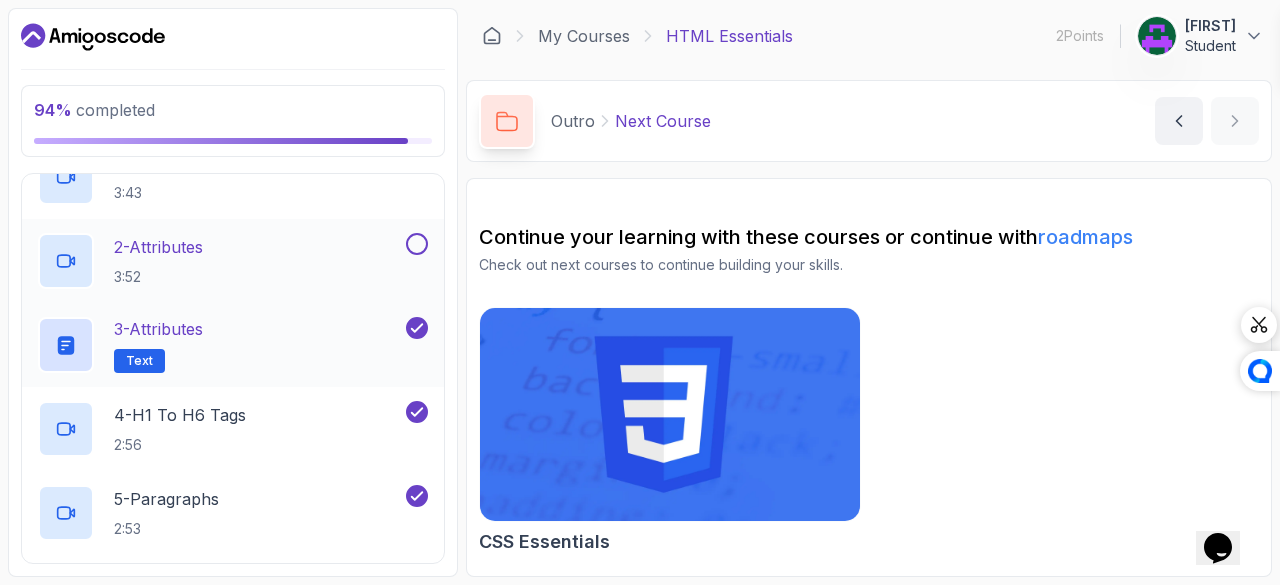 click 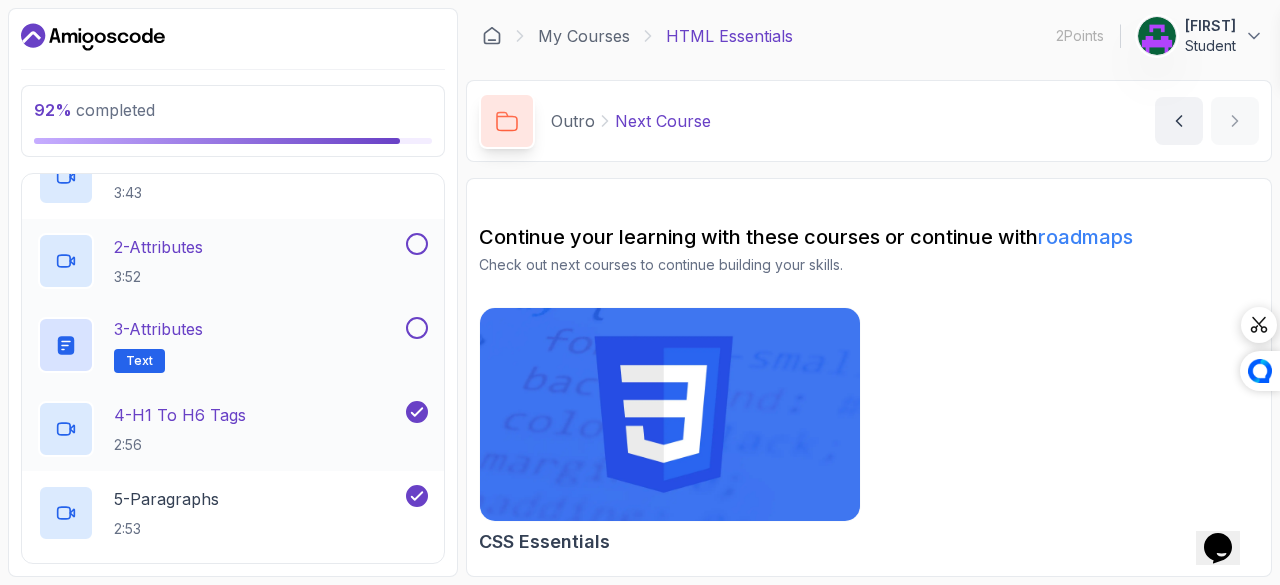 click 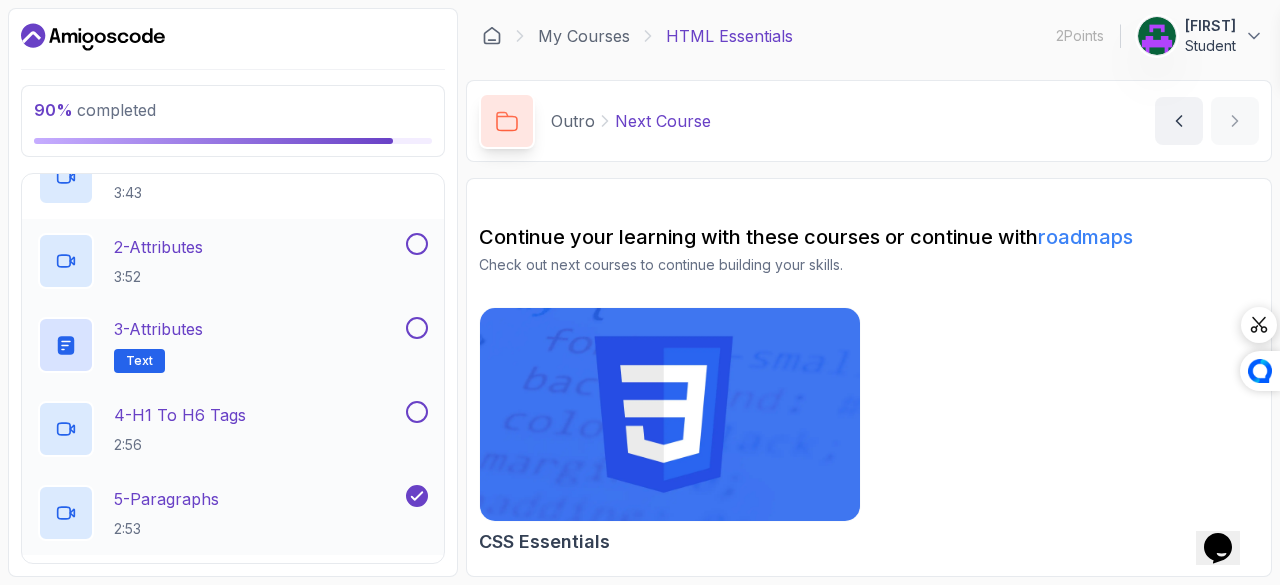 click 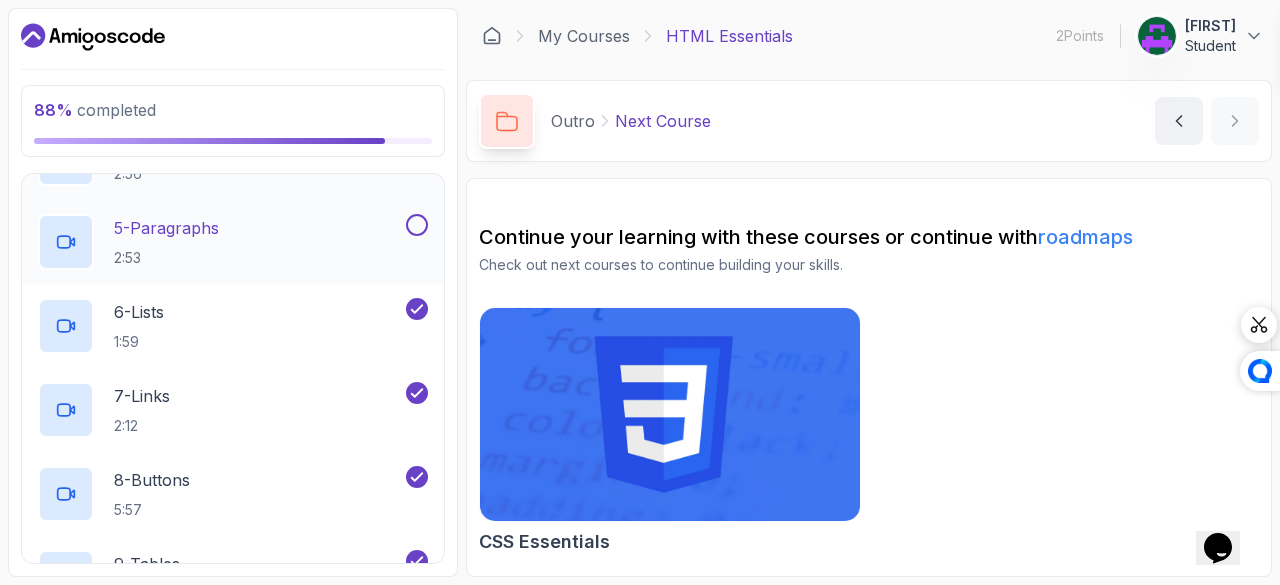scroll, scrollTop: 505, scrollLeft: 0, axis: vertical 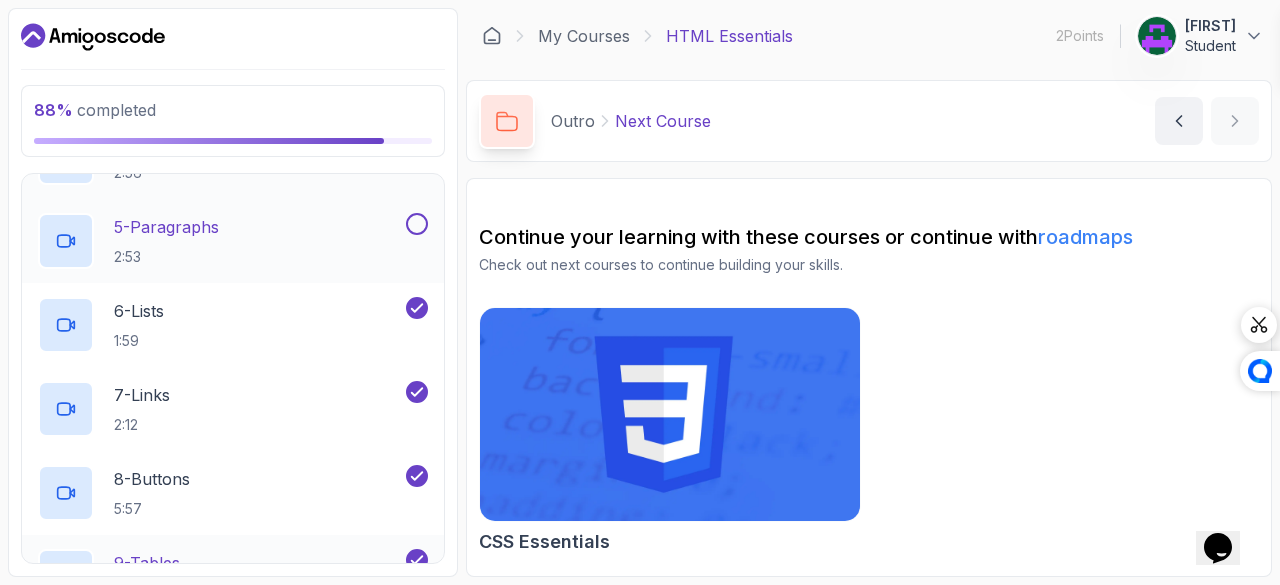 click 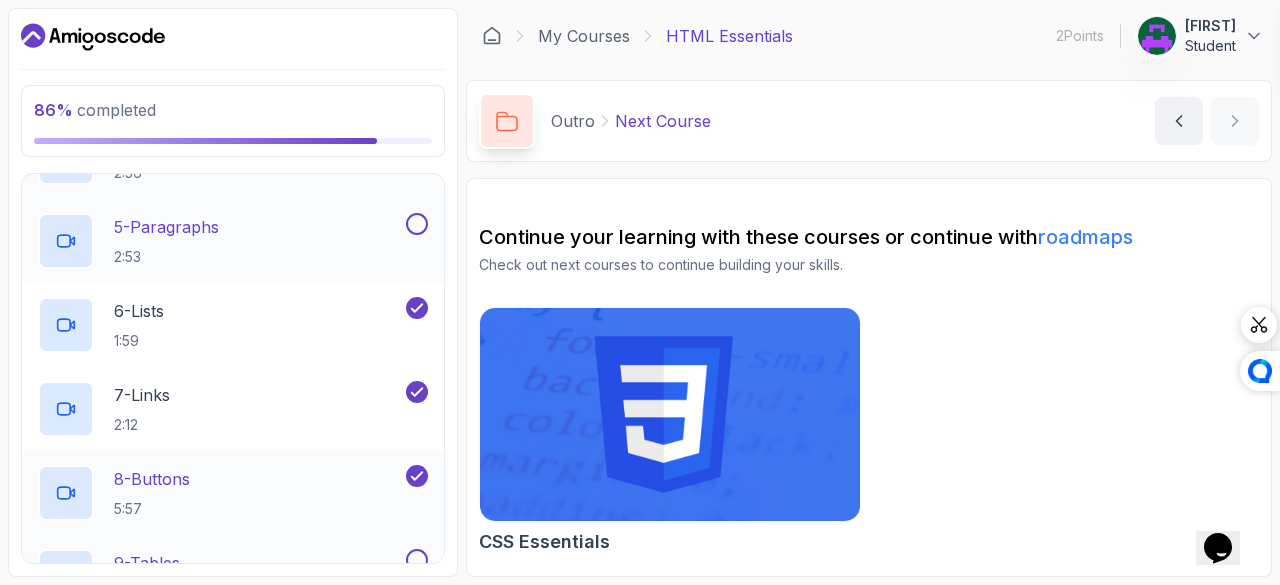click 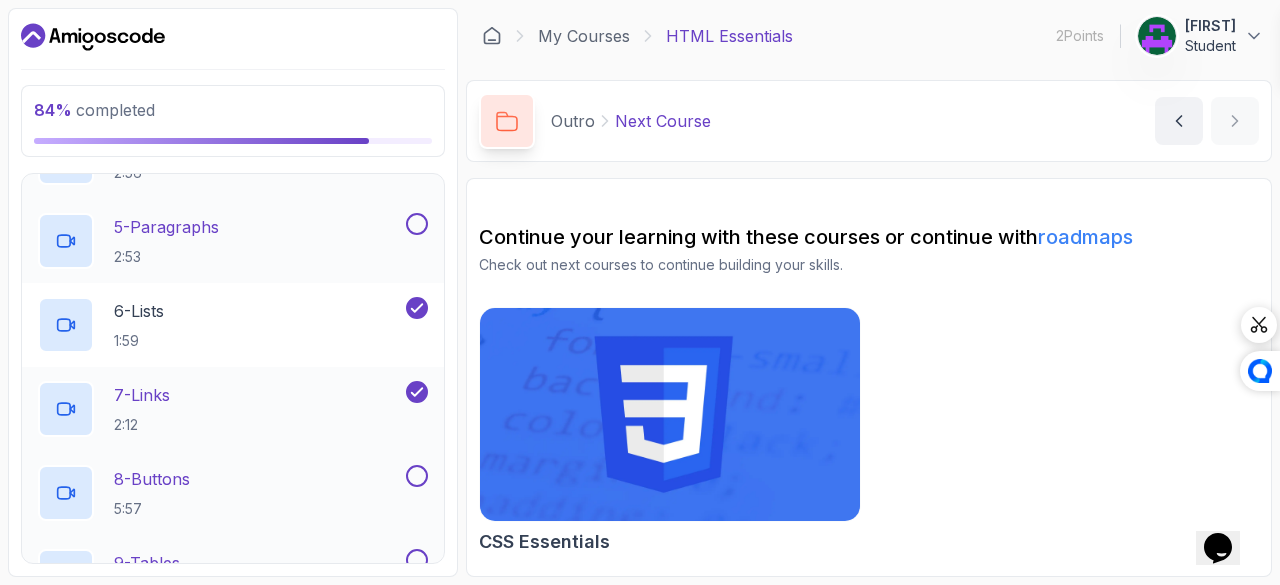 click 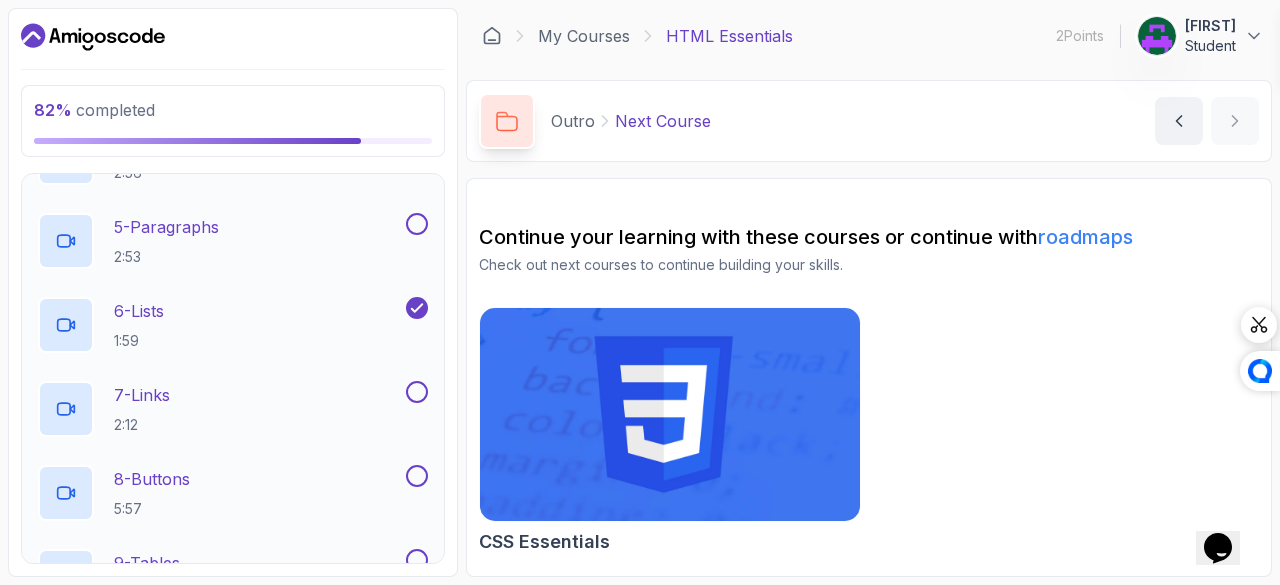 click 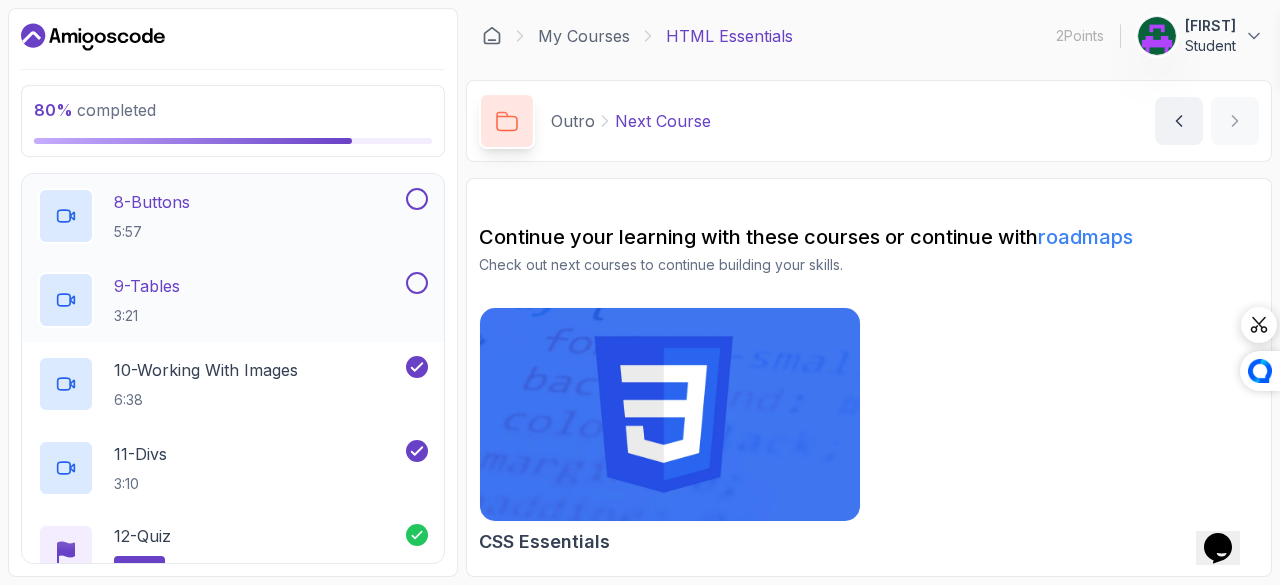 scroll, scrollTop: 783, scrollLeft: 0, axis: vertical 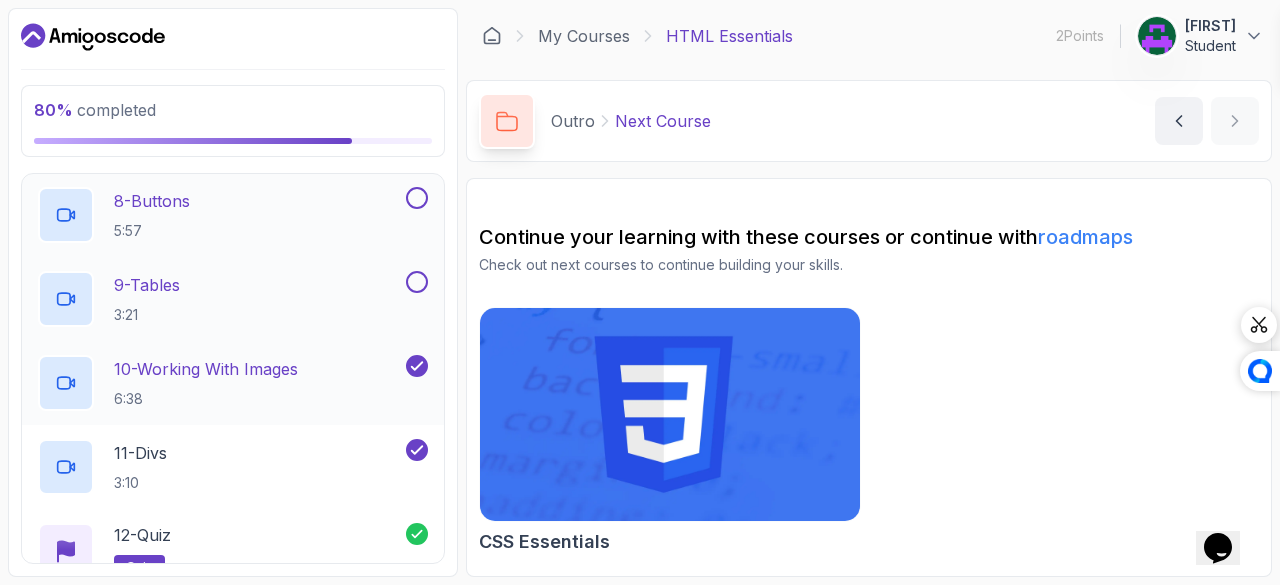 click 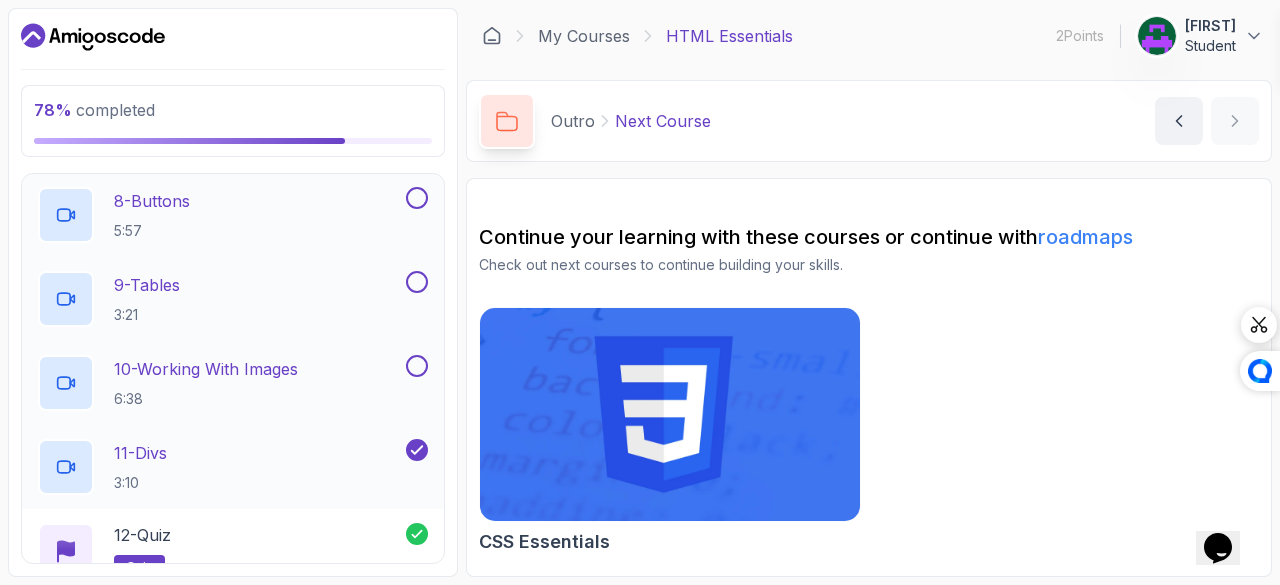 click on "11  -  Divs 3:10" at bounding box center [233, 467] 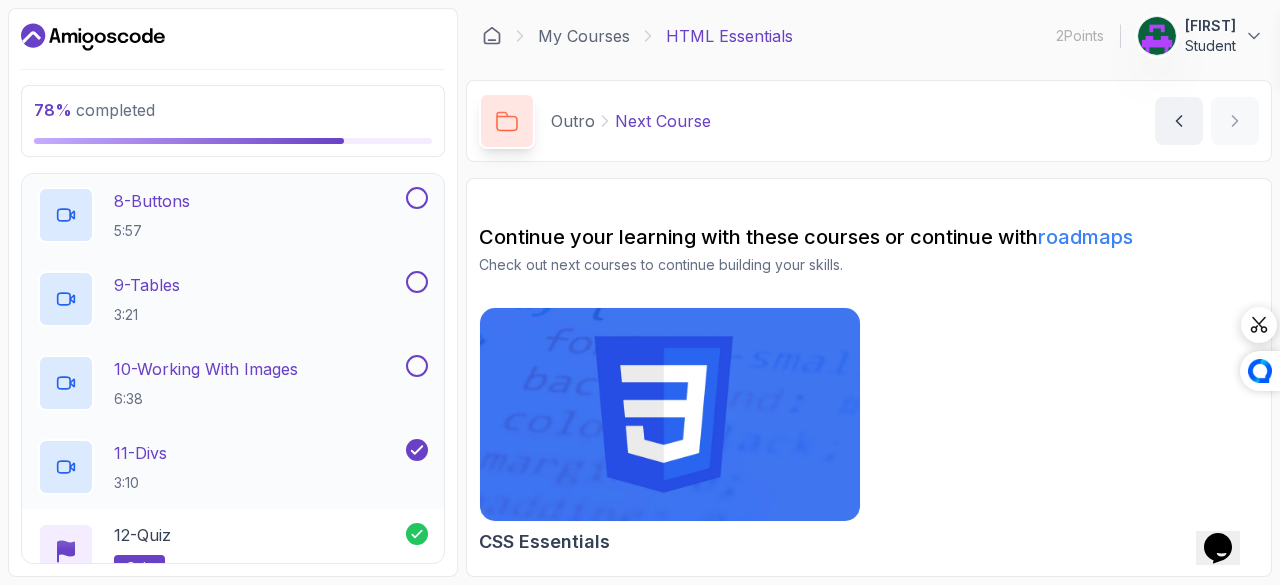 click 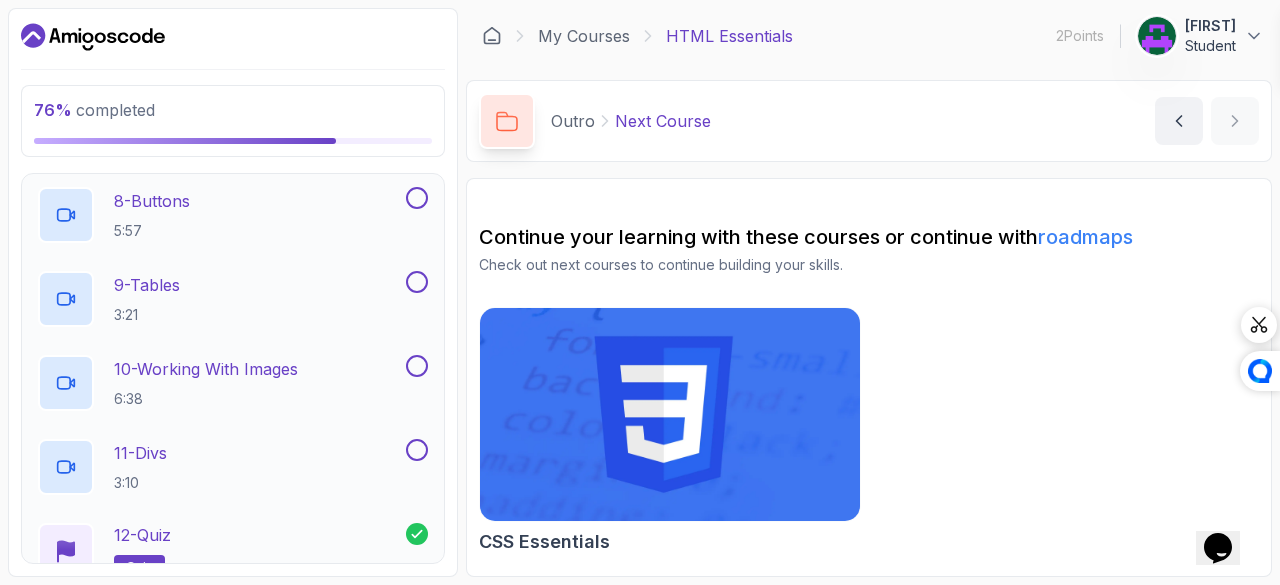 click 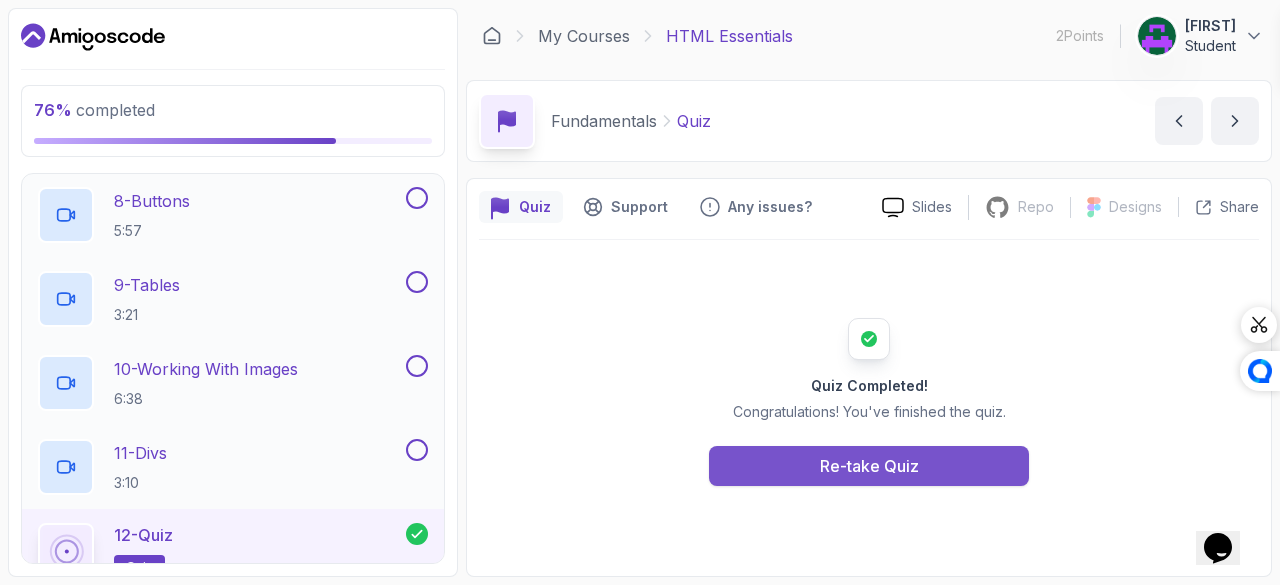 click on "Re-take Quiz" at bounding box center (869, 466) 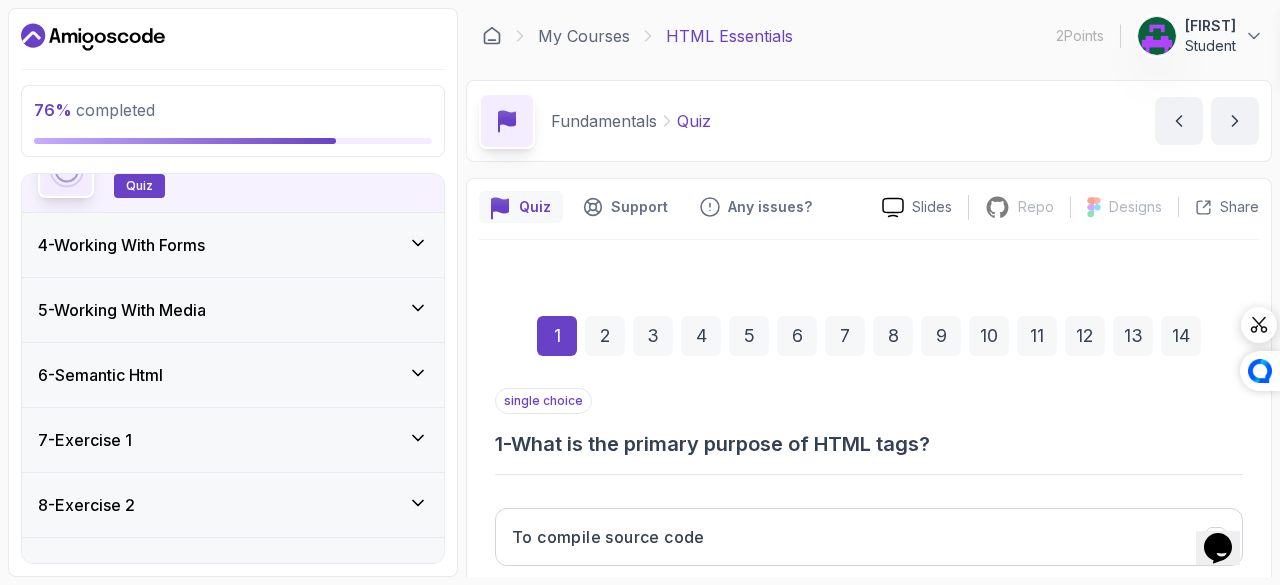 scroll, scrollTop: 1165, scrollLeft: 0, axis: vertical 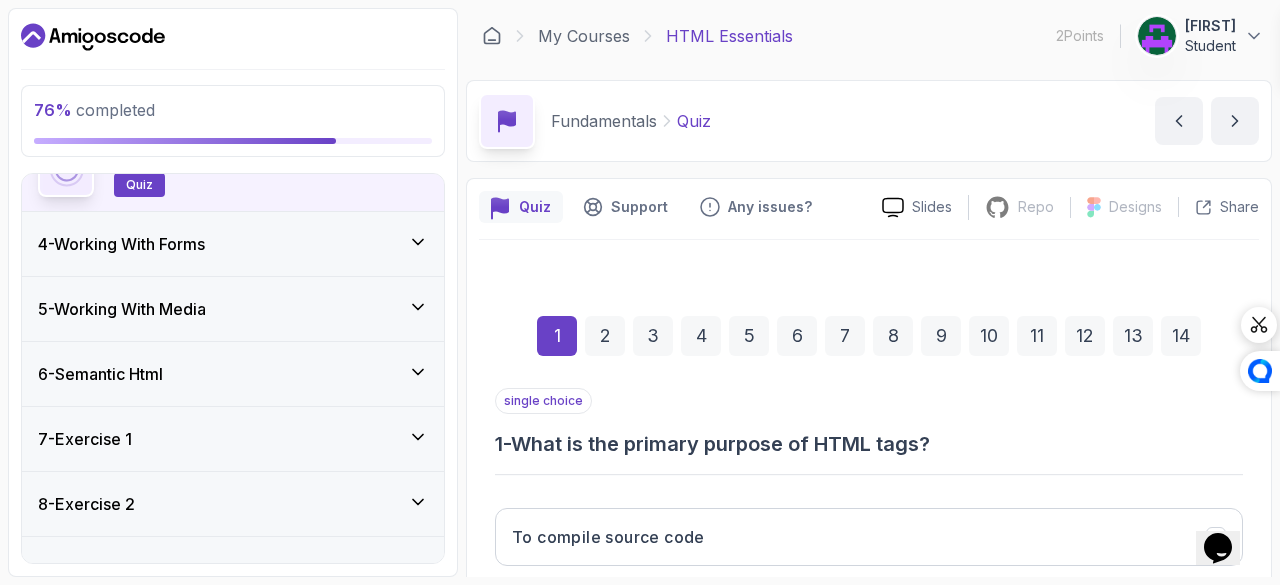 click on "4  -  Working With Forms" at bounding box center (121, 244) 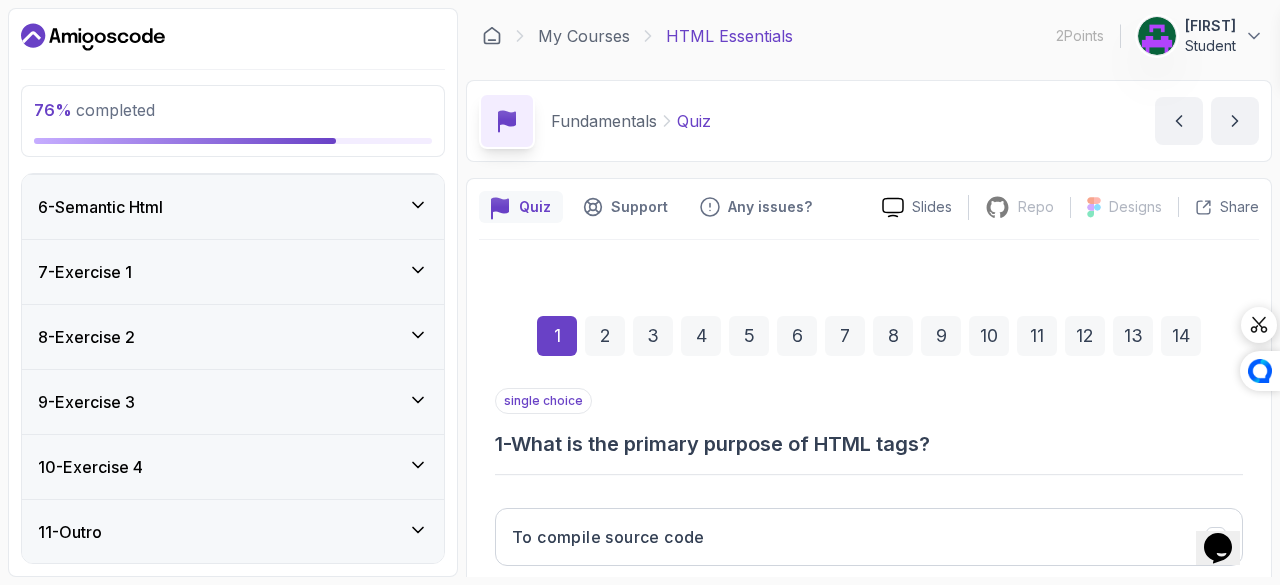 scroll, scrollTop: 823, scrollLeft: 0, axis: vertical 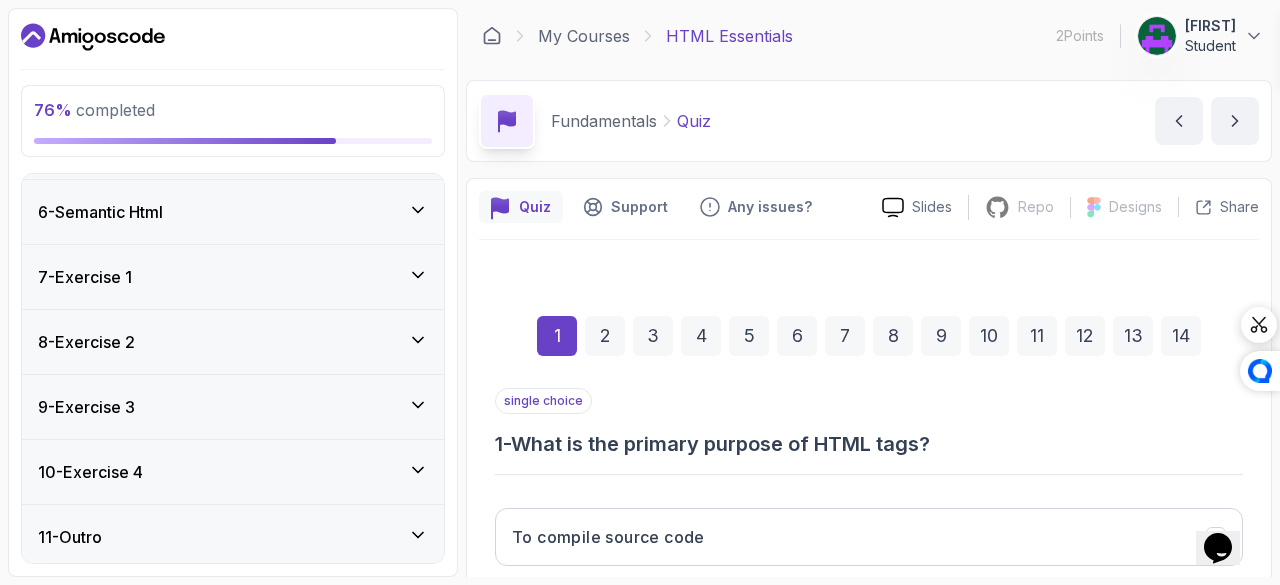 click 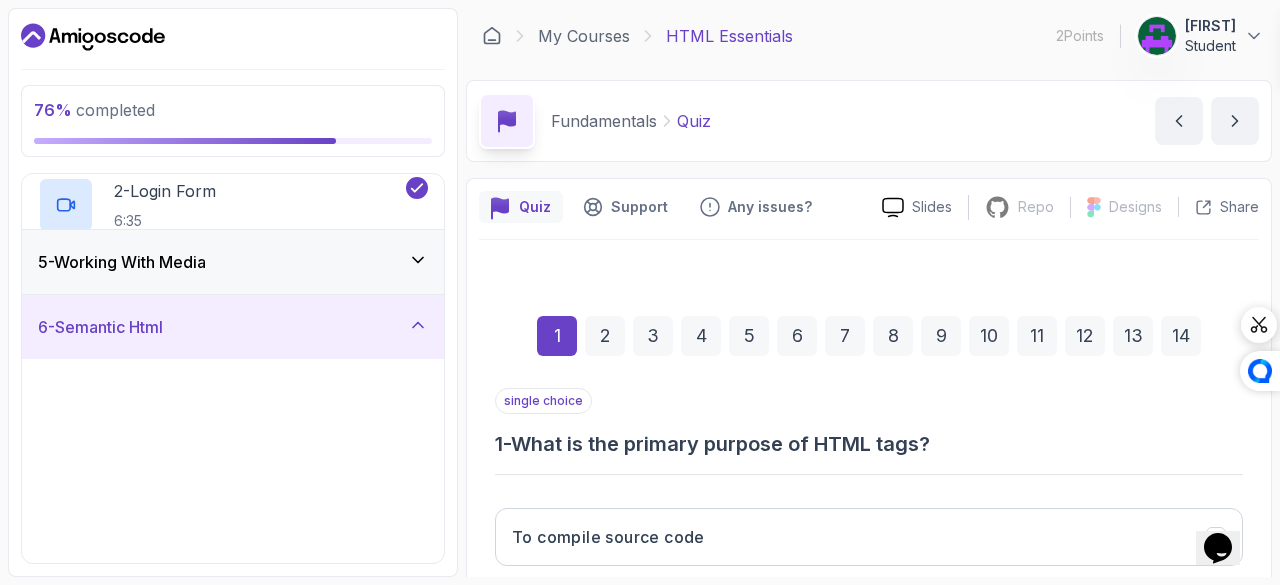 scroll, scrollTop: 319, scrollLeft: 0, axis: vertical 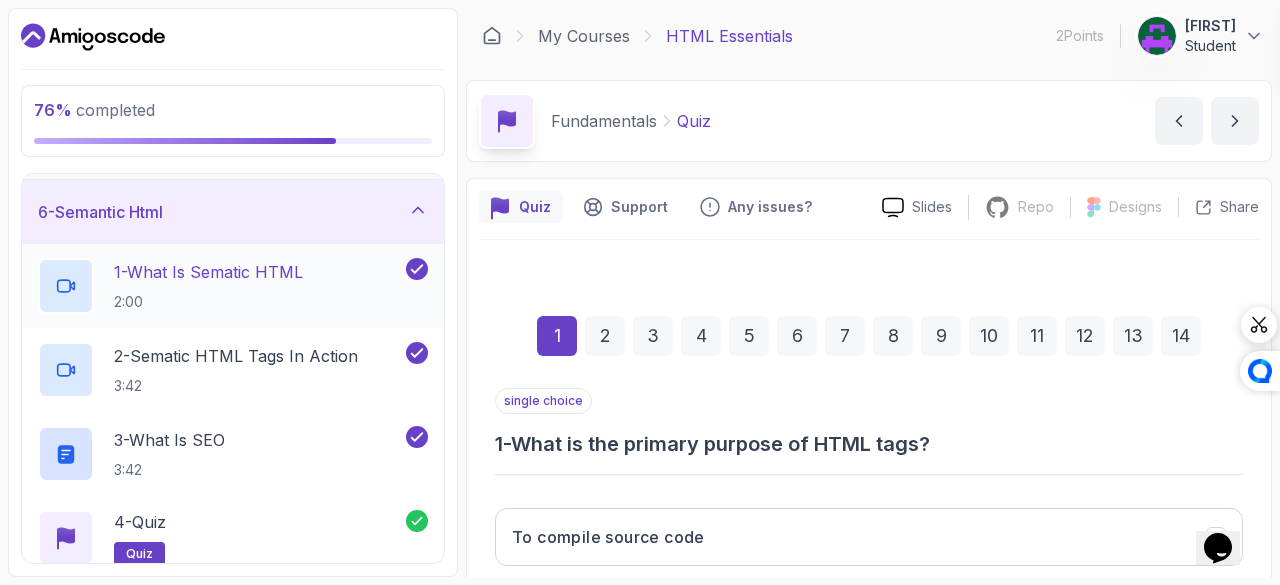 click 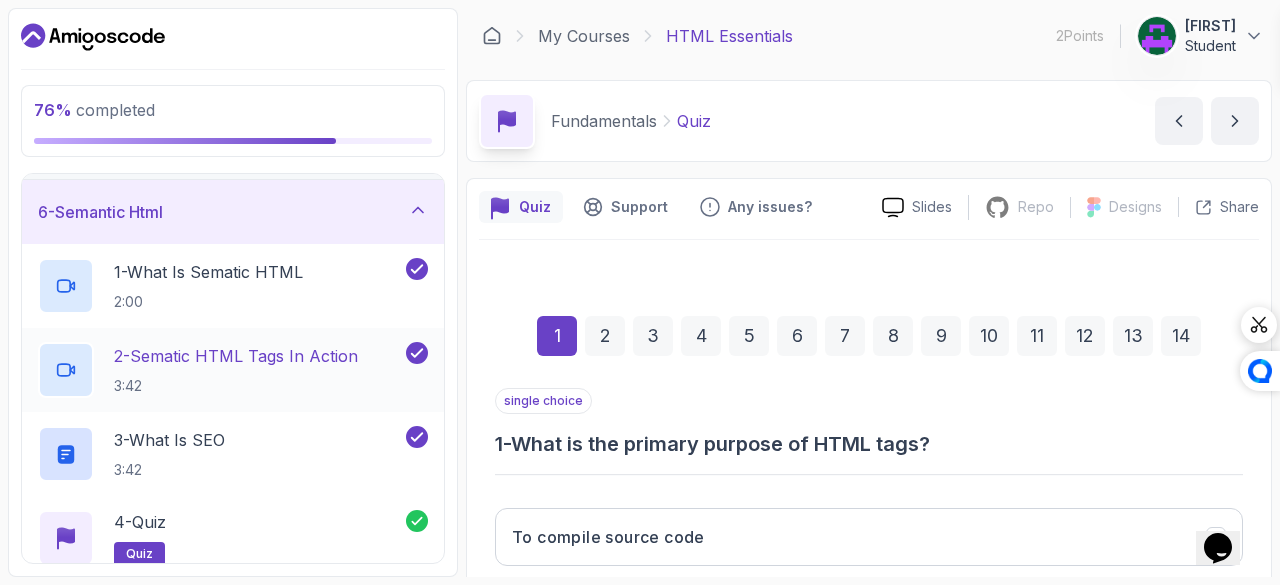 click 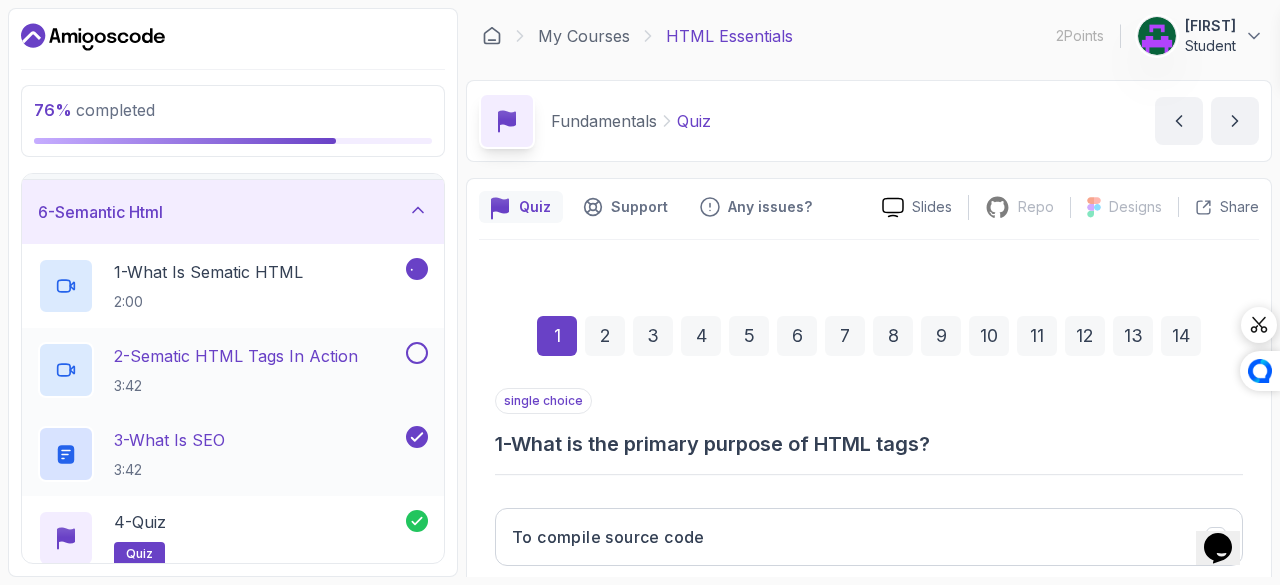 click 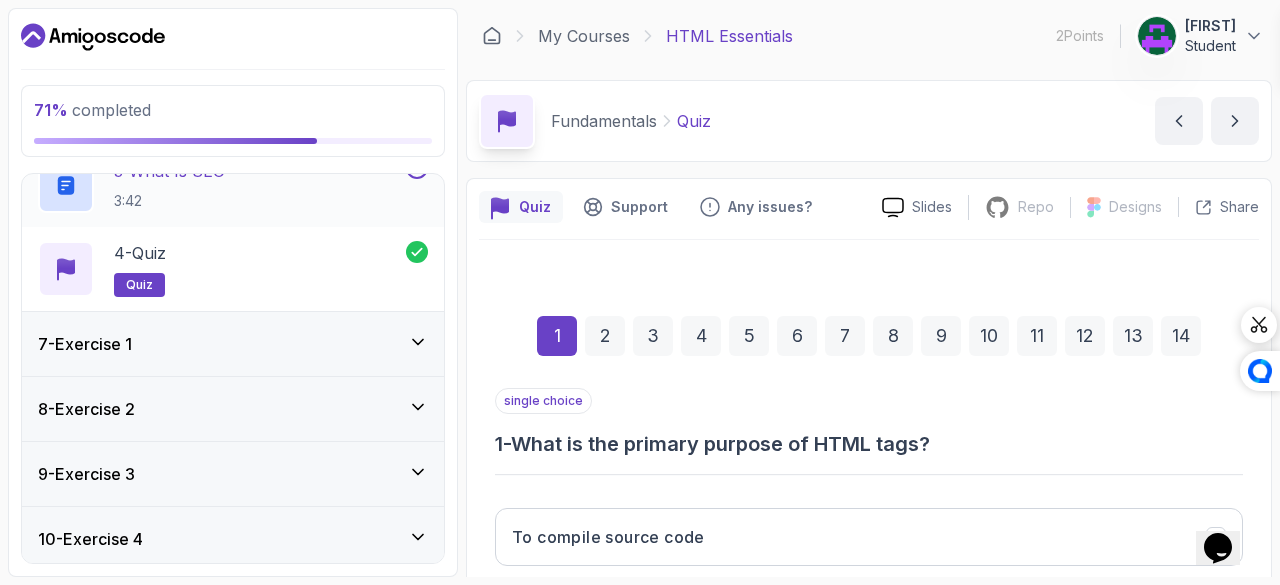 click on "7  -  Exercise 1" at bounding box center [233, 344] 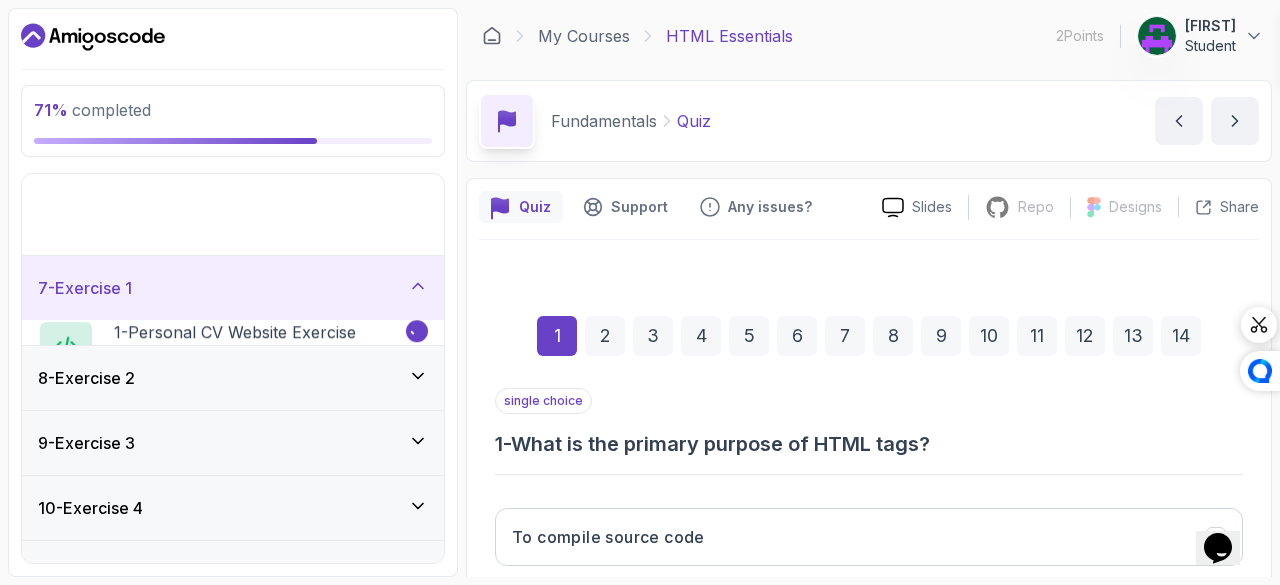 scroll, scrollTop: 320, scrollLeft: 0, axis: vertical 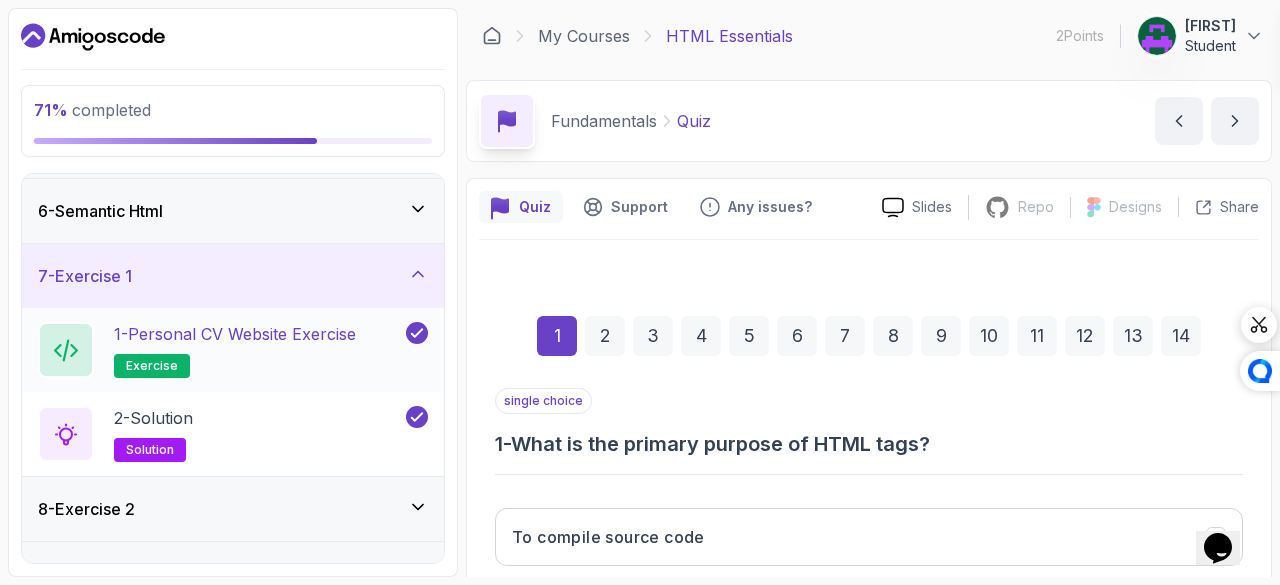 click 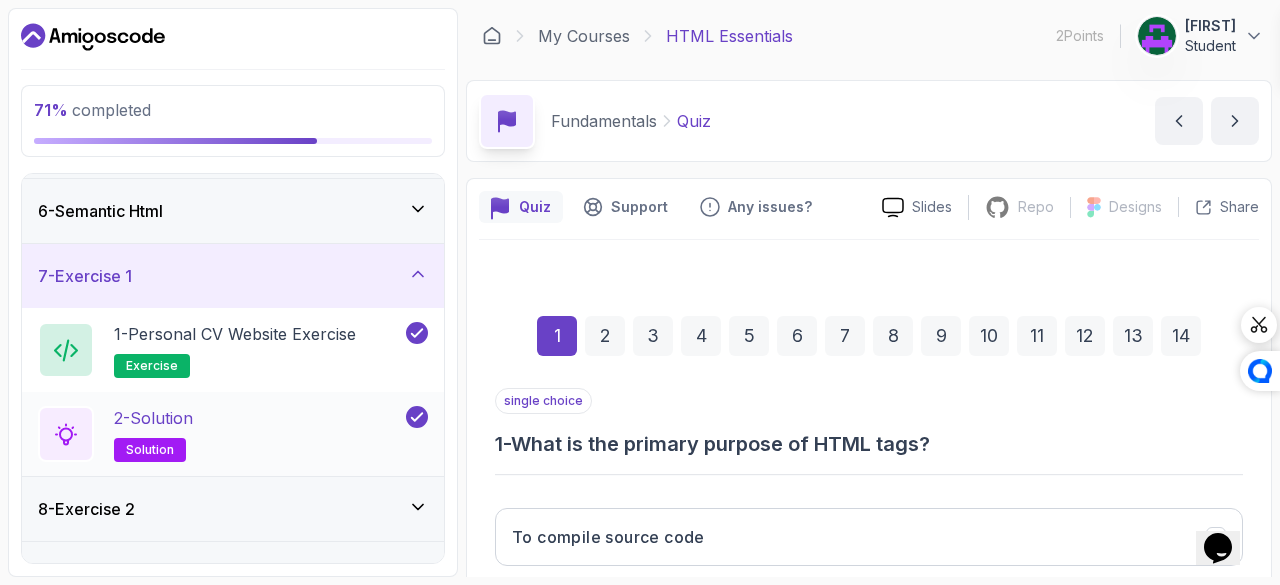 click 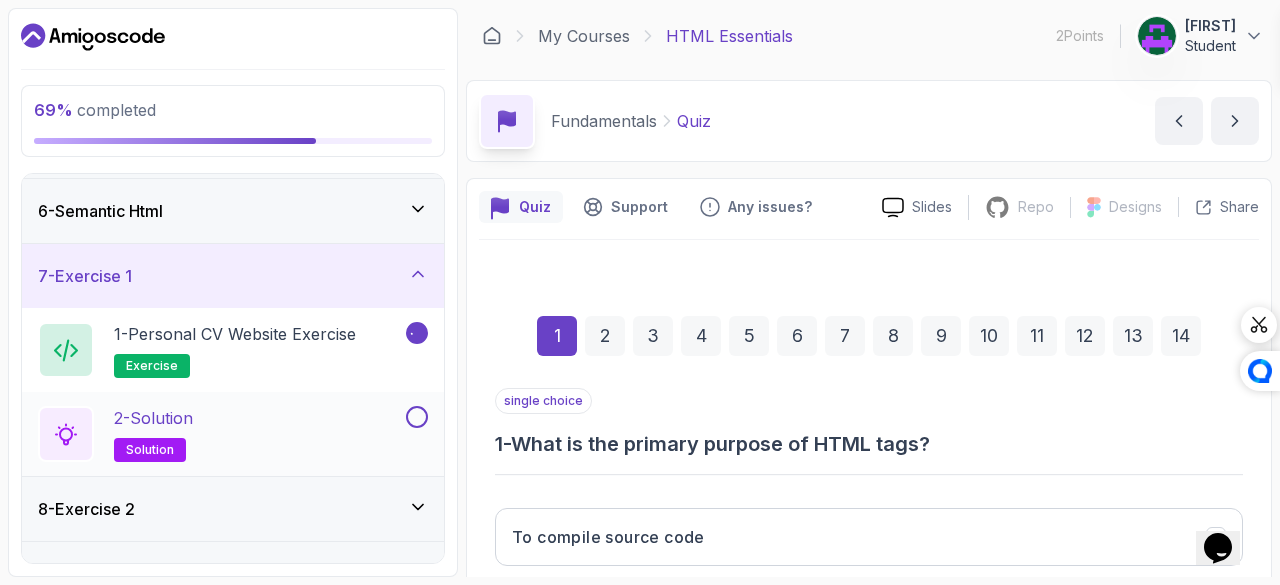 click 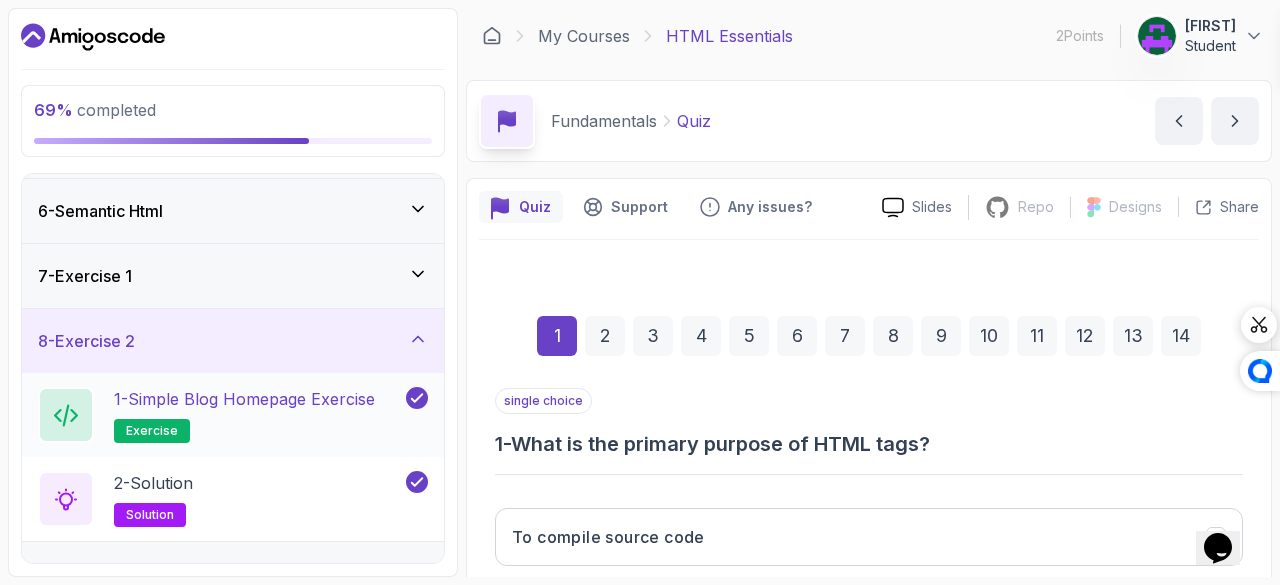 click 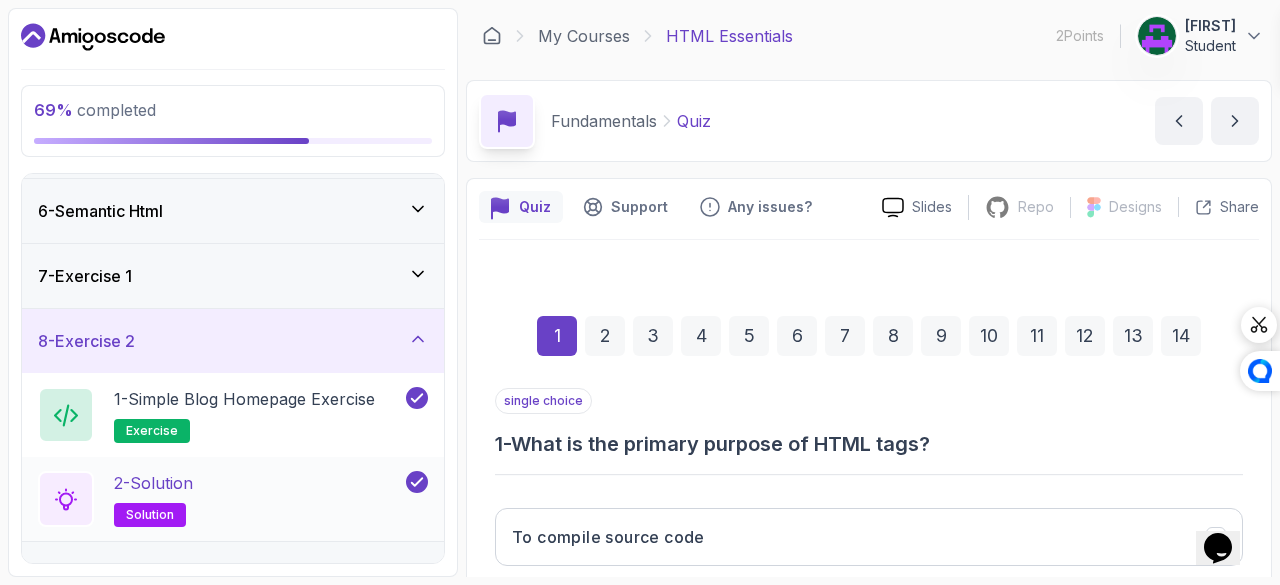 click 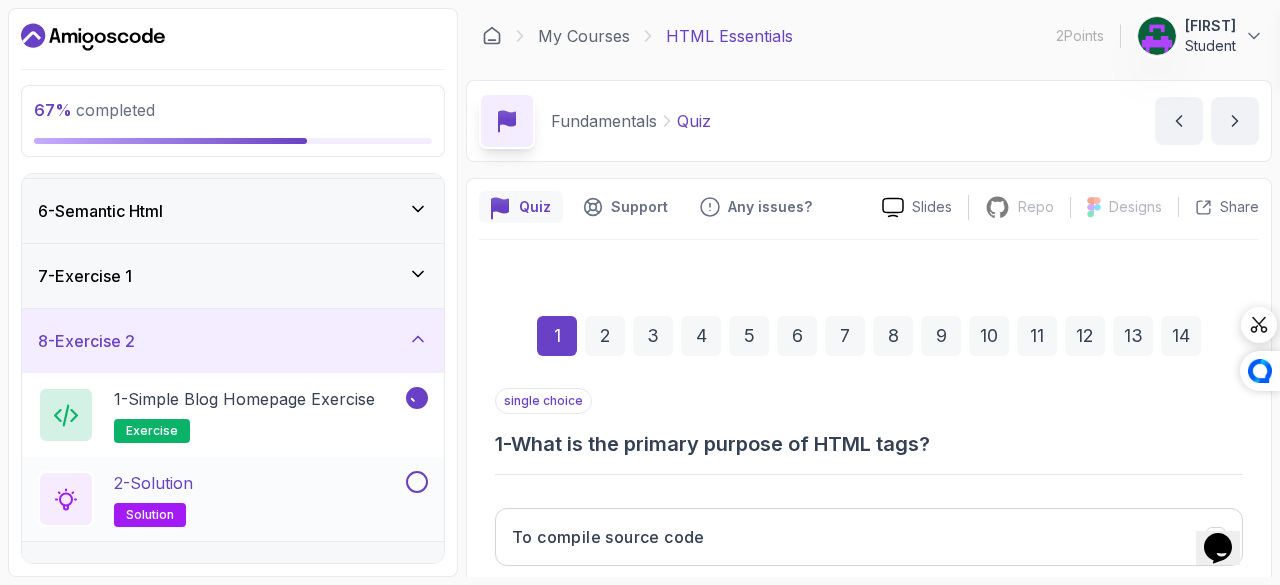 click on "9  -  Exercise 3" at bounding box center (233, 574) 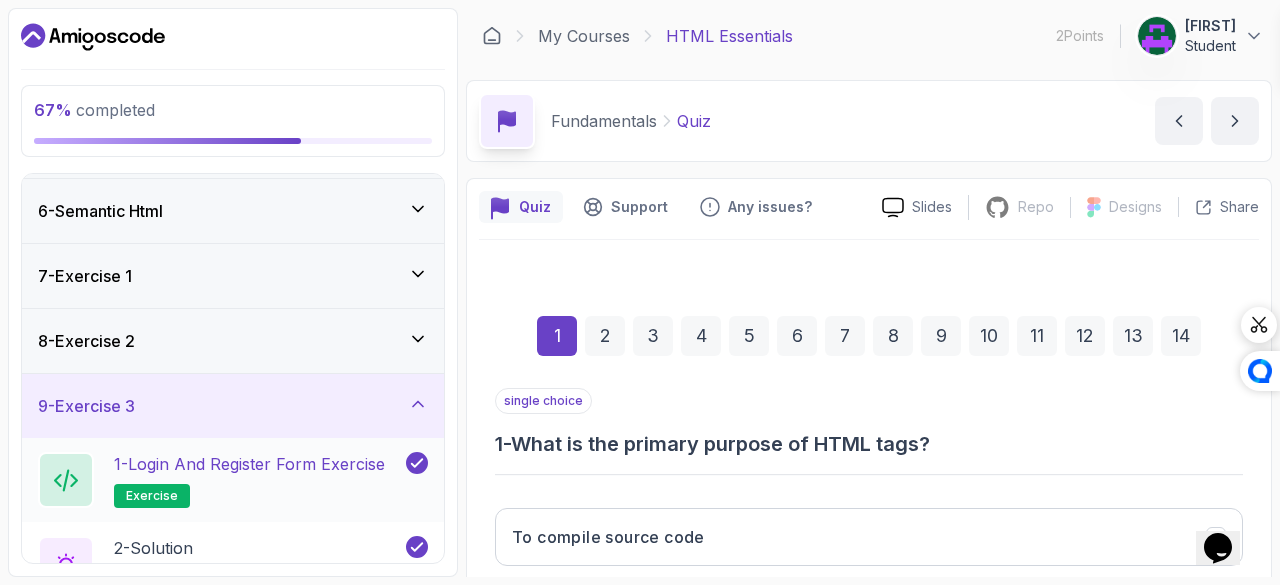 click 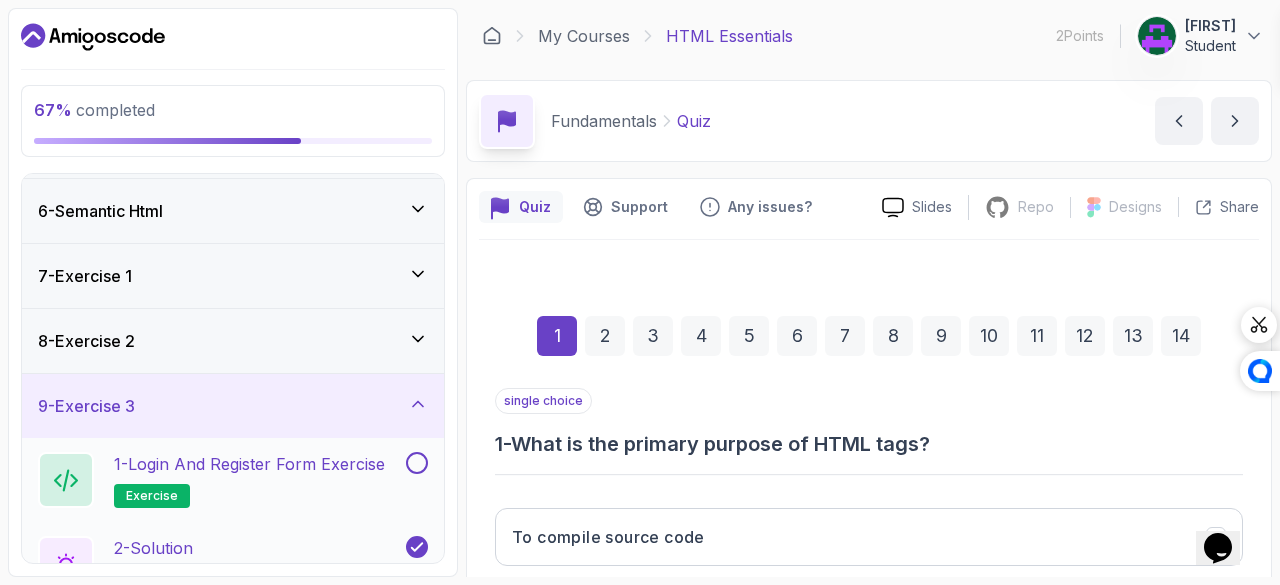 click 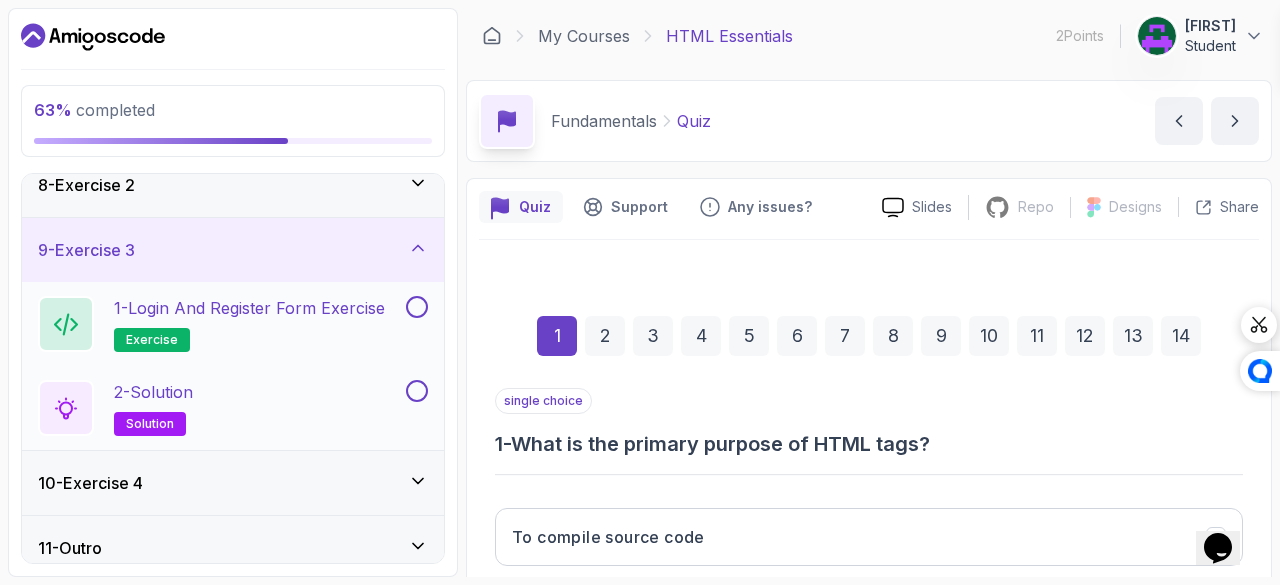 scroll, scrollTop: 484, scrollLeft: 0, axis: vertical 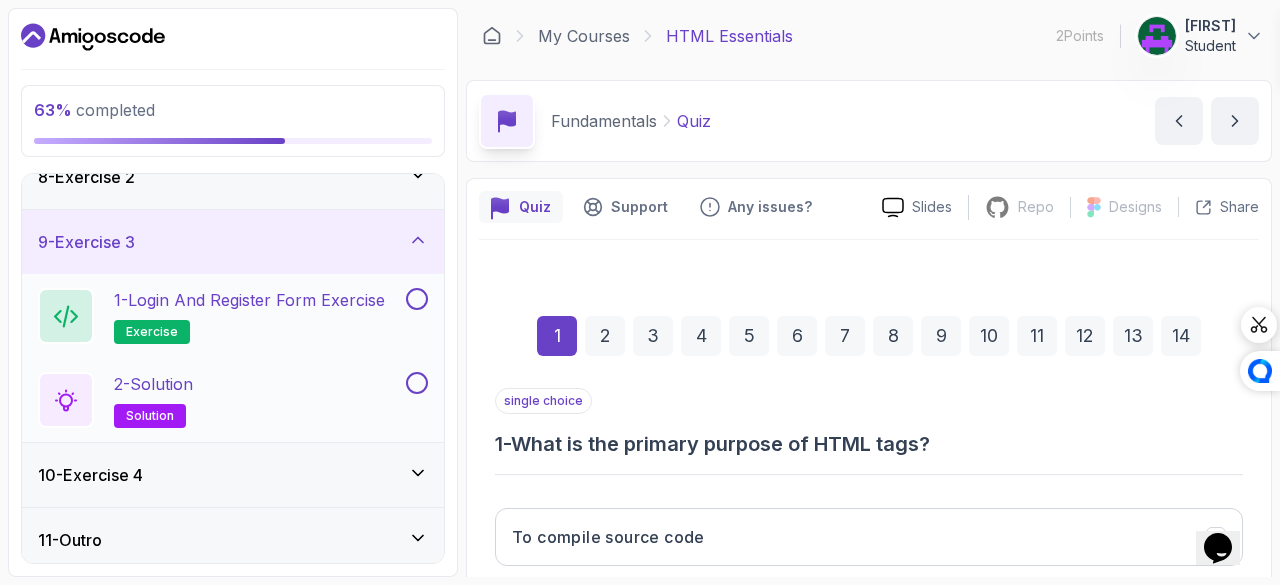 click 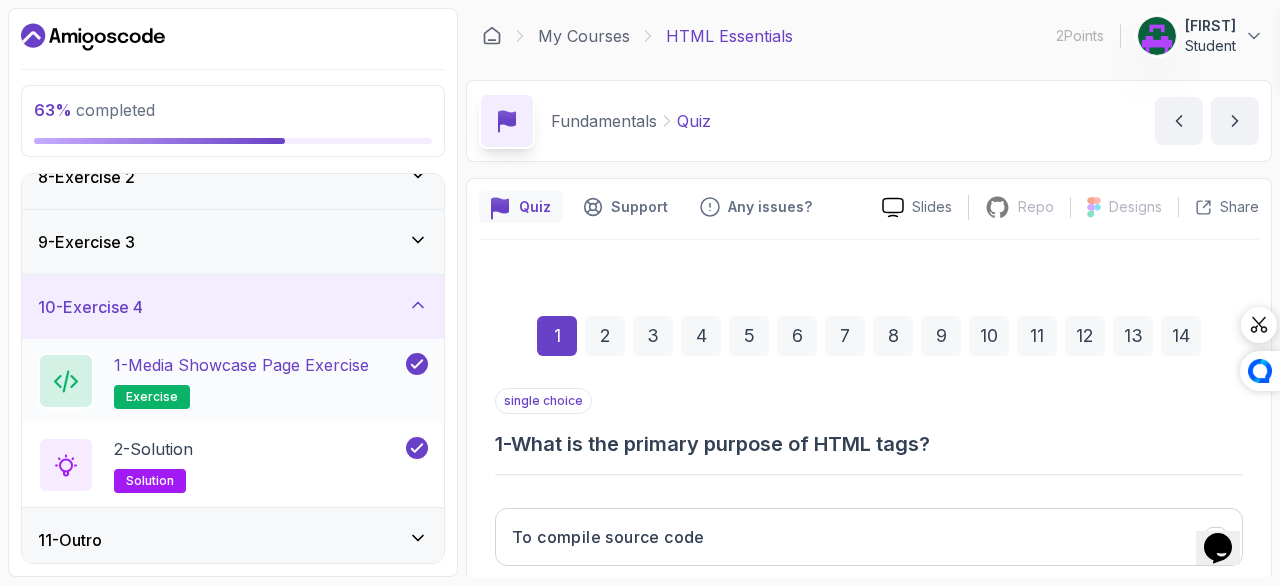 click 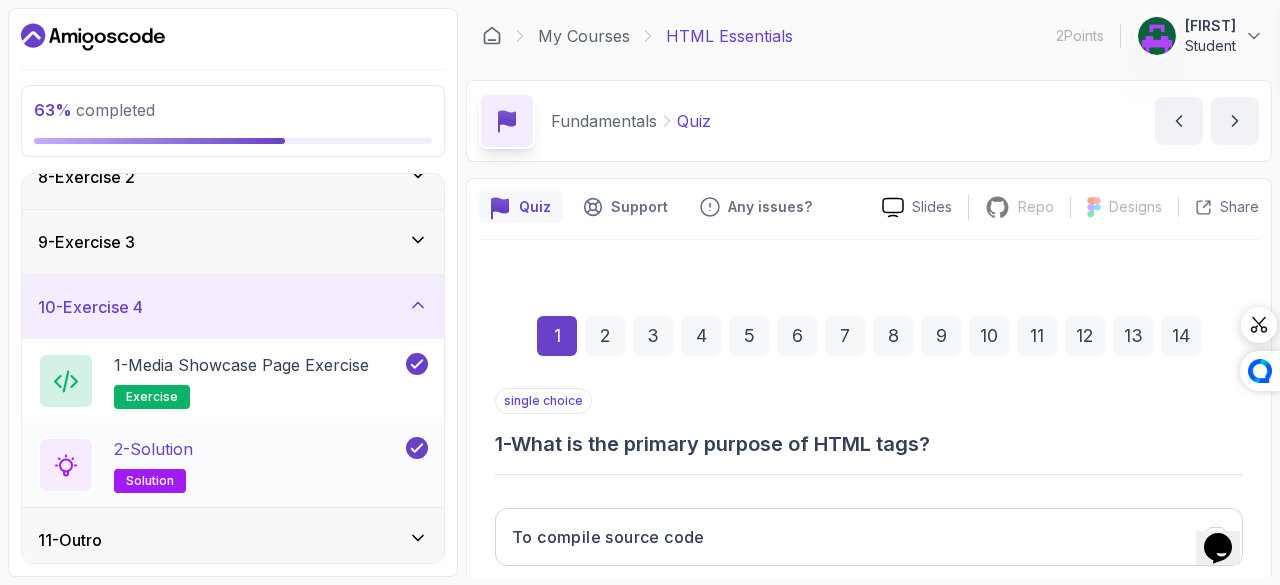 click 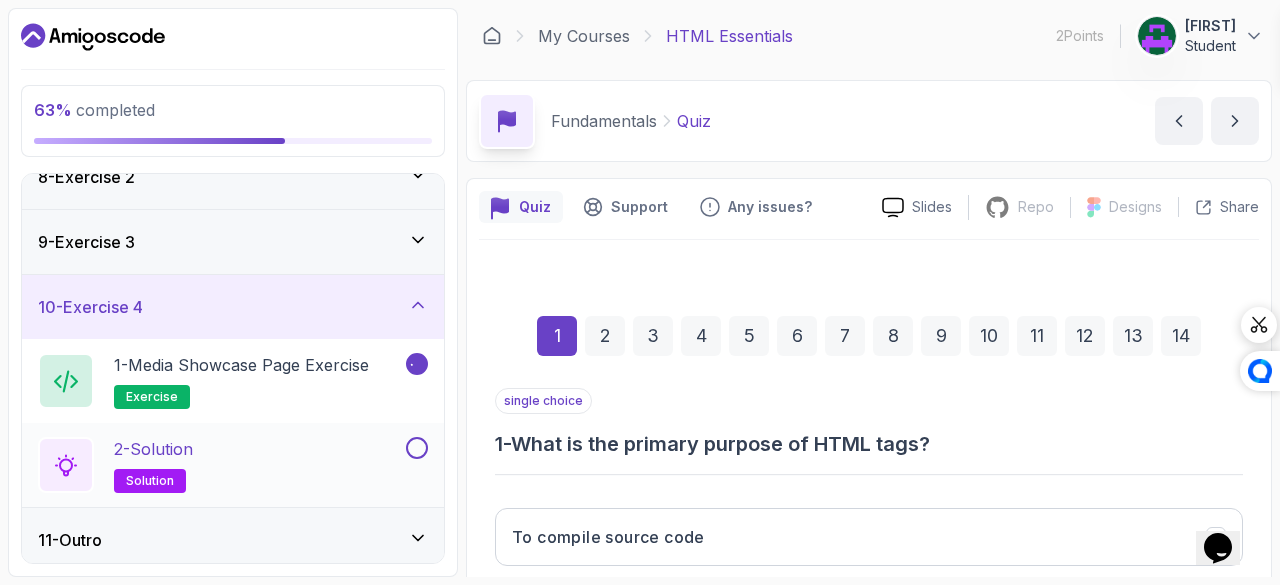 click on "11  -  Outro" at bounding box center (233, 540) 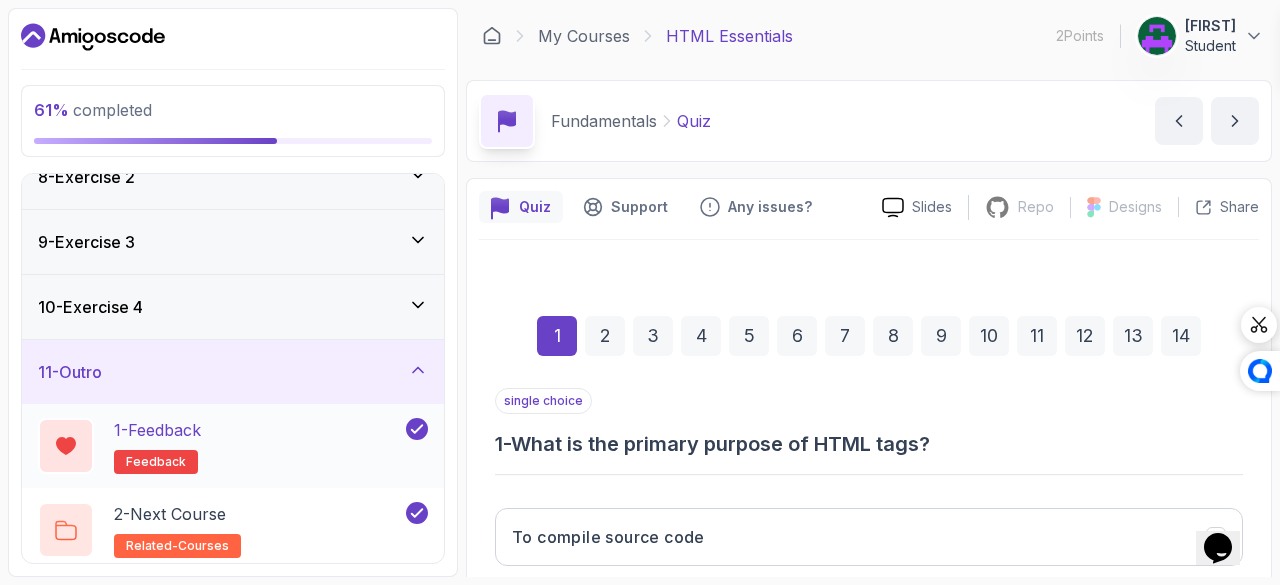 click 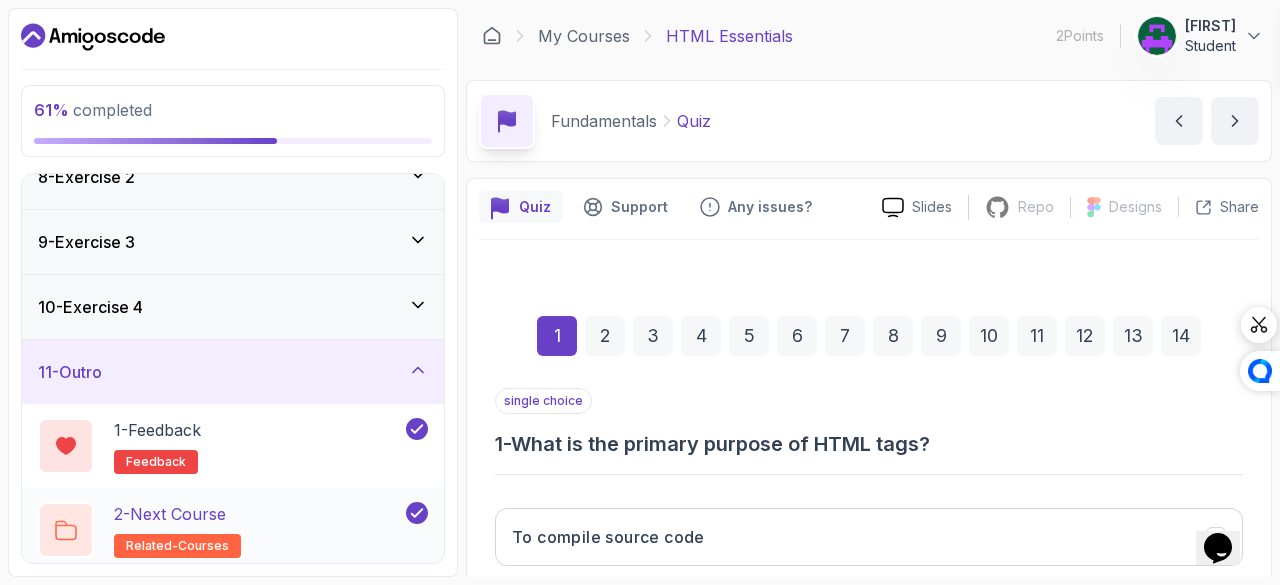 click 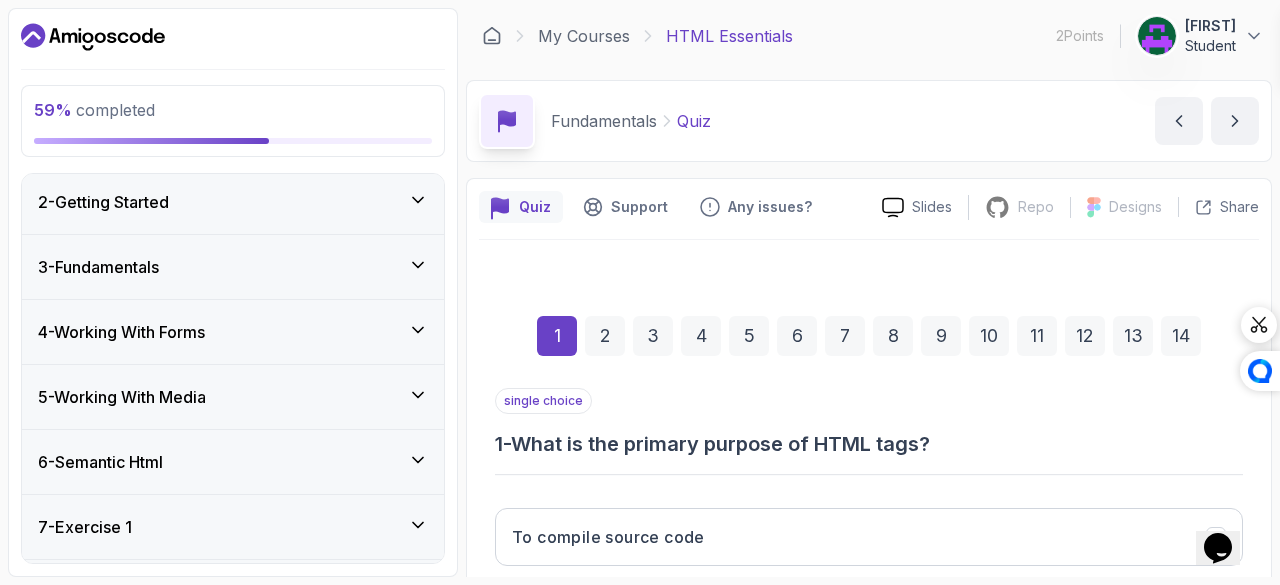 scroll, scrollTop: 0, scrollLeft: 0, axis: both 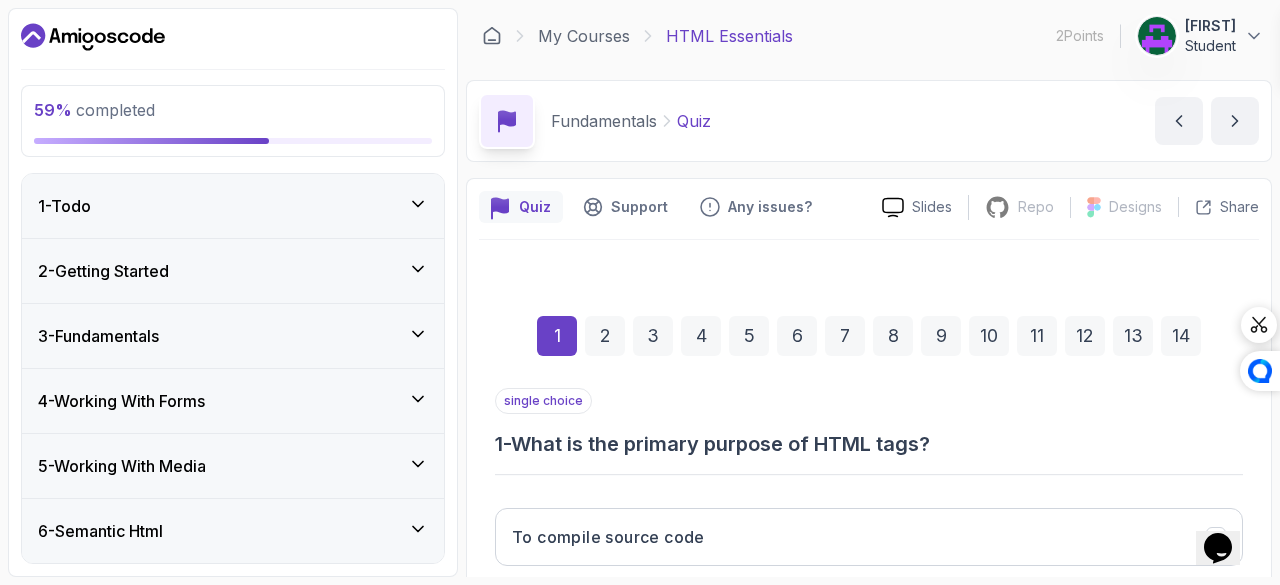 click on "3  -  Fundamentals" at bounding box center (233, 336) 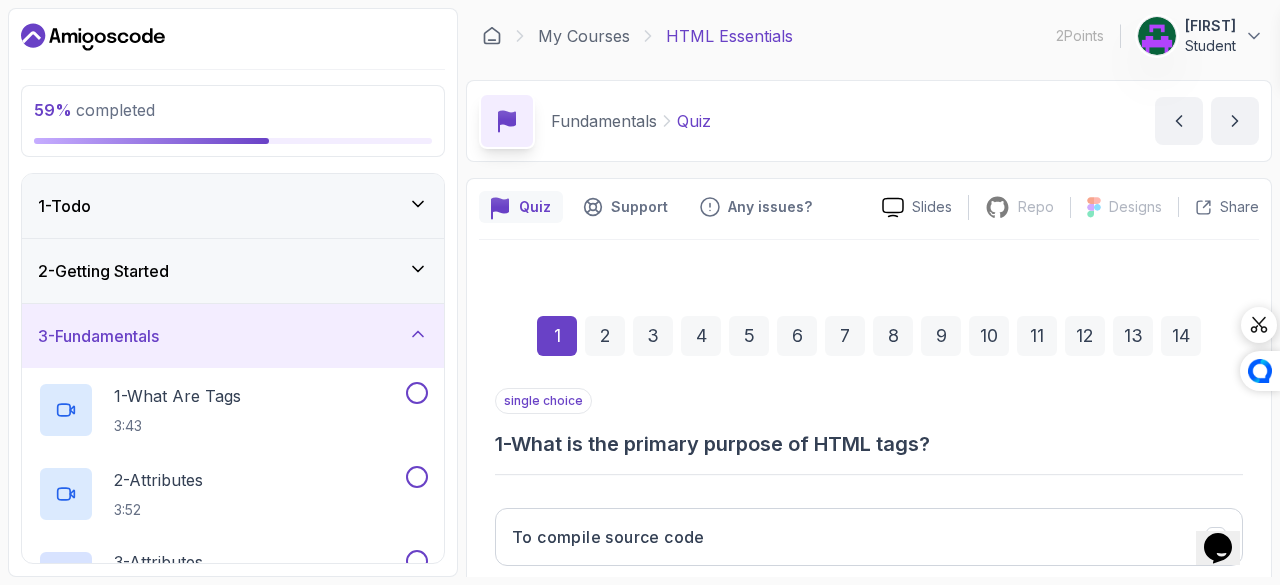 click on "2  -  Getting Started" at bounding box center [233, 271] 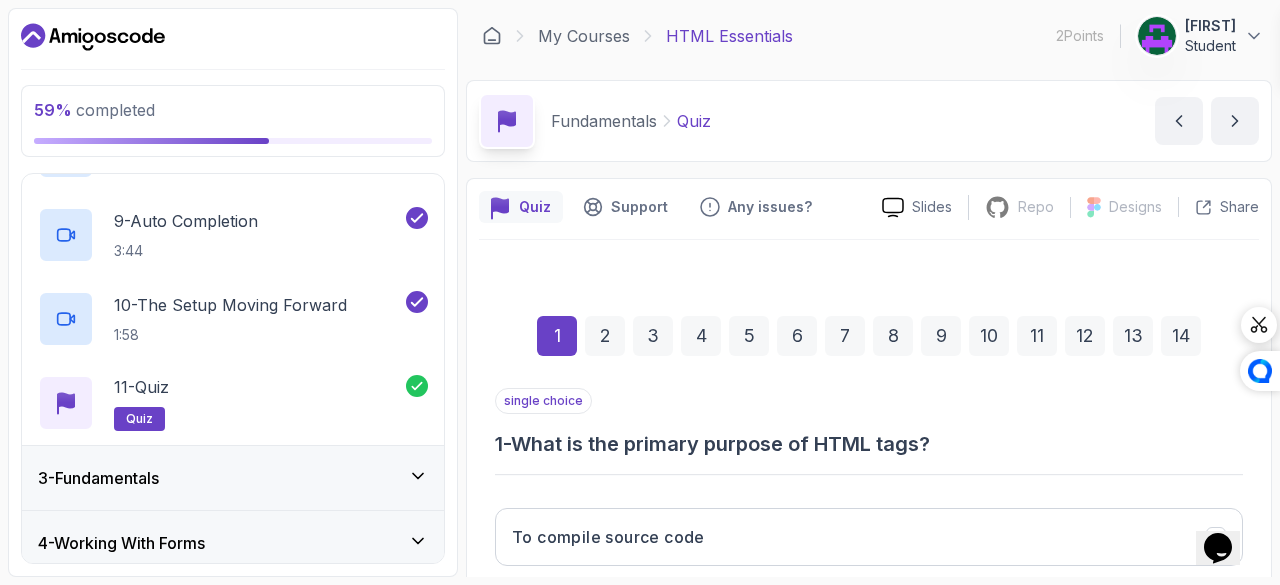 scroll, scrollTop: 731, scrollLeft: 0, axis: vertical 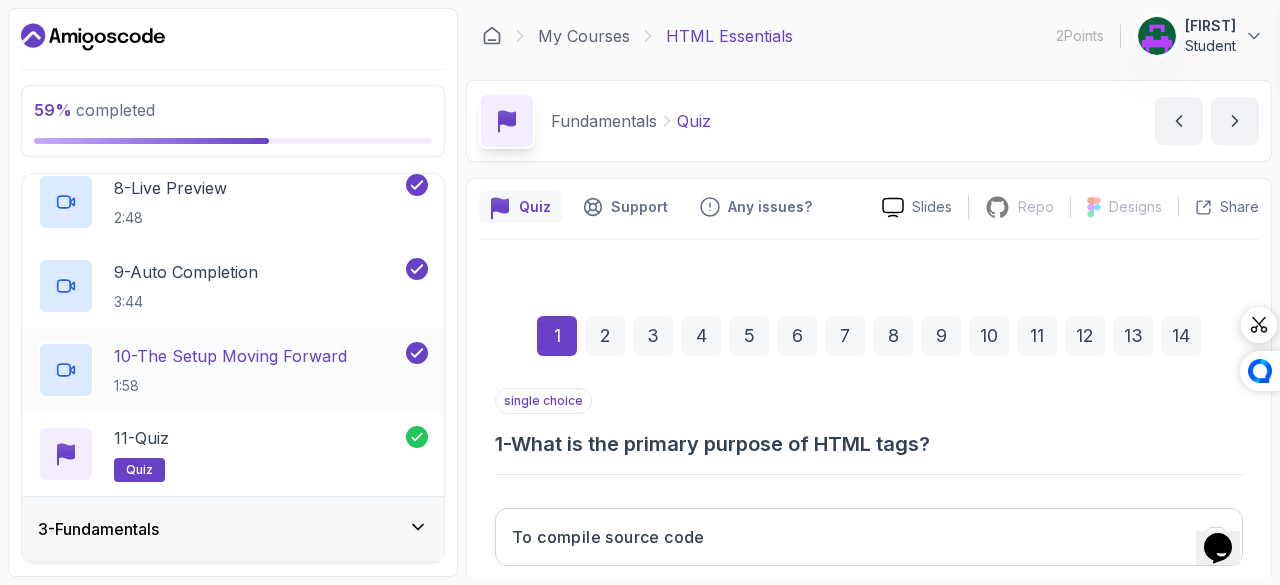 click 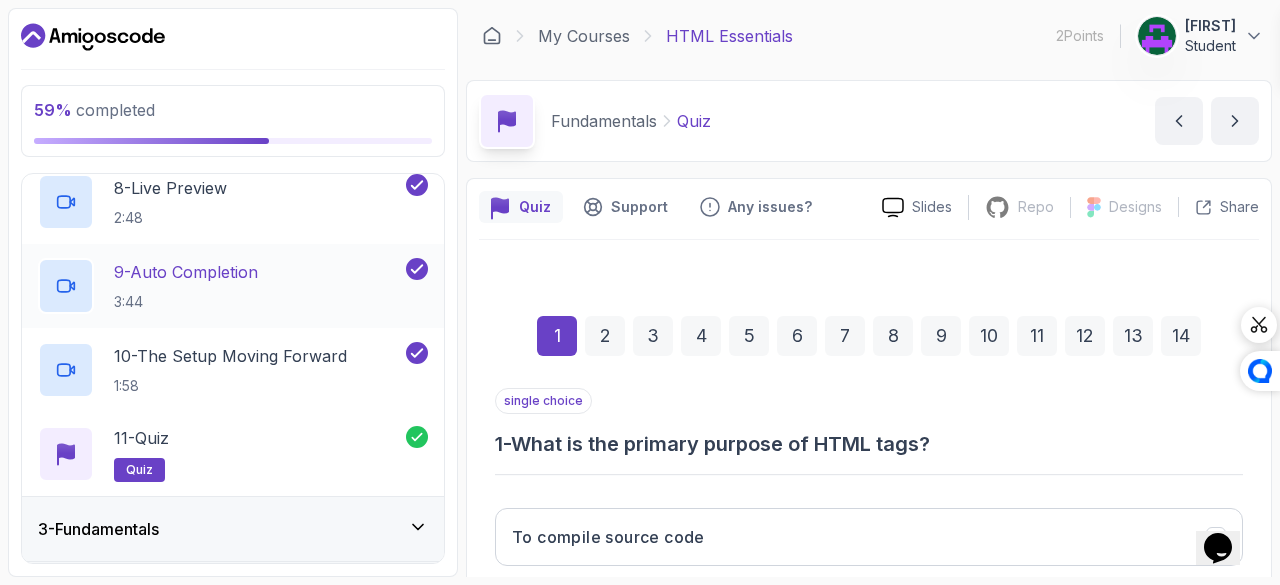 click 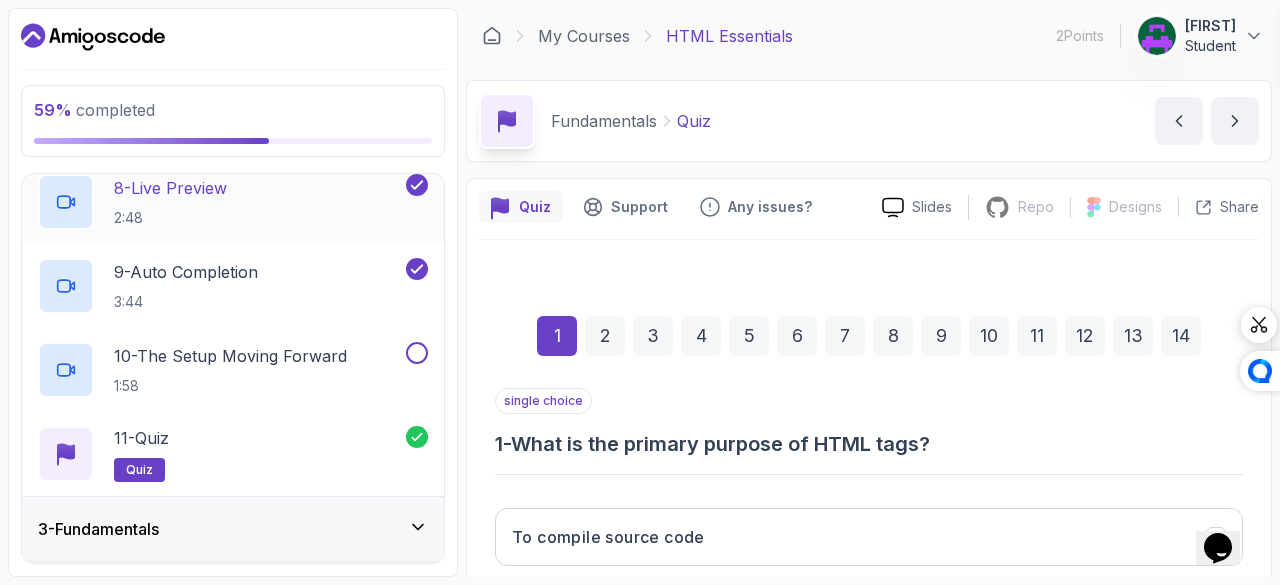 click 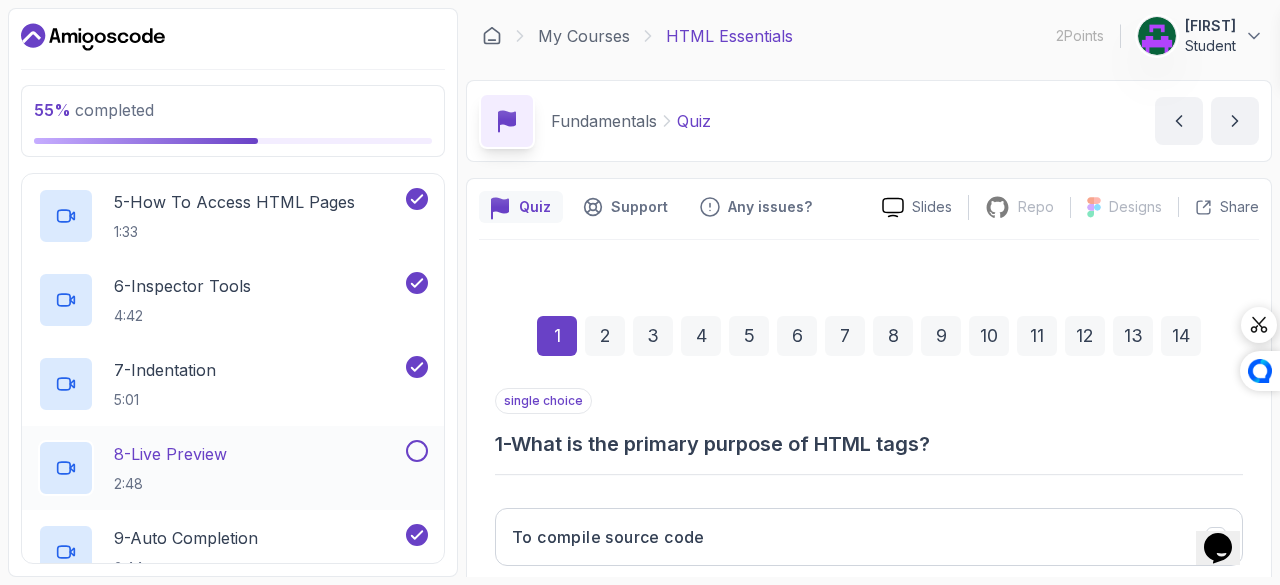 scroll, scrollTop: 453, scrollLeft: 0, axis: vertical 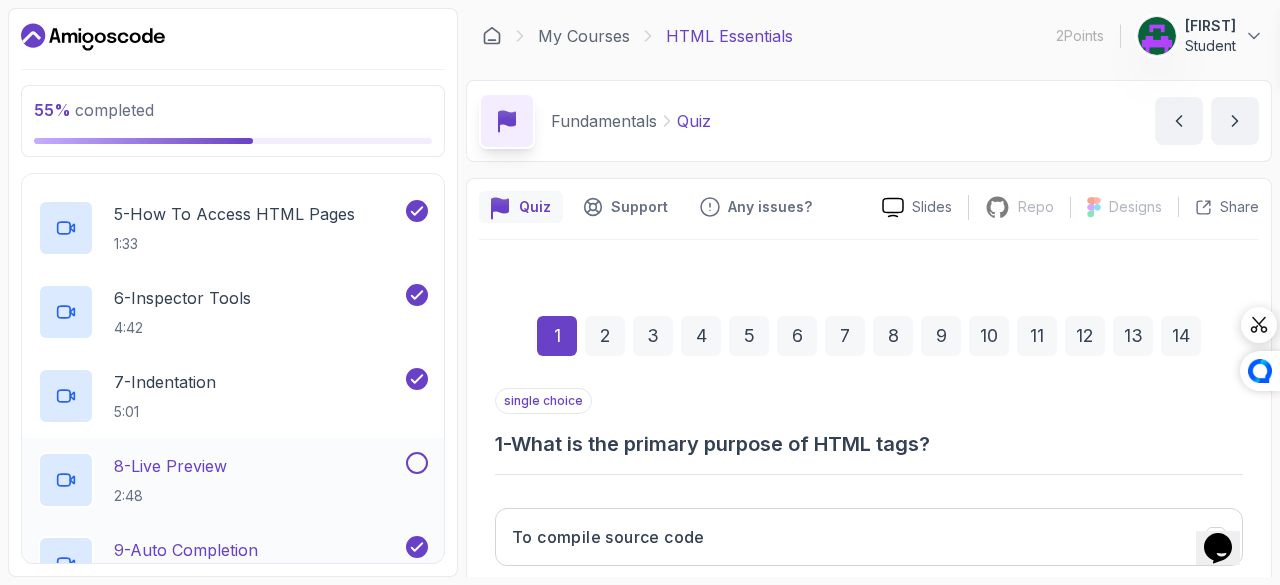 click 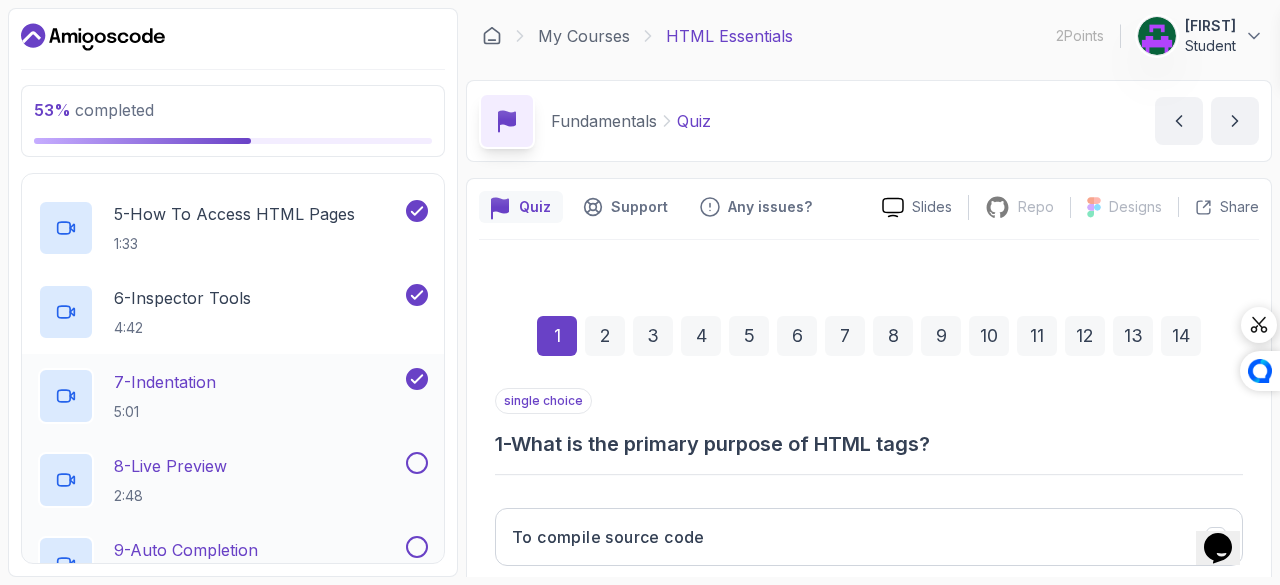 click 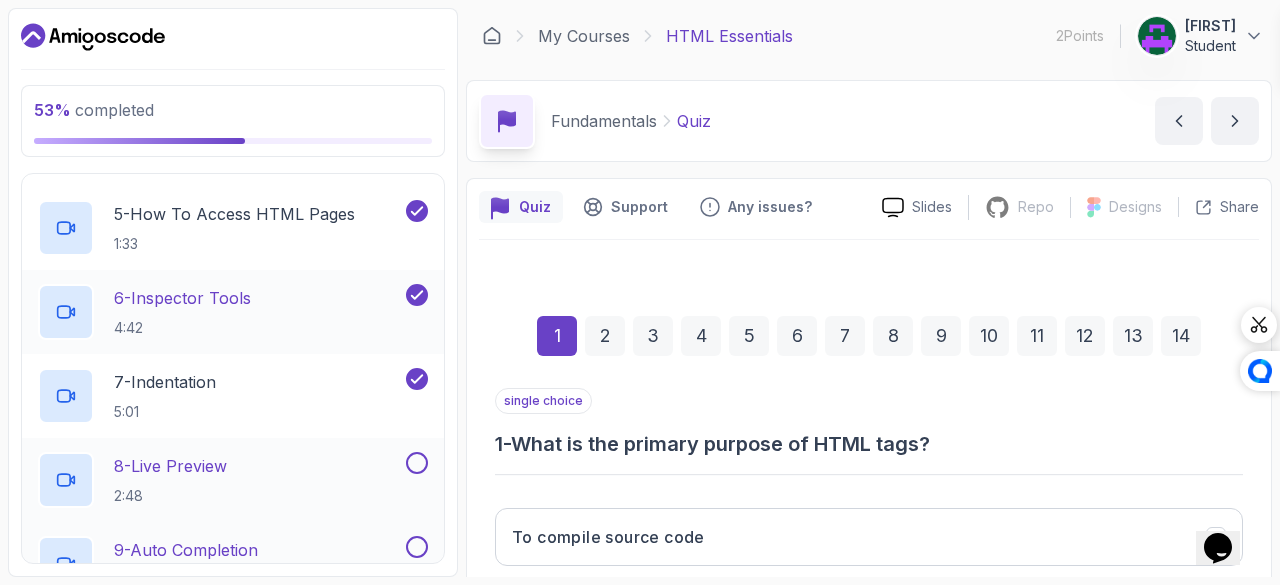 click 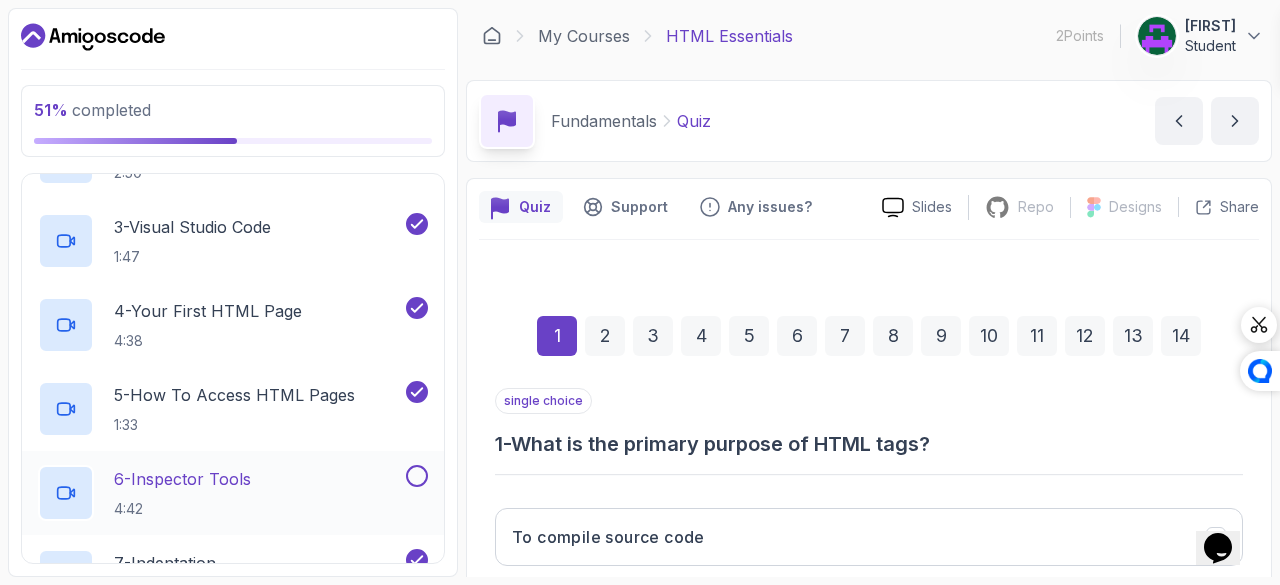 scroll, scrollTop: 272, scrollLeft: 0, axis: vertical 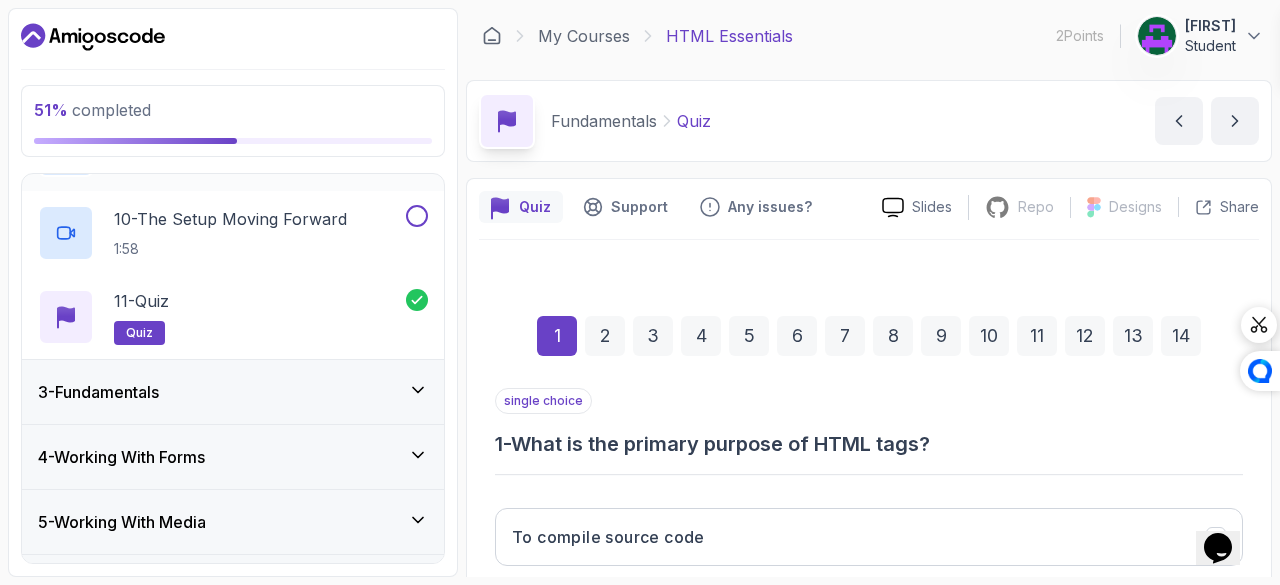 click on "3  -  Fundamentals" at bounding box center [98, 392] 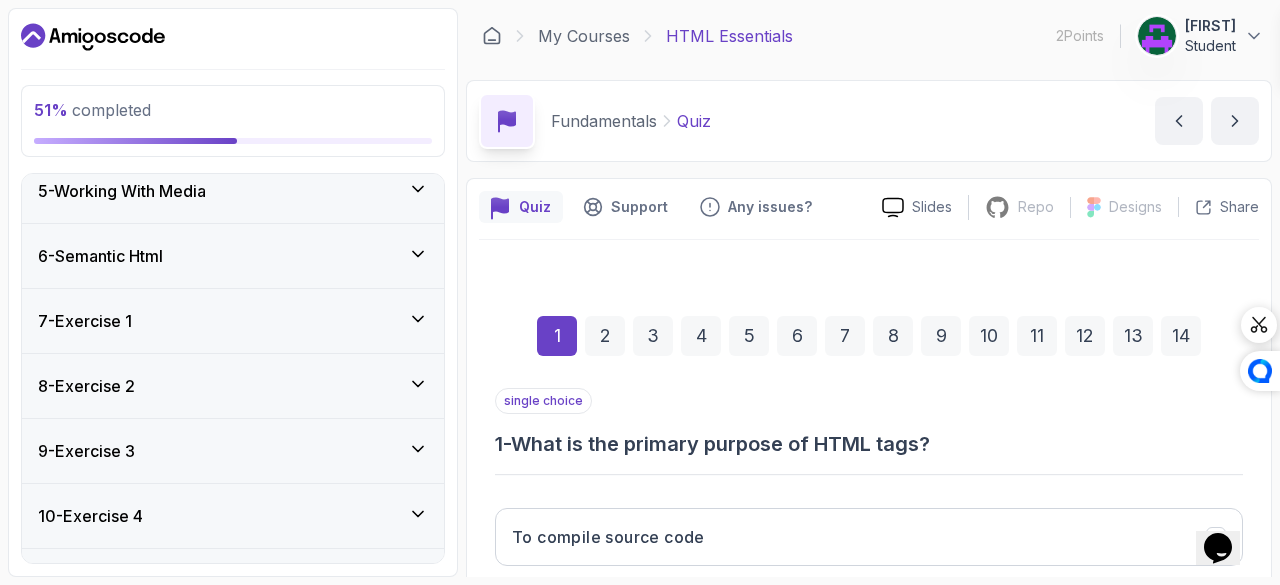 scroll, scrollTop: 1327, scrollLeft: 0, axis: vertical 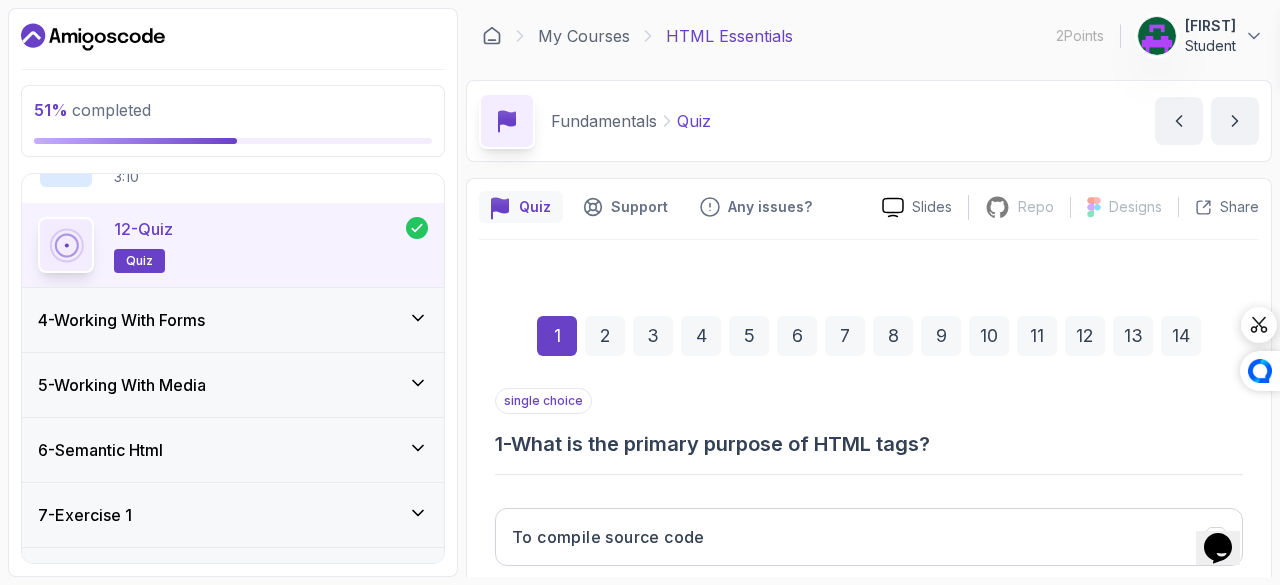 click on "4  -  Working With Forms" at bounding box center (121, 320) 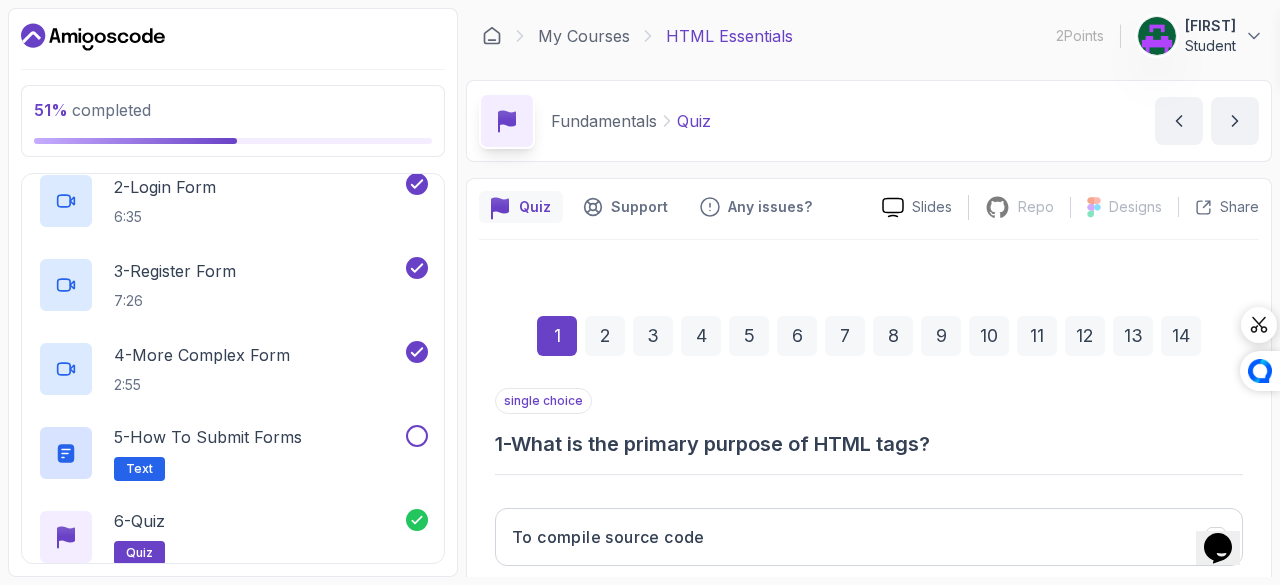 scroll, scrollTop: 357, scrollLeft: 0, axis: vertical 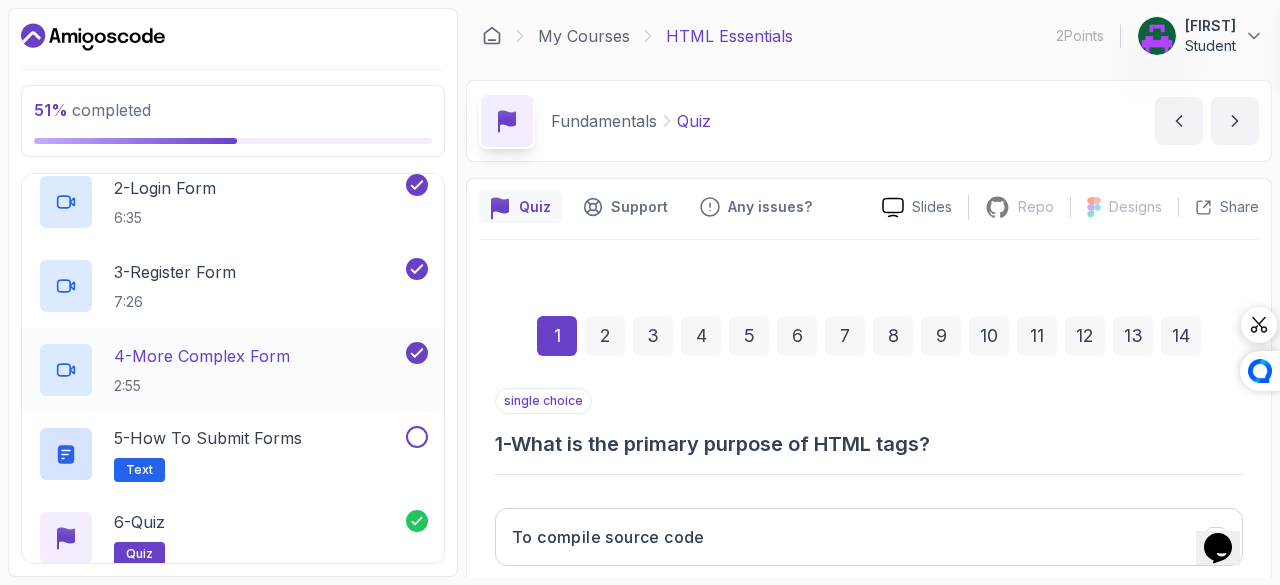 click 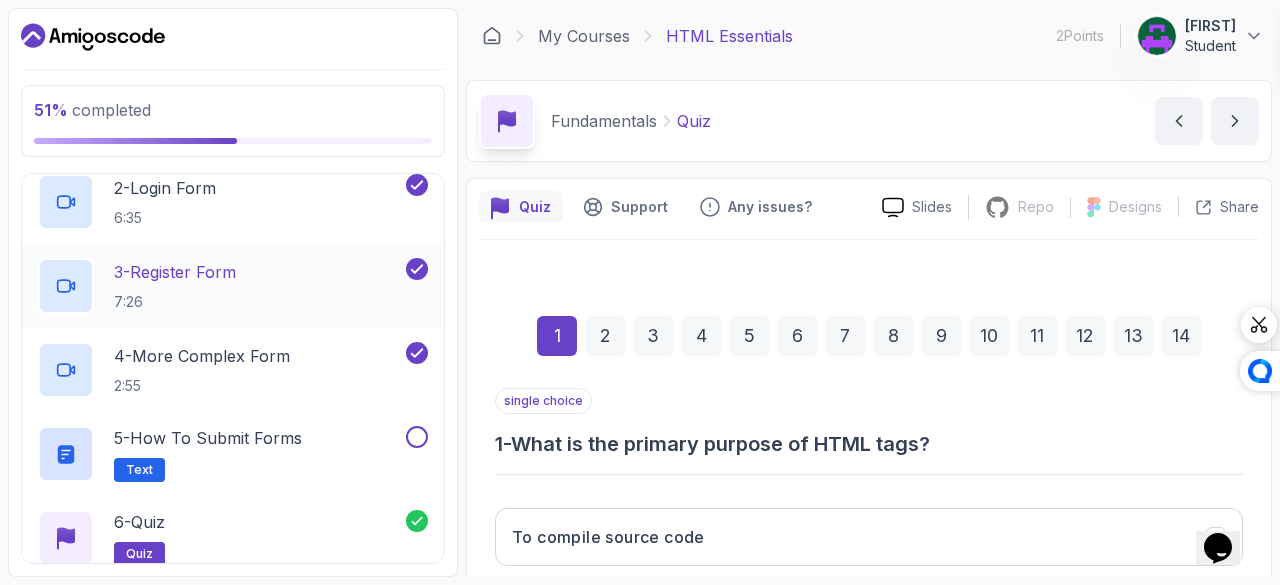 click 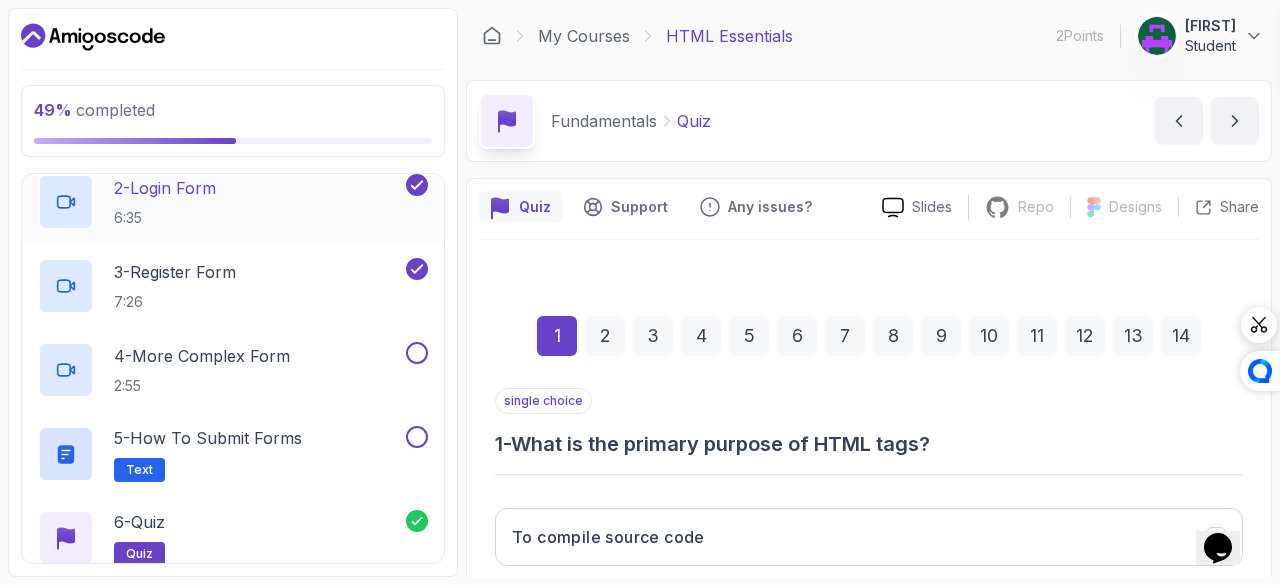 click 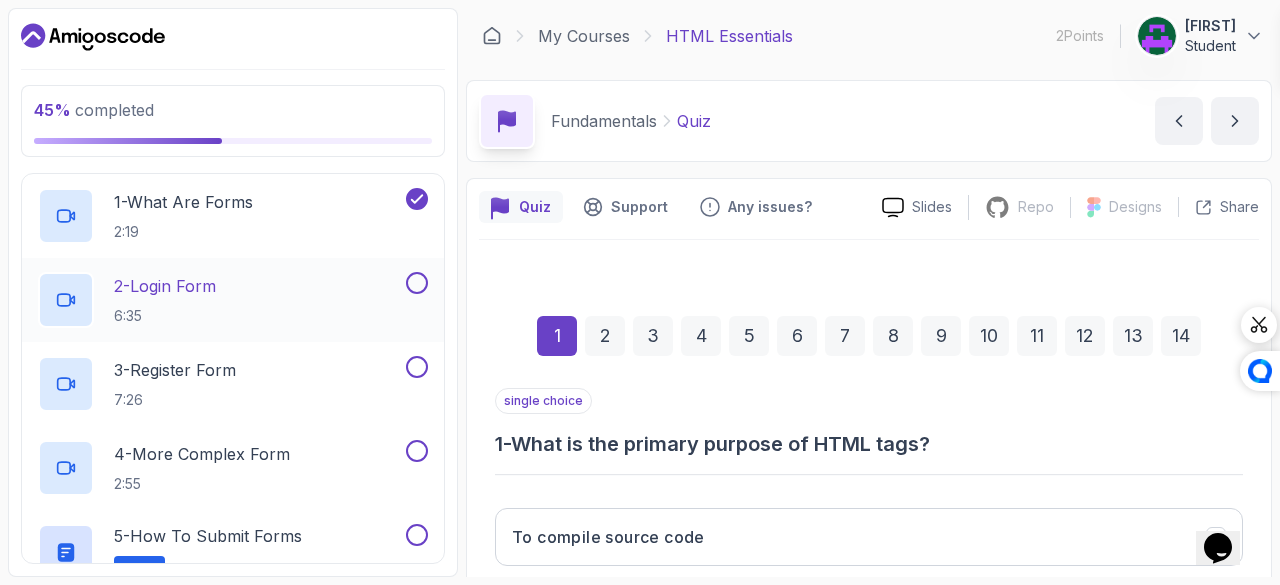 scroll, scrollTop: 184, scrollLeft: 0, axis: vertical 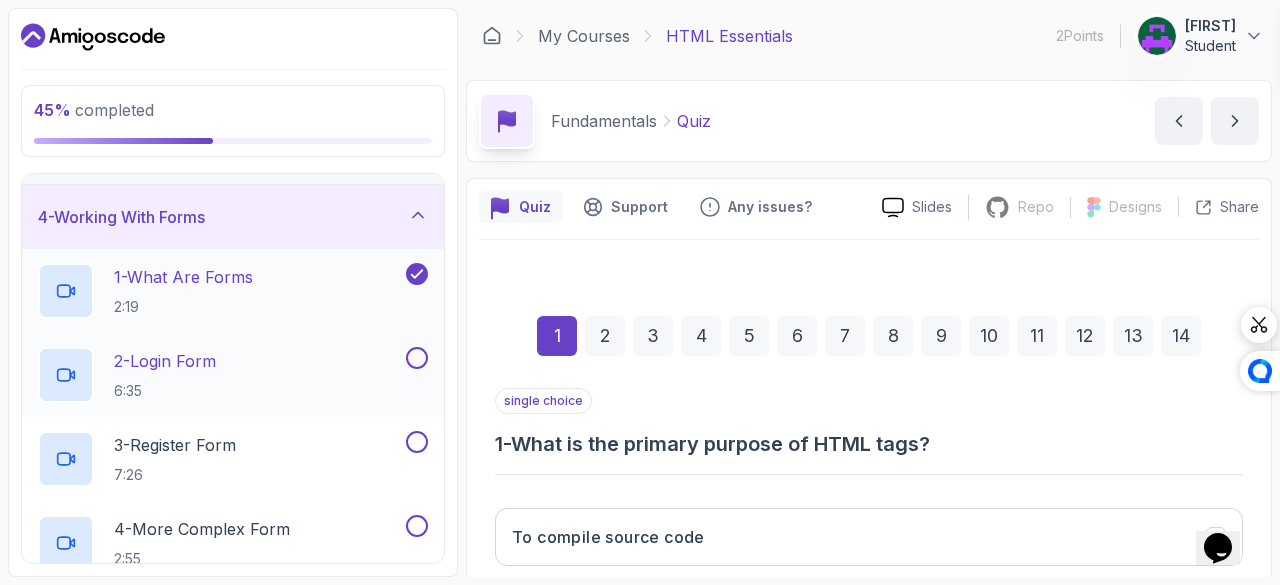 click on "1  -  What Are Forms 2:19" at bounding box center [220, 291] 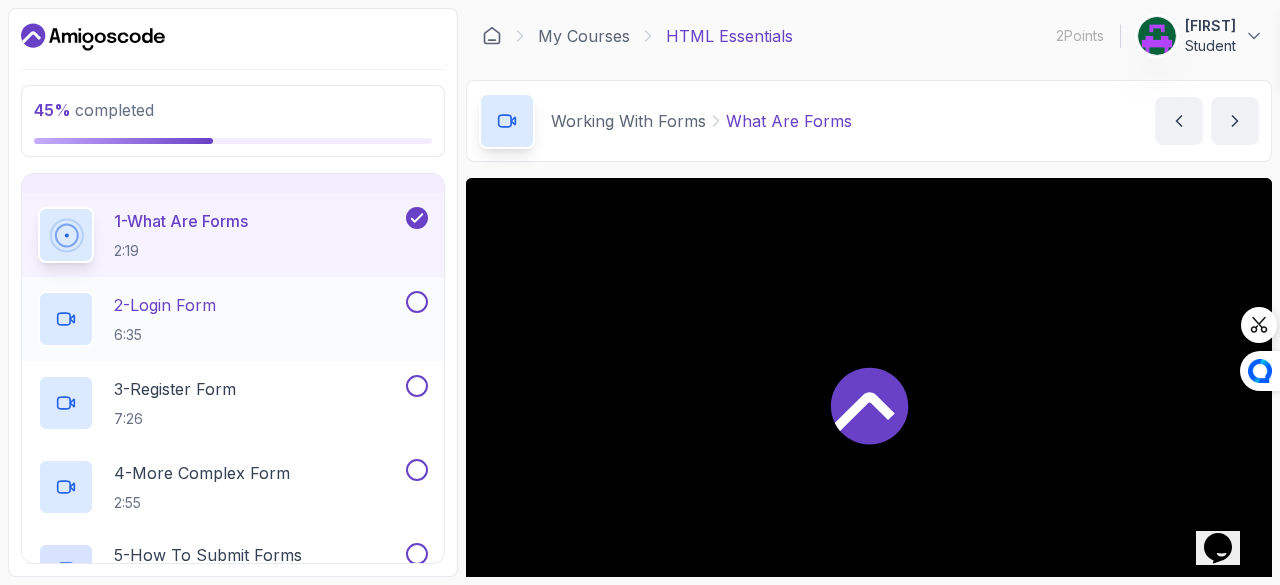 scroll, scrollTop: 254, scrollLeft: 0, axis: vertical 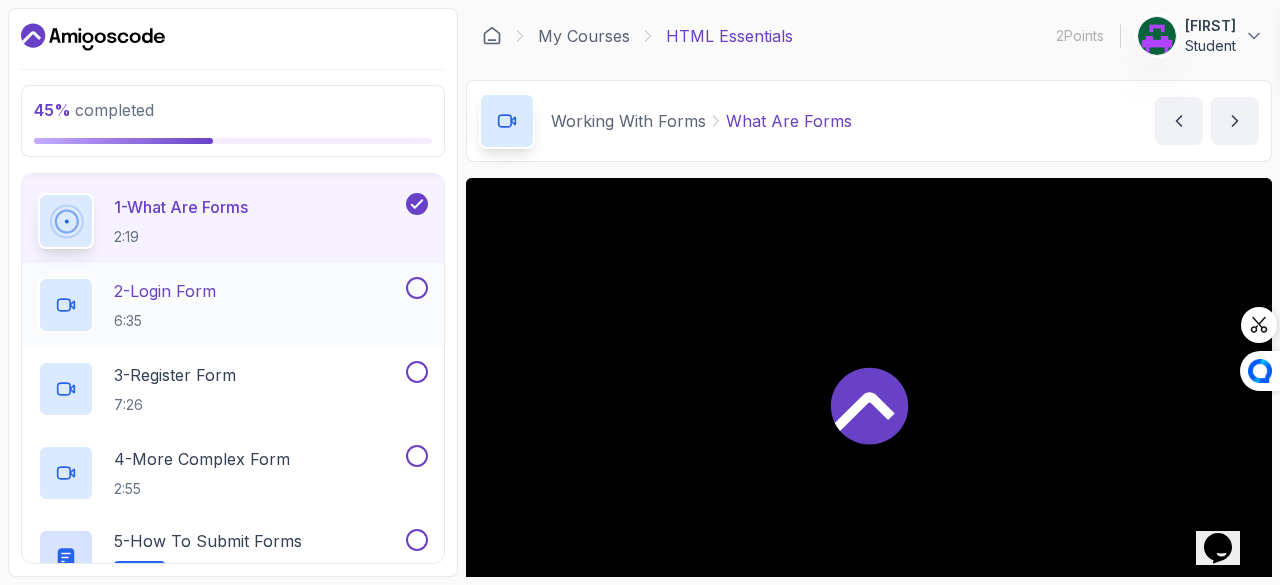 click 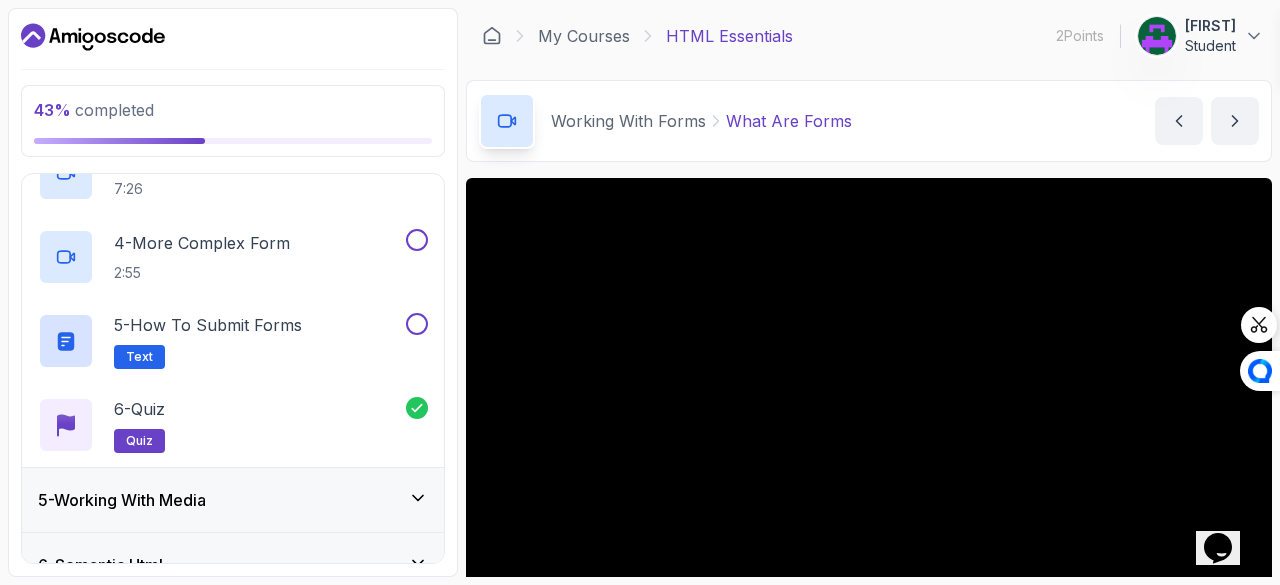 scroll, scrollTop: 476, scrollLeft: 0, axis: vertical 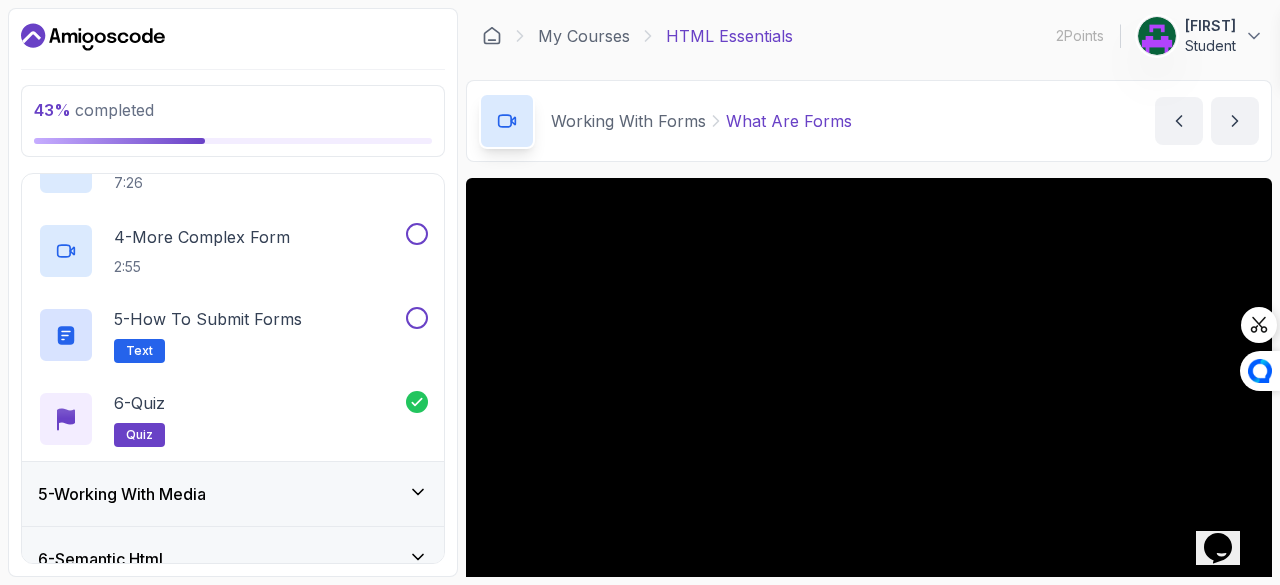 click on "5  -  Working With Media" at bounding box center [122, 494] 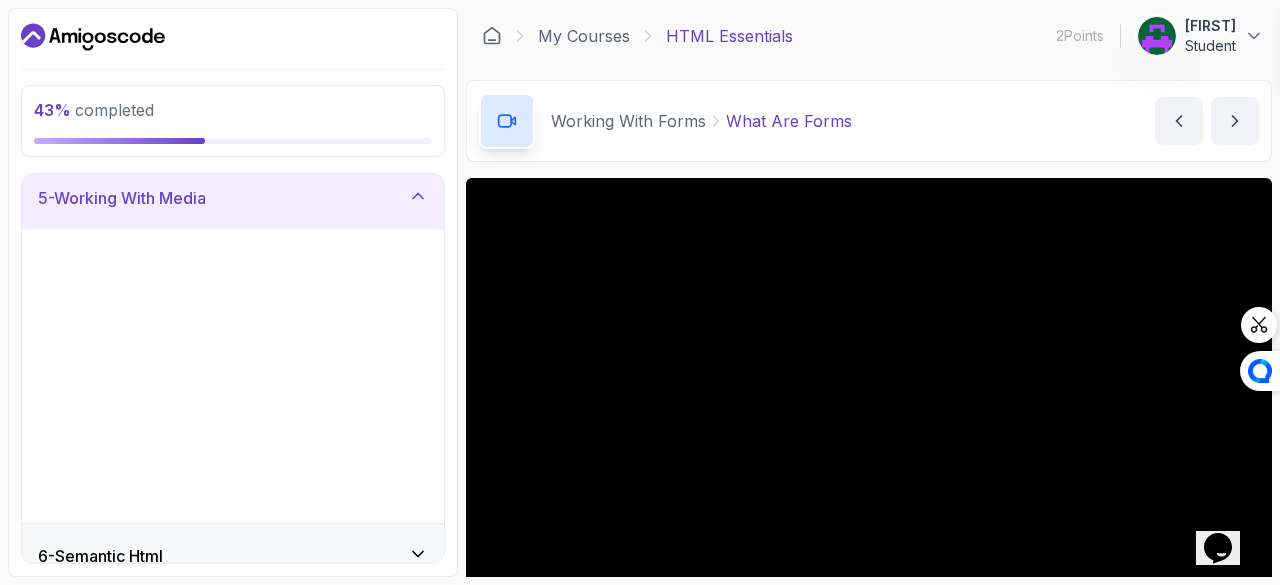 scroll, scrollTop: 320, scrollLeft: 0, axis: vertical 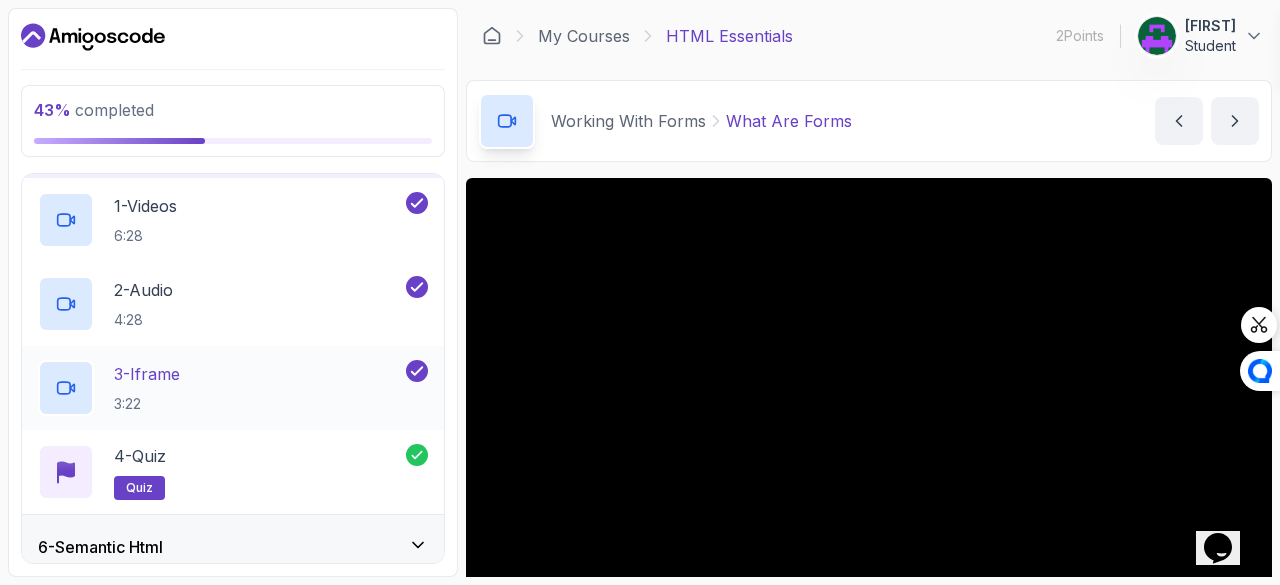 click 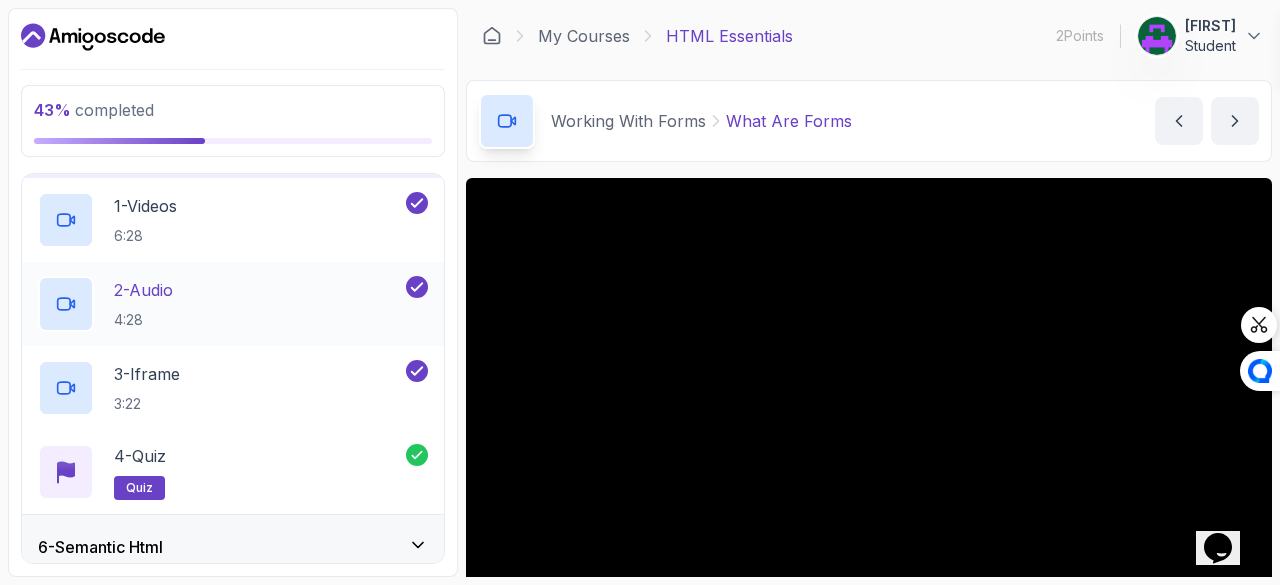 click 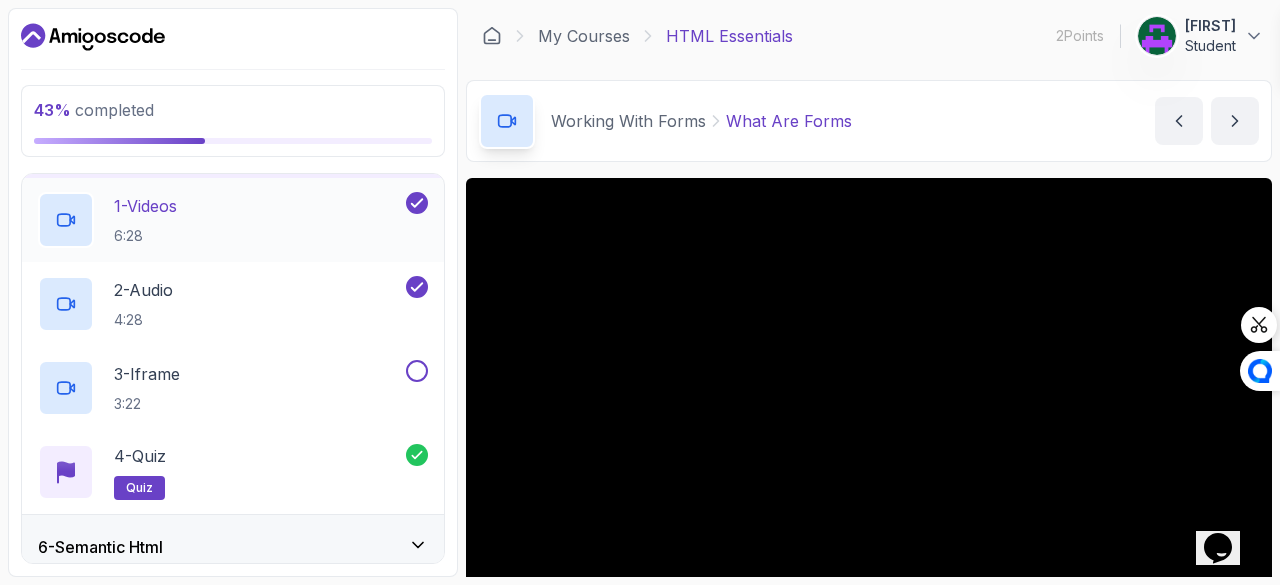 click at bounding box center [417, 203] 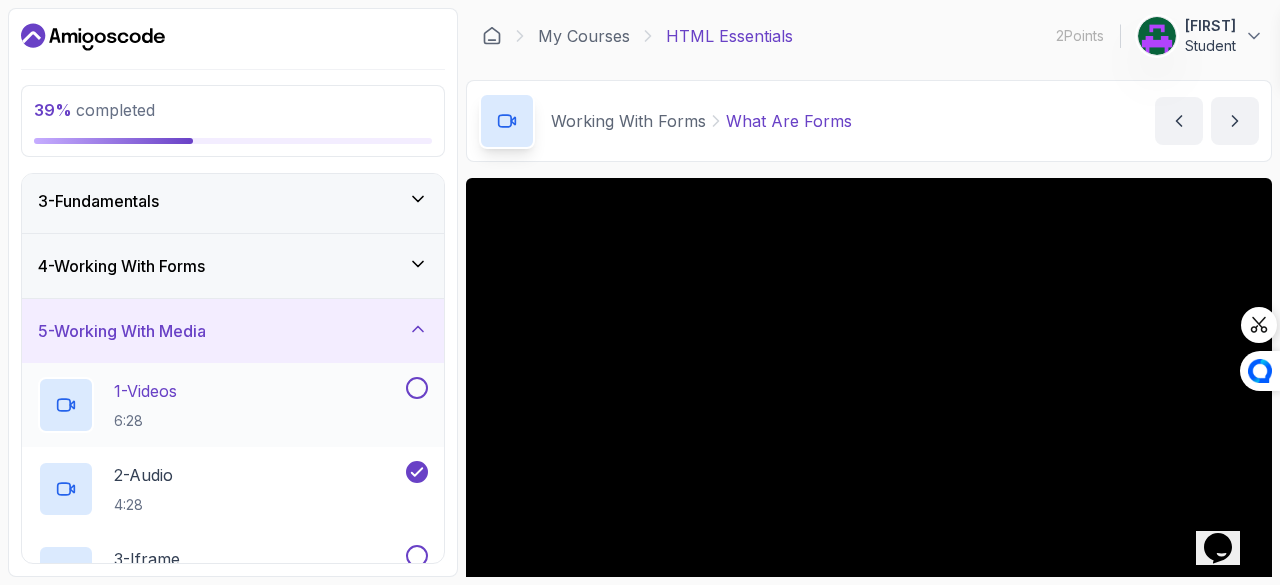 scroll, scrollTop: 119, scrollLeft: 0, axis: vertical 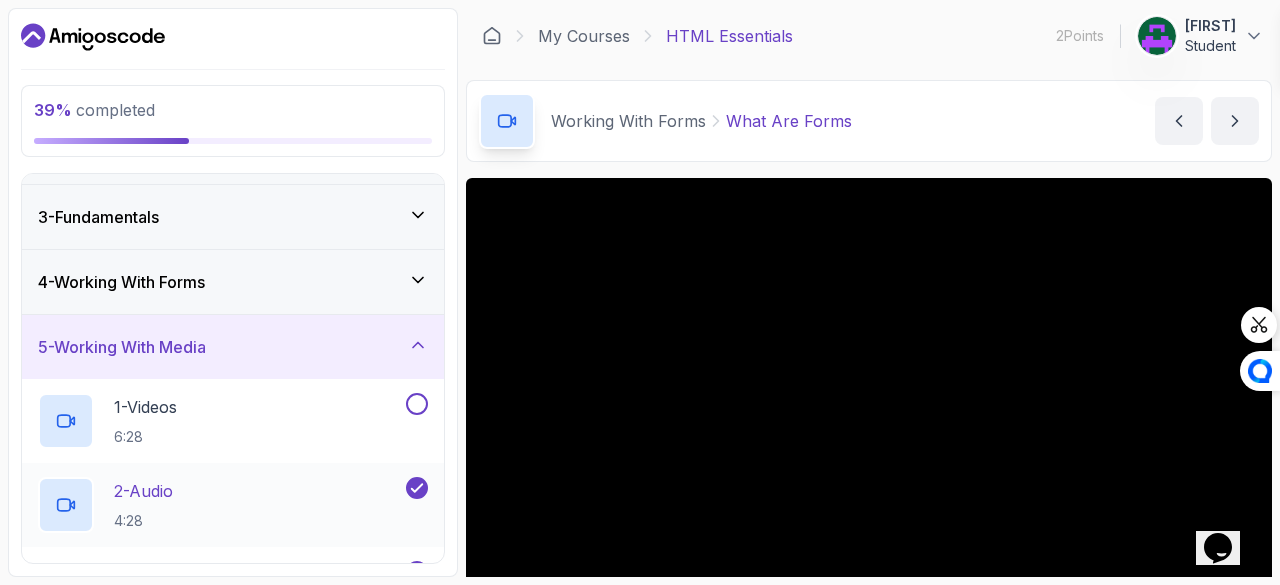 click 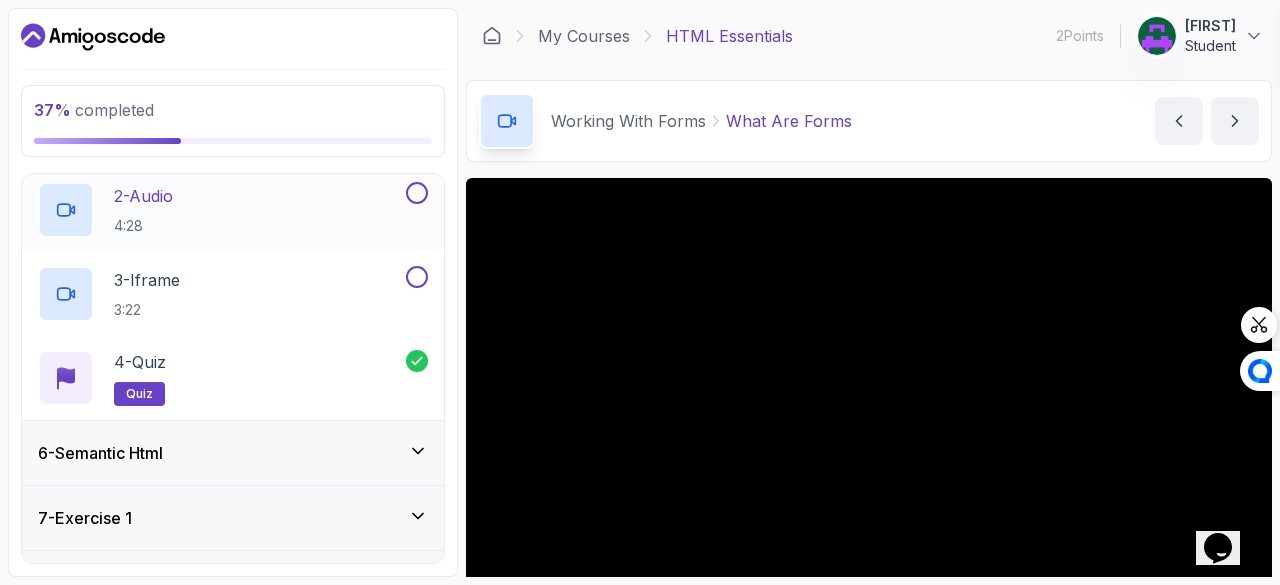 click on "6  -  Semantic Html" at bounding box center [233, 453] 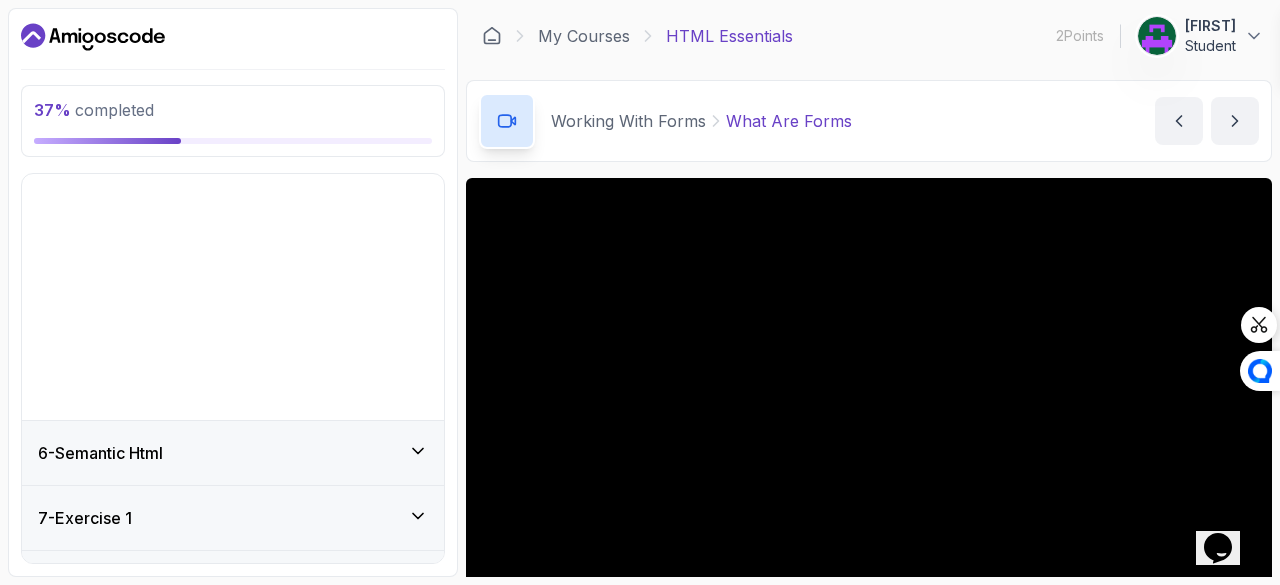 scroll, scrollTop: 320, scrollLeft: 0, axis: vertical 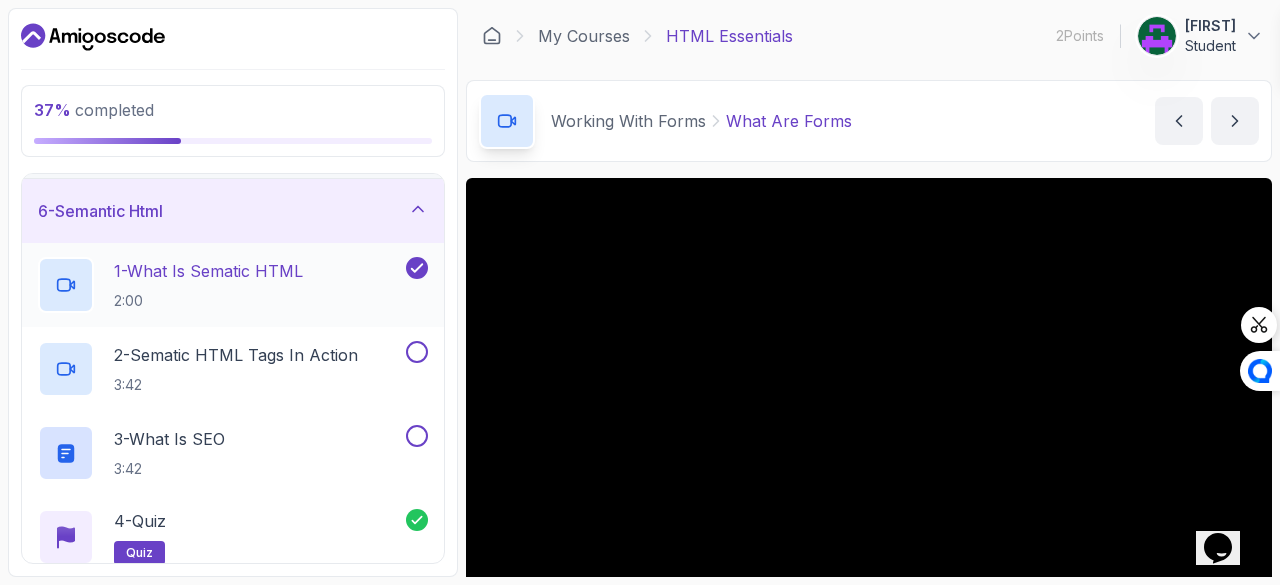 click 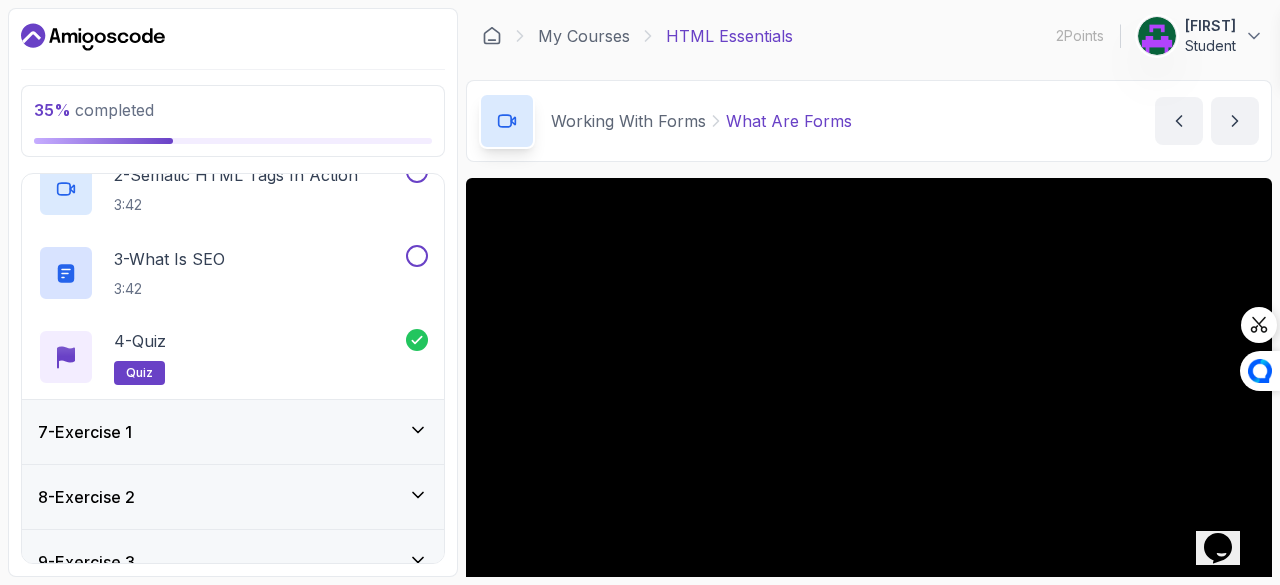 click on "7  -  Exercise 1" at bounding box center [233, 432] 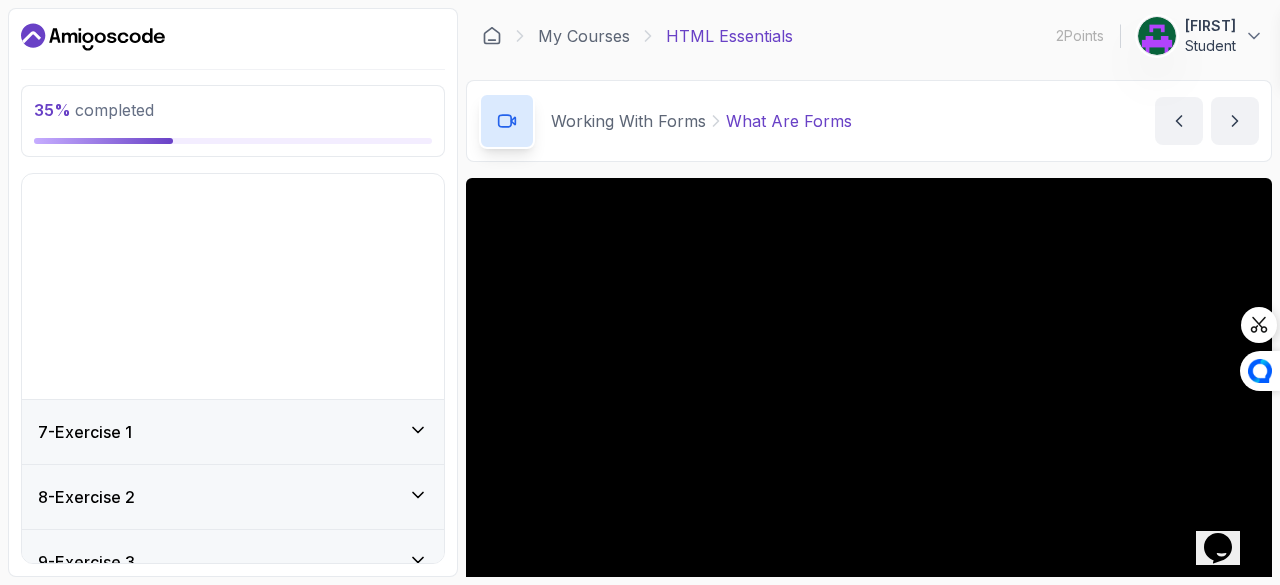 scroll, scrollTop: 320, scrollLeft: 0, axis: vertical 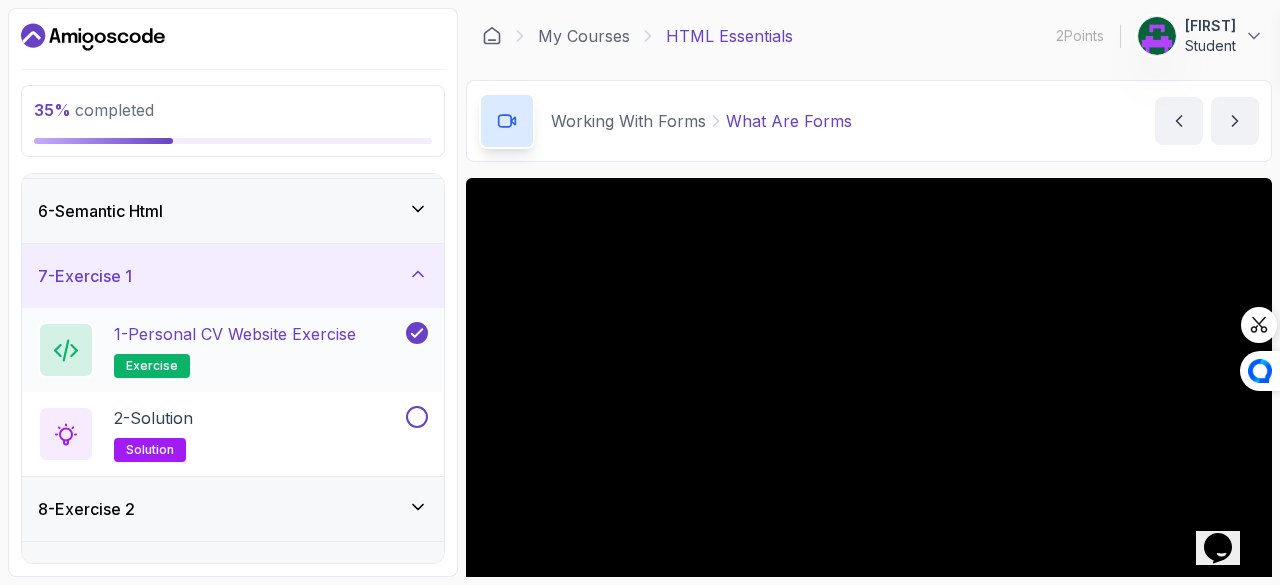 click 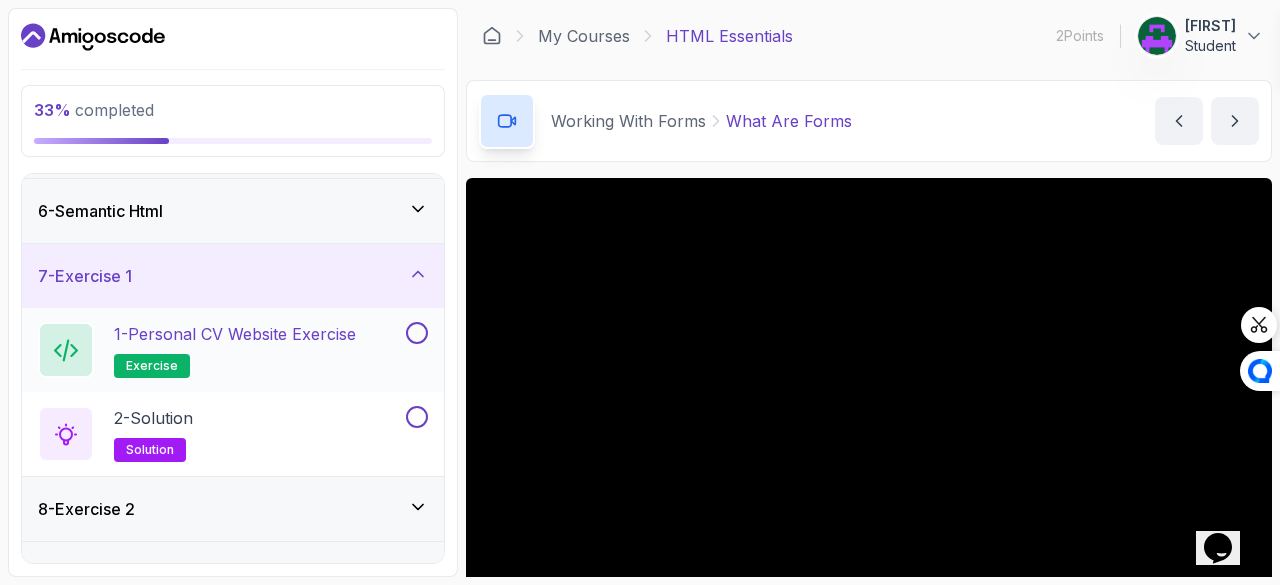 click on "8  -  Exercise 2" at bounding box center [233, 509] 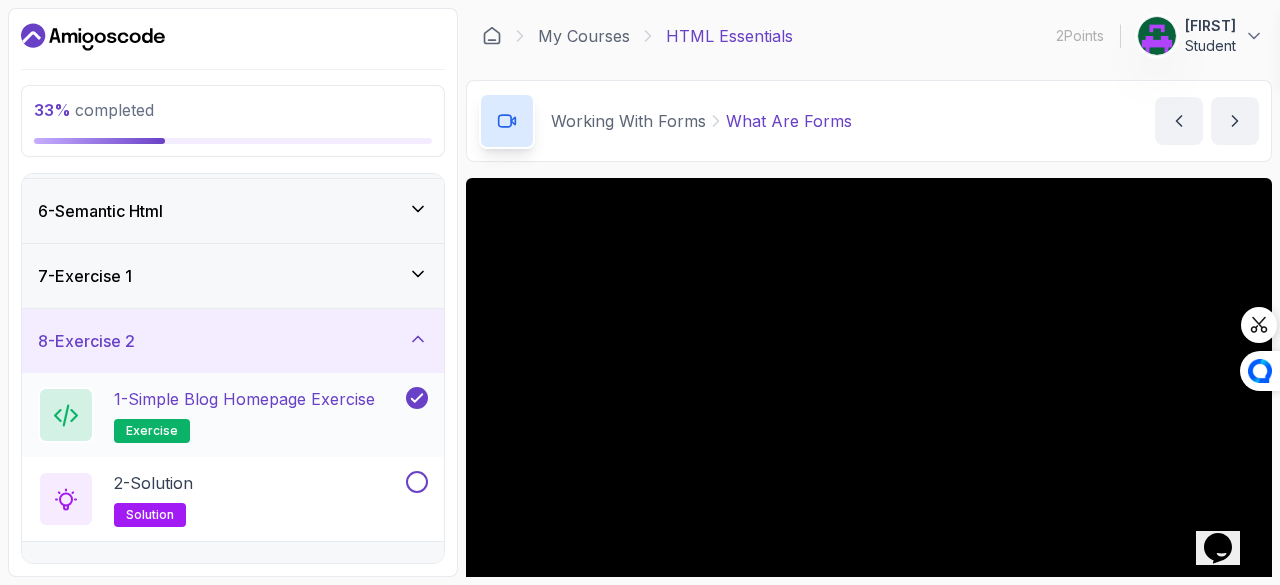 click 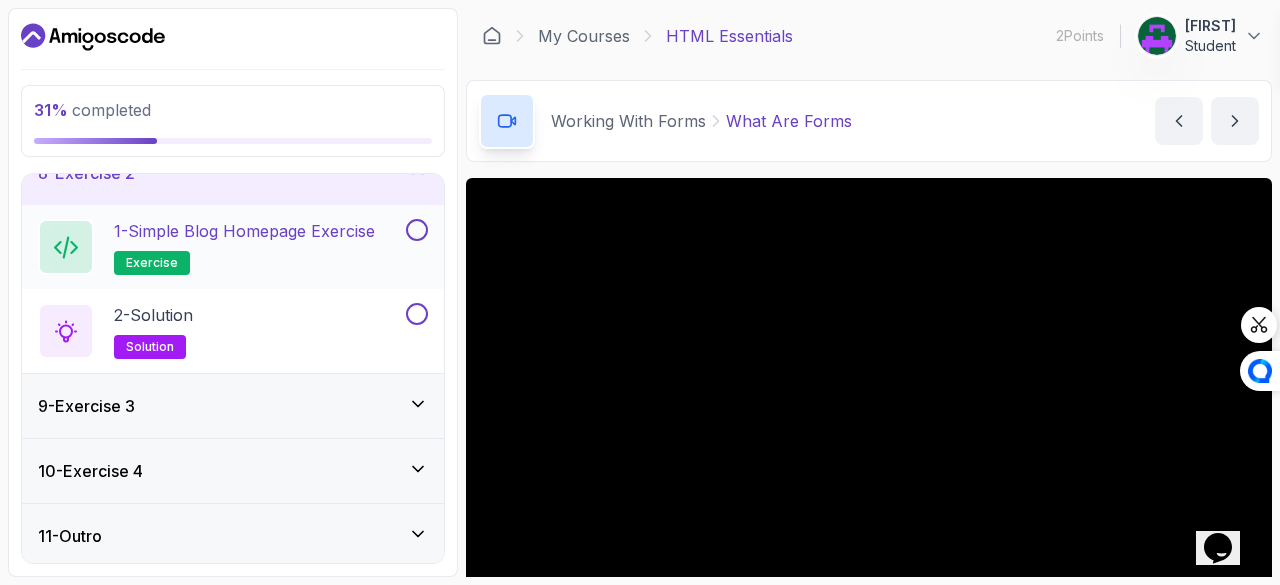 click on "9  -  Exercise 3" at bounding box center [86, 406] 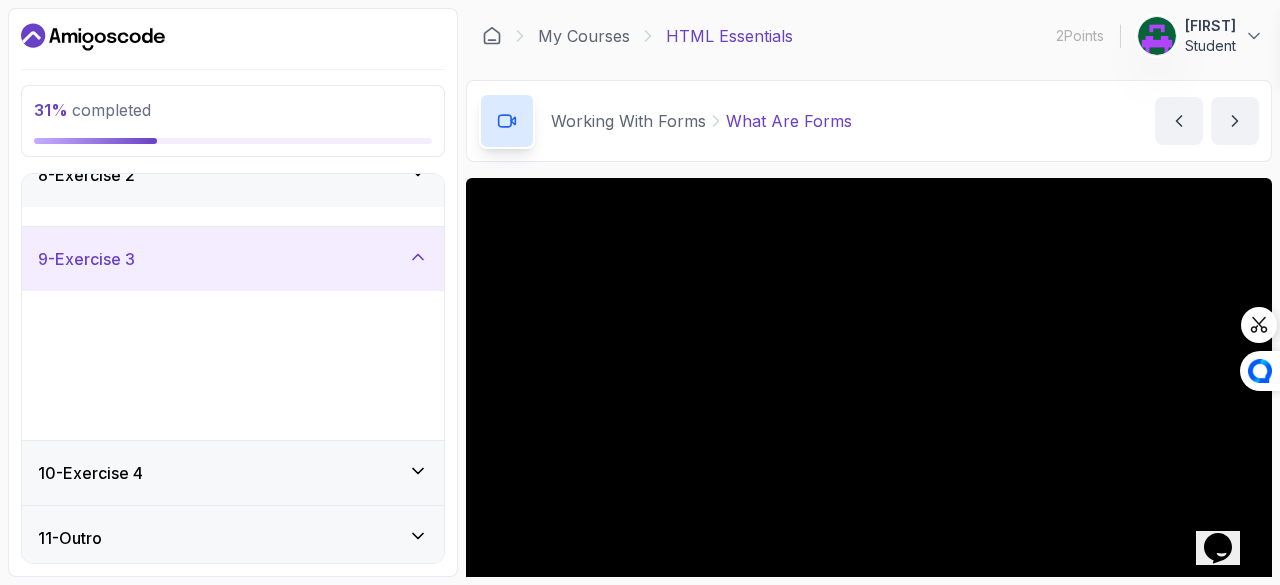 scroll, scrollTop: 488, scrollLeft: 0, axis: vertical 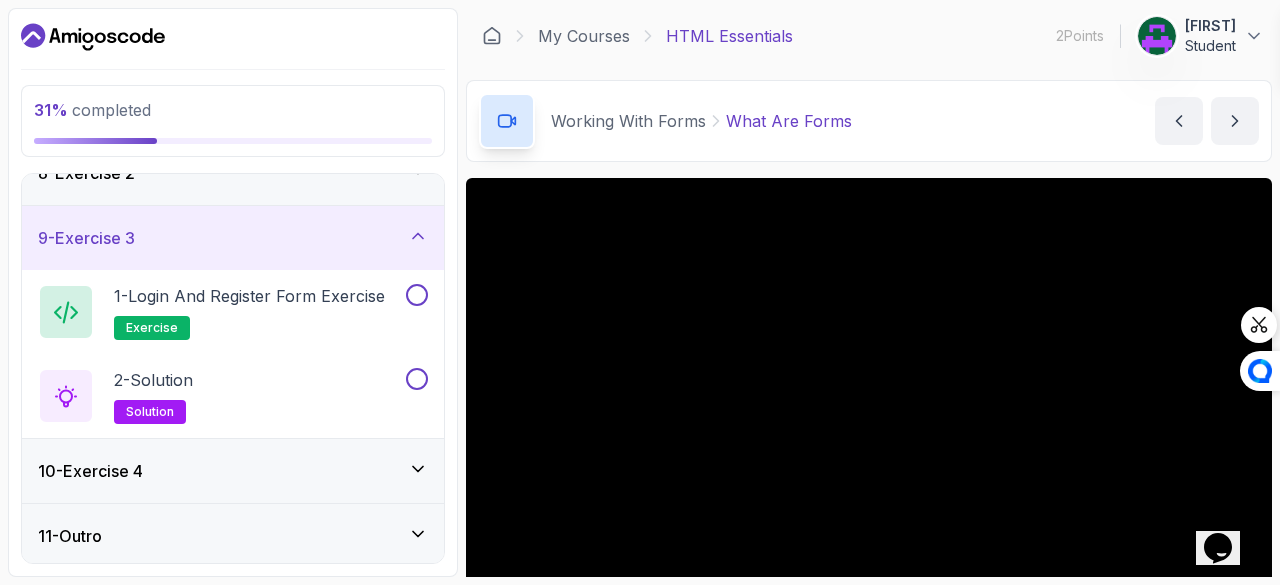 click on "10  -  Exercise 4" at bounding box center (233, 471) 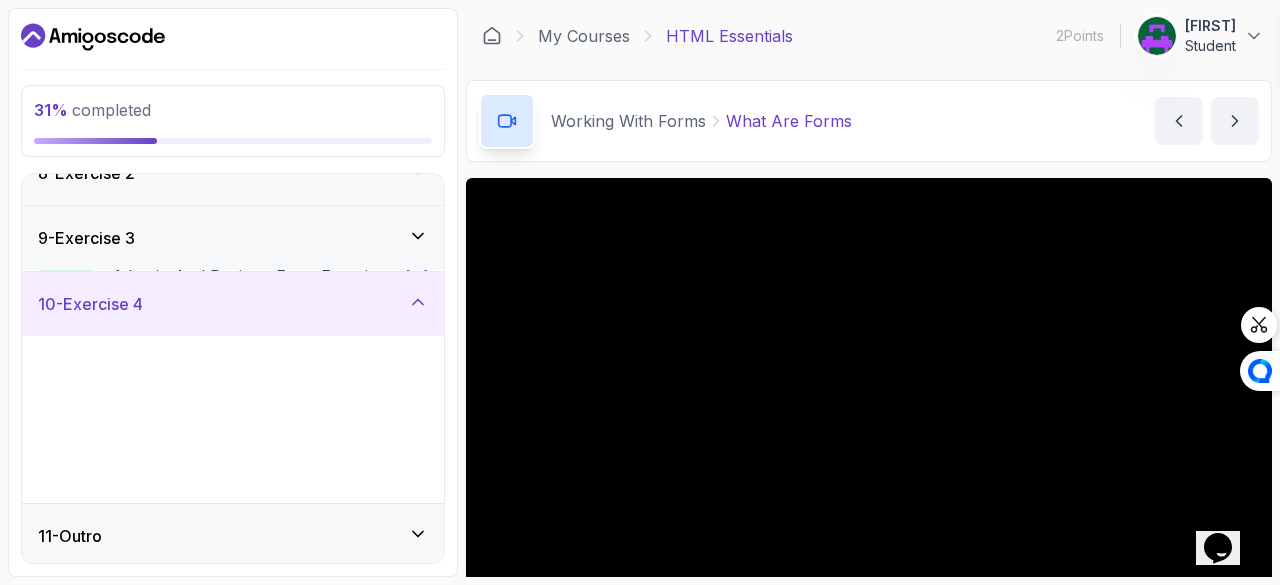 scroll, scrollTop: 488, scrollLeft: 0, axis: vertical 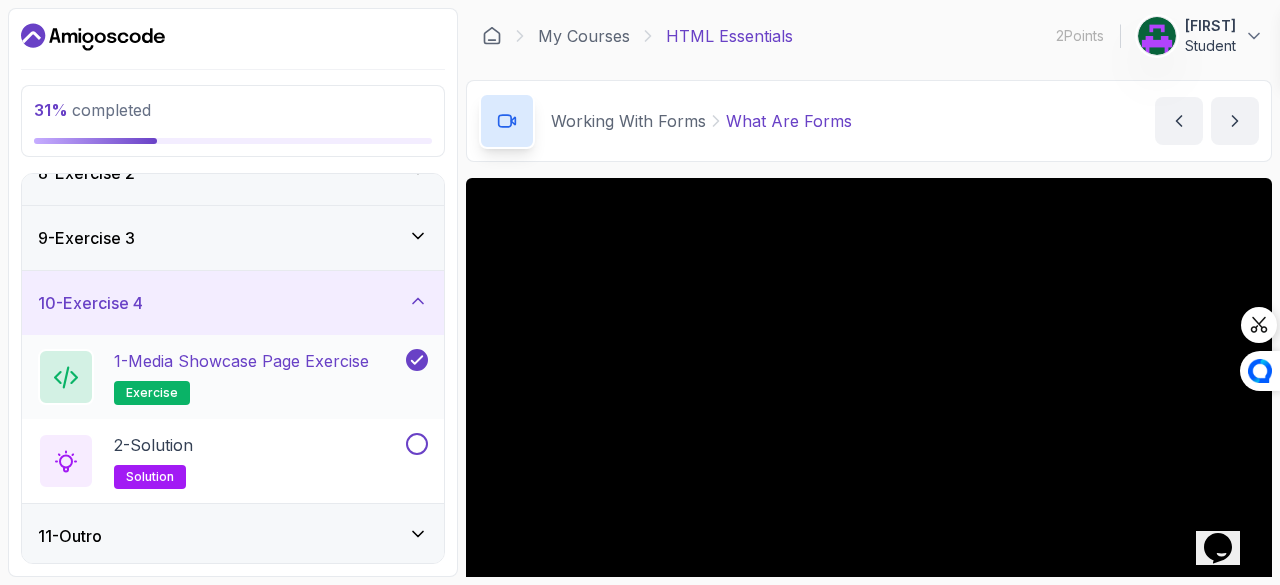 click 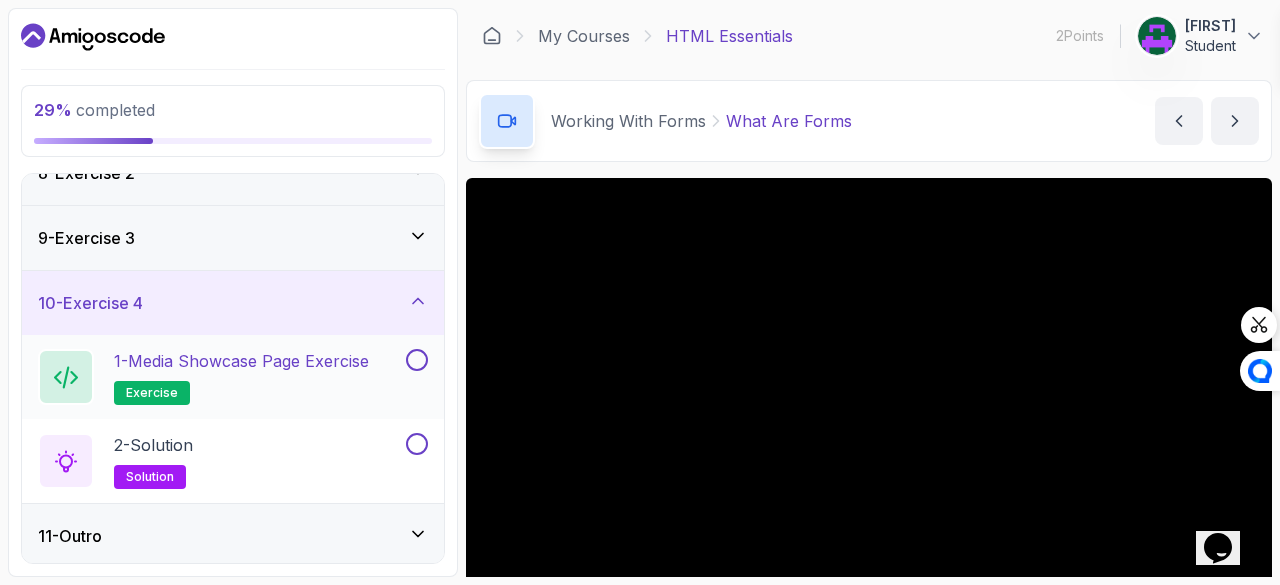 click on "11  -  Outro" at bounding box center (233, 536) 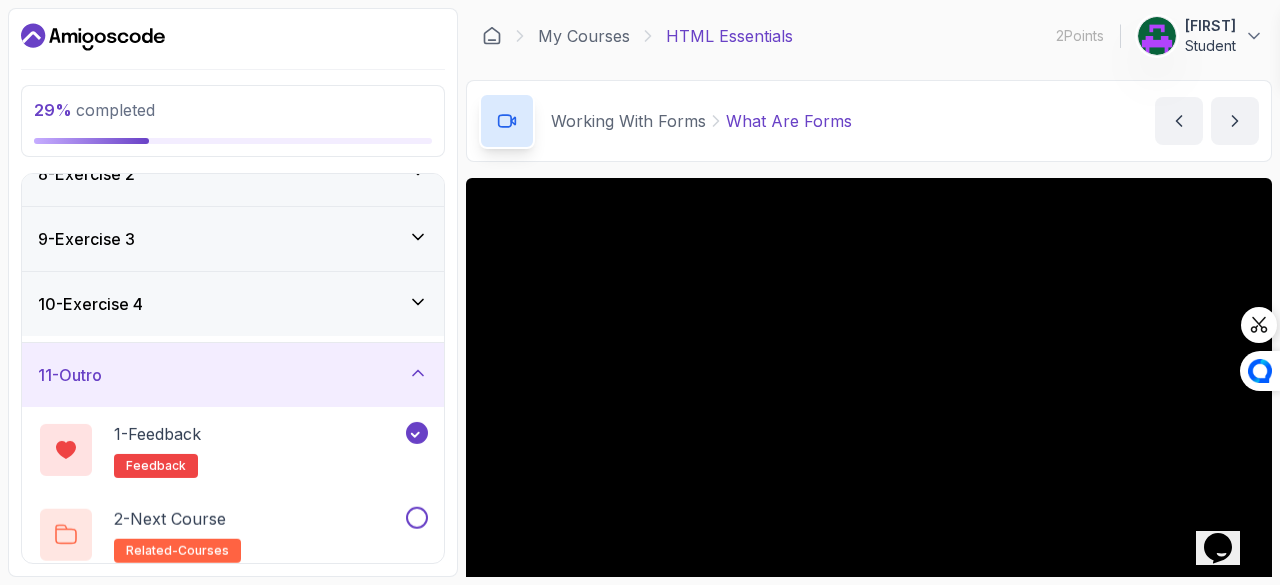 scroll, scrollTop: 488, scrollLeft: 0, axis: vertical 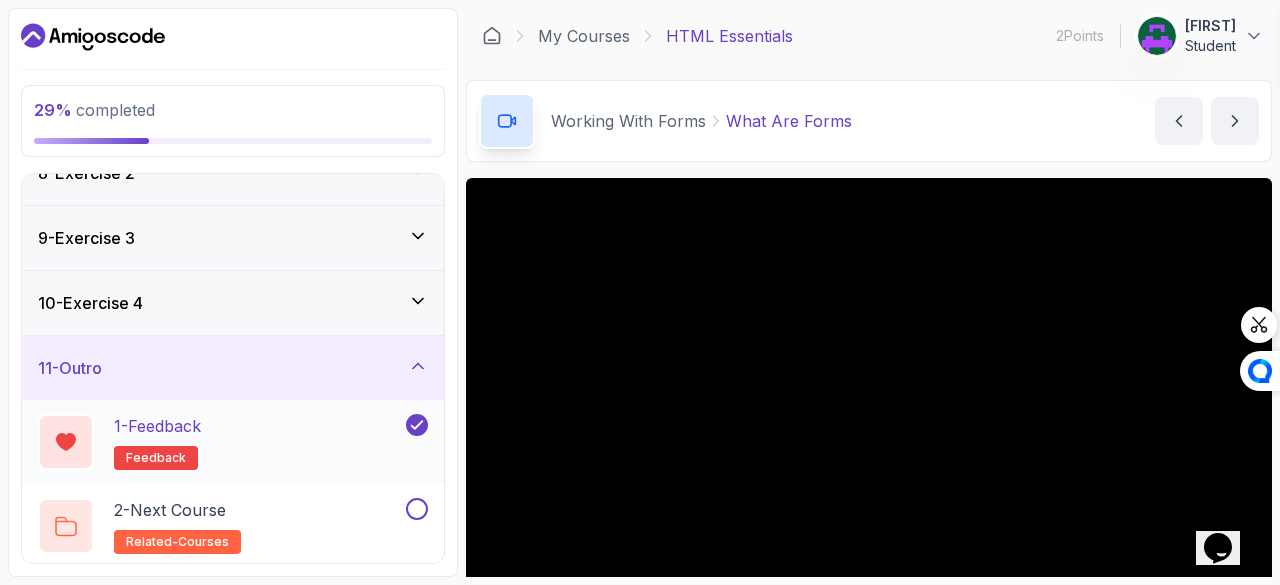 click 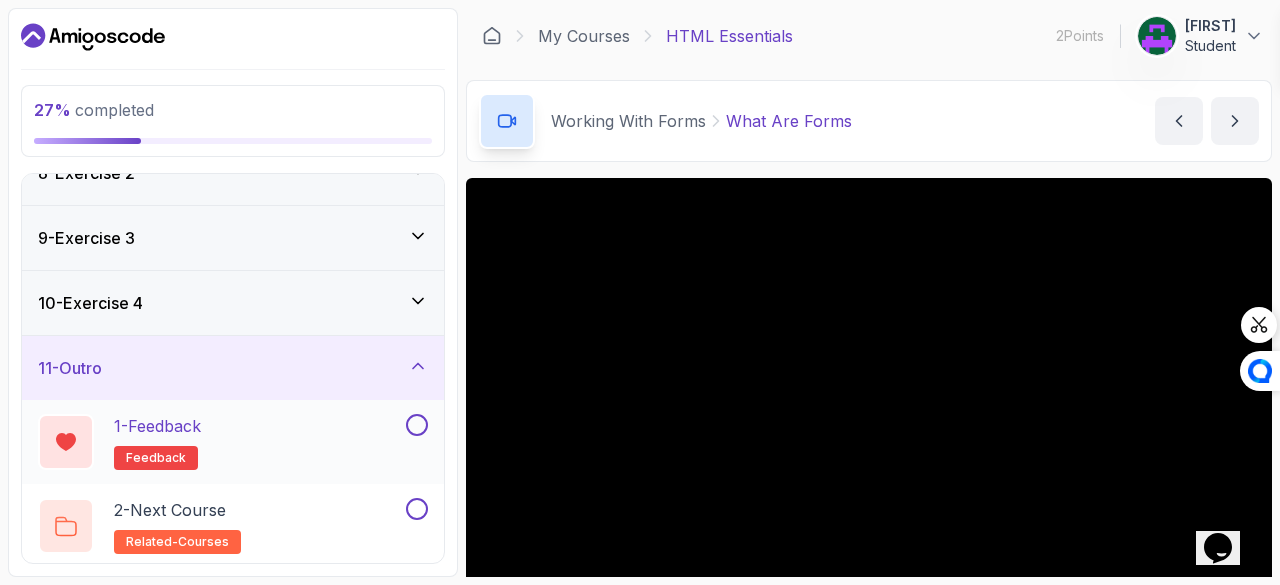 click on "10  -  Exercise 4" at bounding box center (233, 303) 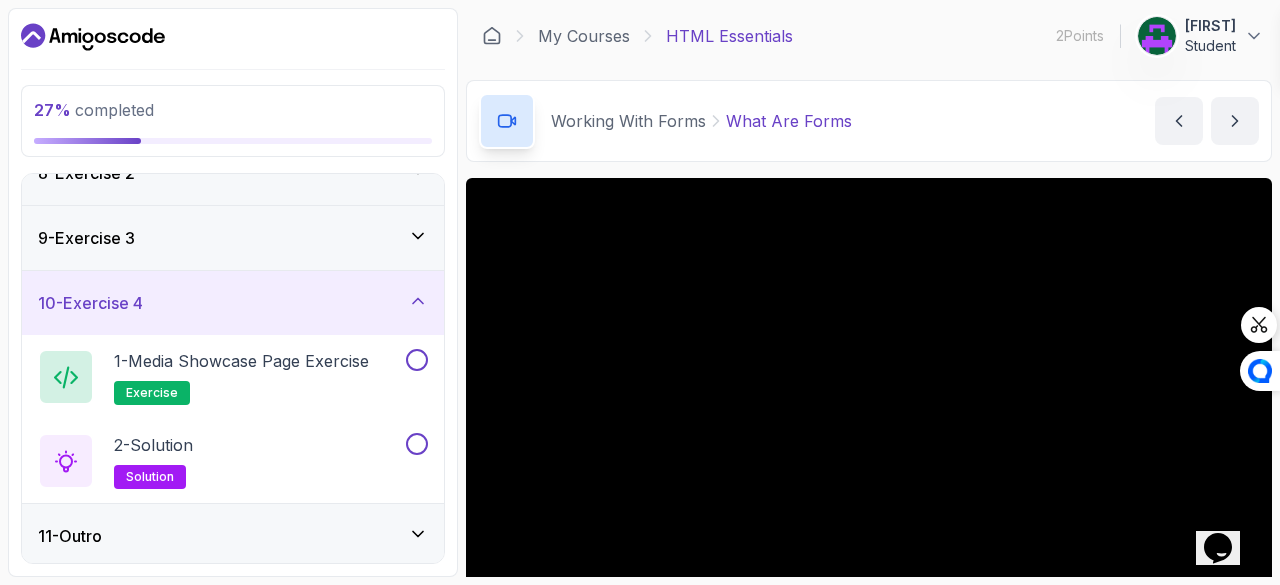 click on "9  -  Exercise 3" at bounding box center [233, 238] 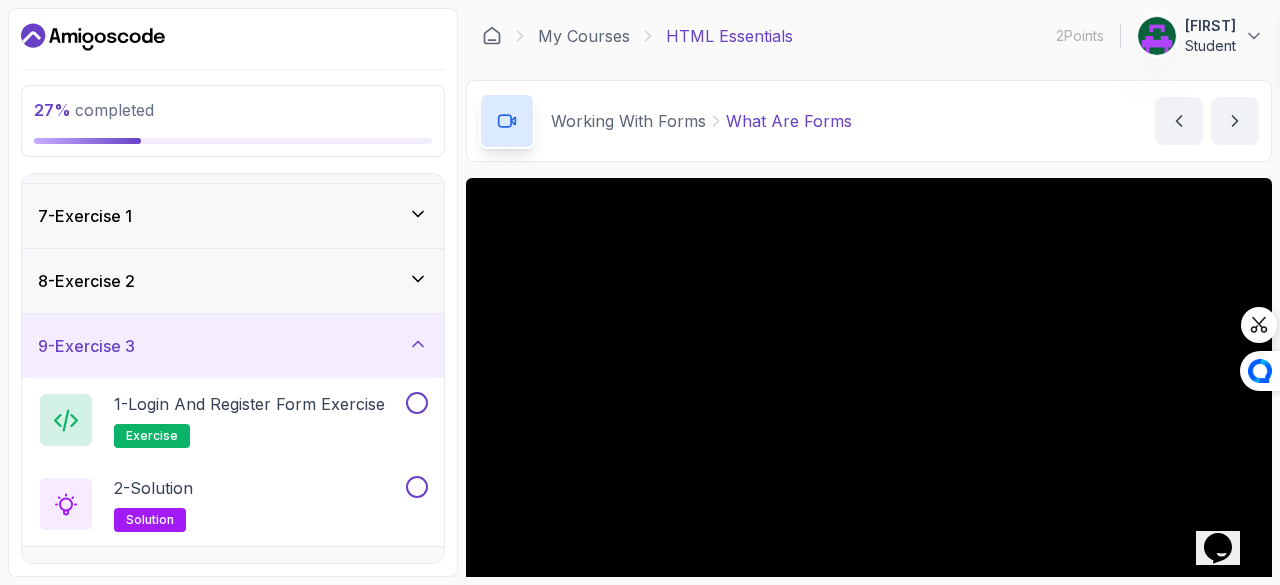 scroll, scrollTop: 266, scrollLeft: 0, axis: vertical 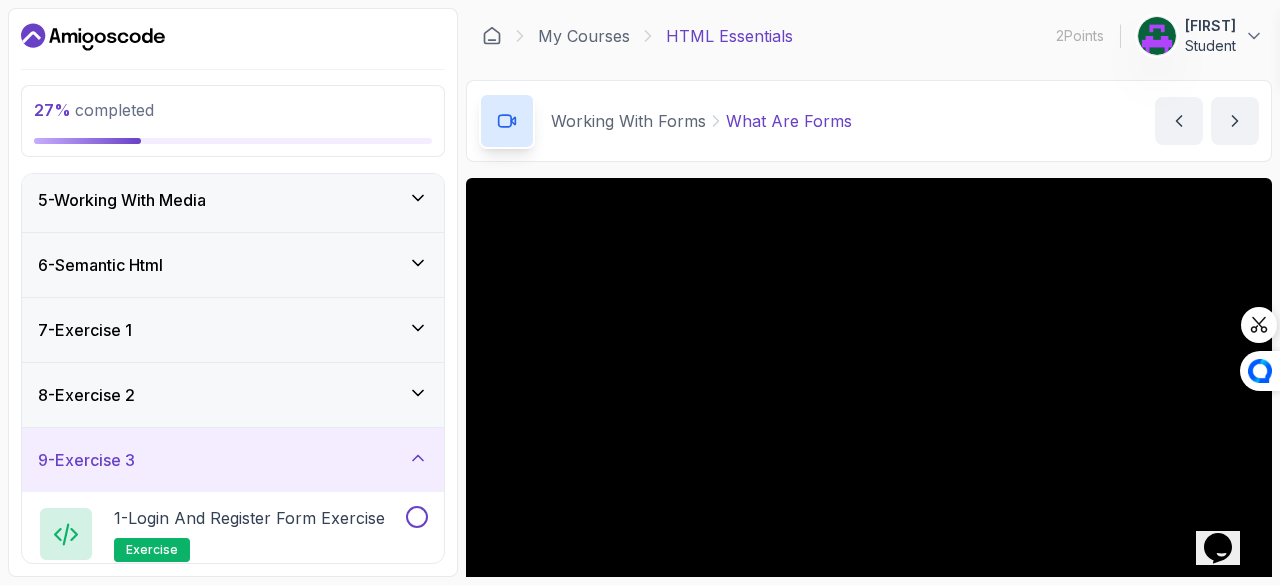 click on "8  -  Exercise 2" at bounding box center [233, 395] 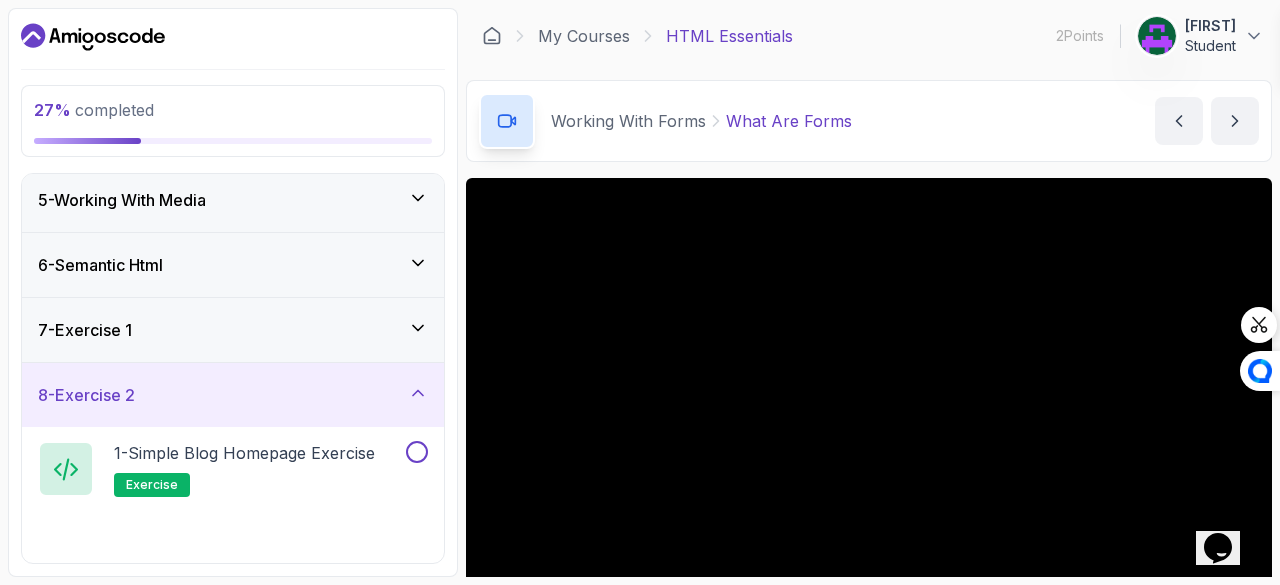 click on "7  -  Exercise 1" at bounding box center (233, 330) 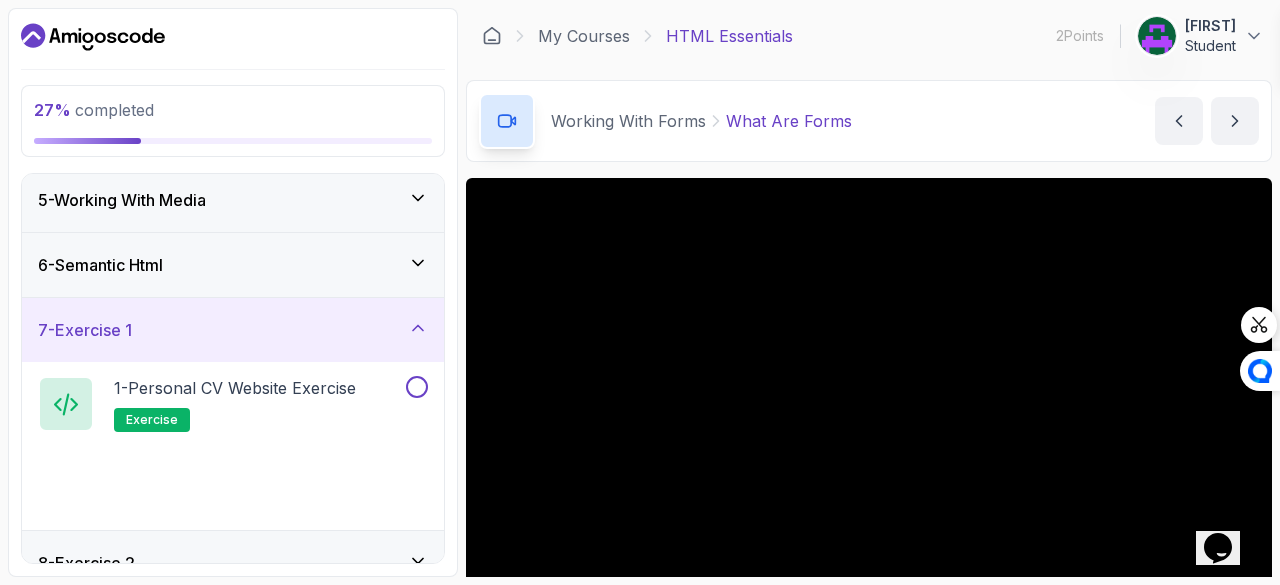 click on "5  -  Working With Media" at bounding box center (233, 200) 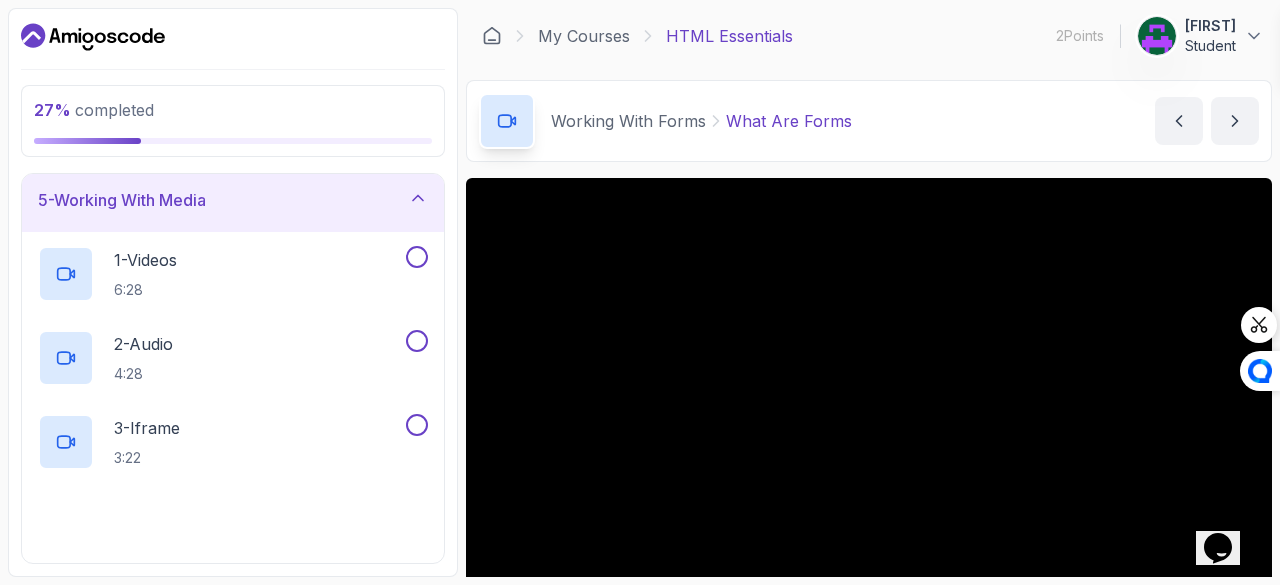 click on "5  -  Working With Media" at bounding box center (233, 200) 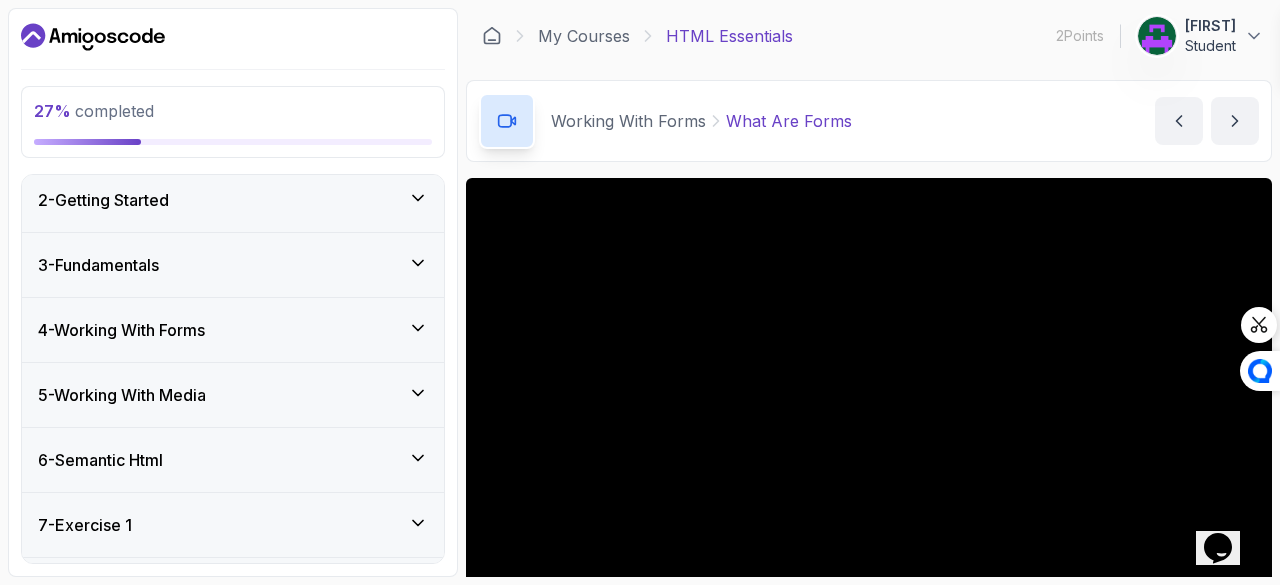 scroll, scrollTop: 59, scrollLeft: 0, axis: vertical 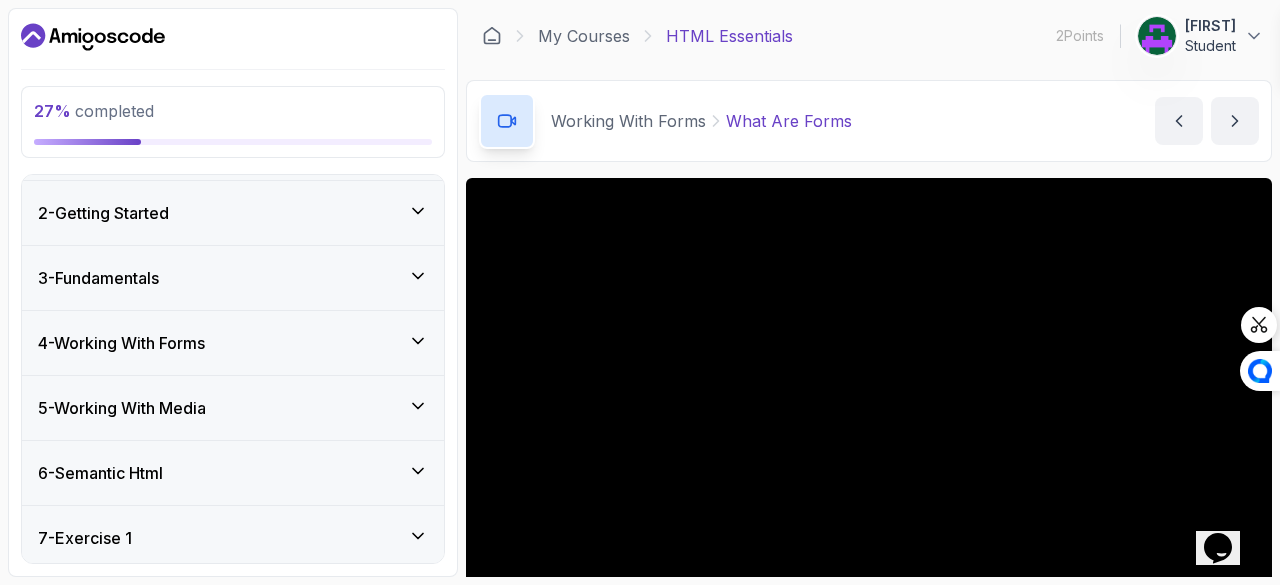 click on "3  -  Fundamentals" at bounding box center [98, 278] 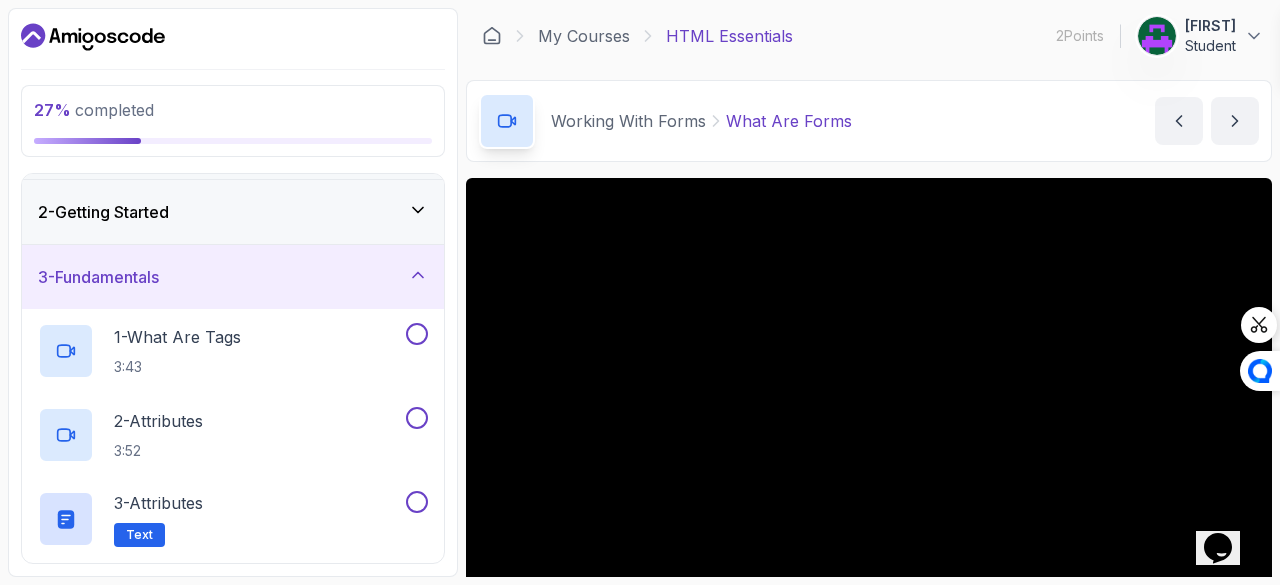 click on "2  -  Getting Started" at bounding box center [233, 212] 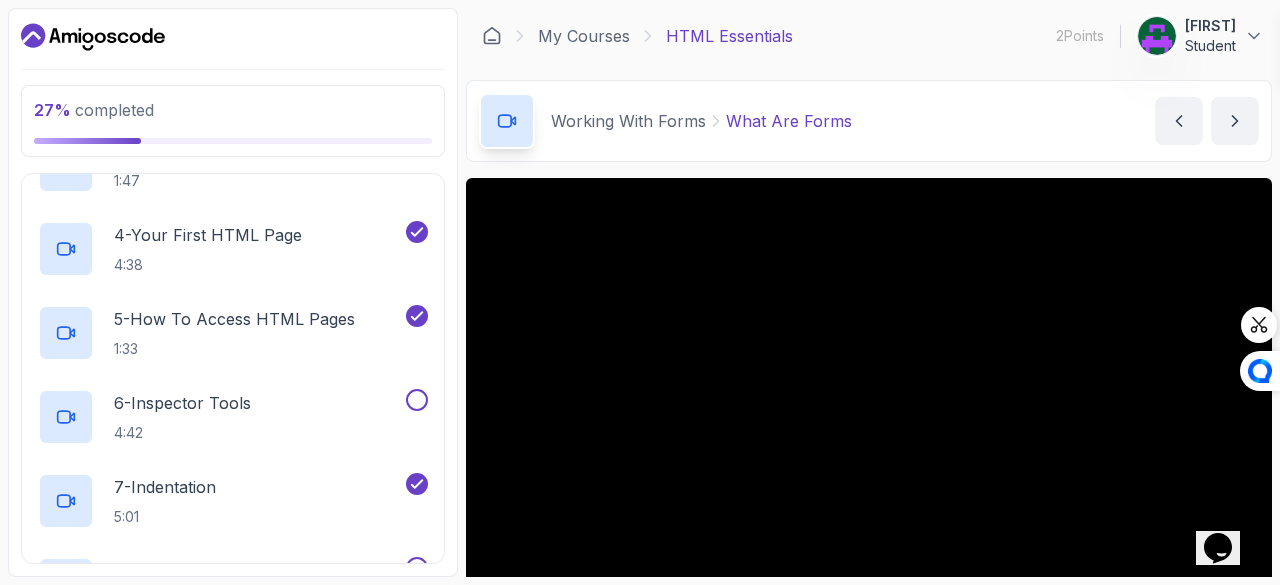 scroll, scrollTop: 351, scrollLeft: 0, axis: vertical 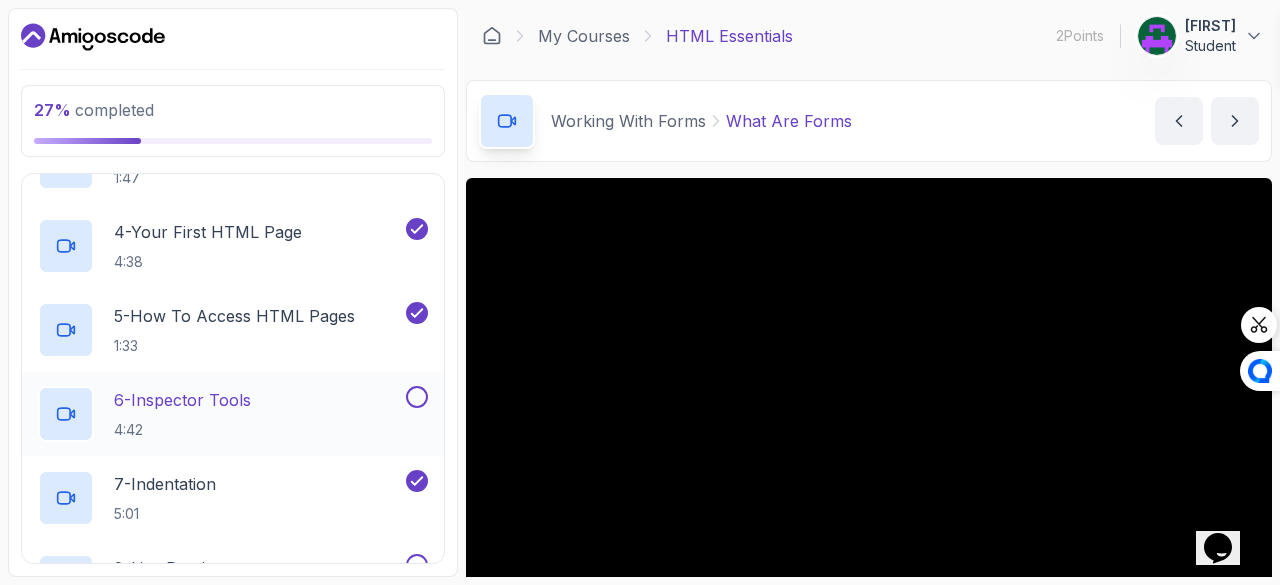 click on "6  -  Inspector Tools" at bounding box center [182, 400] 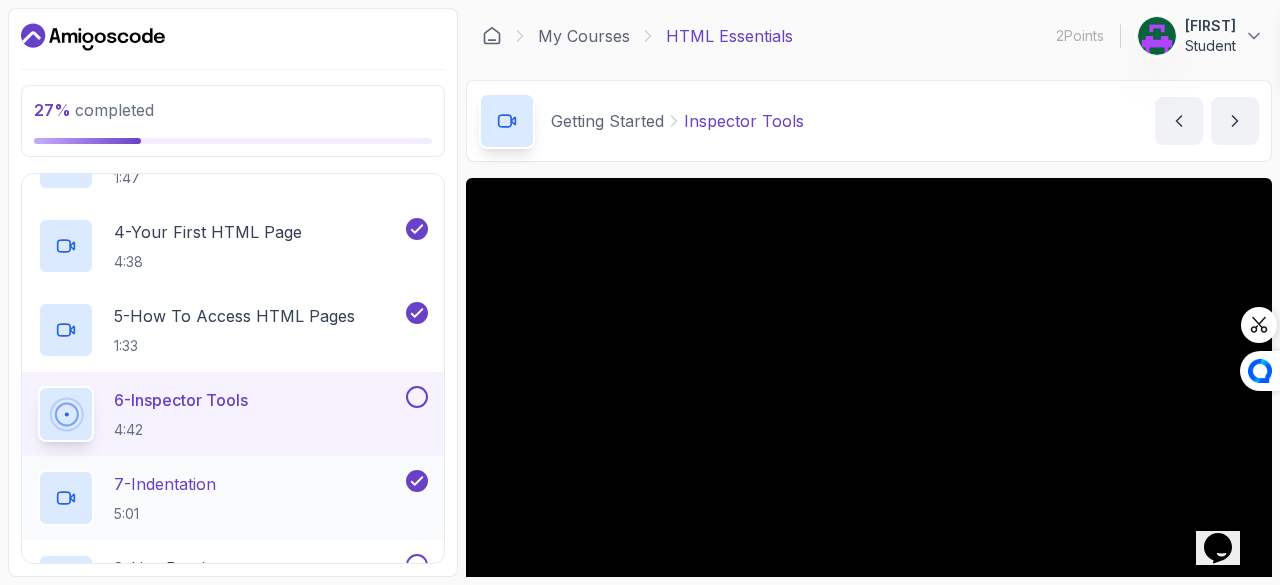 click 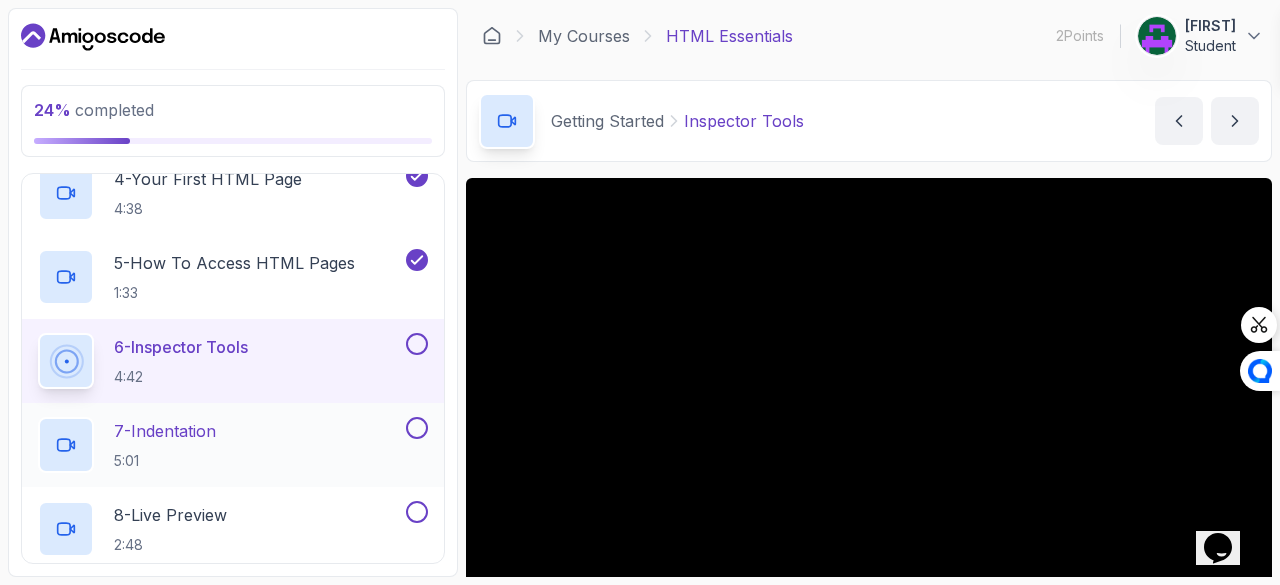 scroll, scrollTop: 398, scrollLeft: 0, axis: vertical 